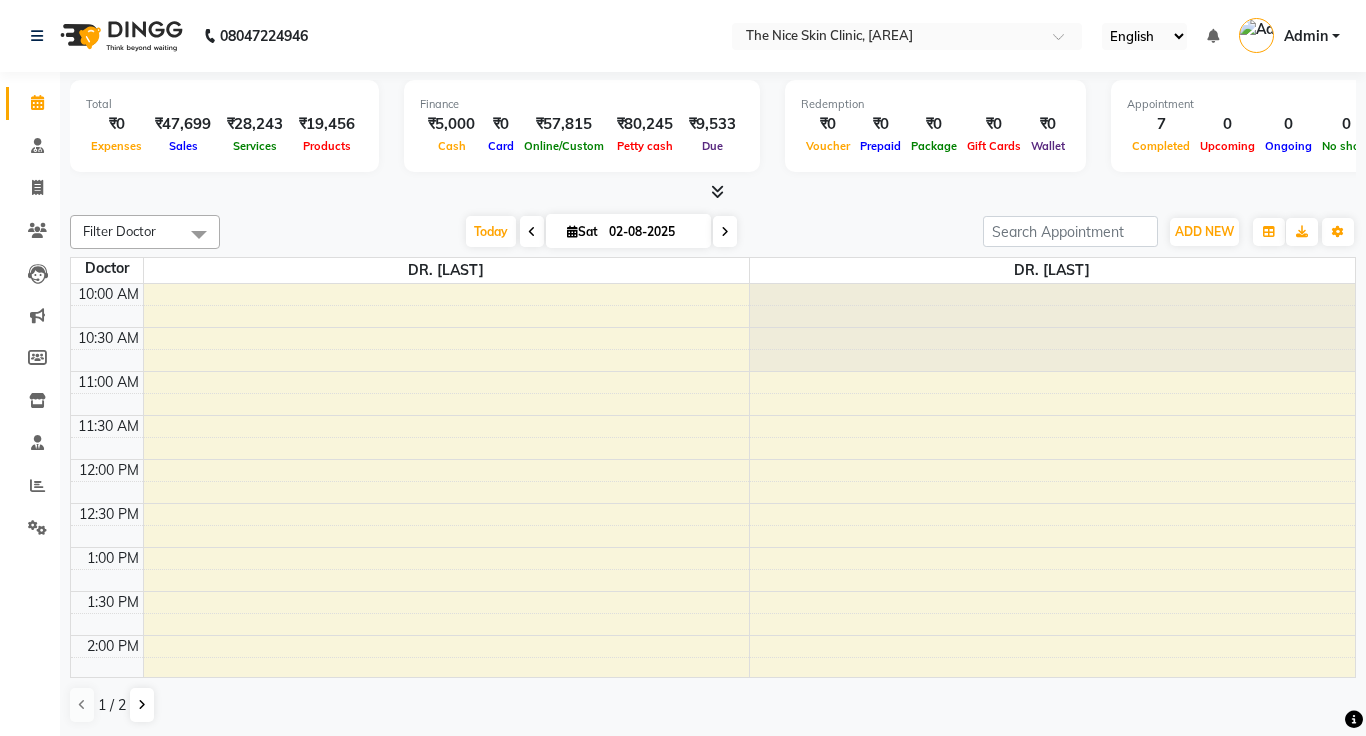 scroll, scrollTop: 0, scrollLeft: 0, axis: both 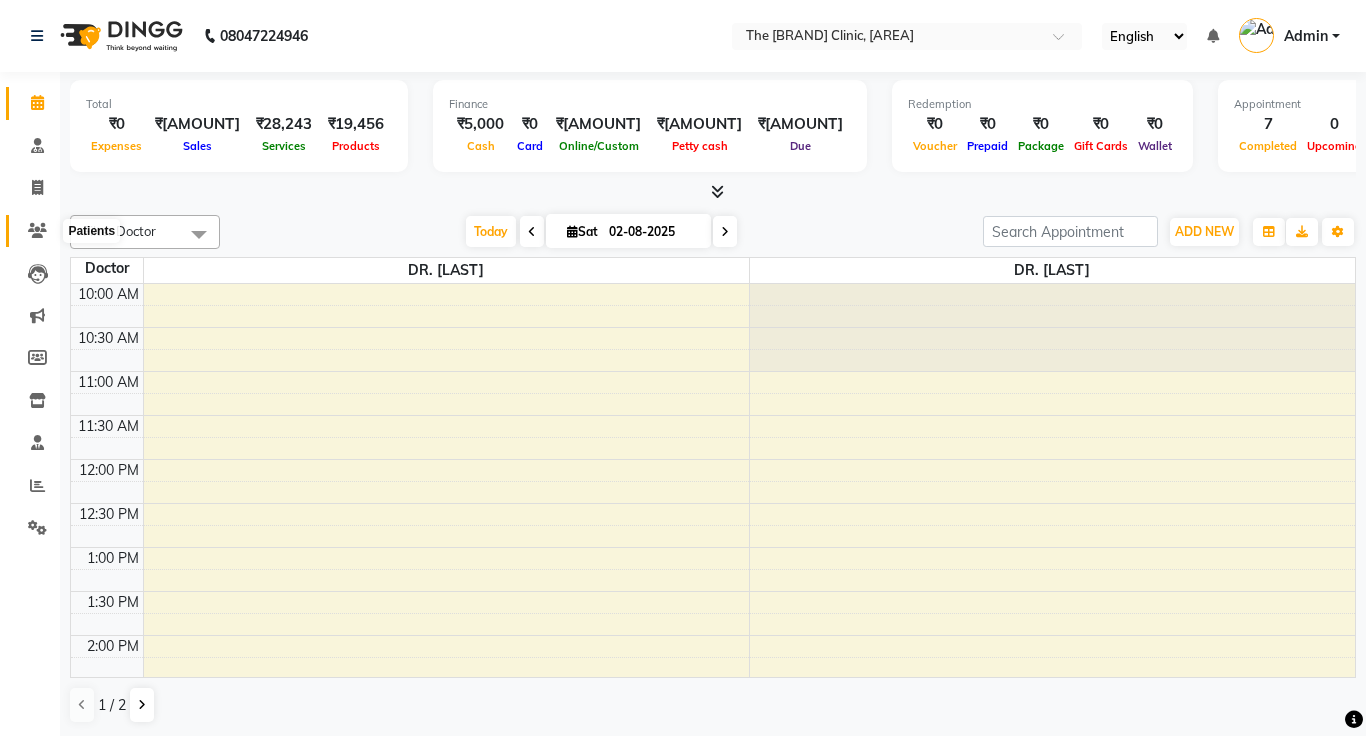 click 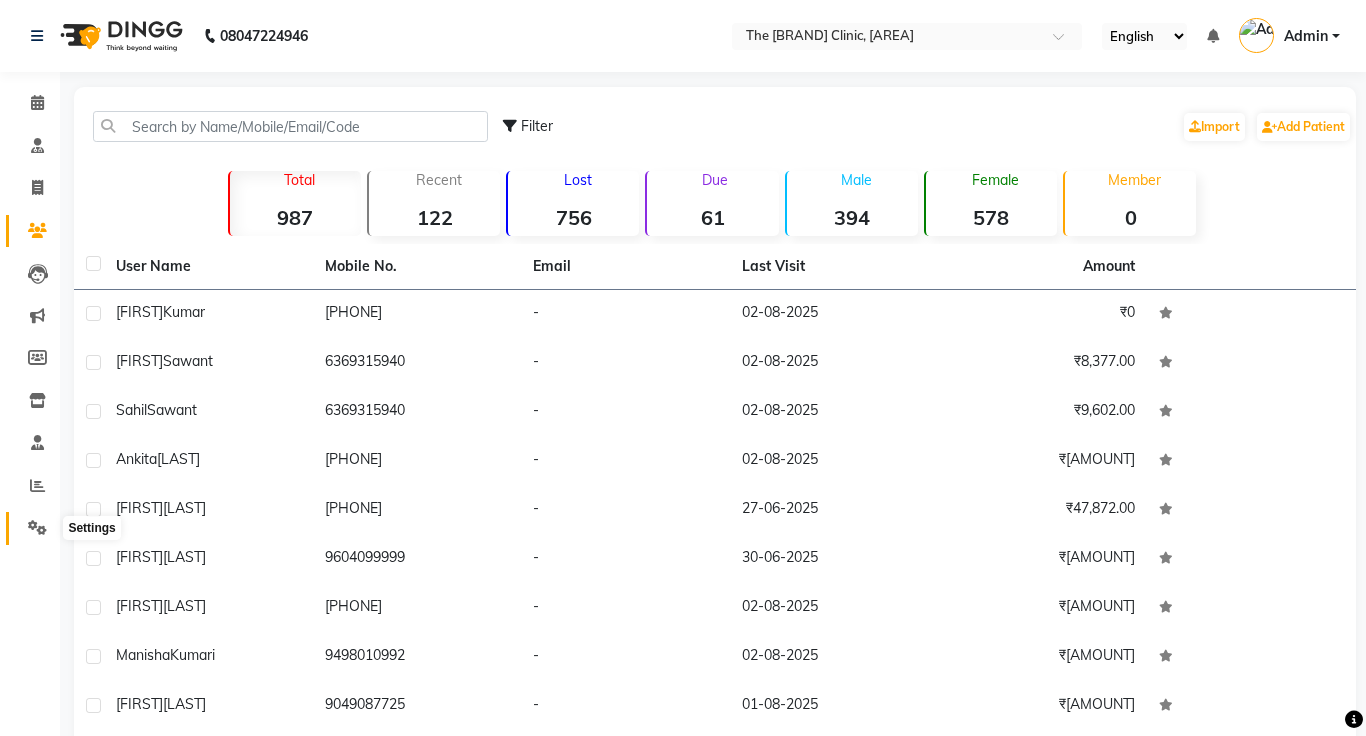 click 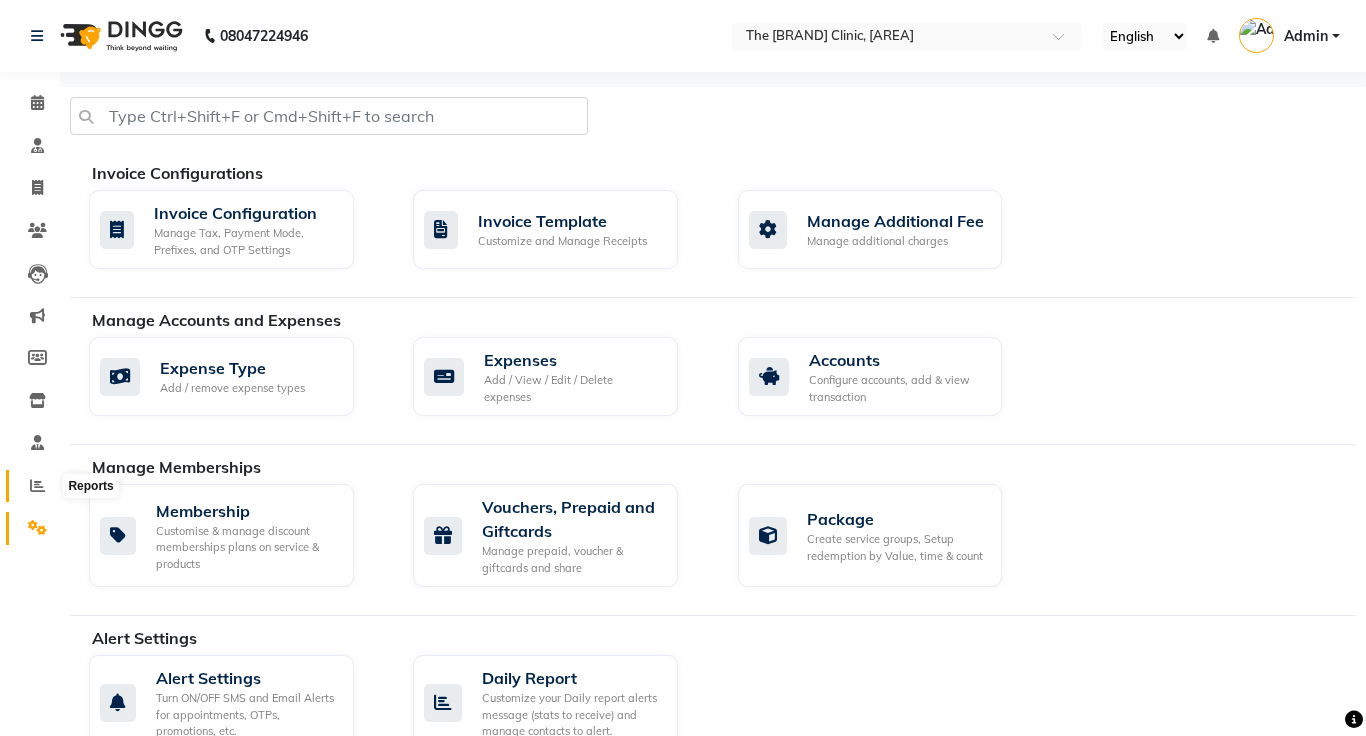 click 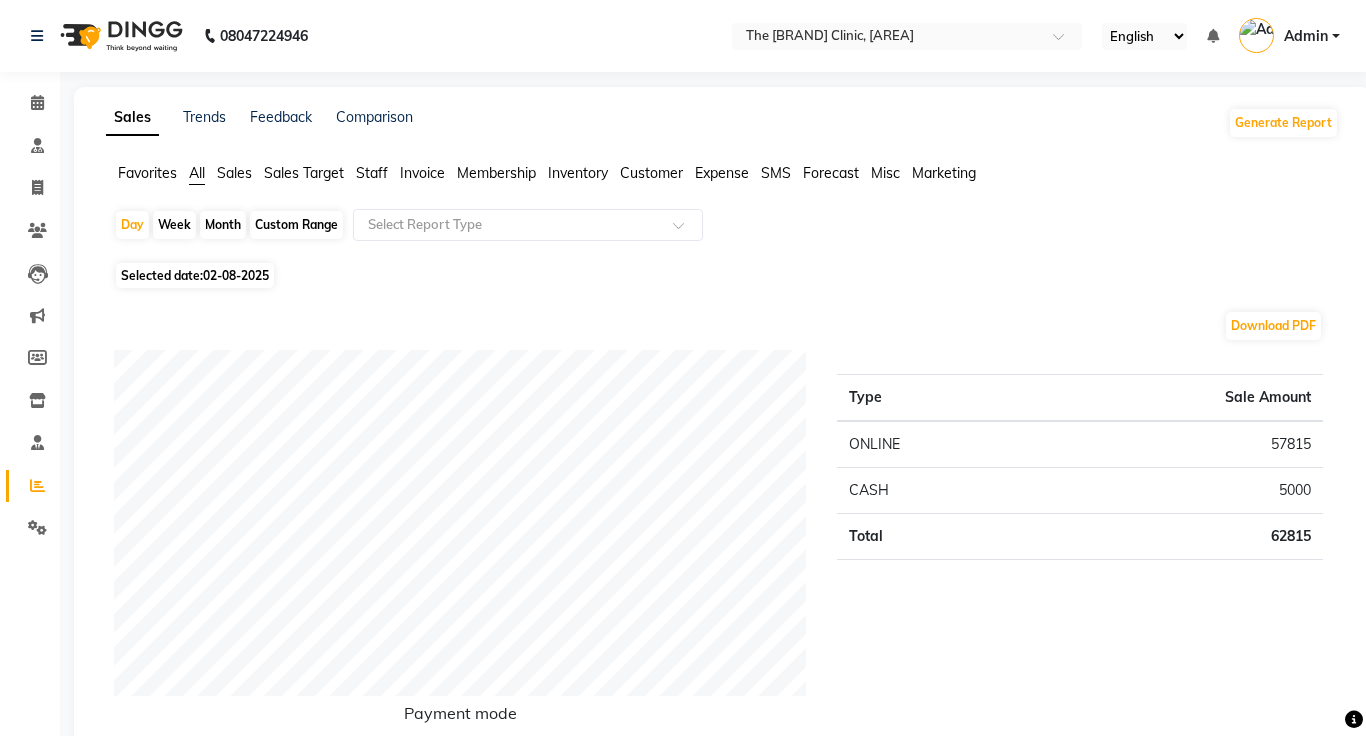 click on "Month" 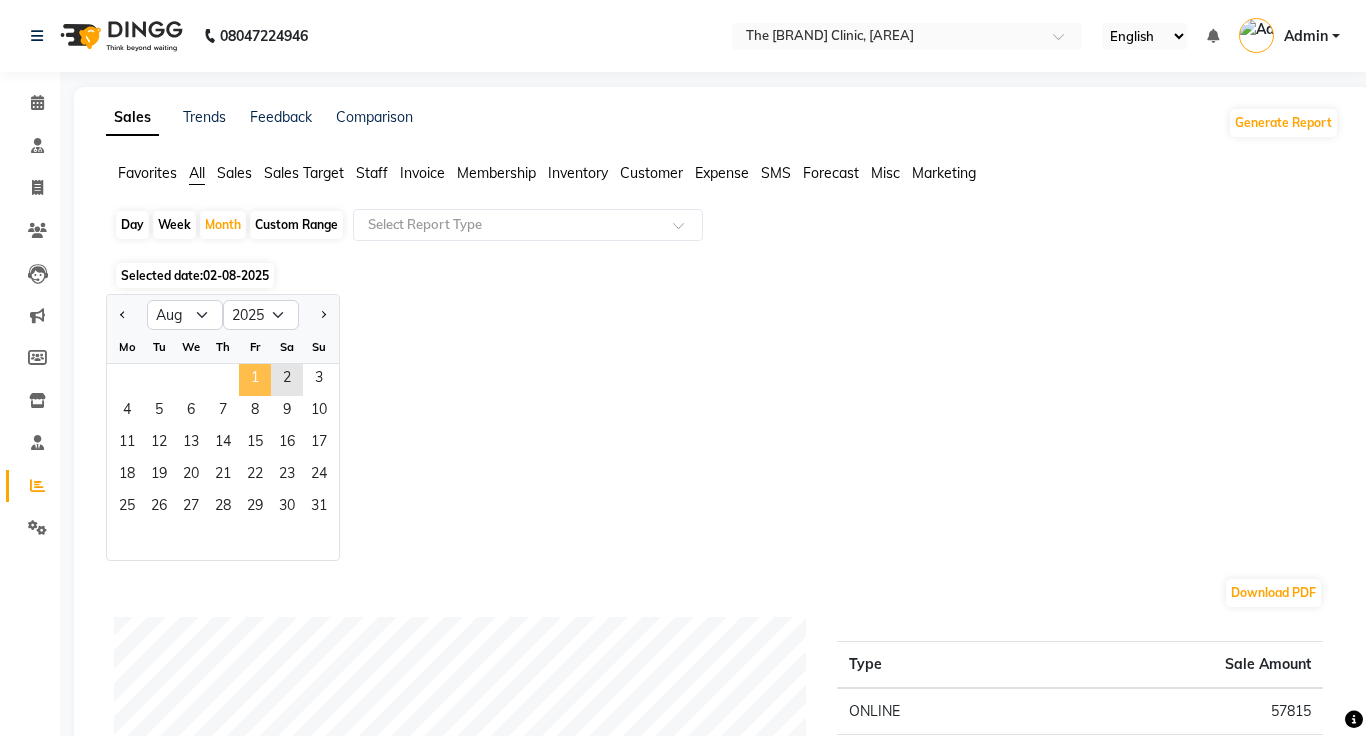 click on "1" 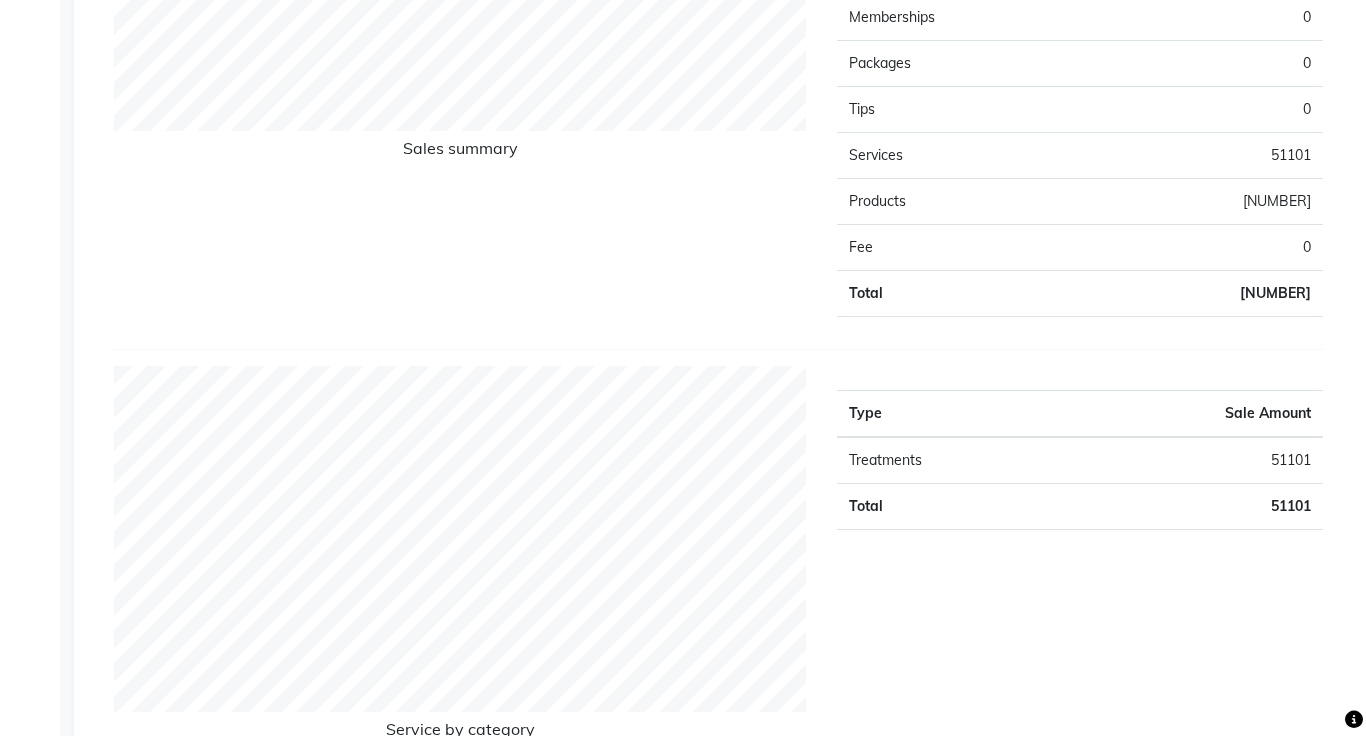 scroll, scrollTop: 0, scrollLeft: 0, axis: both 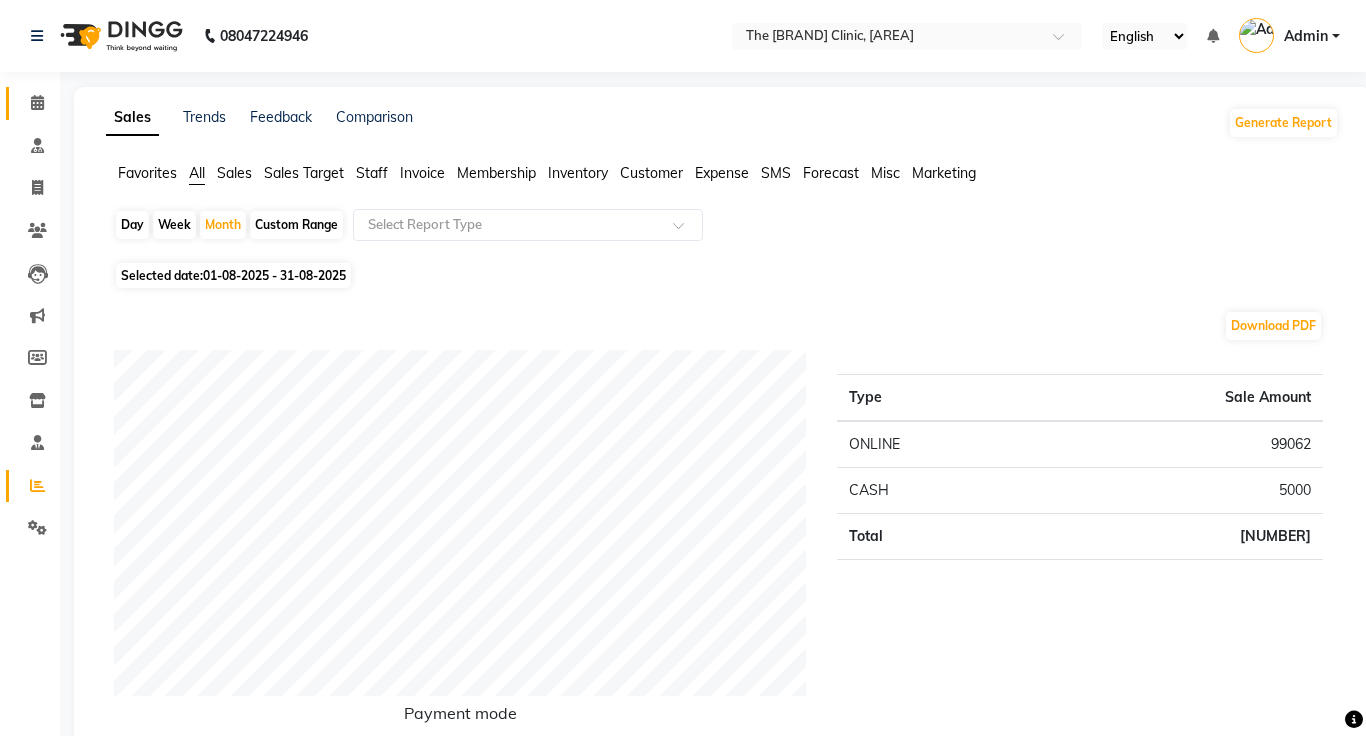 click on "Calendar" 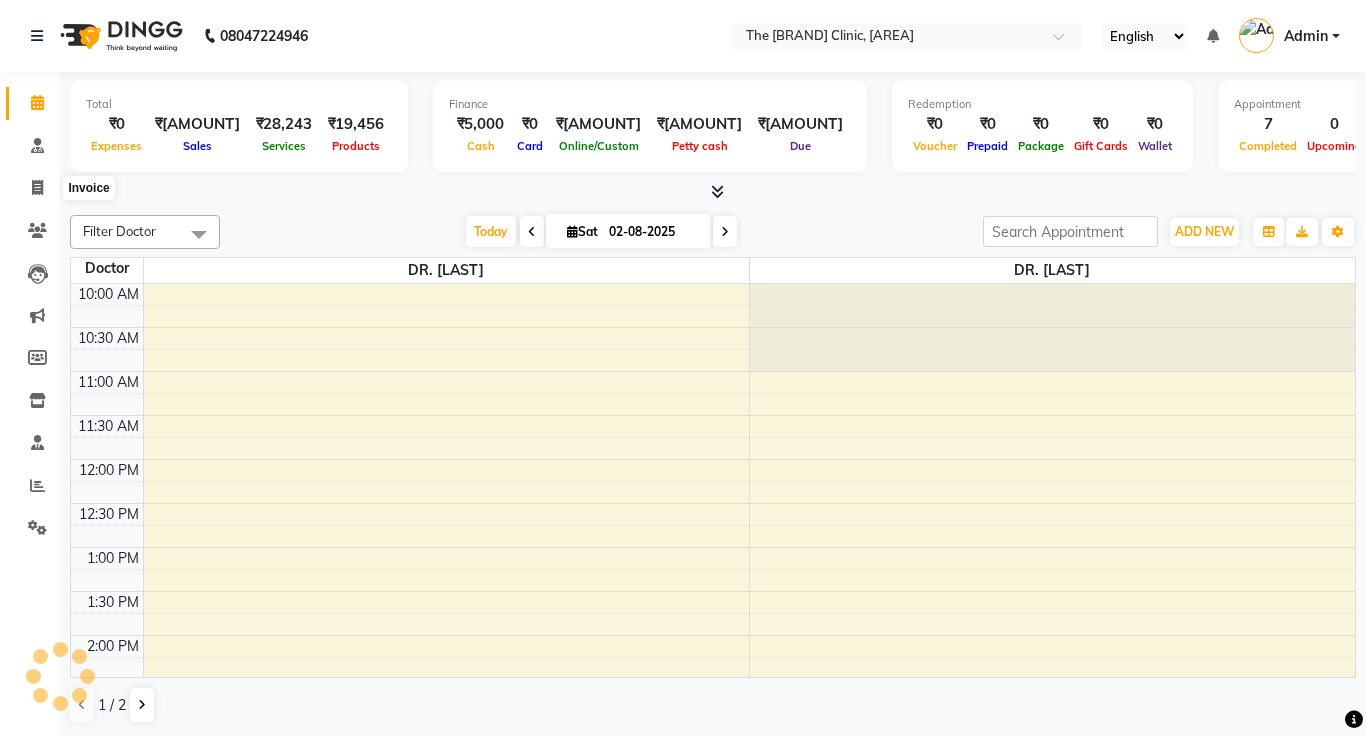scroll, scrollTop: 662, scrollLeft: 0, axis: vertical 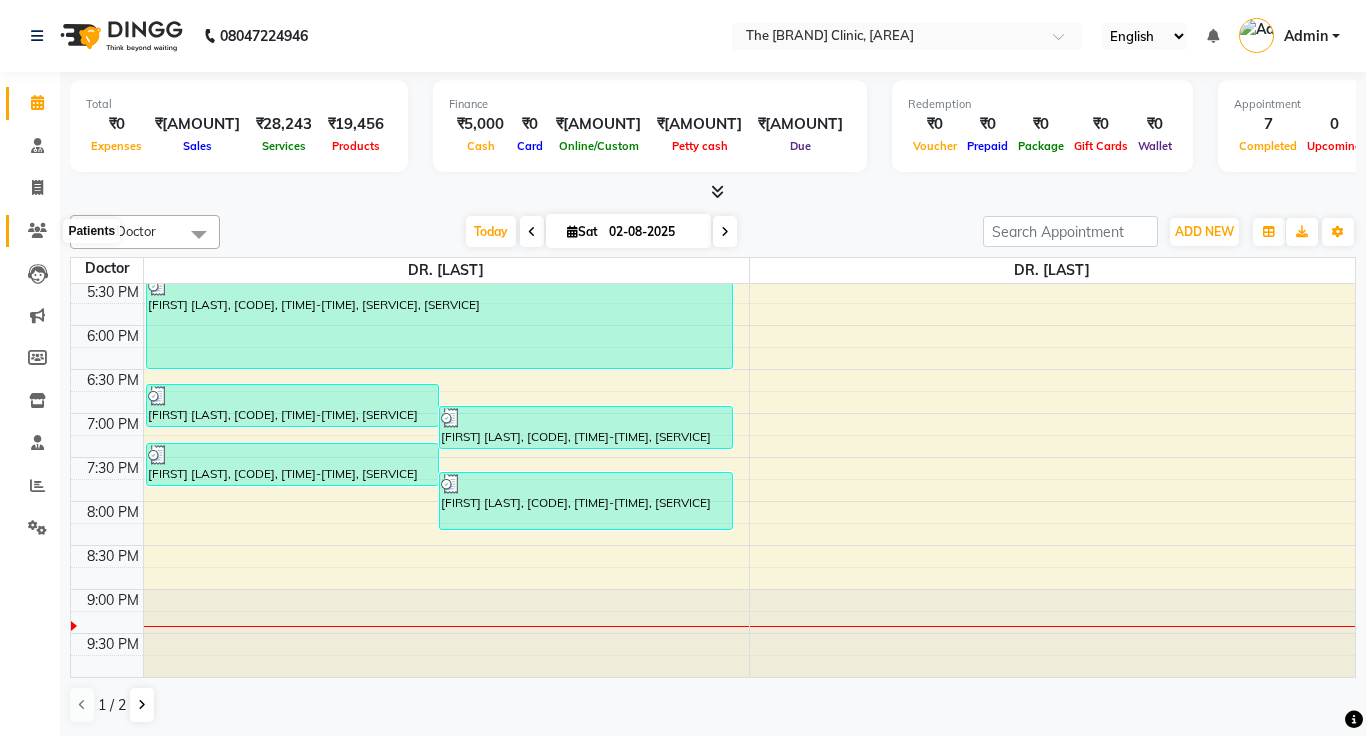 click 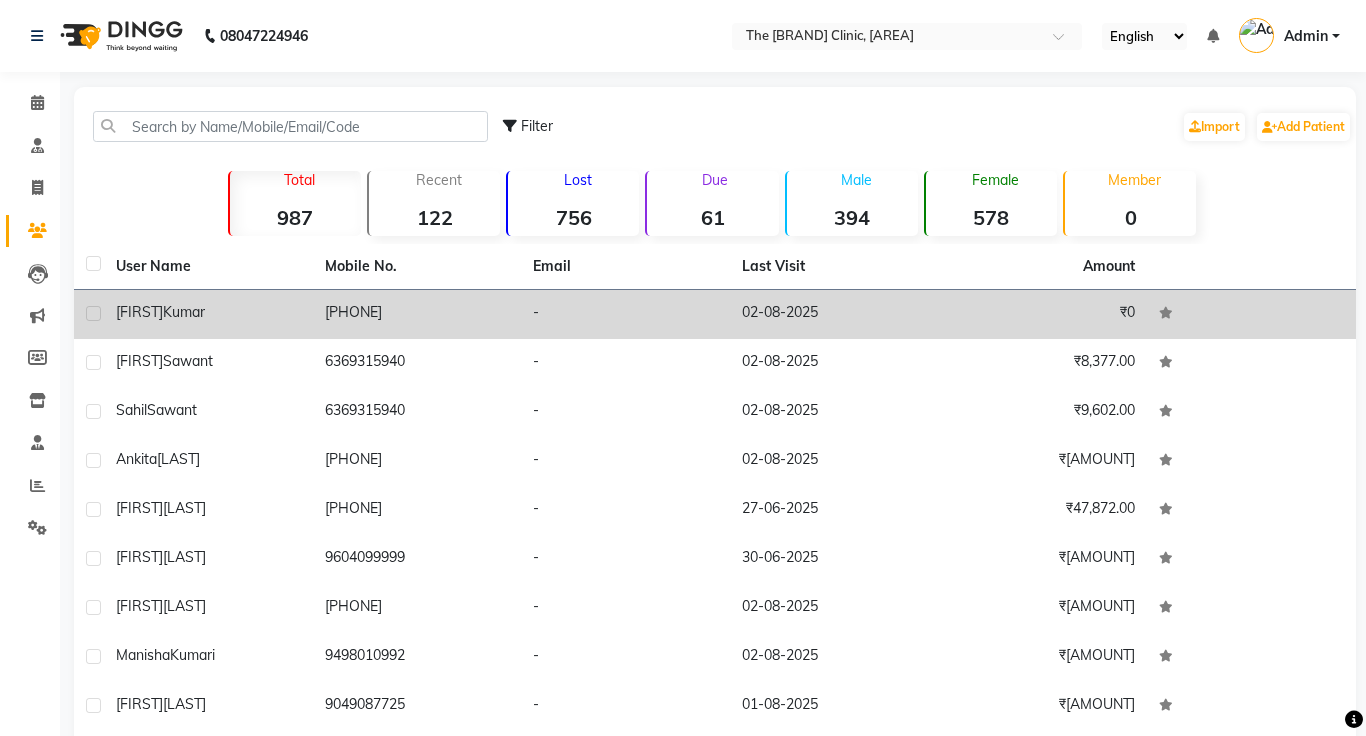 click on "-" 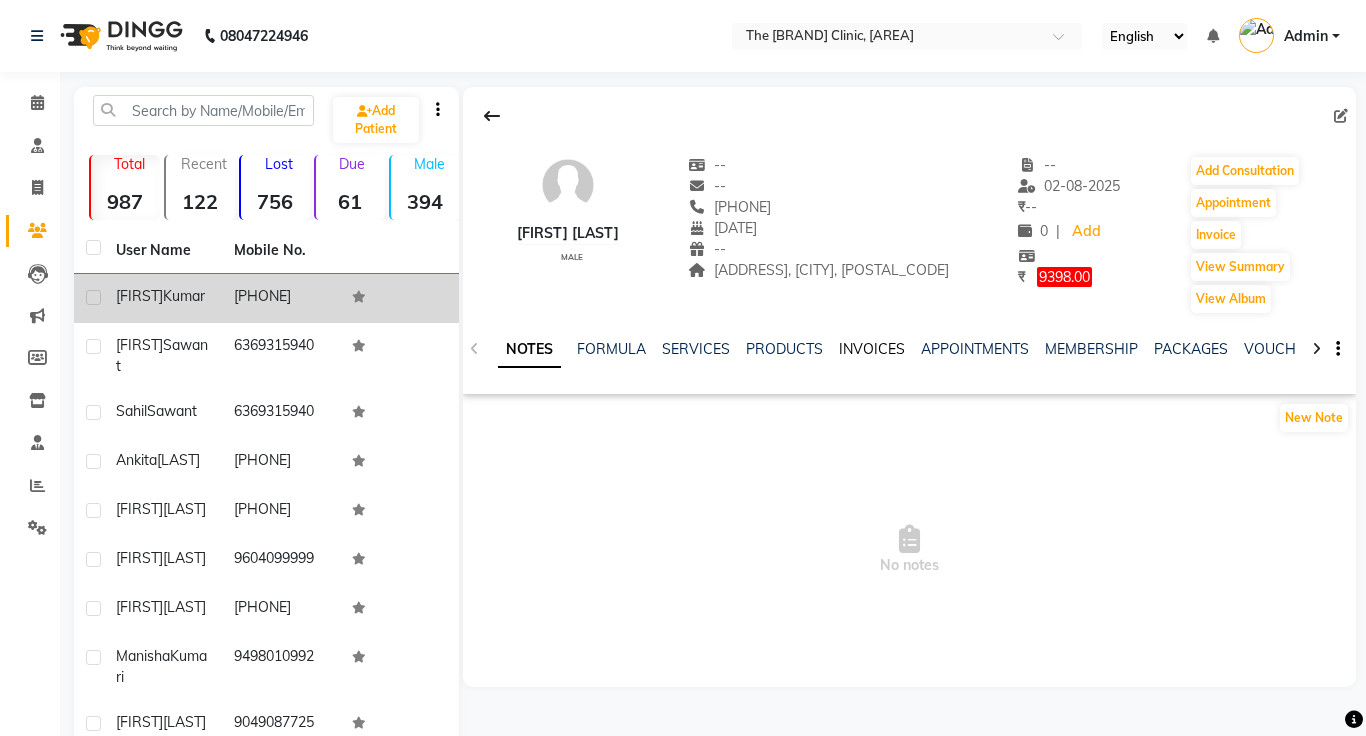 click on "INVOICES" 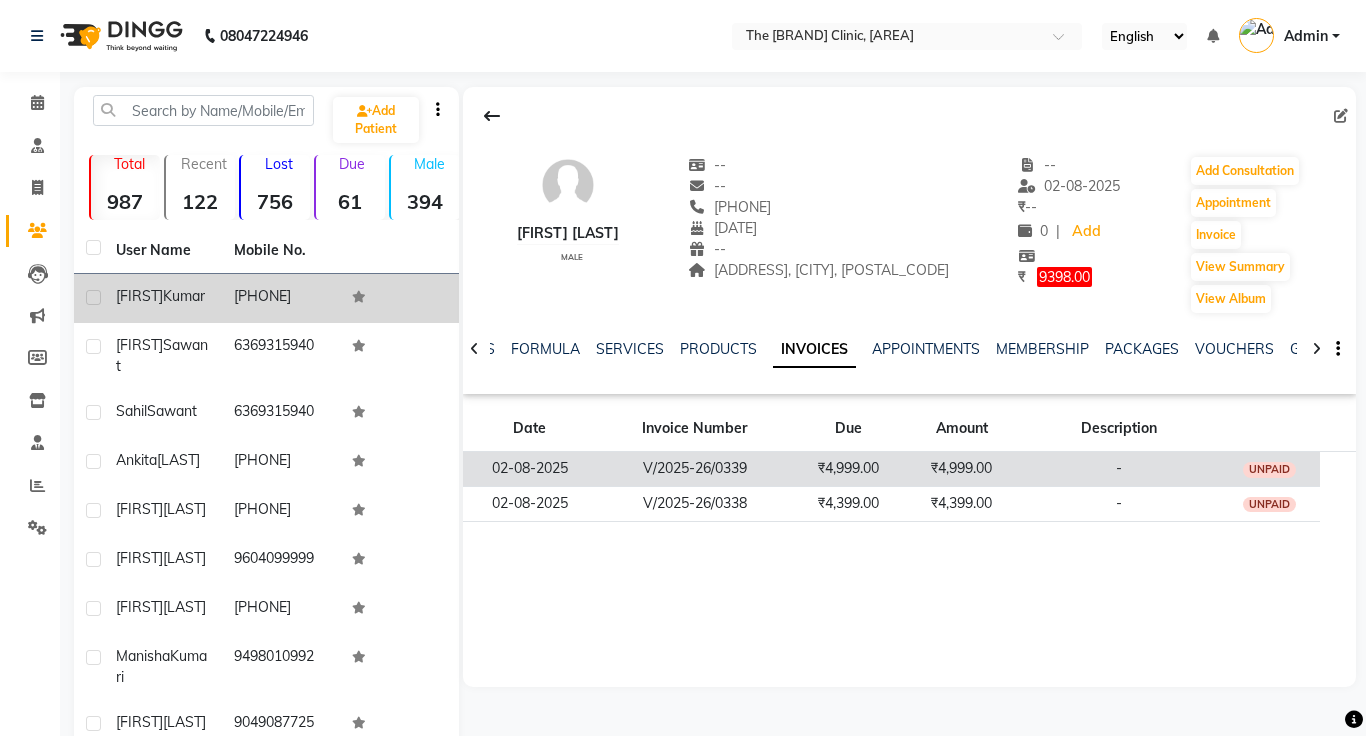 click on "₹4,999.00" 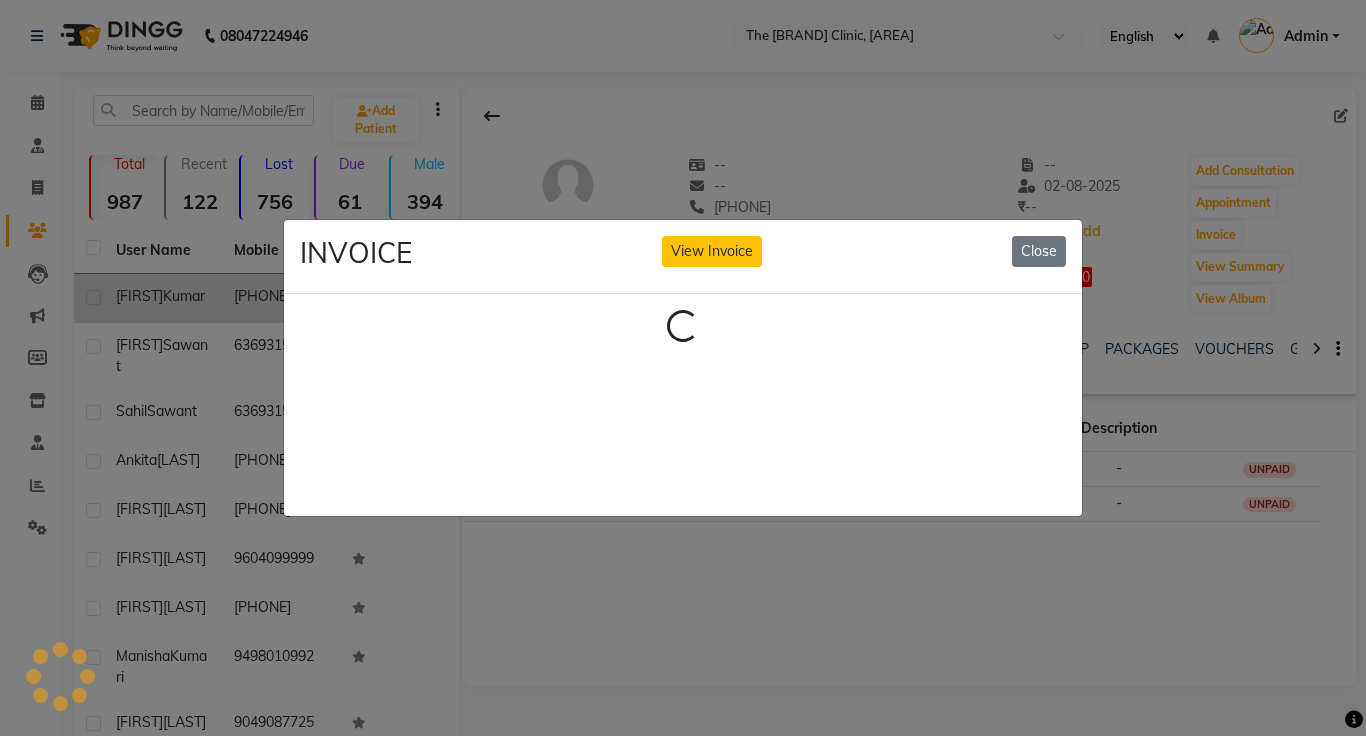 click on "INVOICE View Invoice Close Loading..." 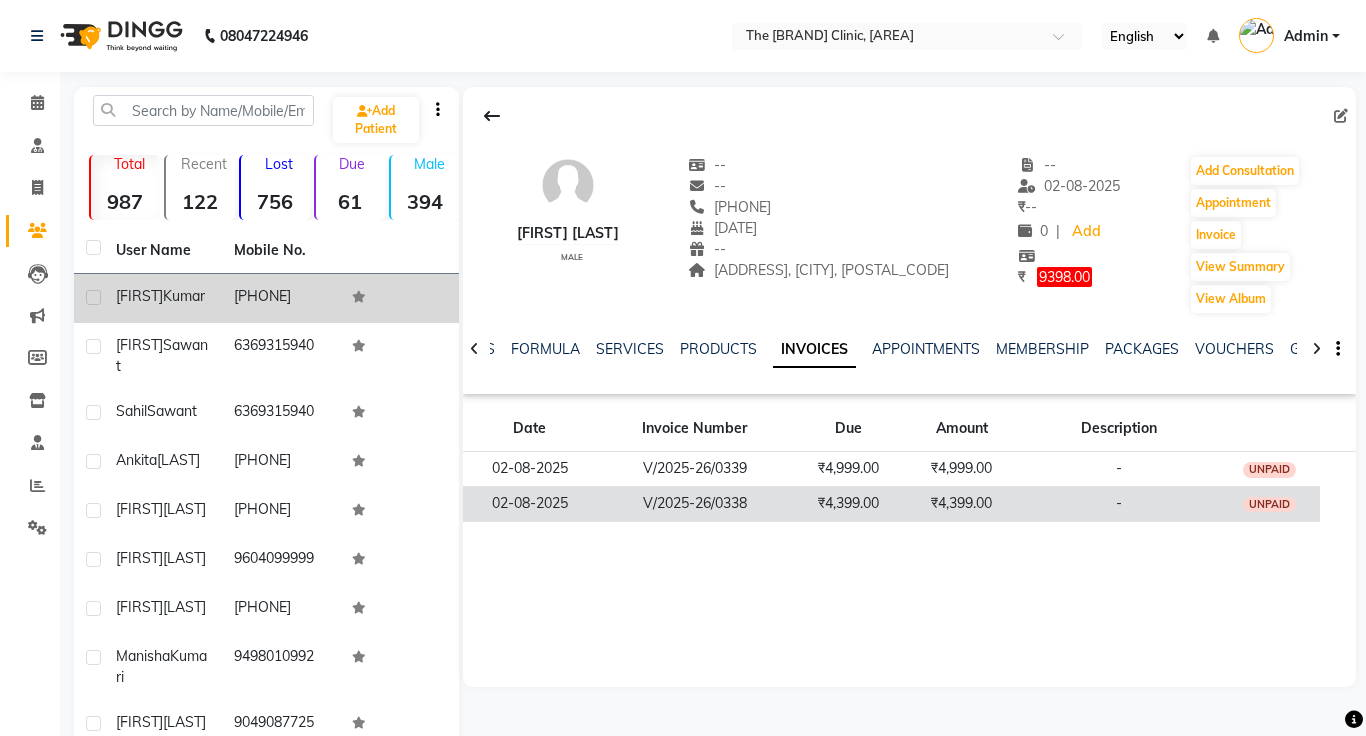 click on "₹4,399.00" 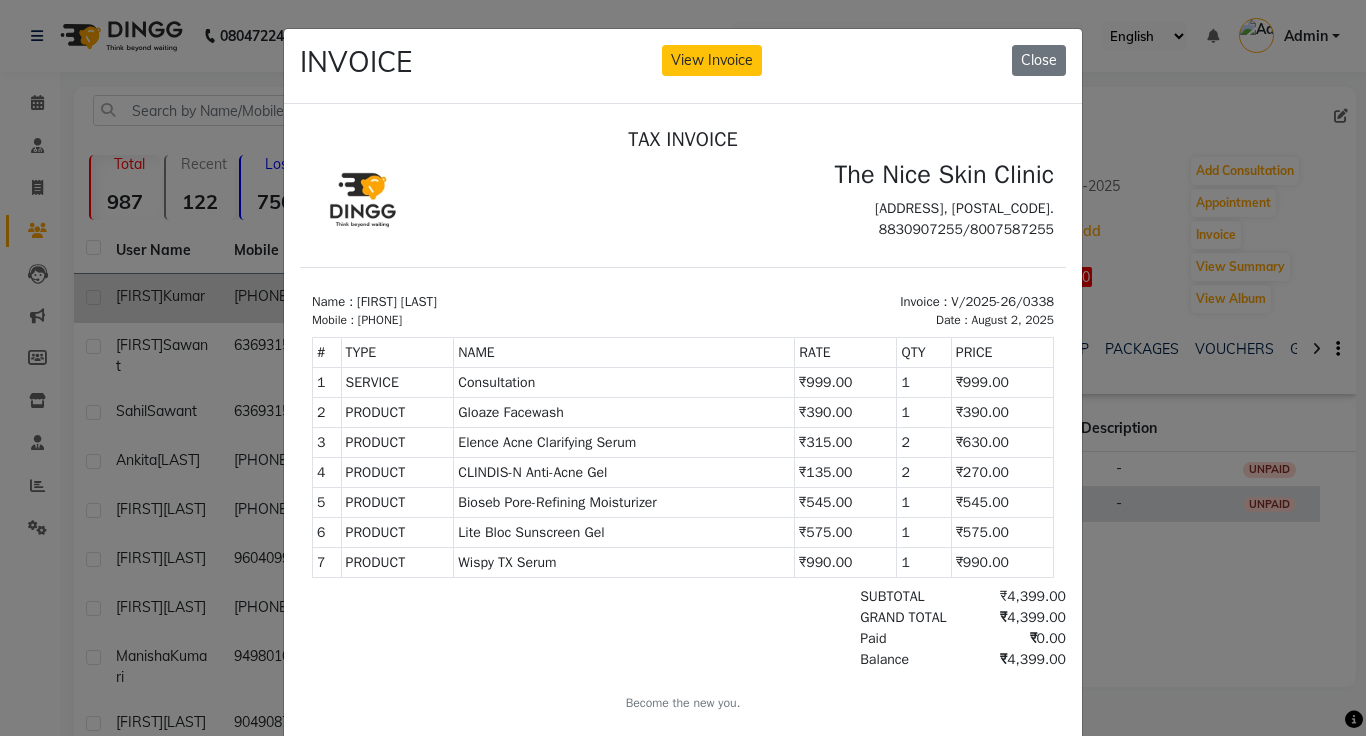 scroll, scrollTop: 0, scrollLeft: 0, axis: both 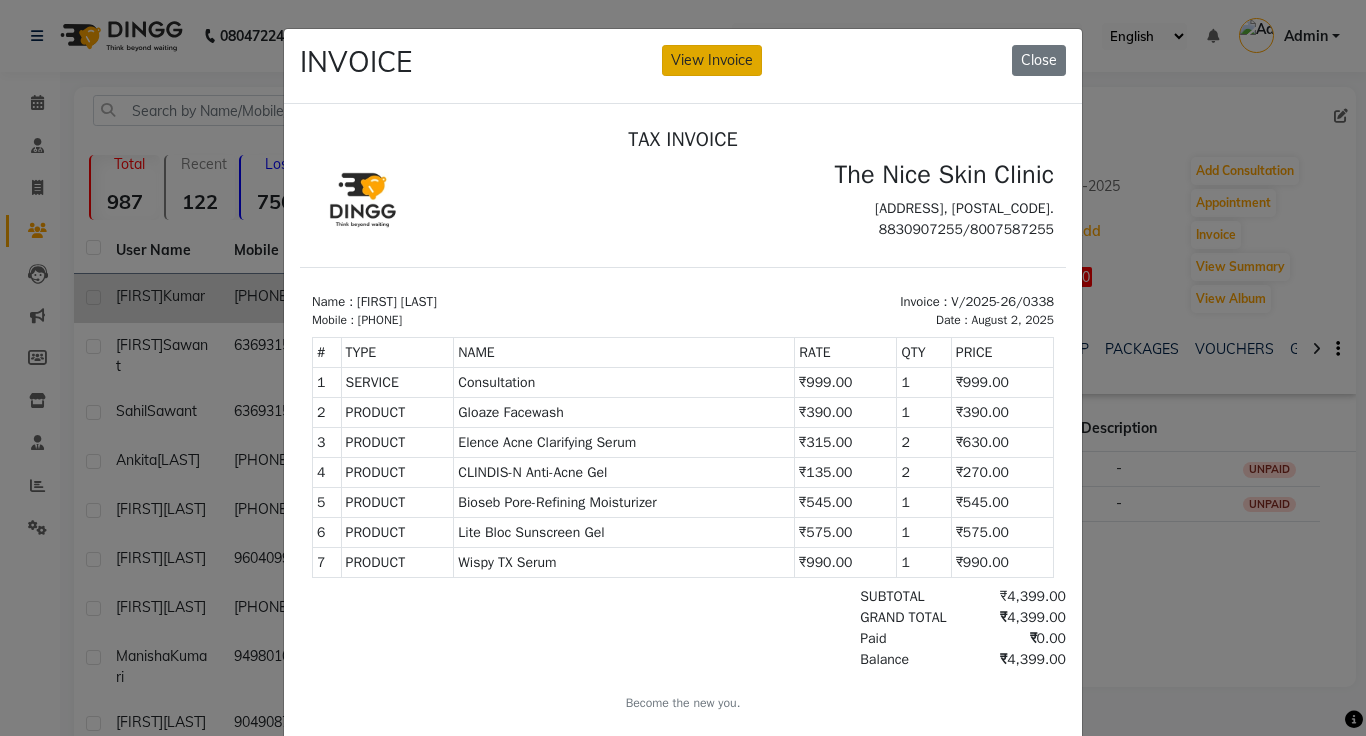 click on "View Invoice" 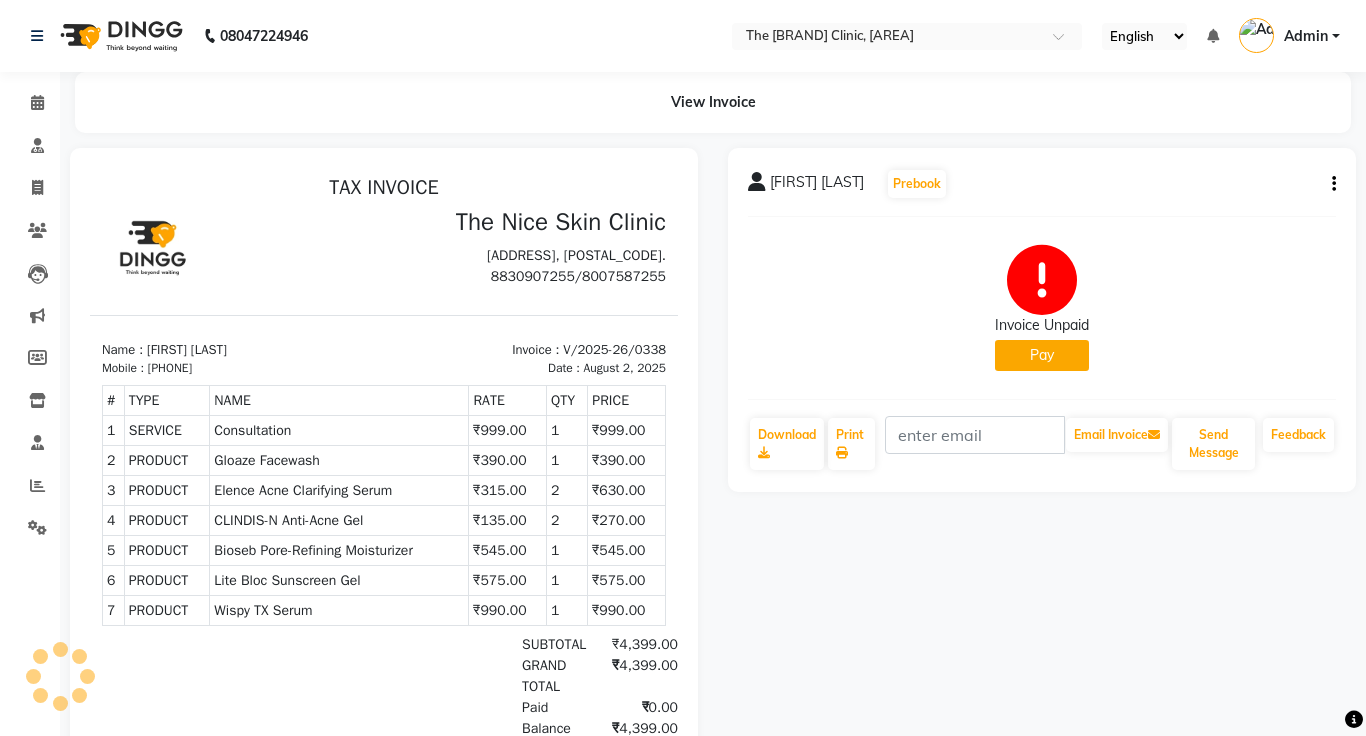 scroll, scrollTop: 0, scrollLeft: 0, axis: both 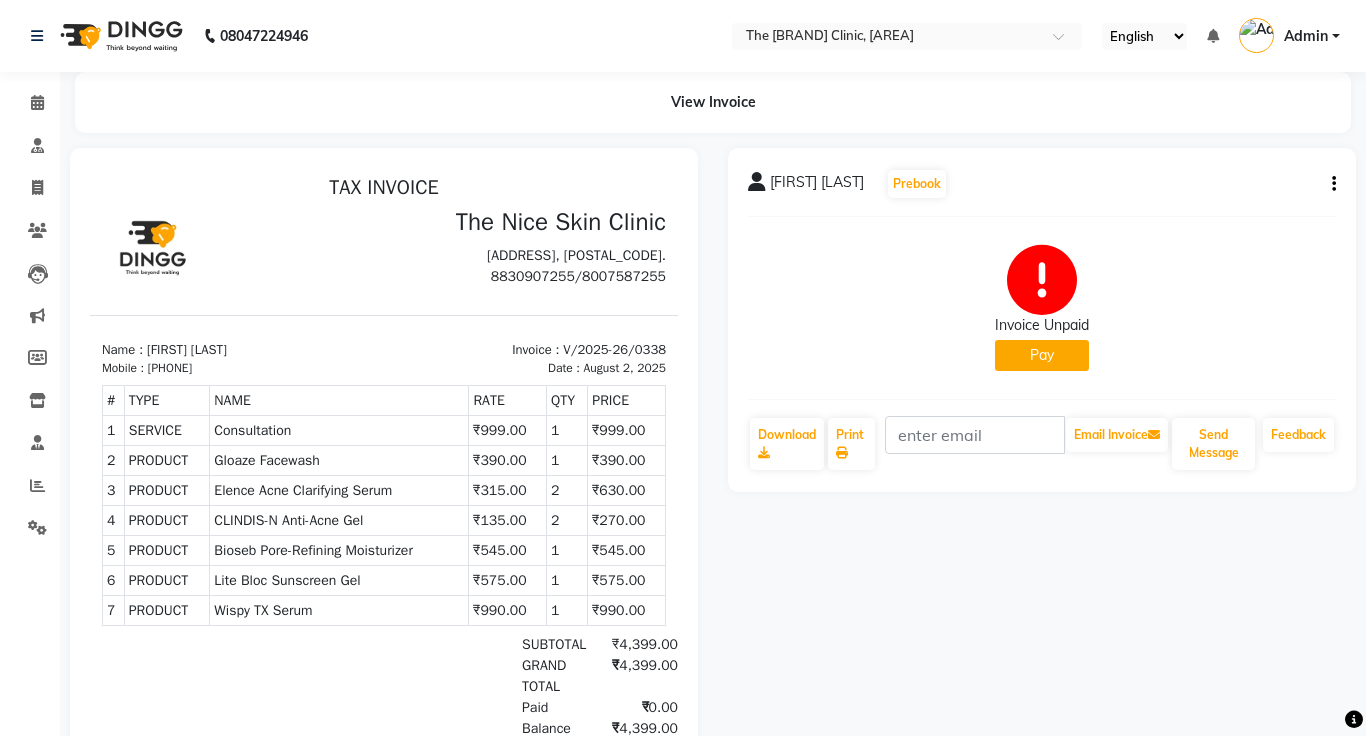 click 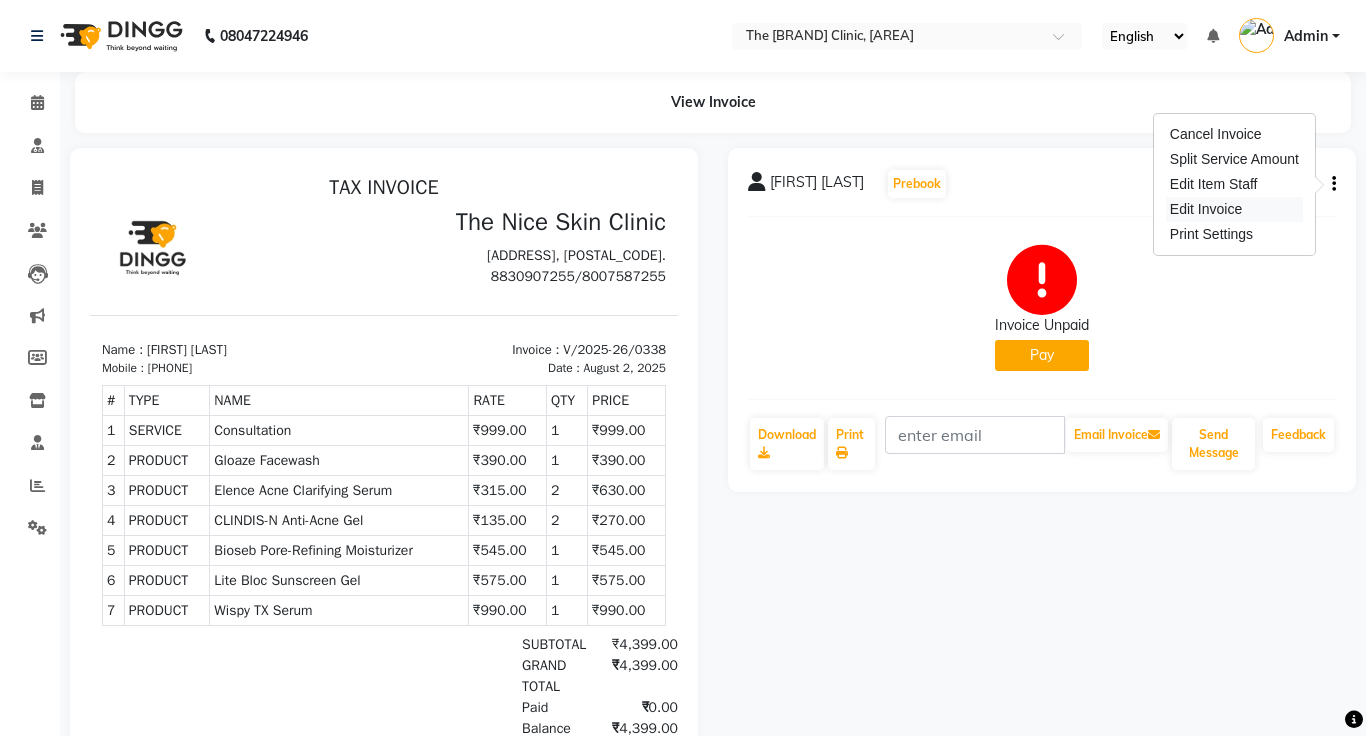 click on "Edit Invoice" at bounding box center [1234, 209] 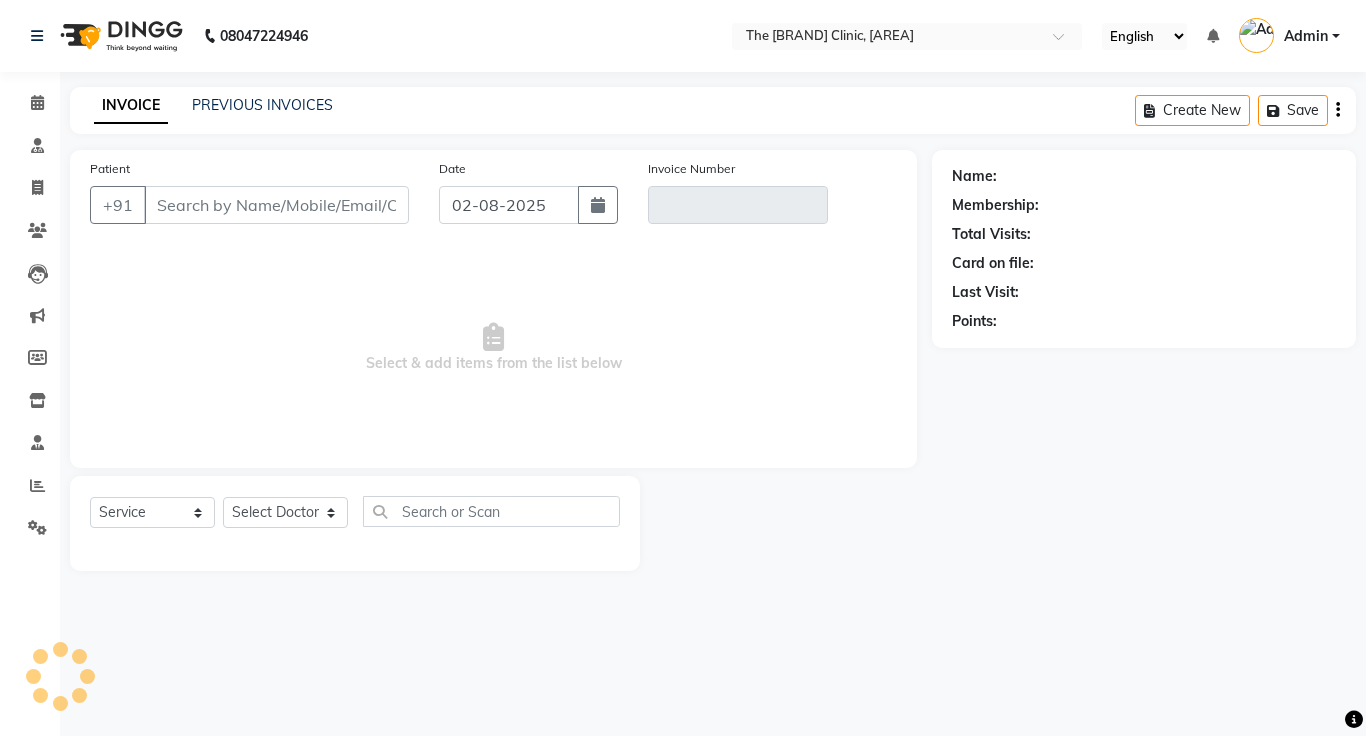 click 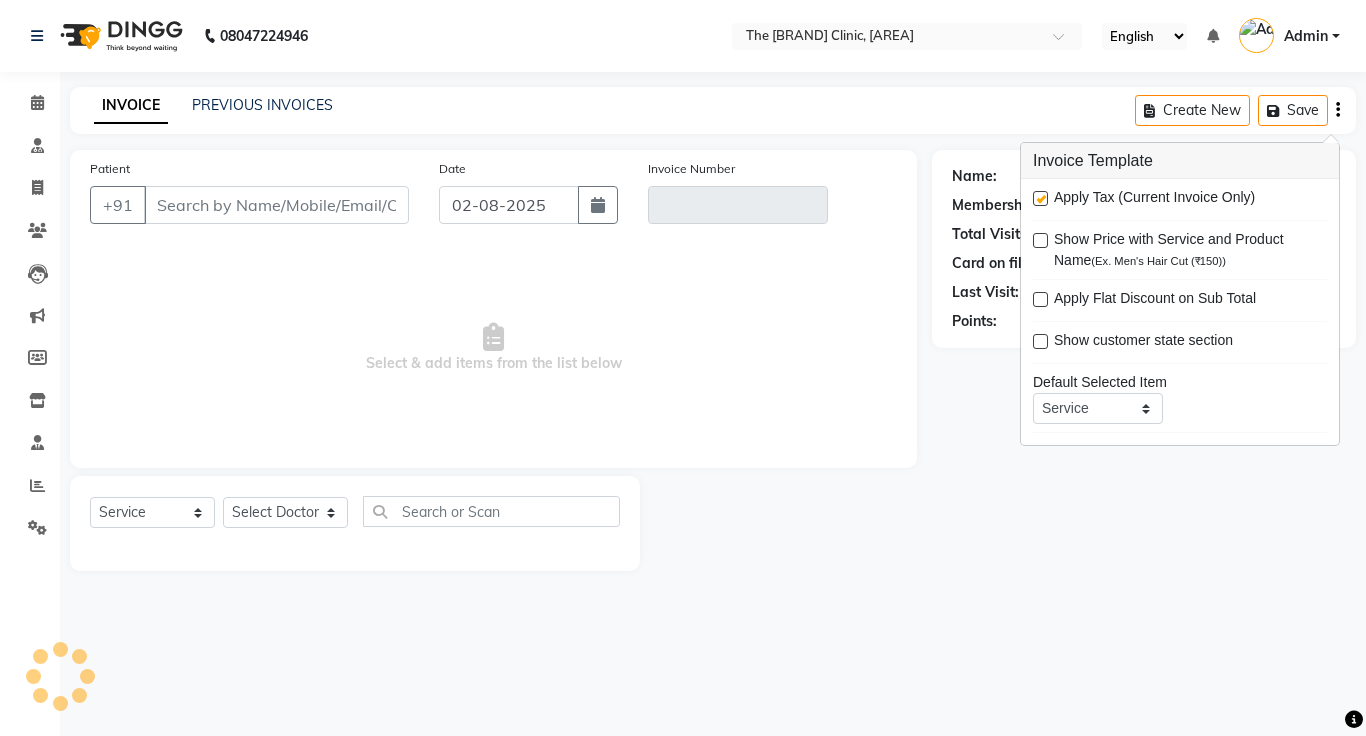 type on "[PHONE]" 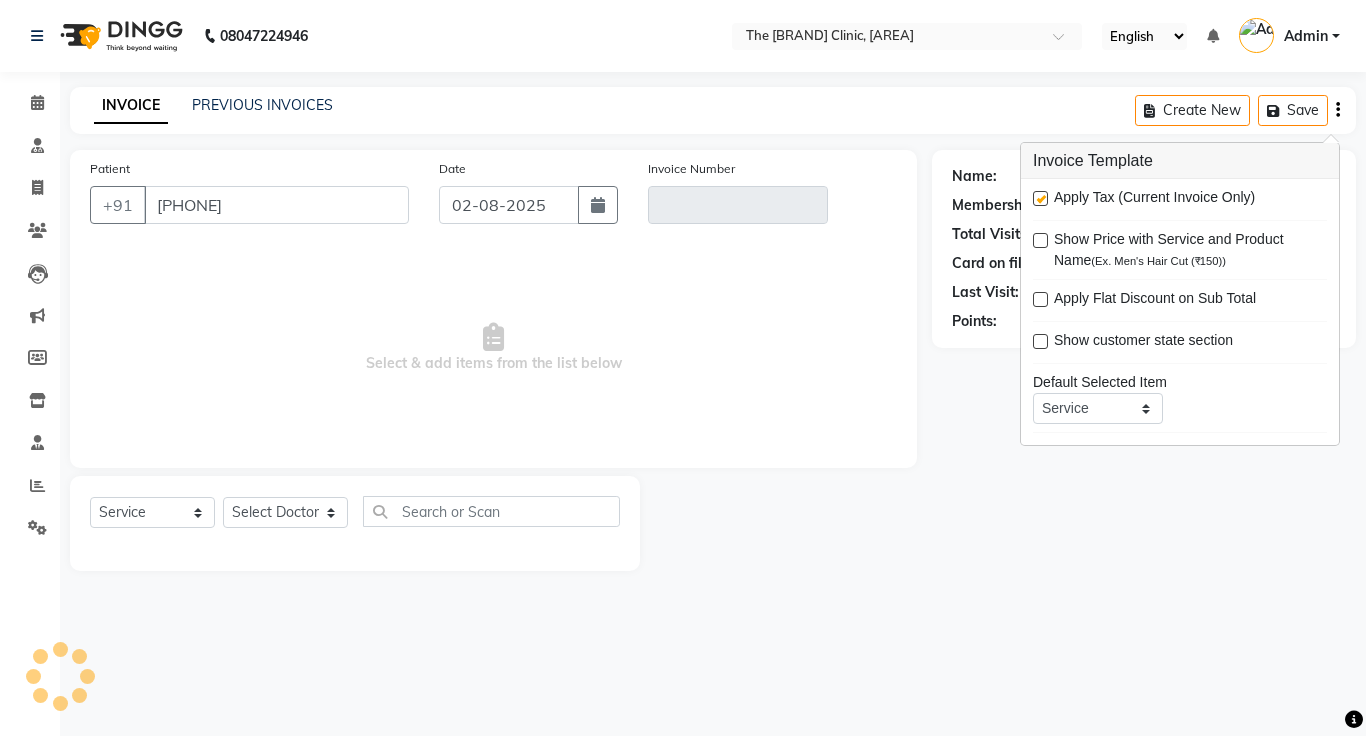 type on "V/2025-26/0338" 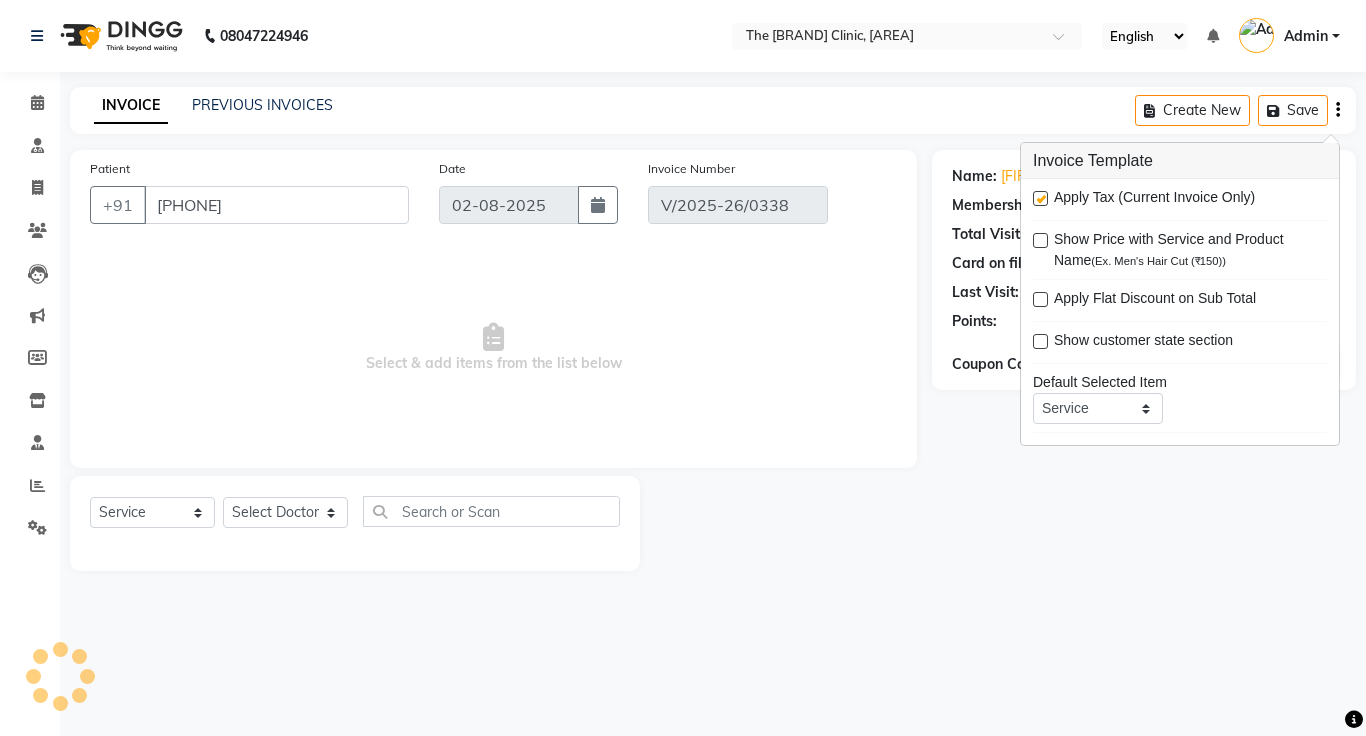 click at bounding box center (1040, 198) 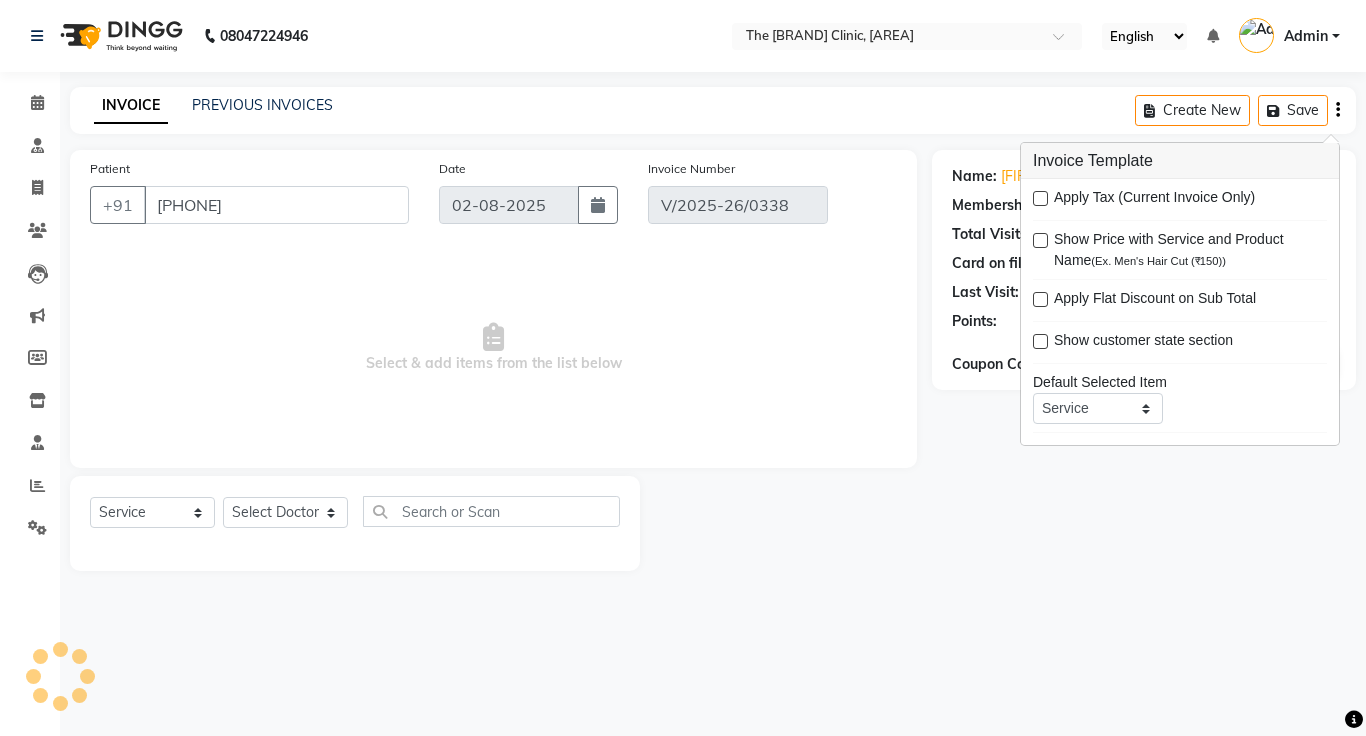 click on "INVOICE PREVIOUS INVOICES Create New   Save" 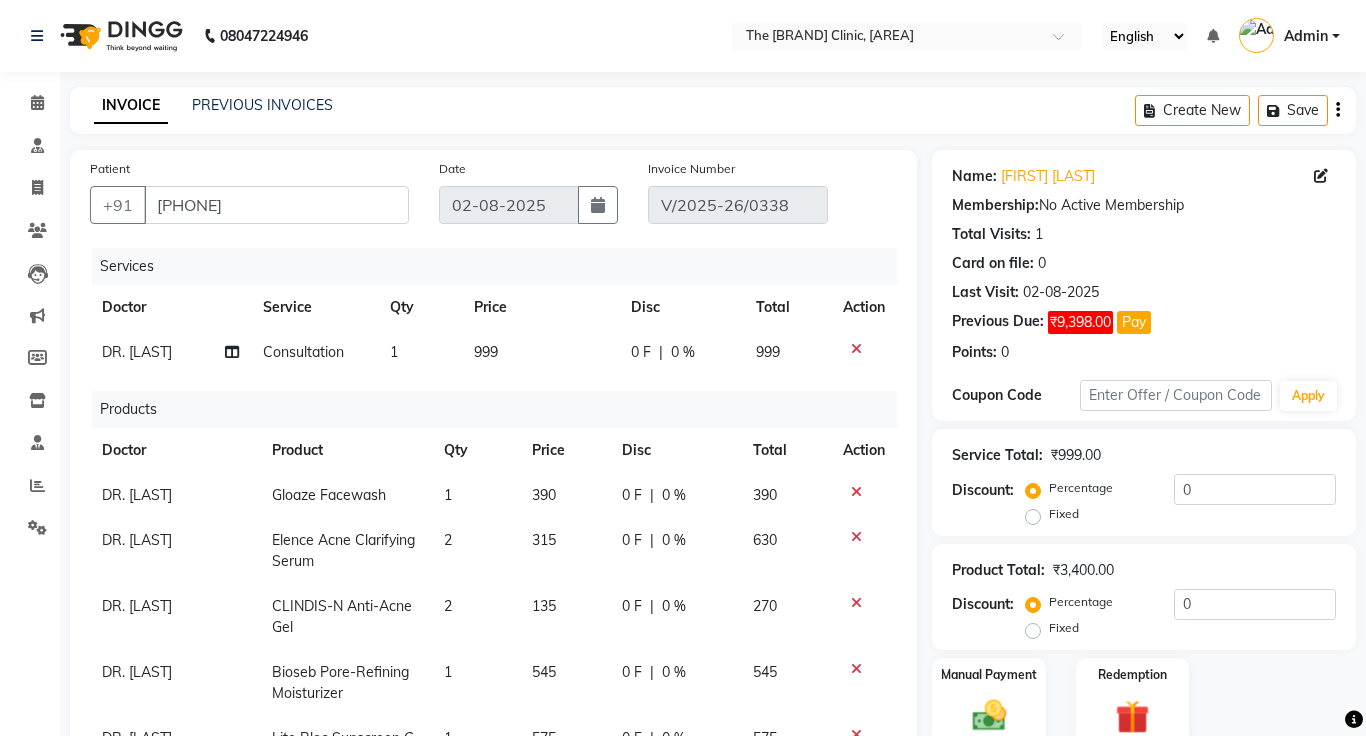 scroll, scrollTop: 95, scrollLeft: 0, axis: vertical 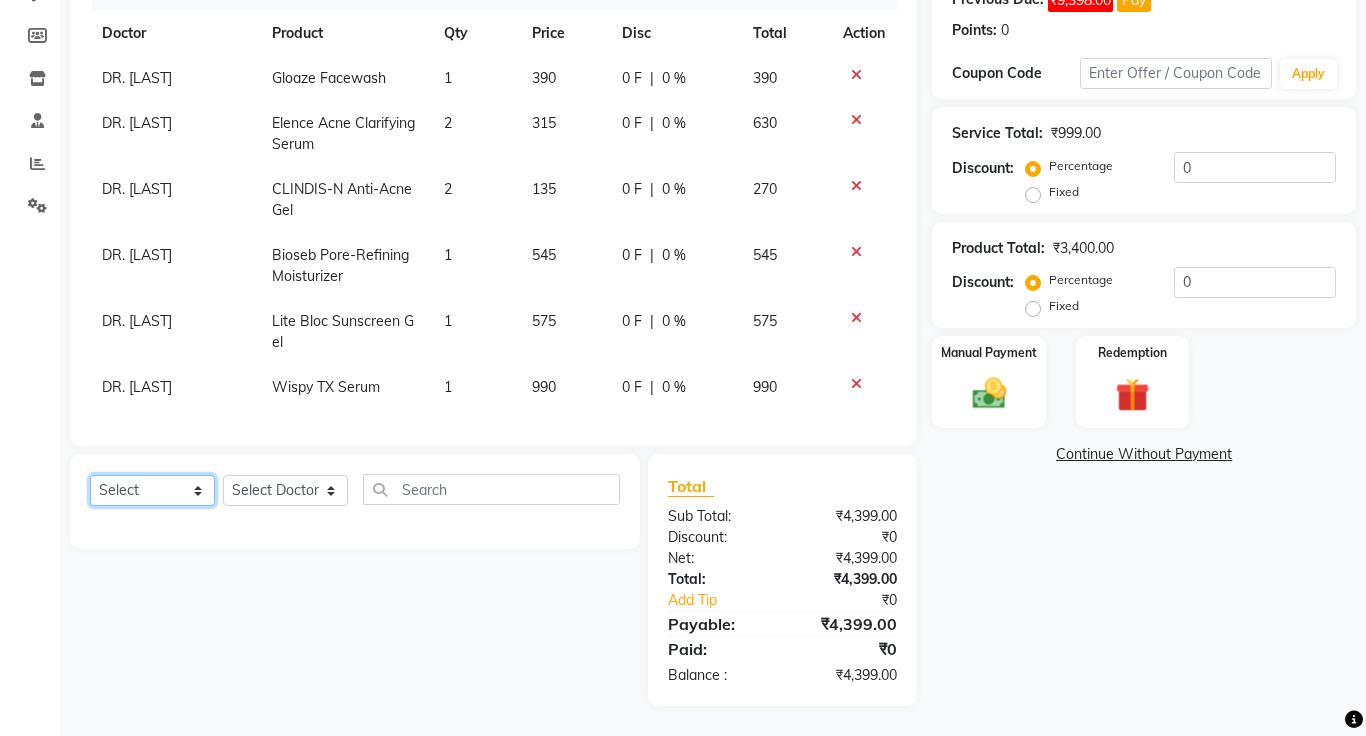 click on "Select  Service  Product  Membership  Package Voucher Prepaid Gift Card" 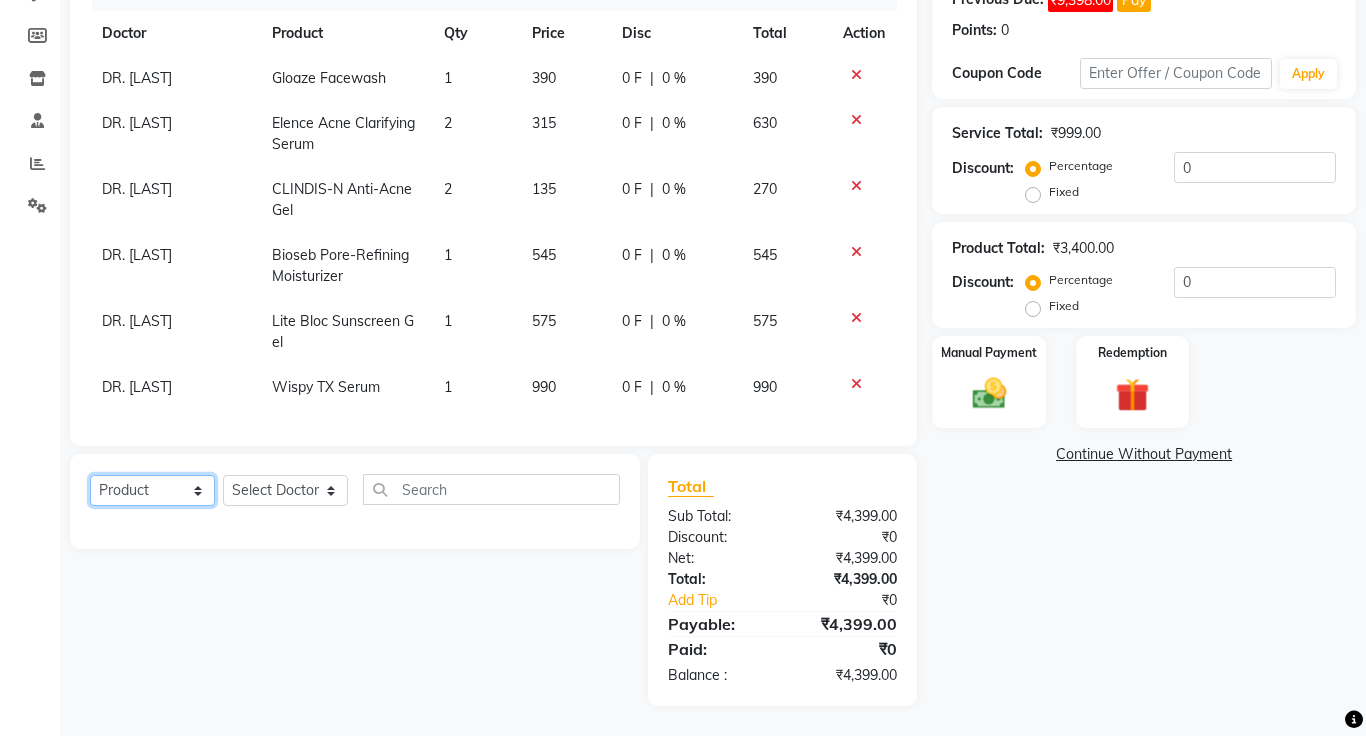click on "Select  Service  Product  Membership  Package Voucher Prepaid Gift Card" 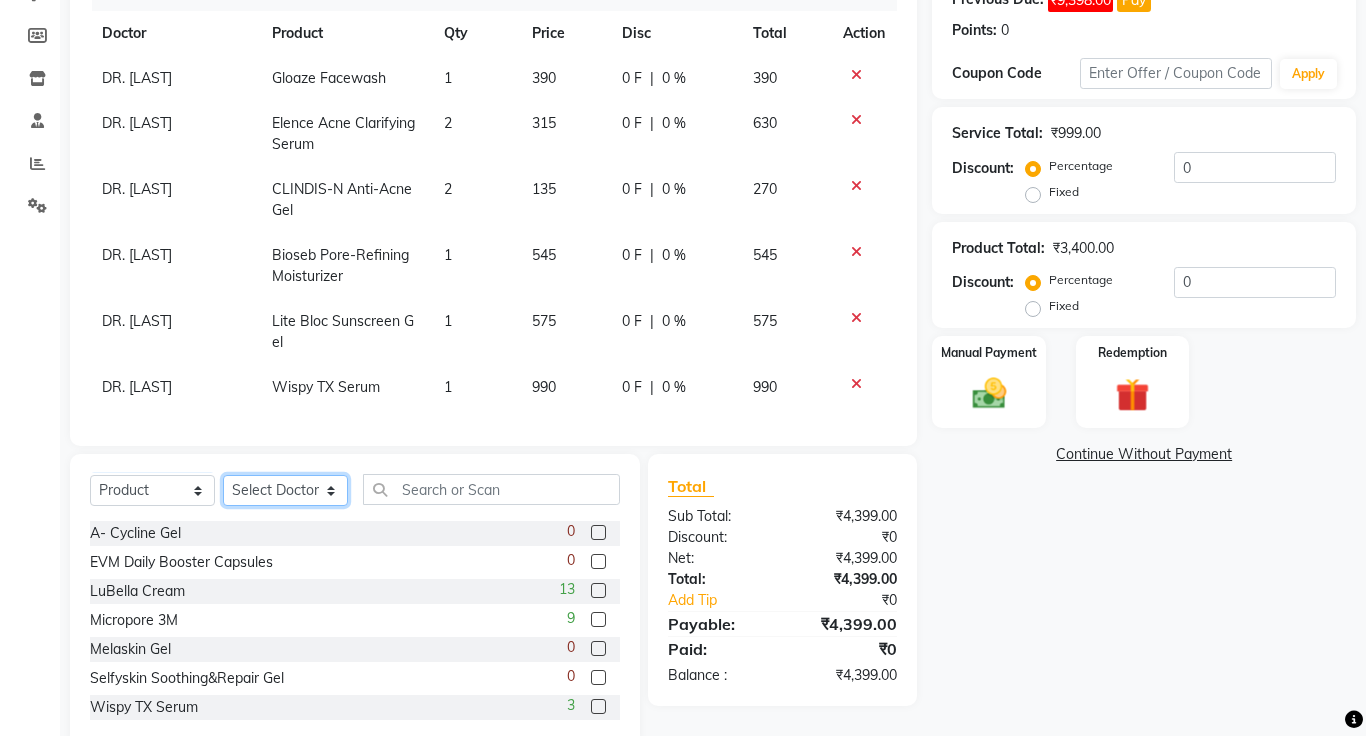 click on "Select Doctor [FIRST] [LAST] [FIRST] [LAST] [FIRST] [LAST] [FIRST] [LAST]" 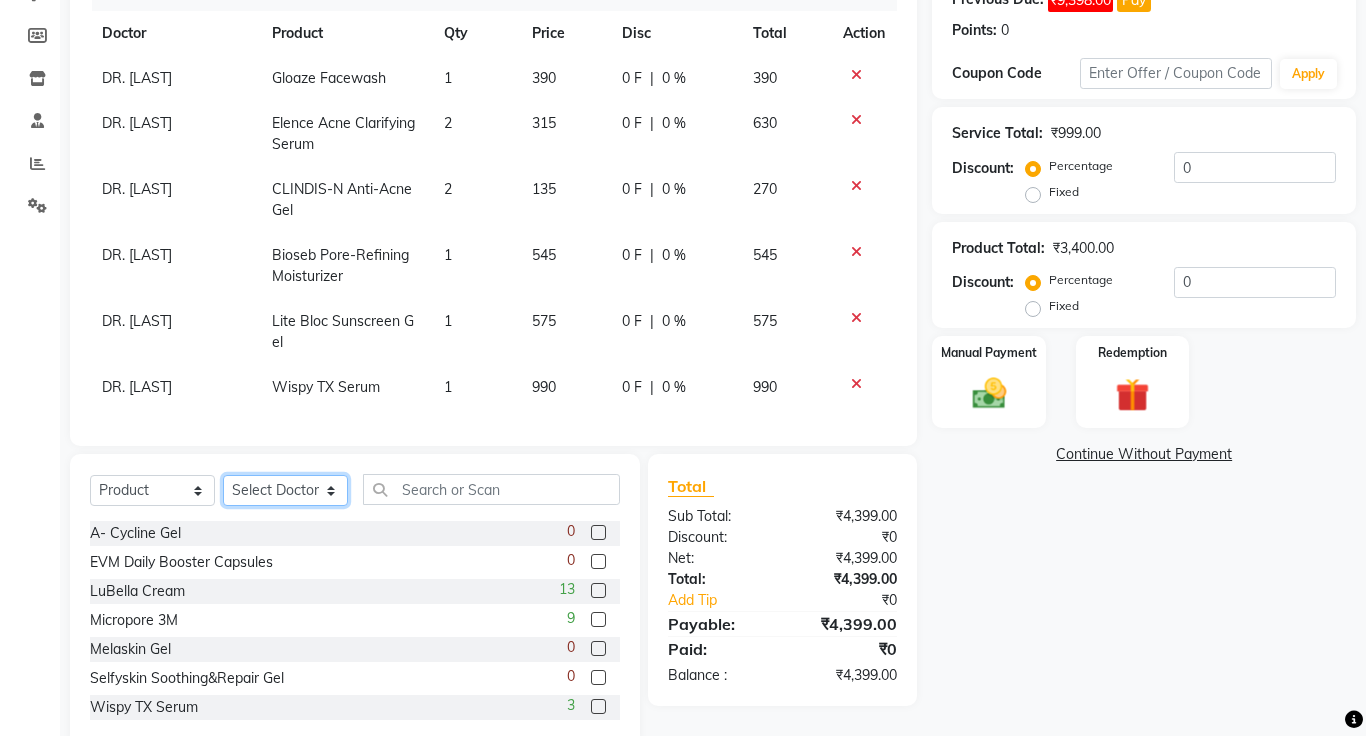 select on "1297" 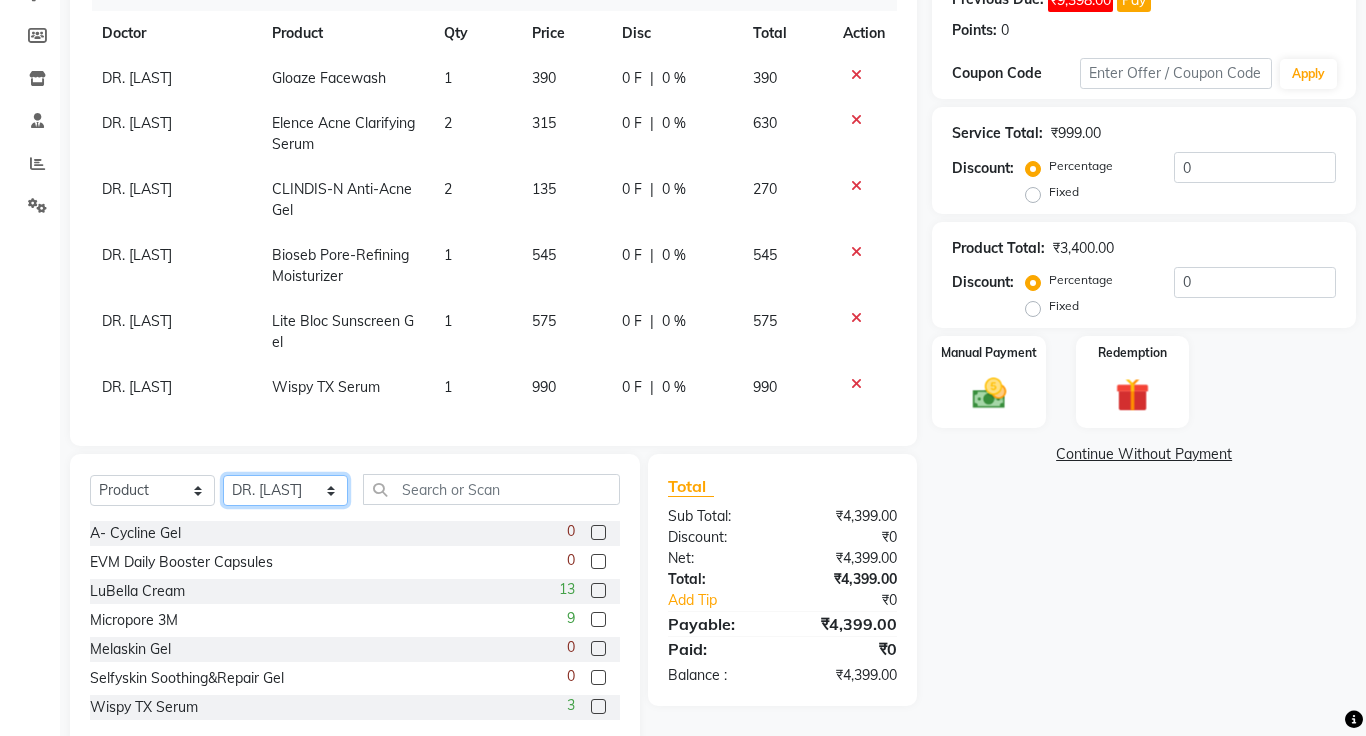 click on "Select Doctor [FIRST] [LAST] [FIRST] [LAST] [FIRST] [LAST] [FIRST] [LAST]" 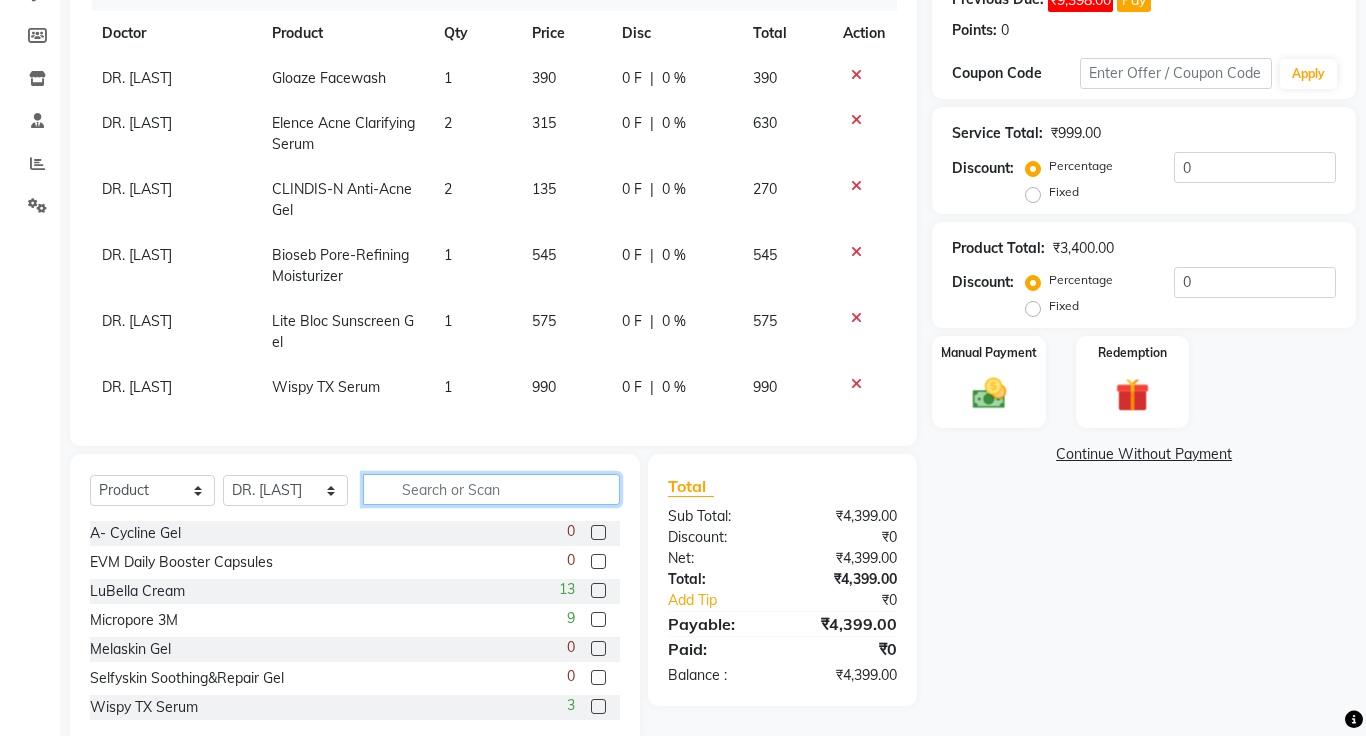 click 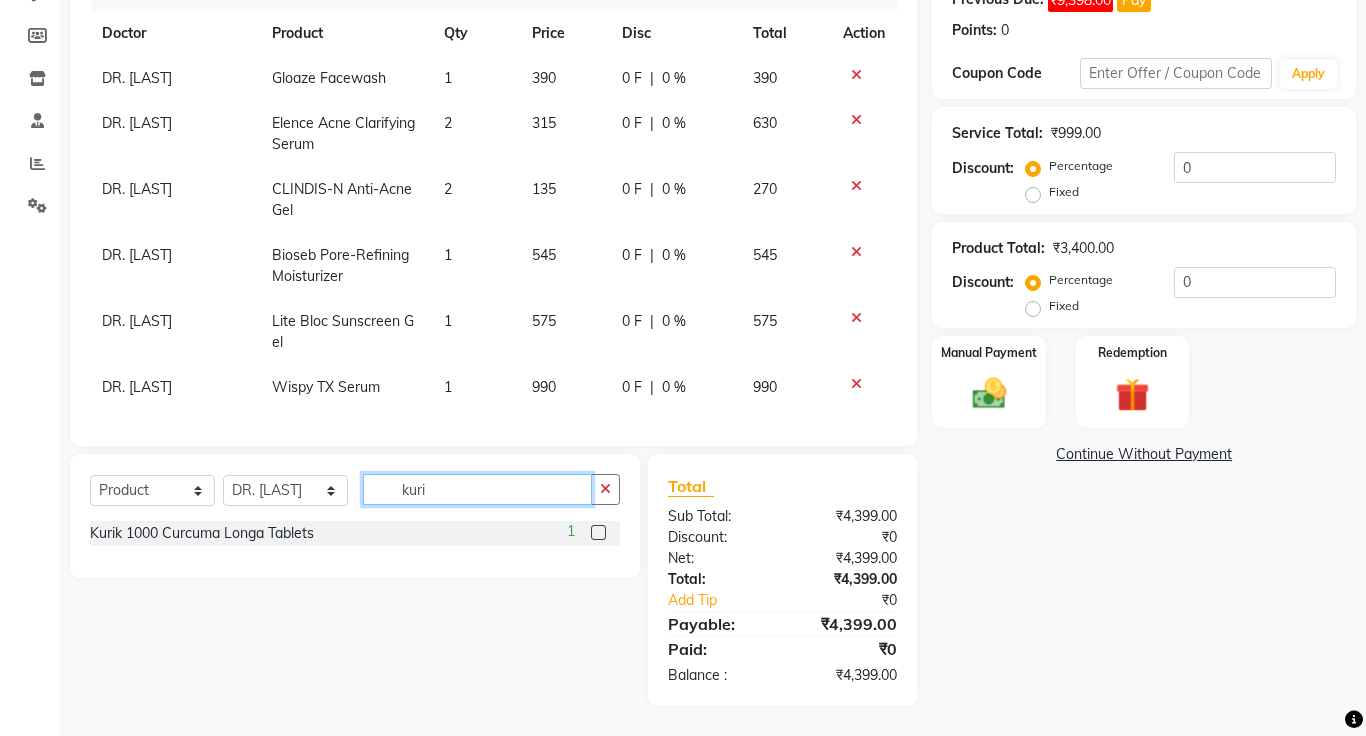 type on "kuri" 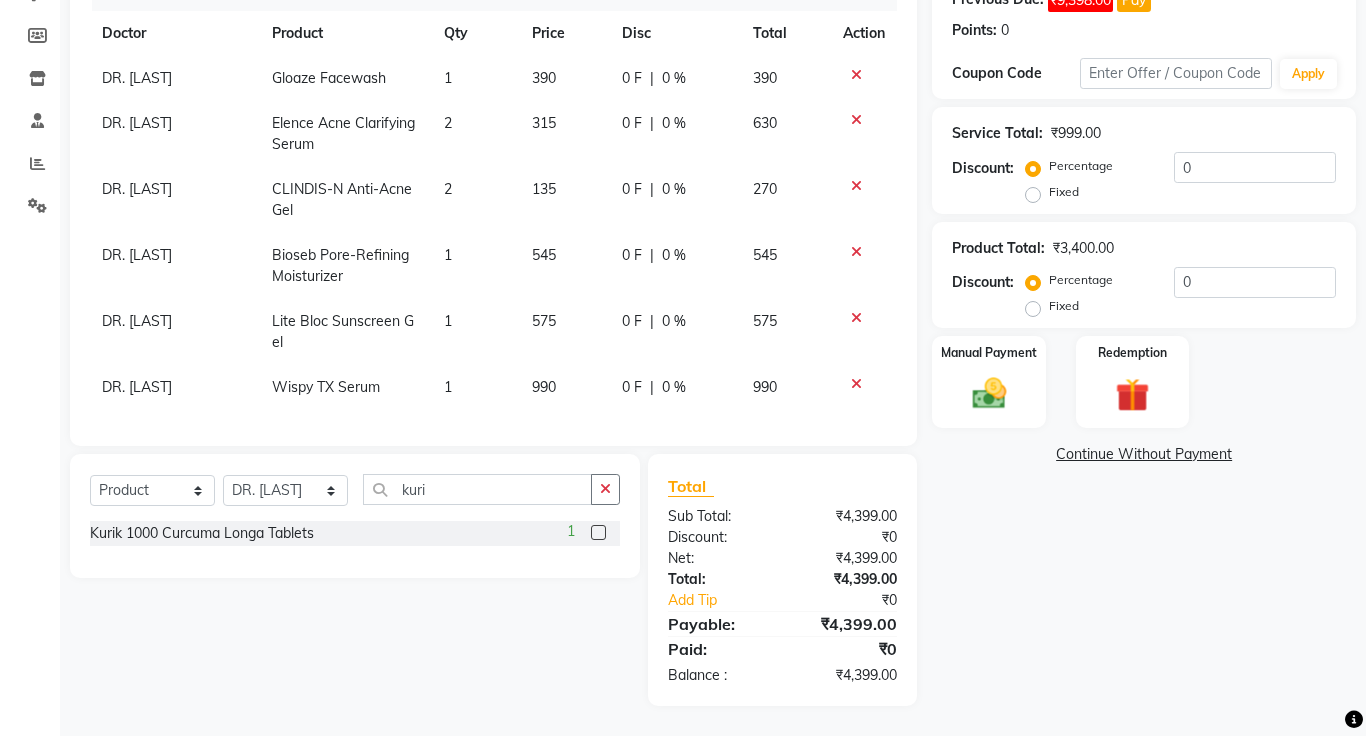 click 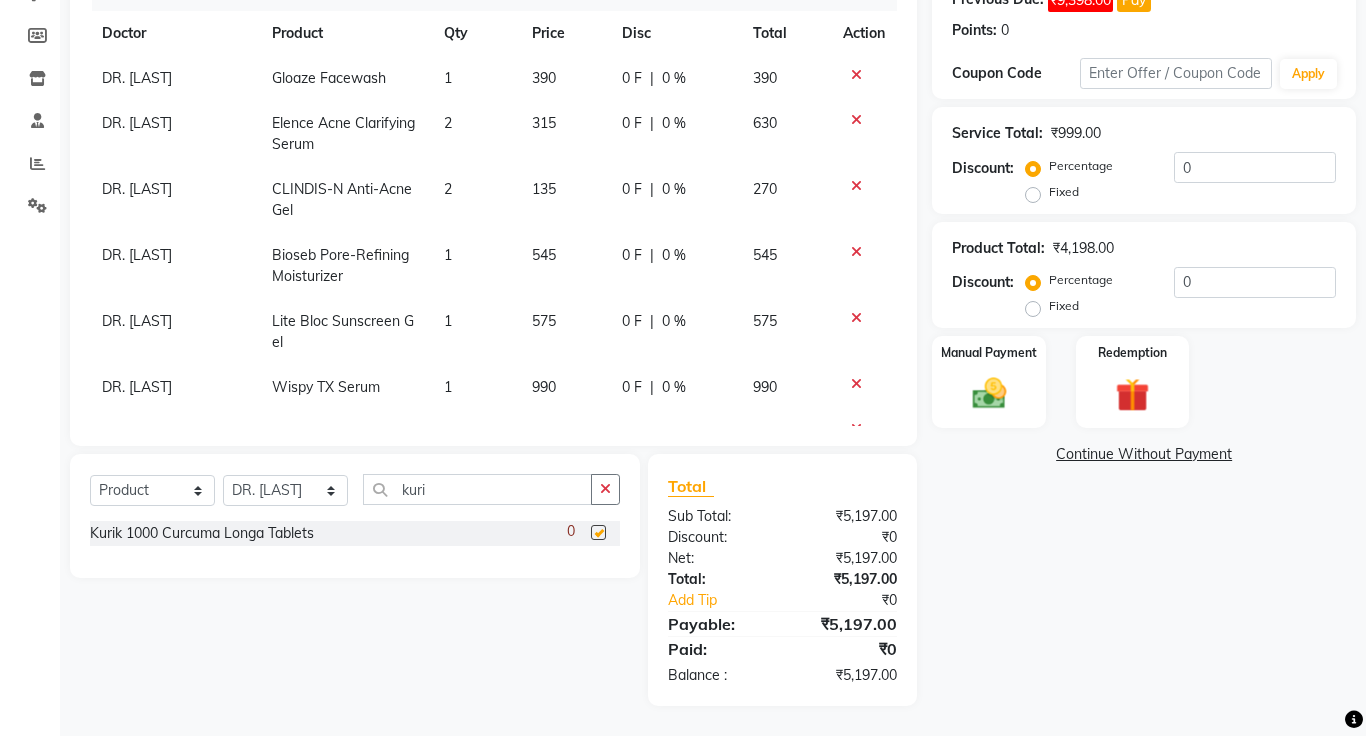 checkbox on "false" 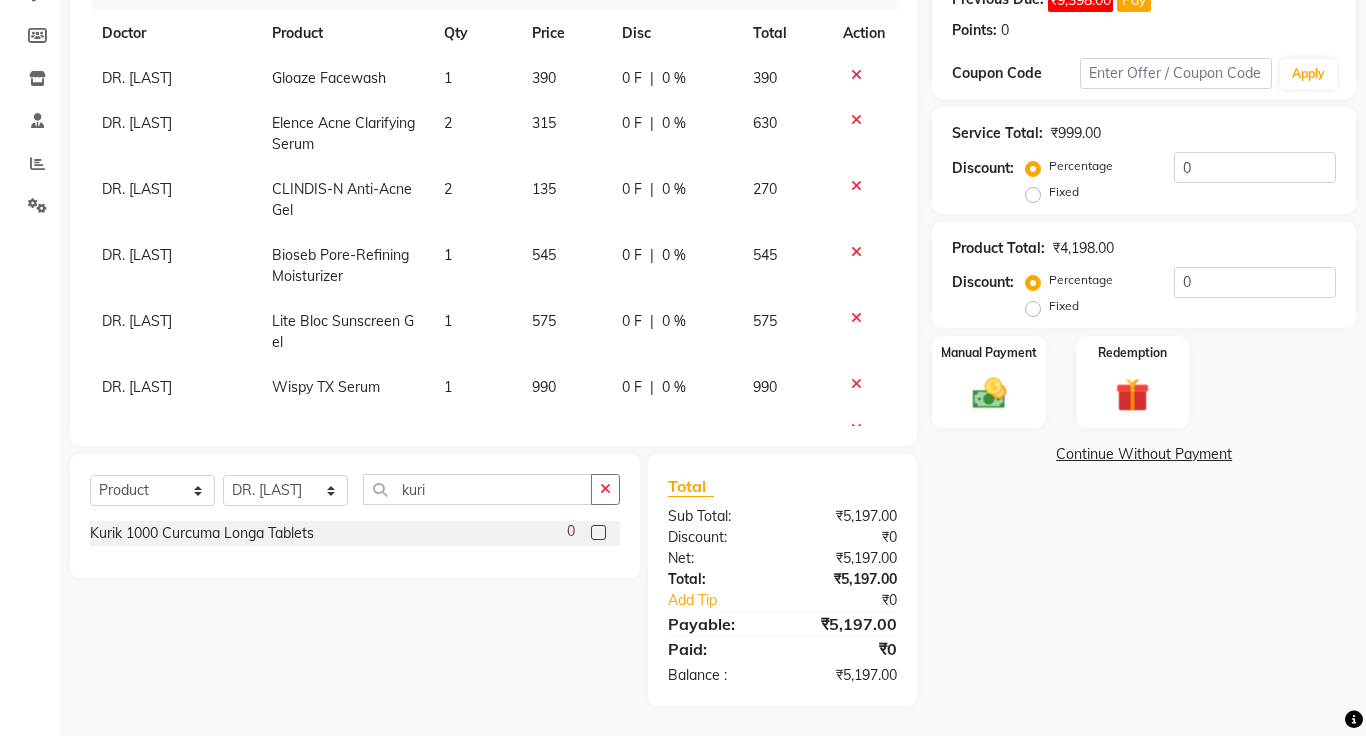 click on "Continue Without Payment" 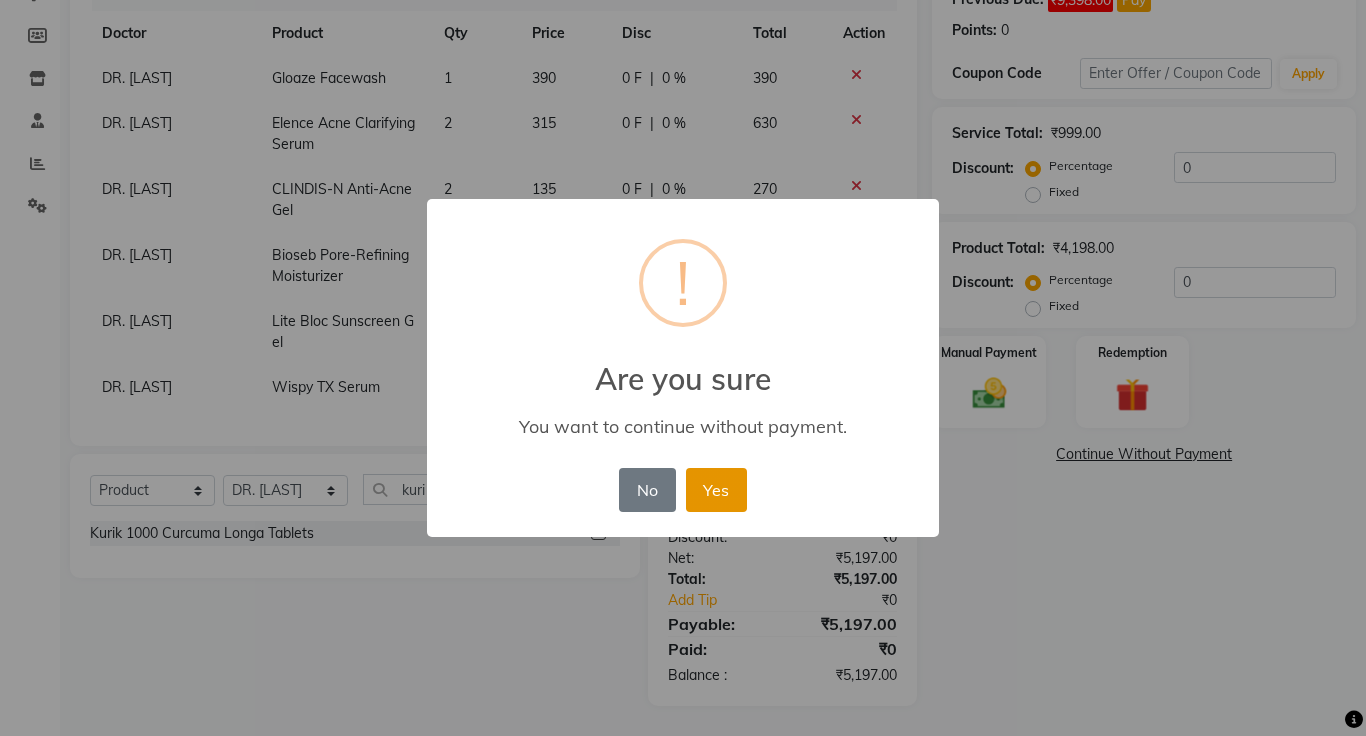 click on "Yes" at bounding box center [716, 490] 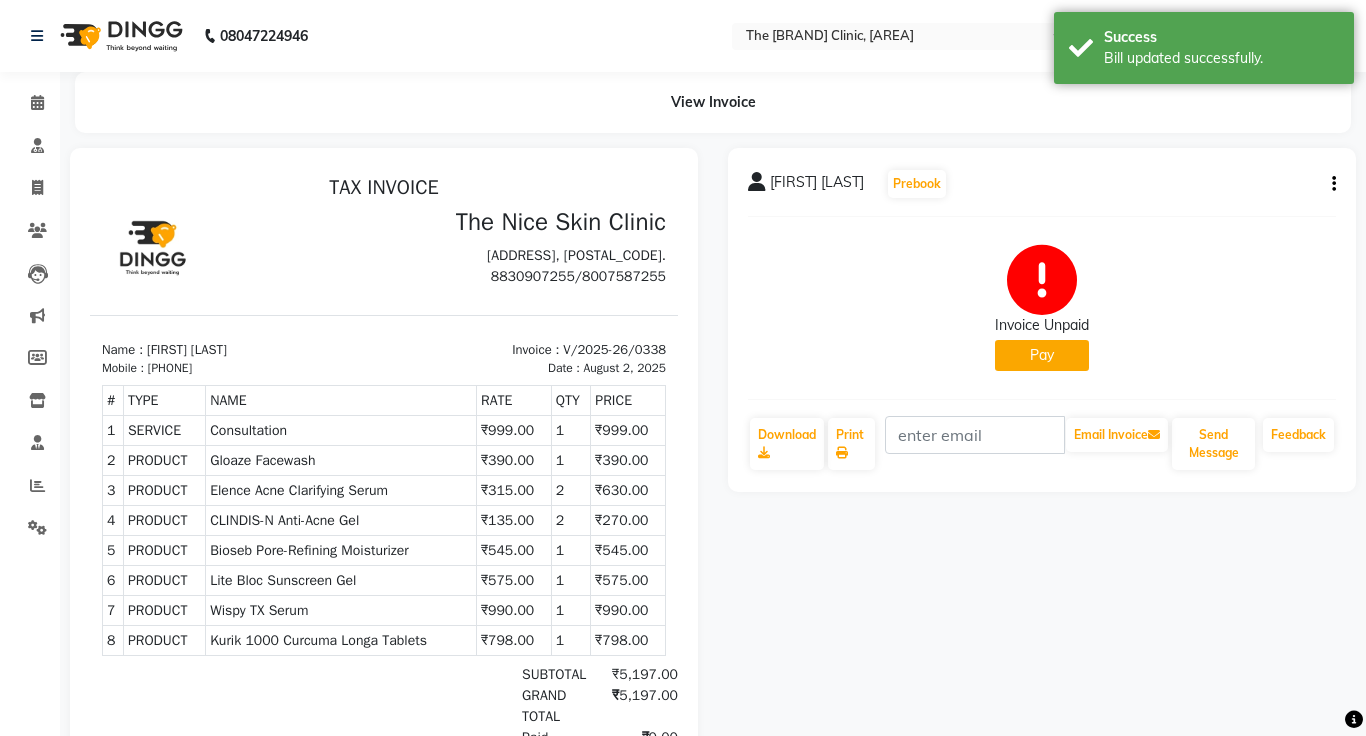 scroll, scrollTop: 0, scrollLeft: 0, axis: both 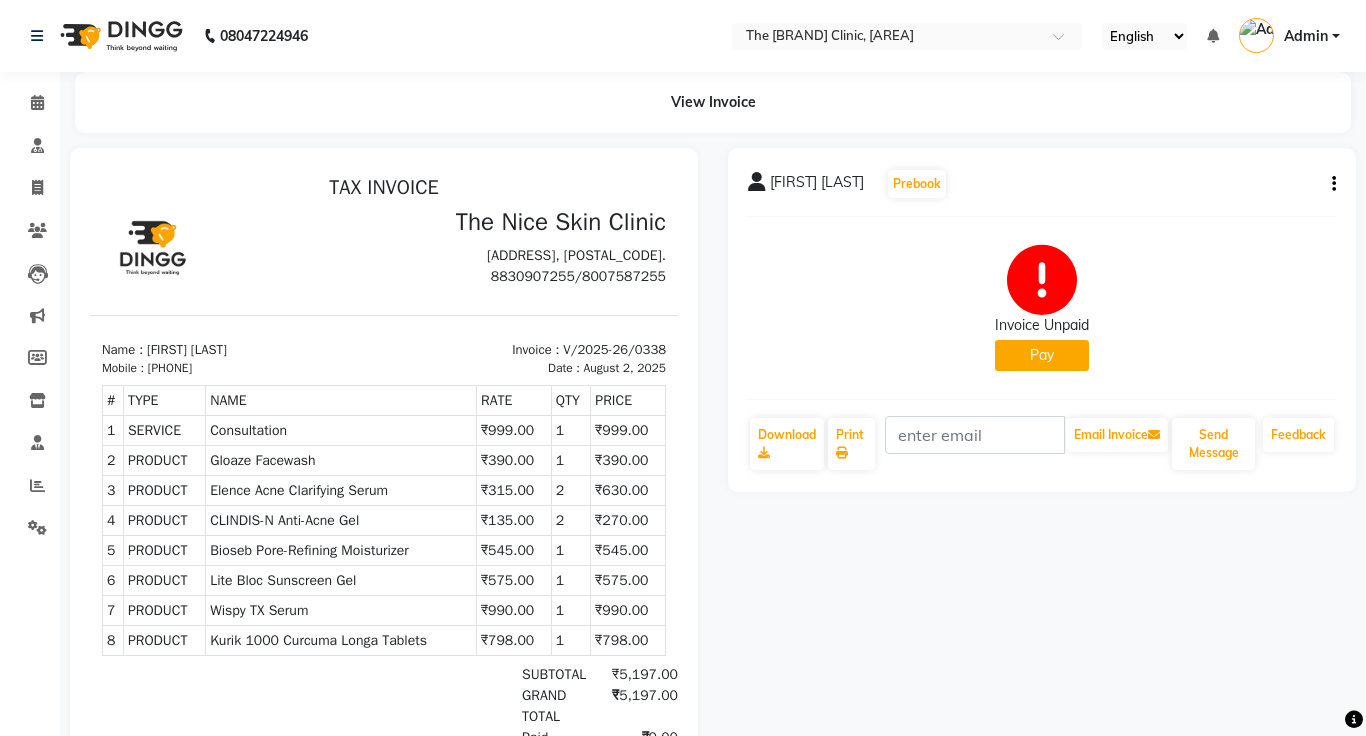 click 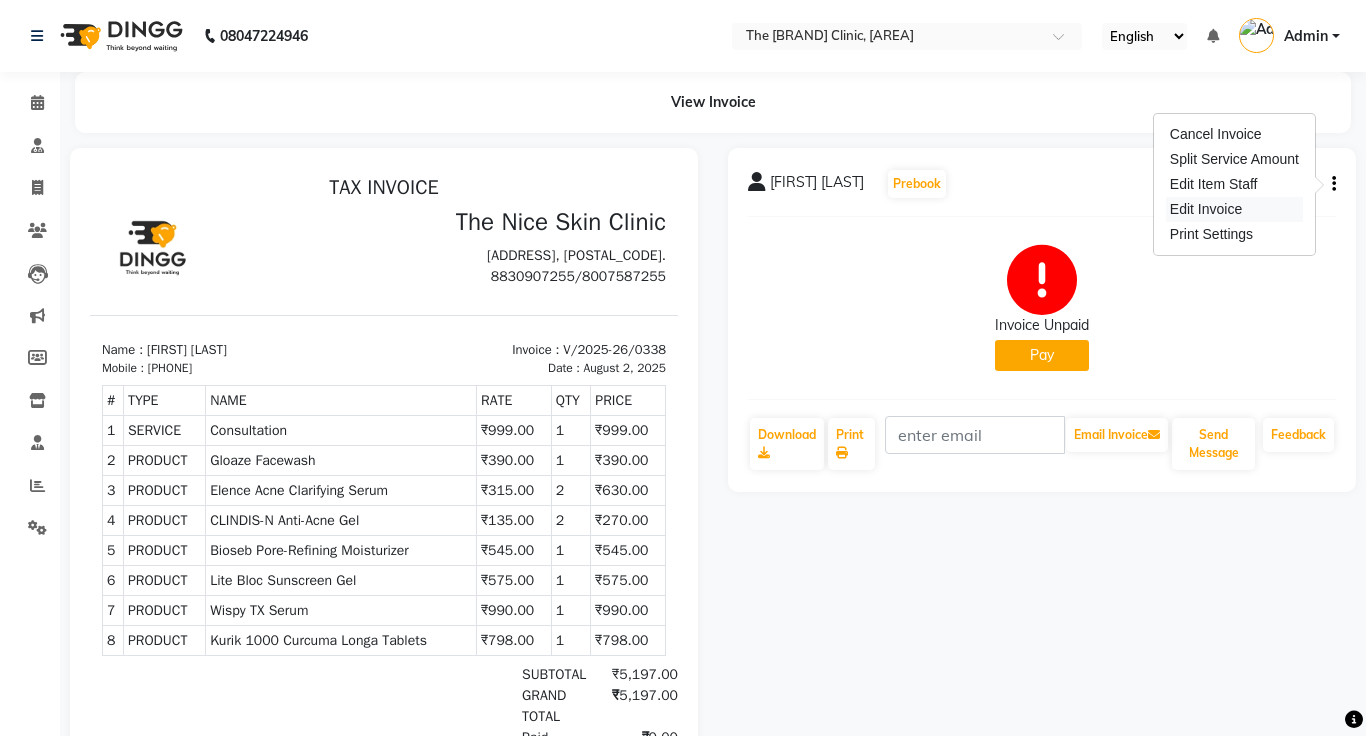 click on "Edit Invoice" at bounding box center (1234, 209) 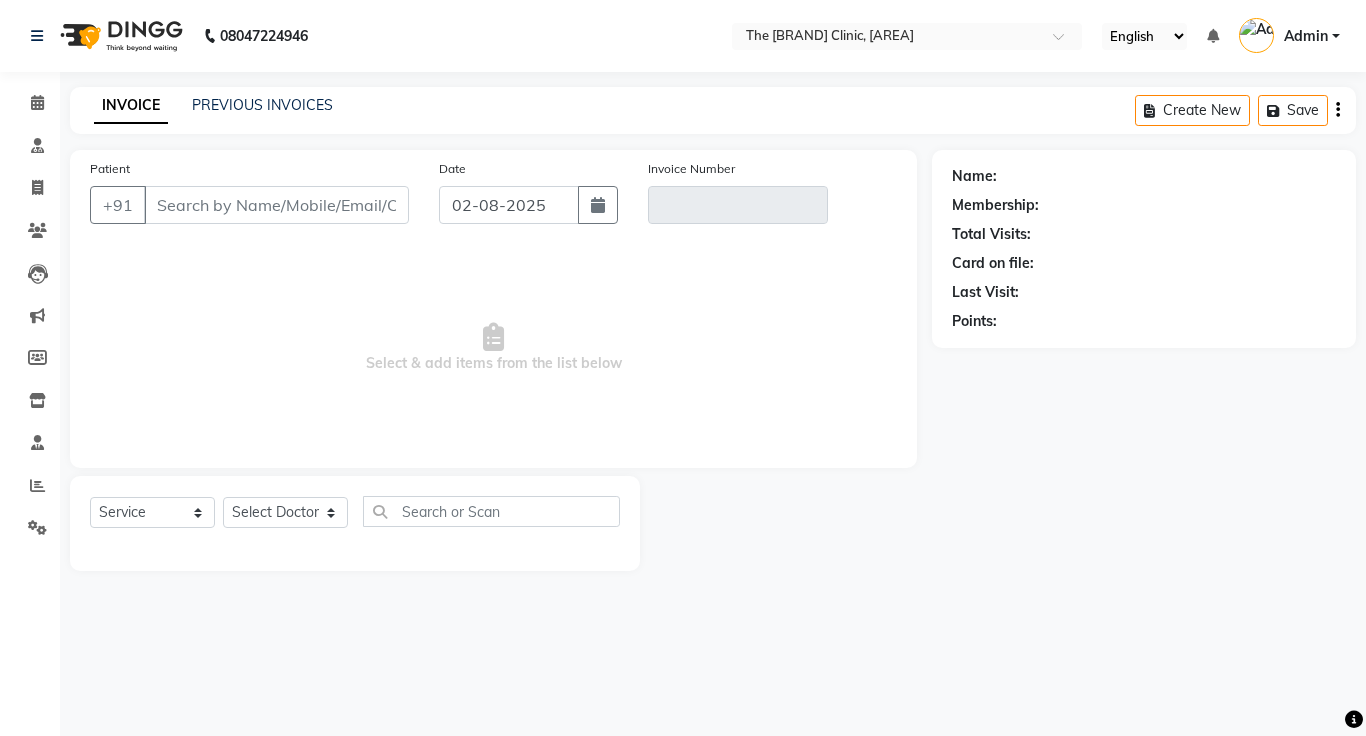 click 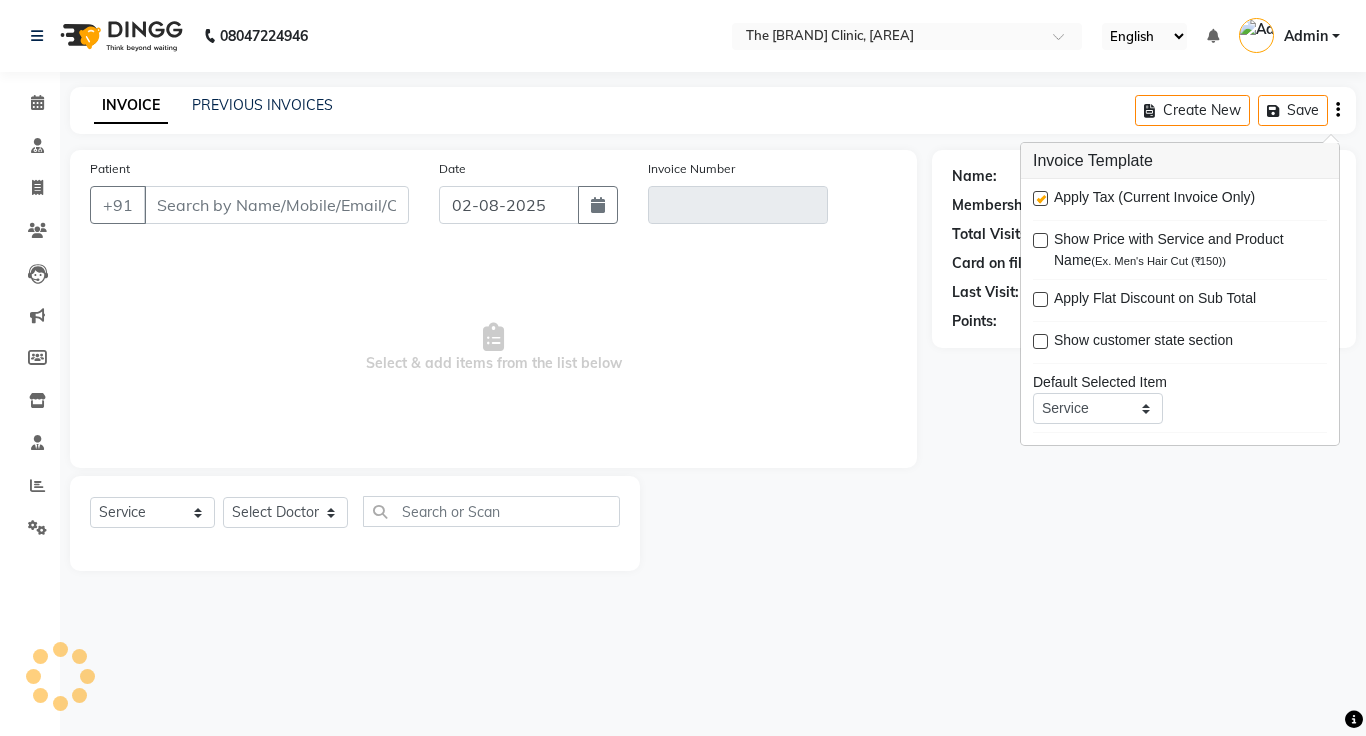 click at bounding box center (1040, 198) 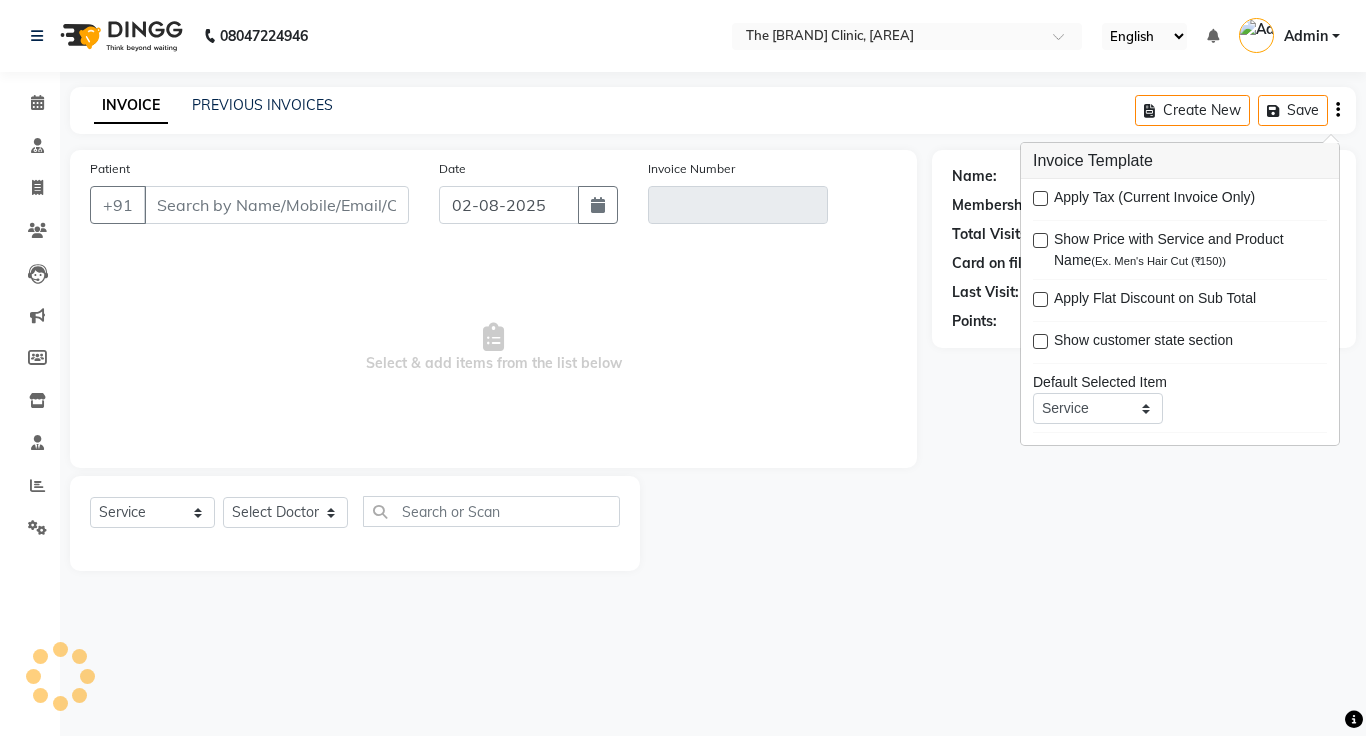 type on "[PHONE]" 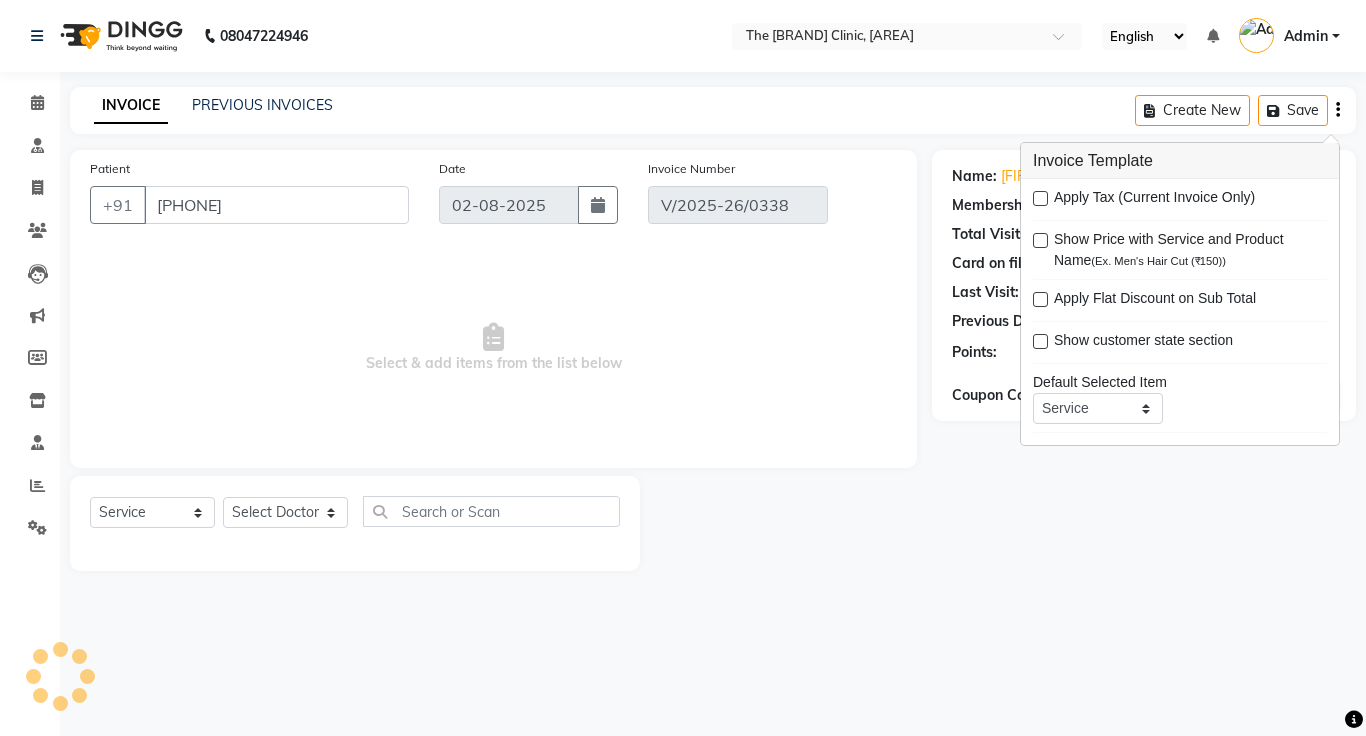 select on "select" 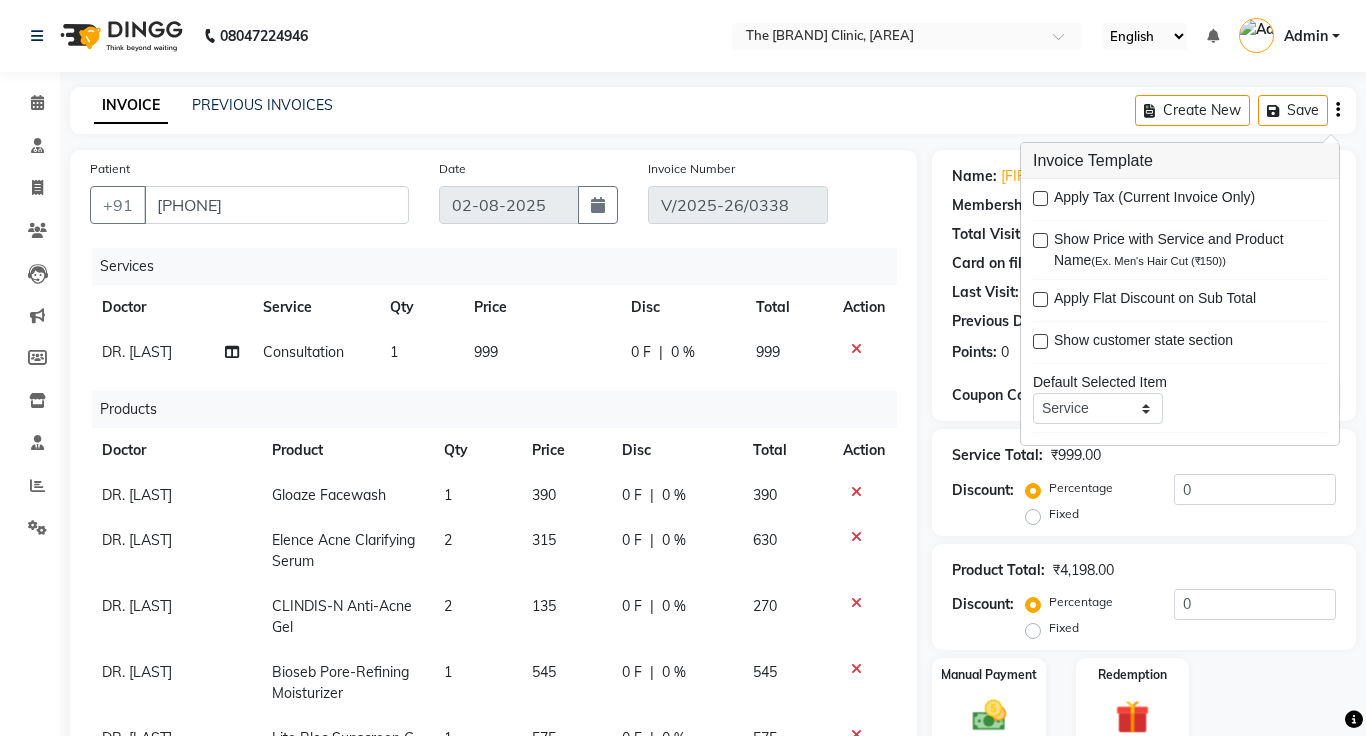 click on "DR. [LAST]" 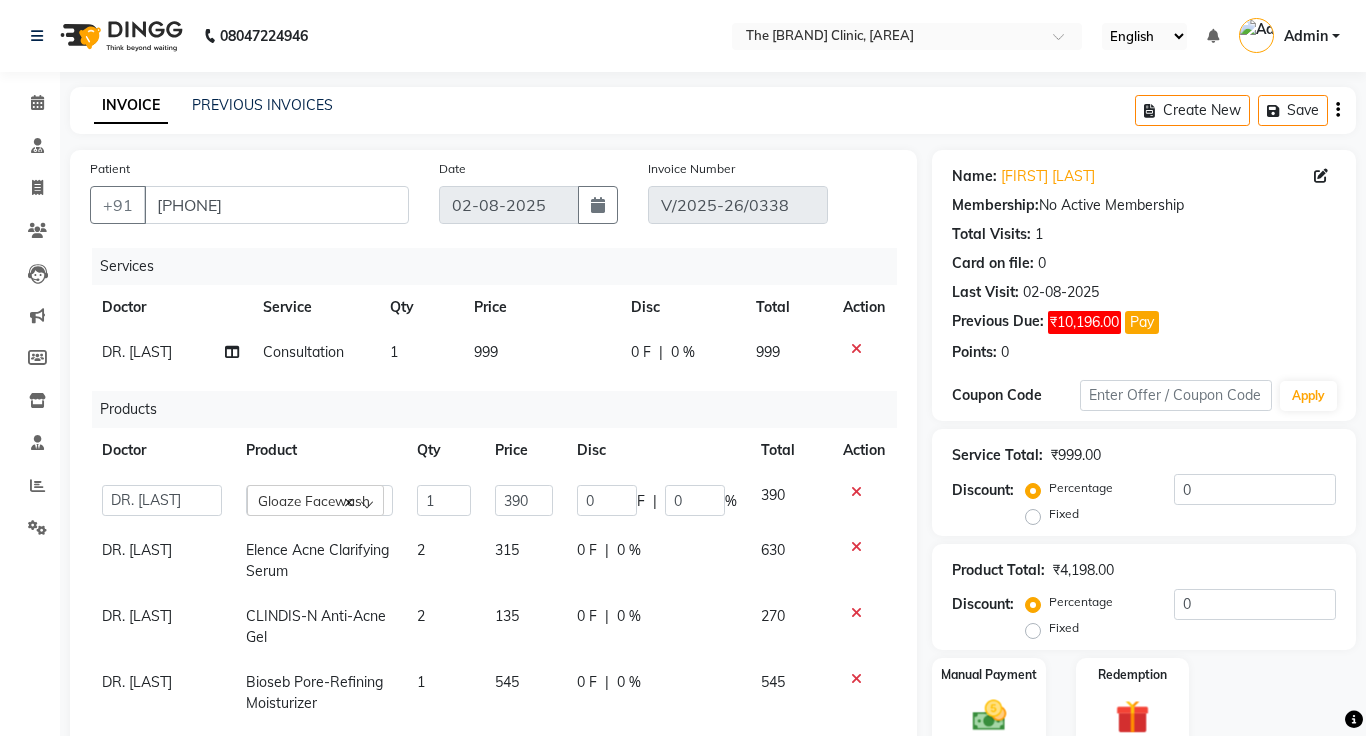 scroll, scrollTop: 171, scrollLeft: 0, axis: vertical 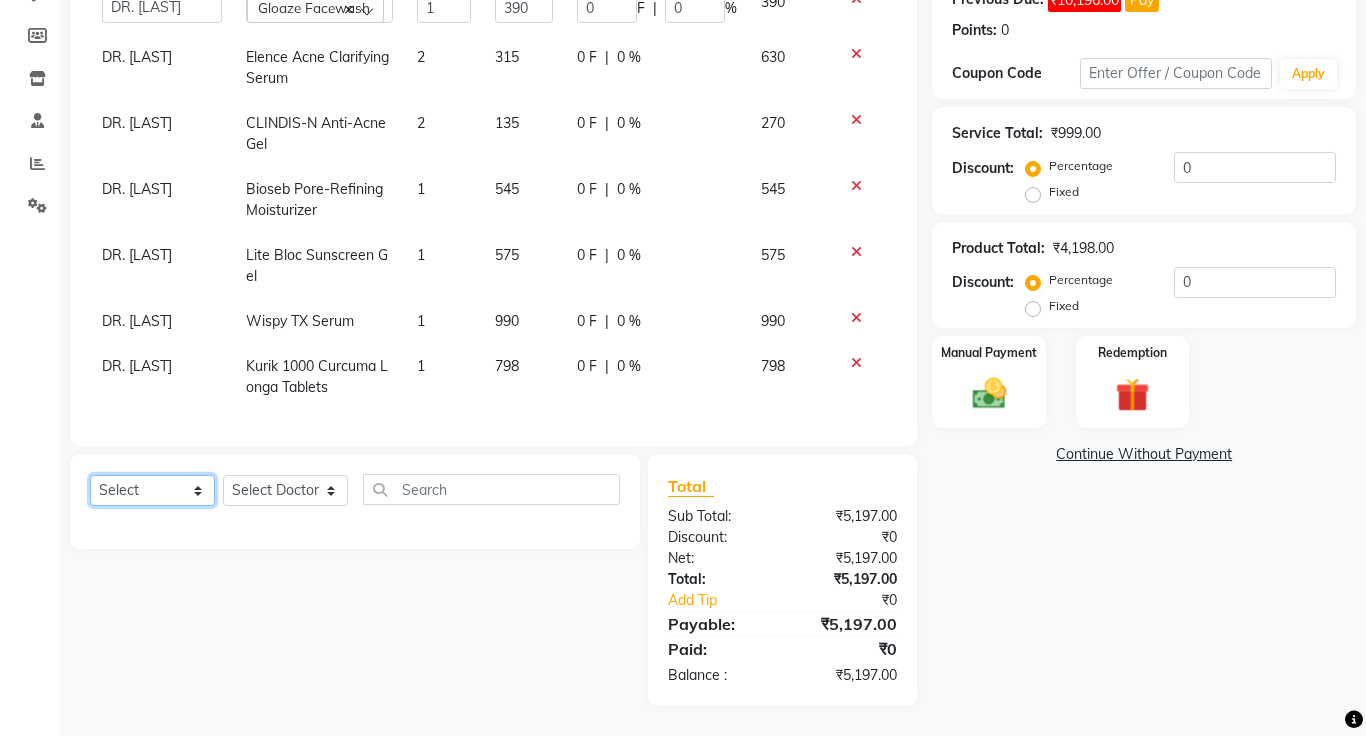 click on "Select  Service  Product  Membership  Package Voucher Prepaid Gift Card" 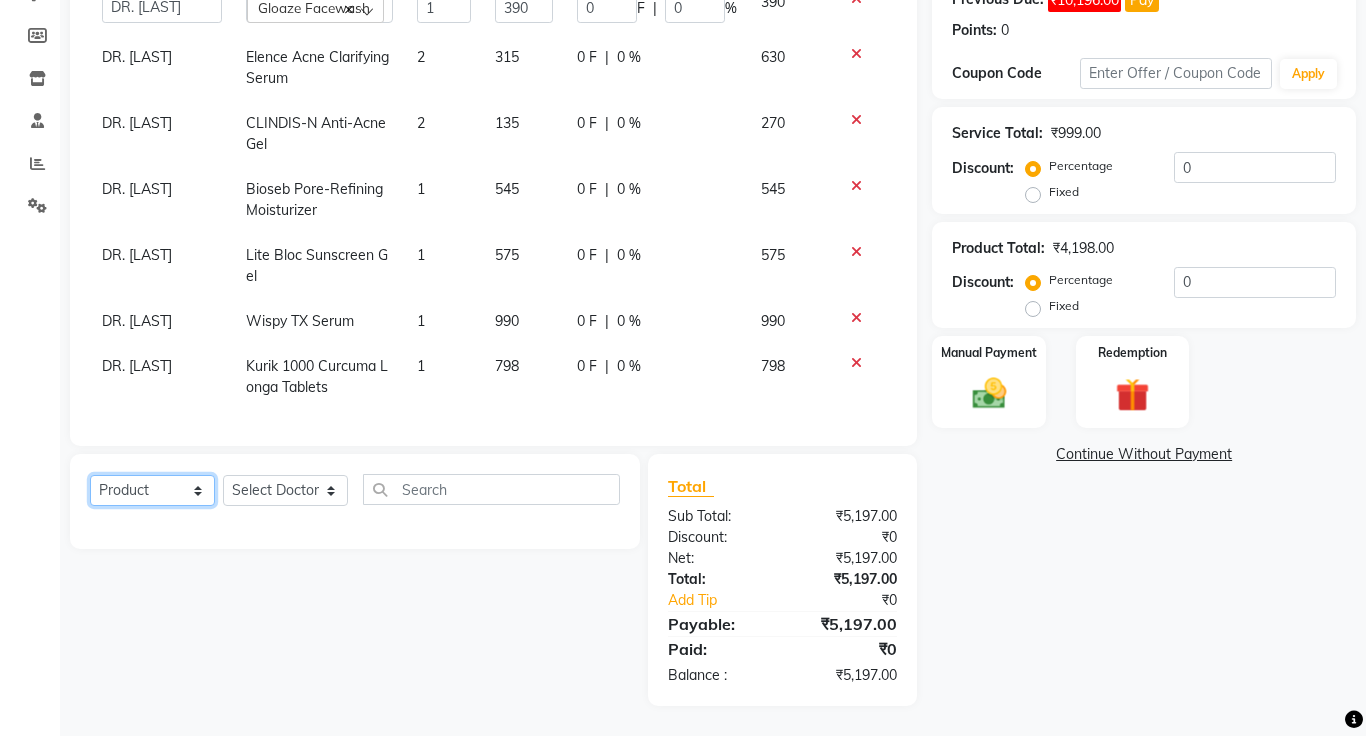click on "Select  Service  Product  Membership  Package Voucher Prepaid Gift Card" 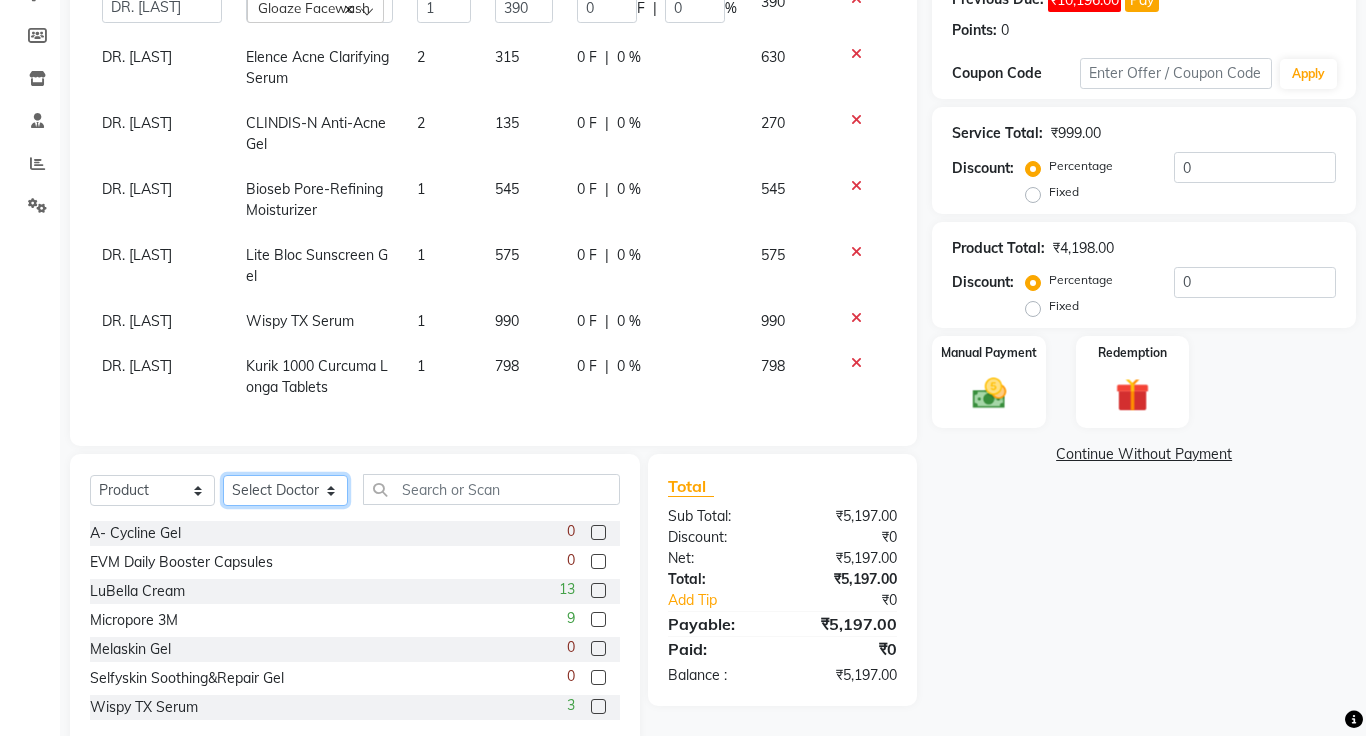 click on "Select Doctor [FIRST] [LAST] [FIRST] [LAST] [FIRST] [LAST] [FIRST] [LAST]" 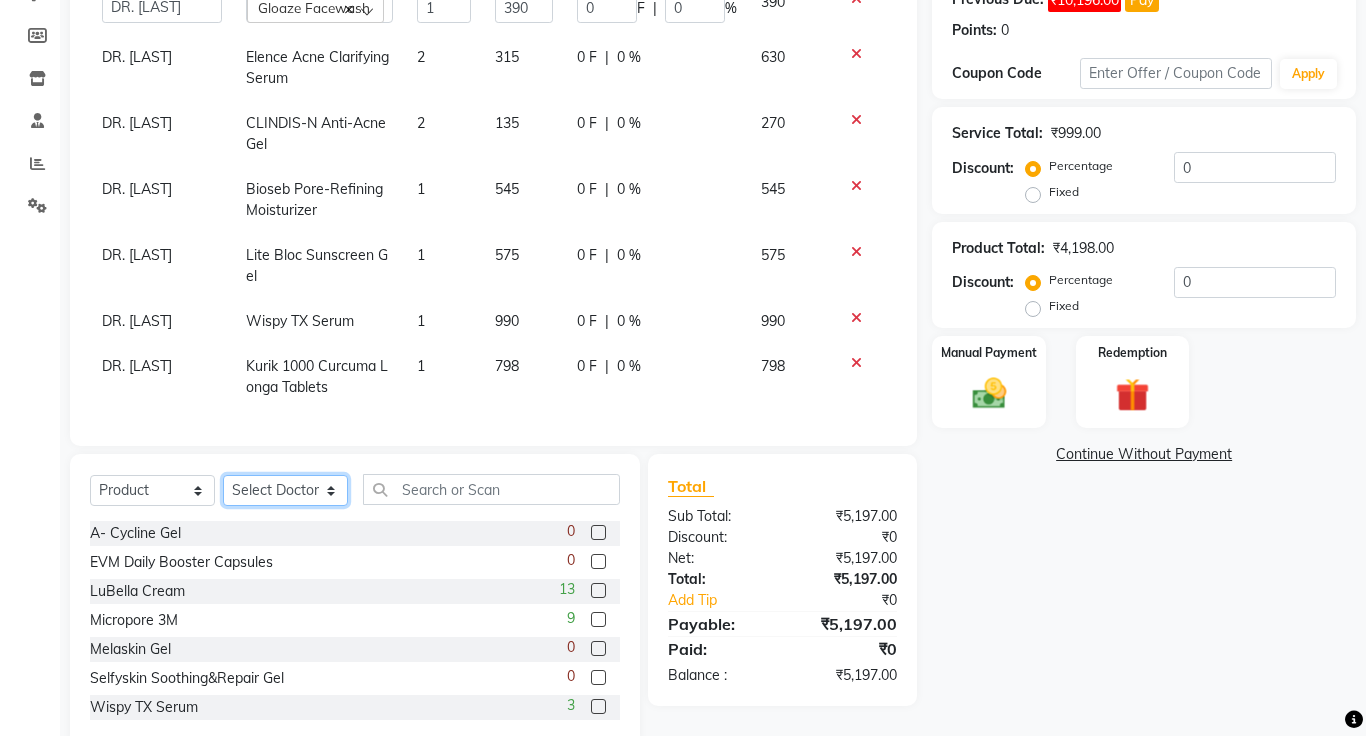 select on "1297" 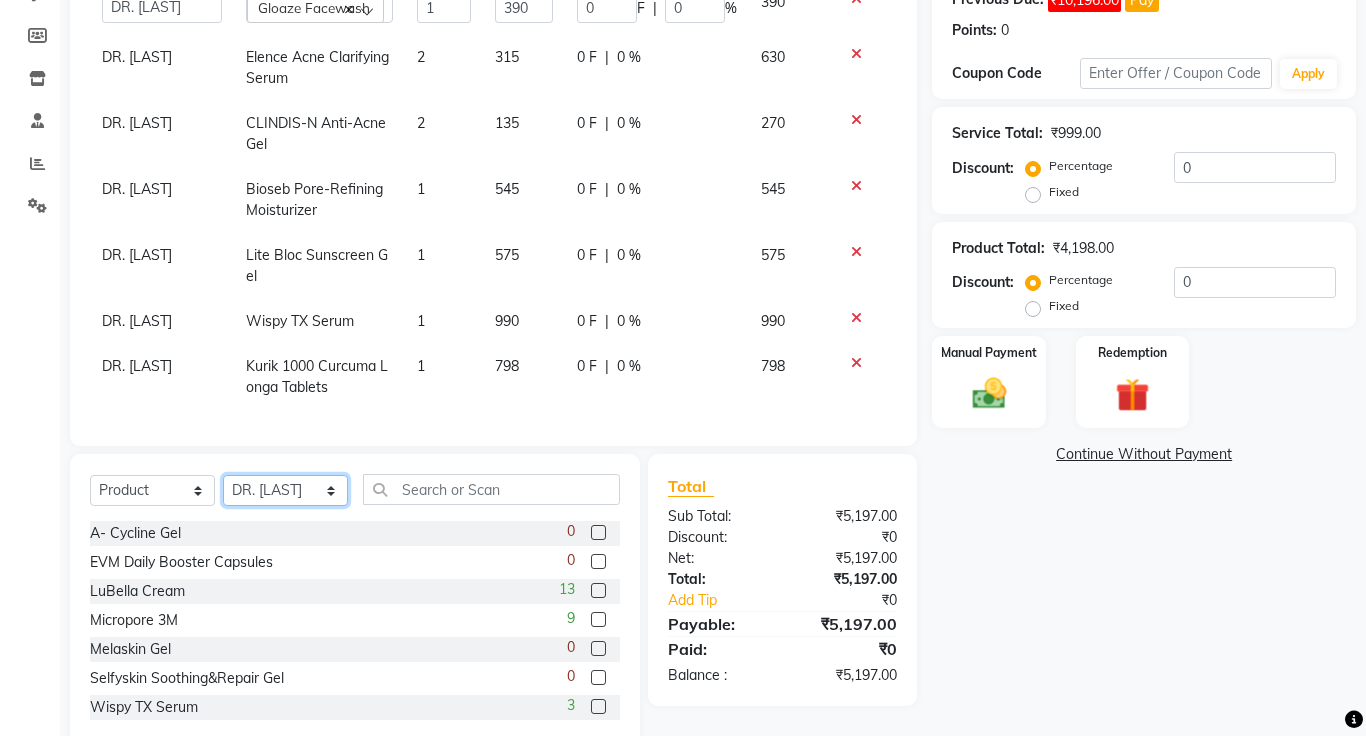 click on "Select Doctor [FIRST] [LAST] [FIRST] [LAST] [FIRST] [LAST] [FIRST] [LAST]" 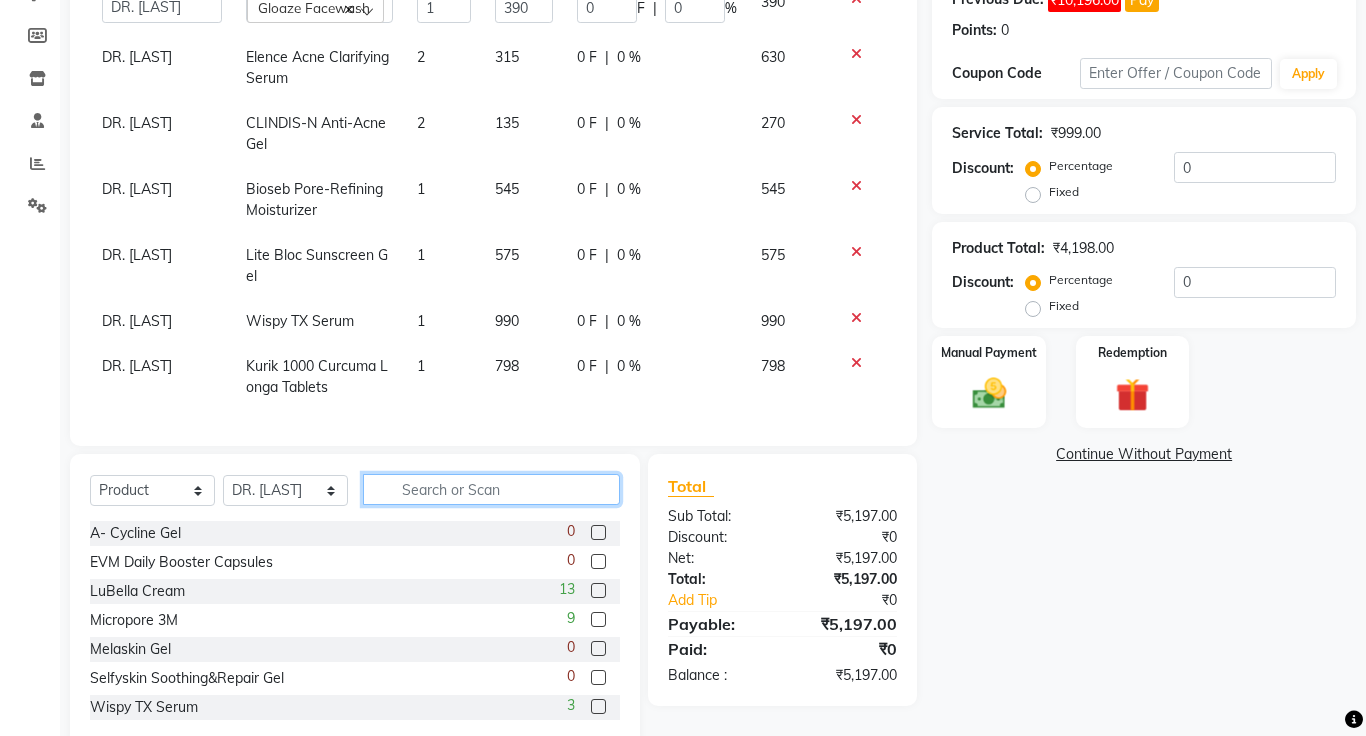 click 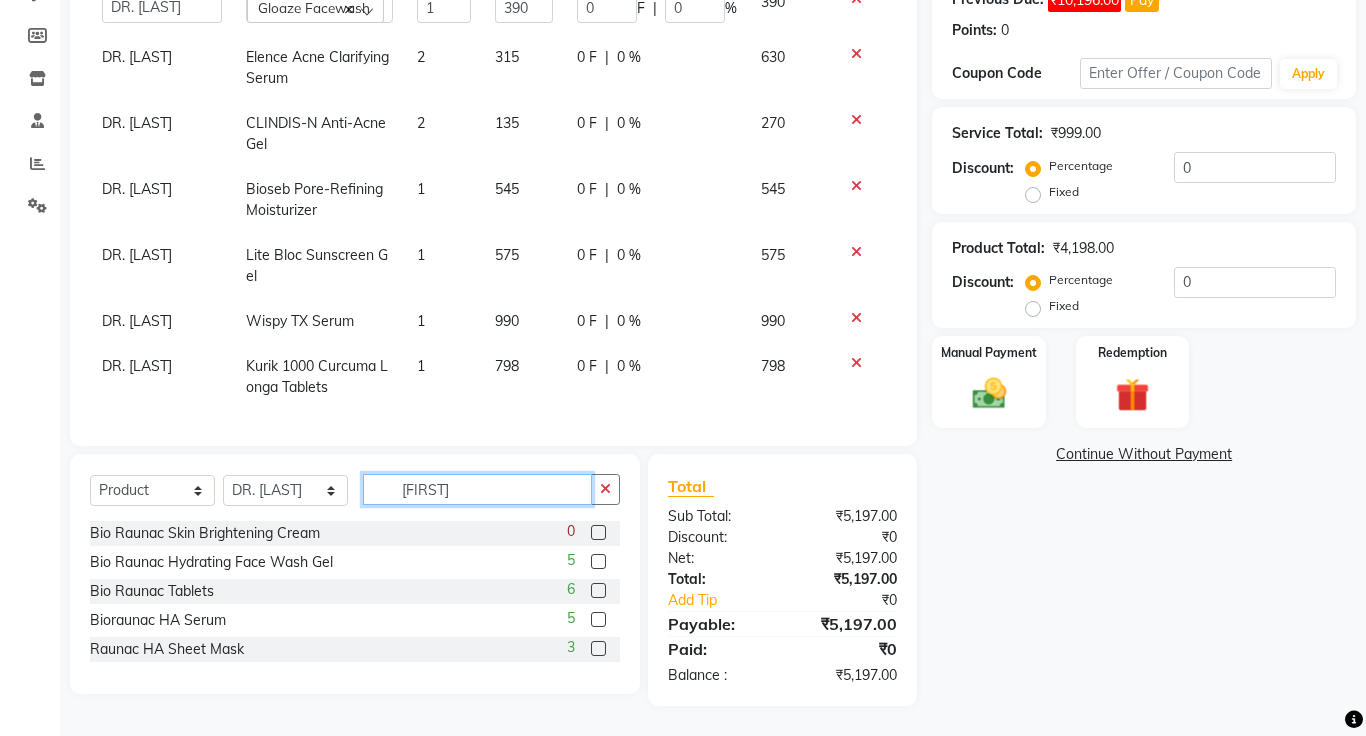 type on "[FIRST]" 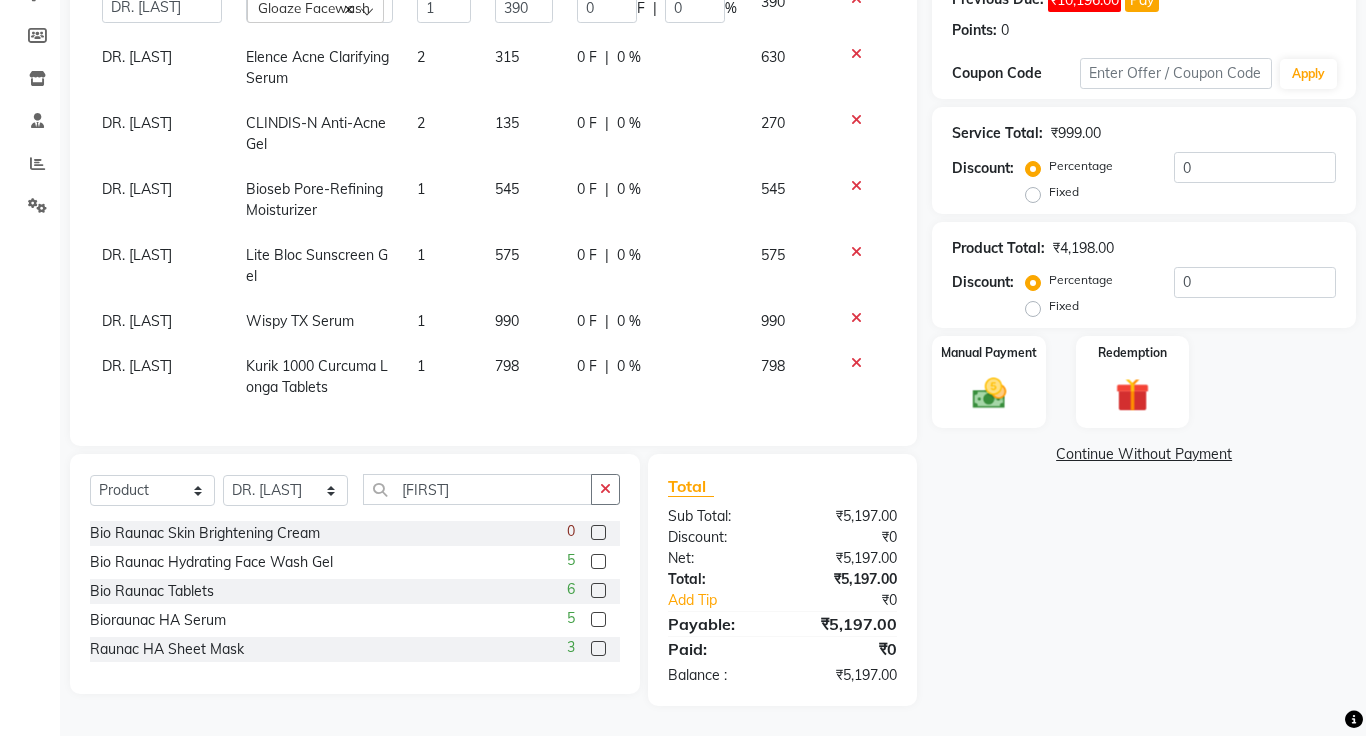 click 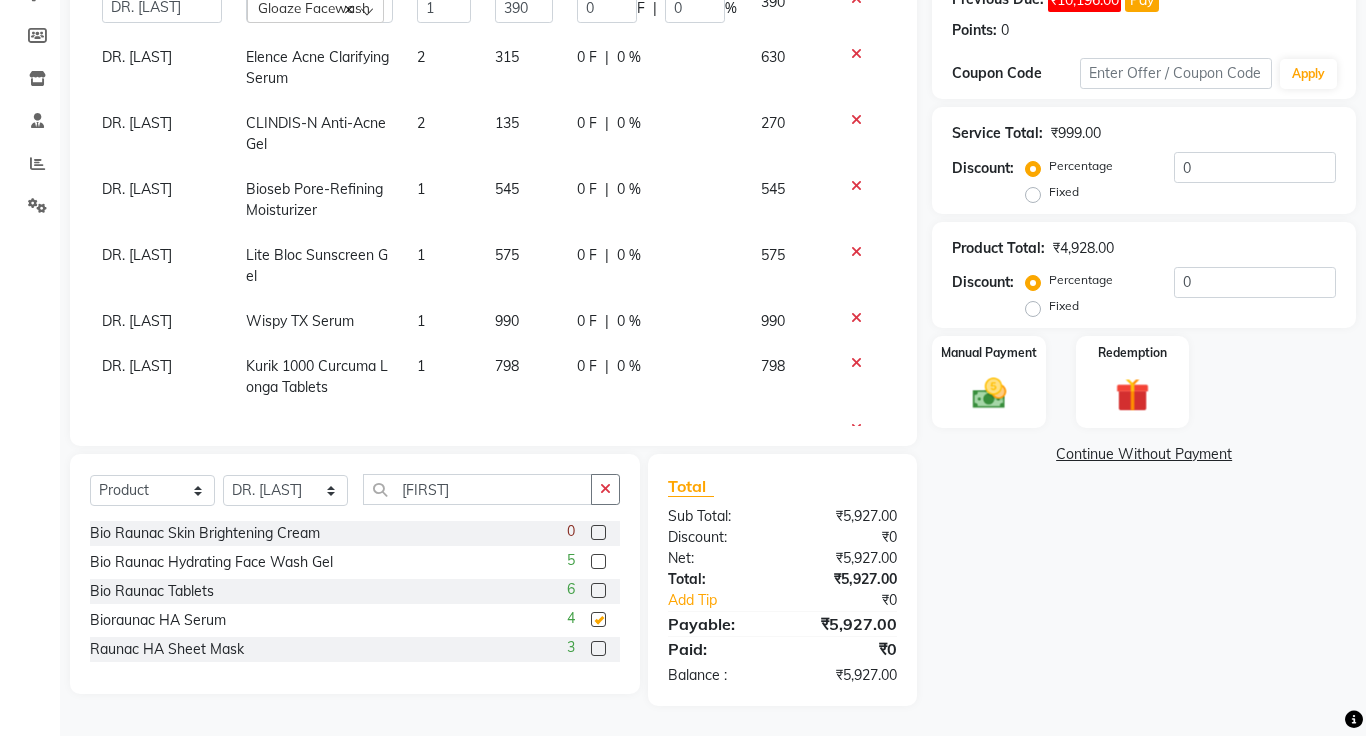 checkbox on "false" 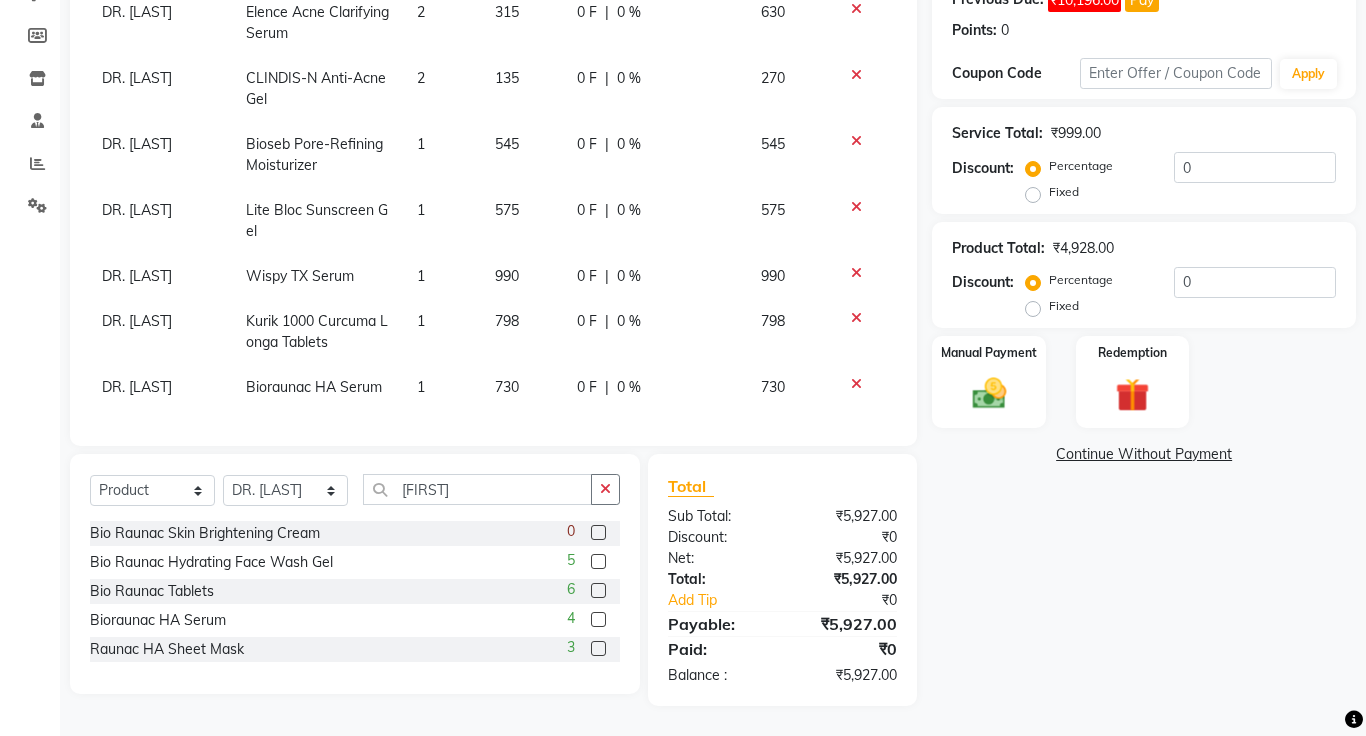 click 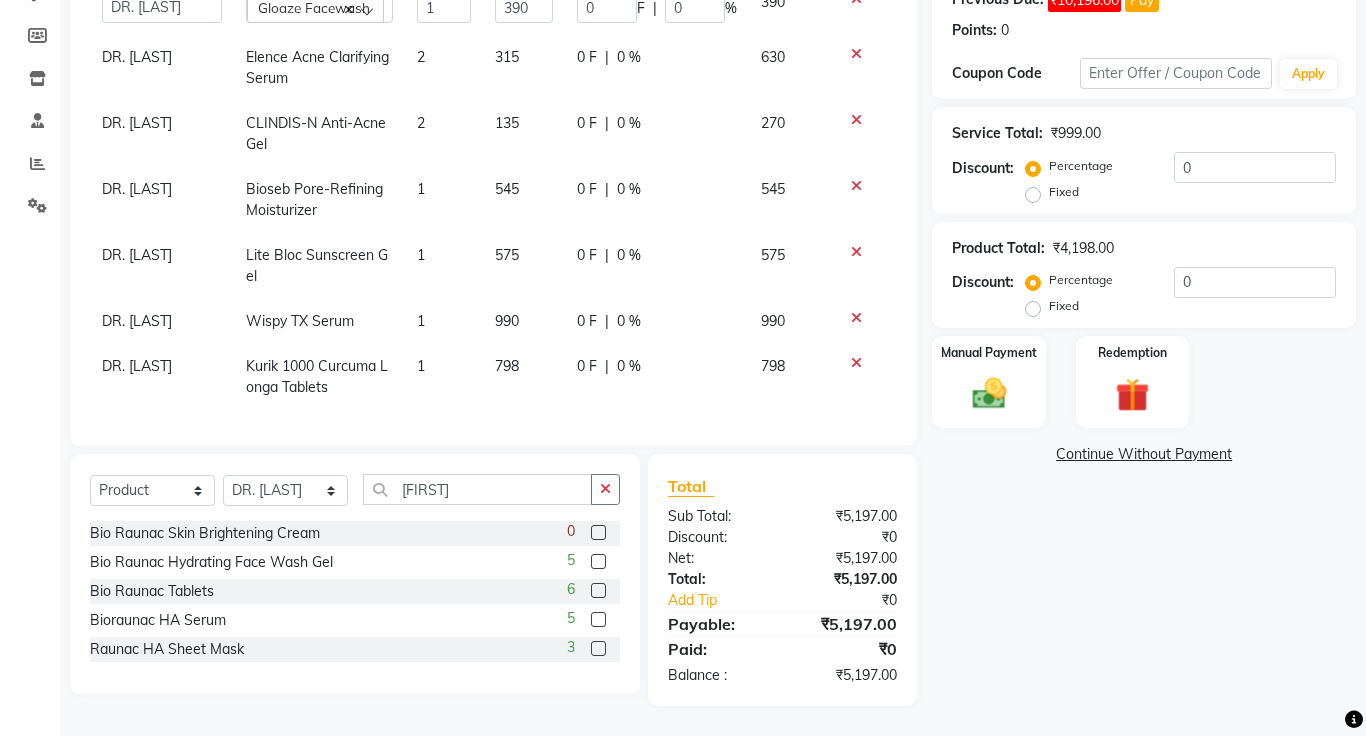 click 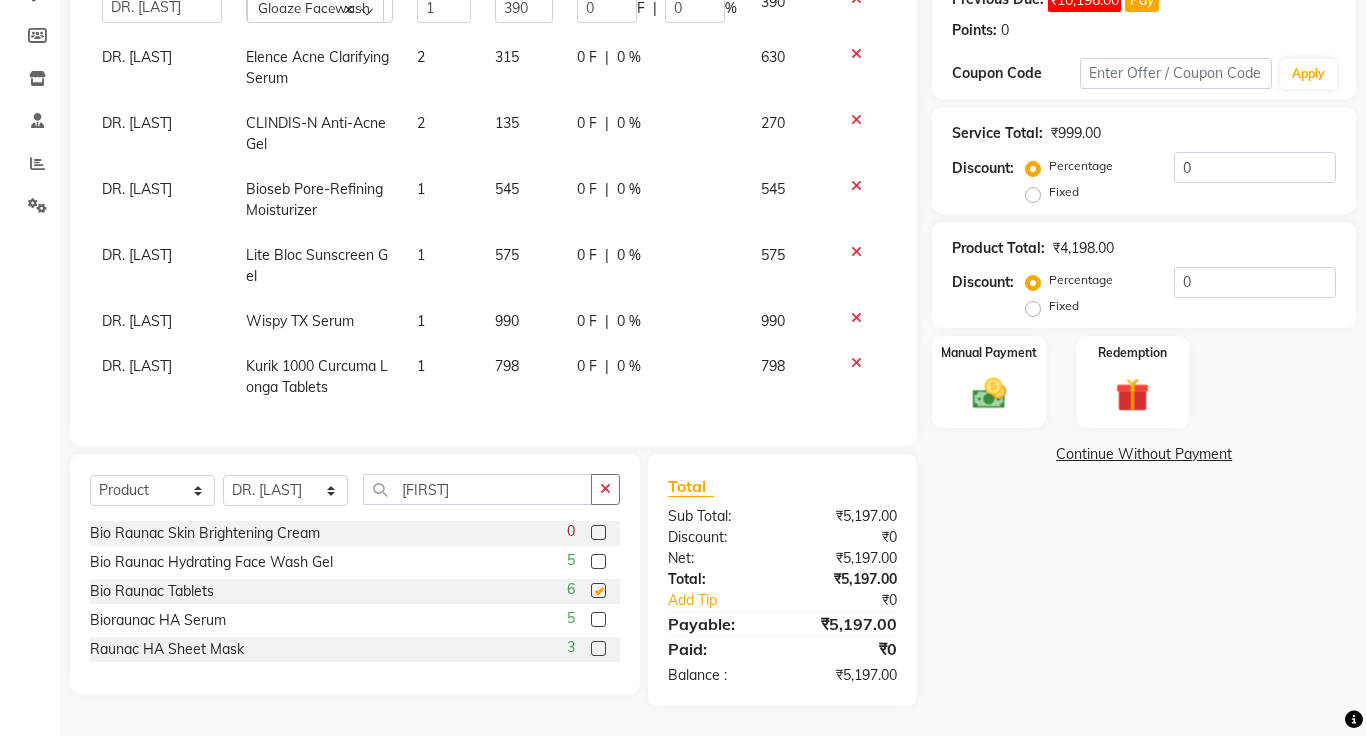 scroll, scrollTop: 216, scrollLeft: 0, axis: vertical 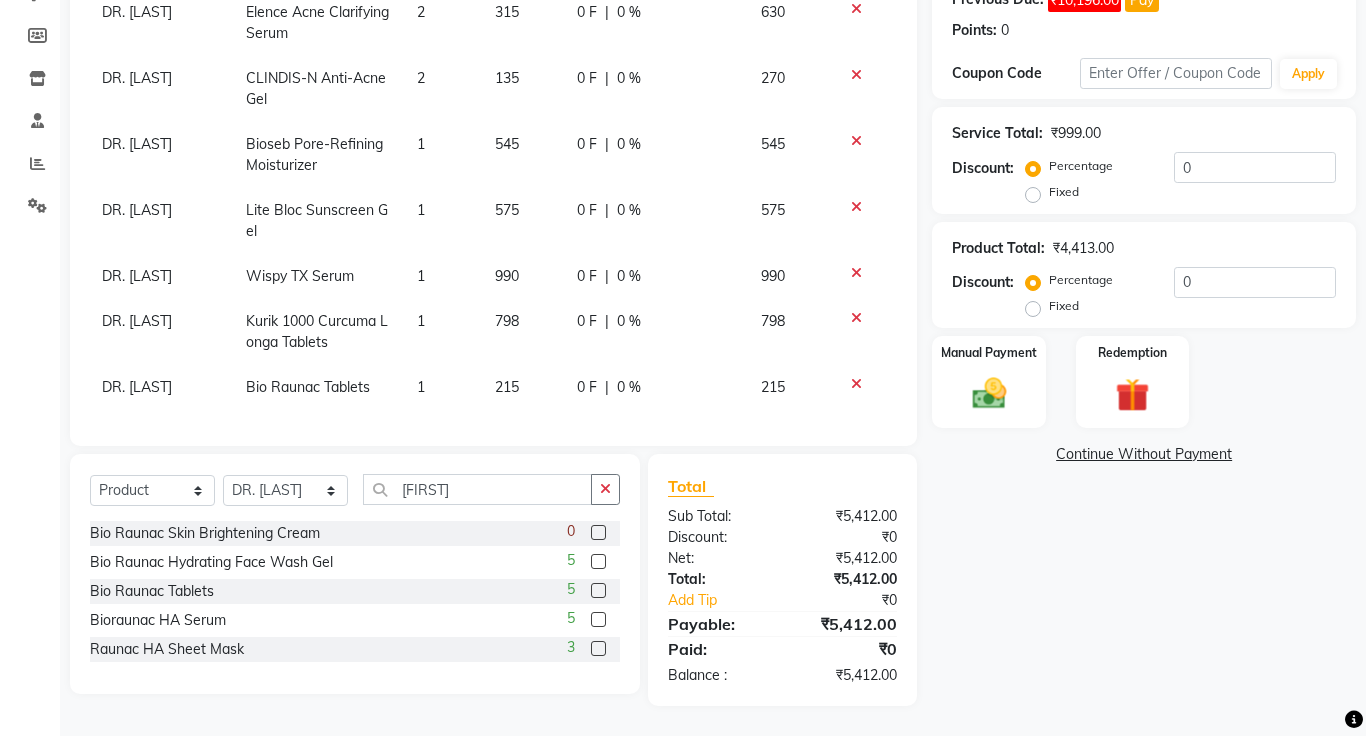 checkbox on "false" 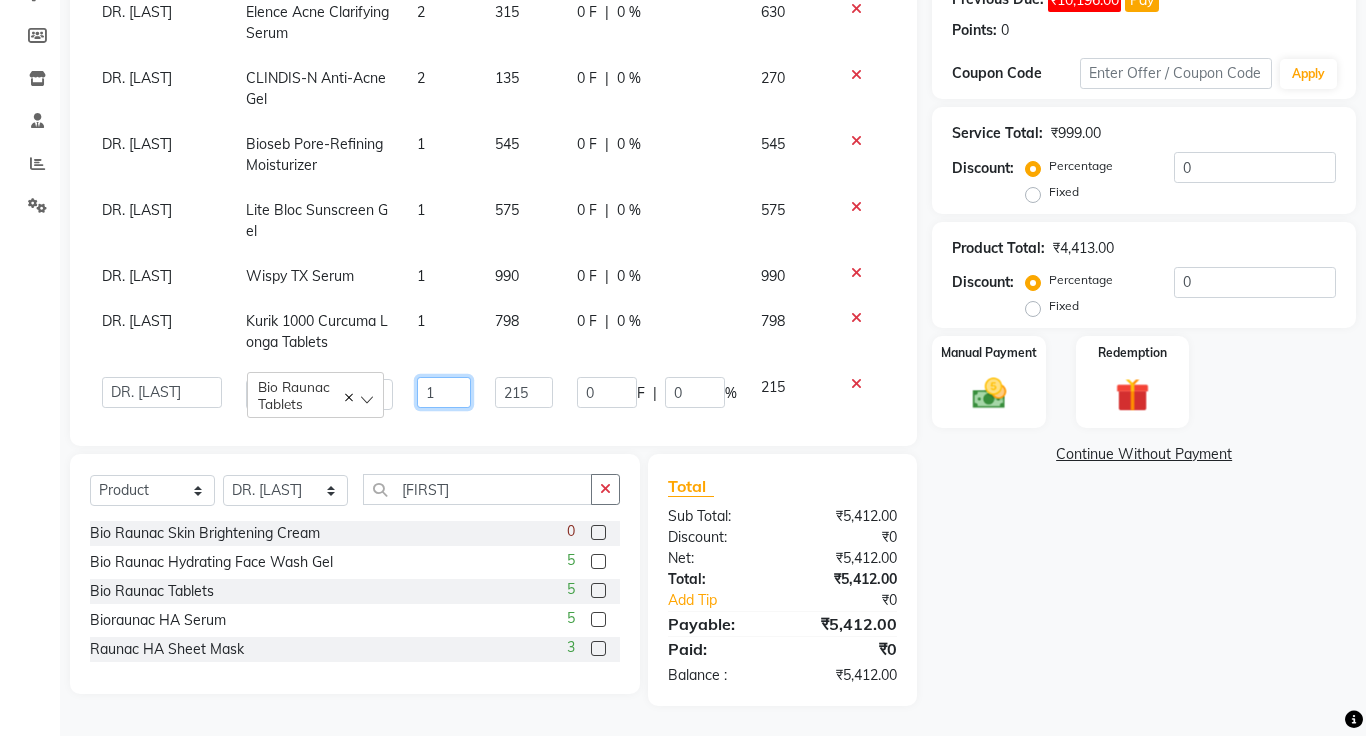 click on "1" 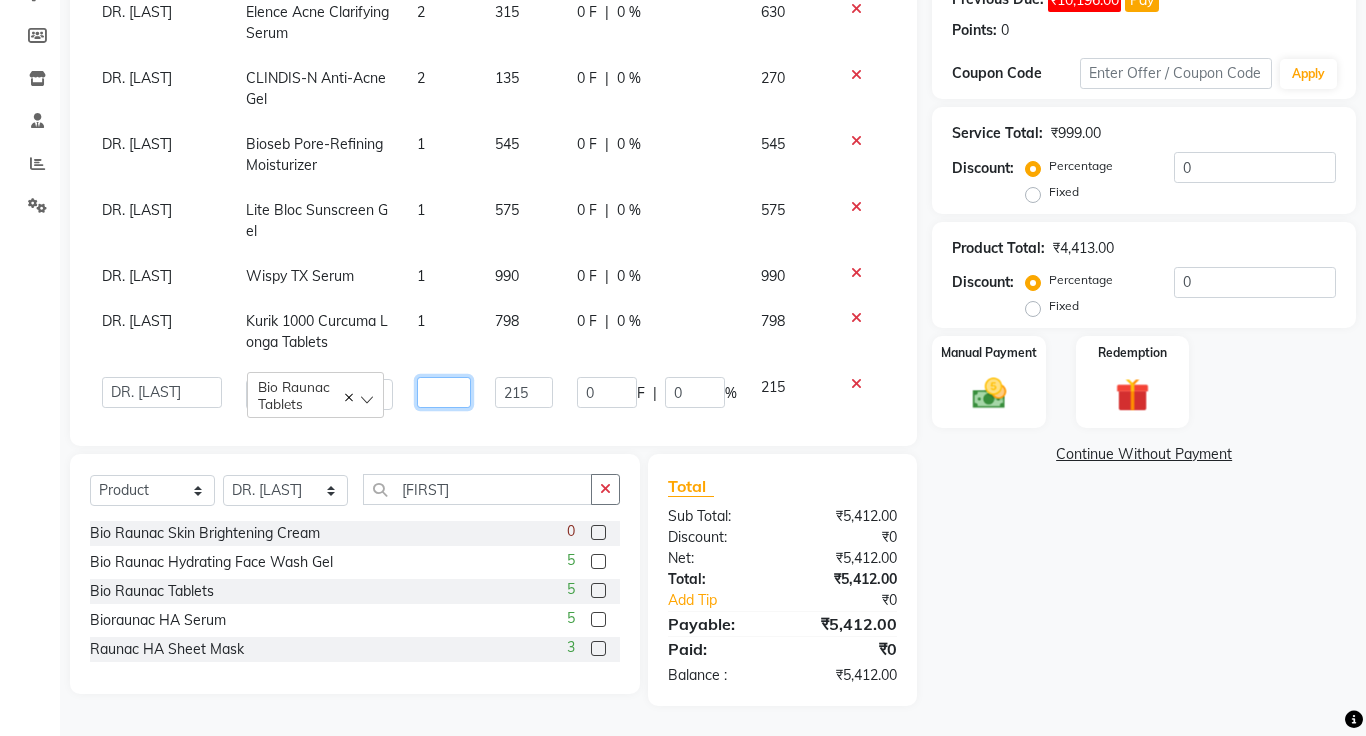 type on "3" 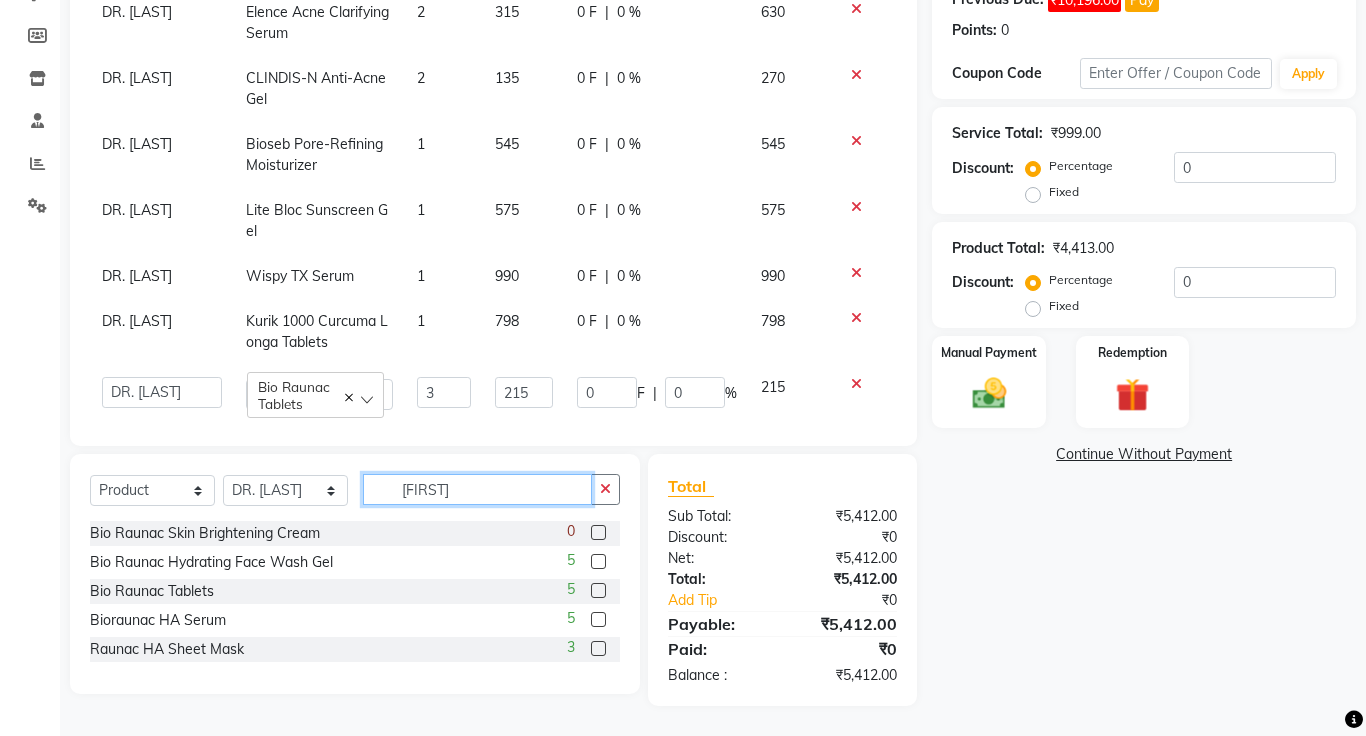 click on "[FIRST]" 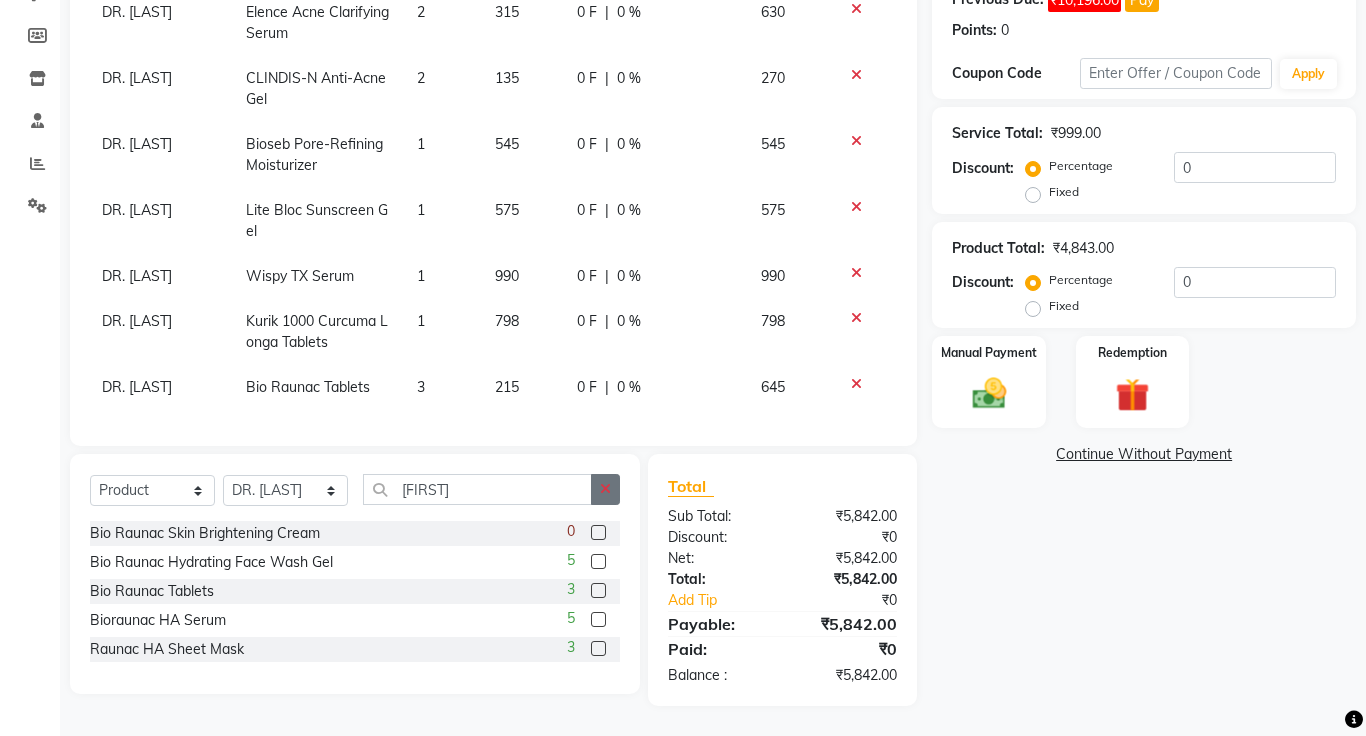click 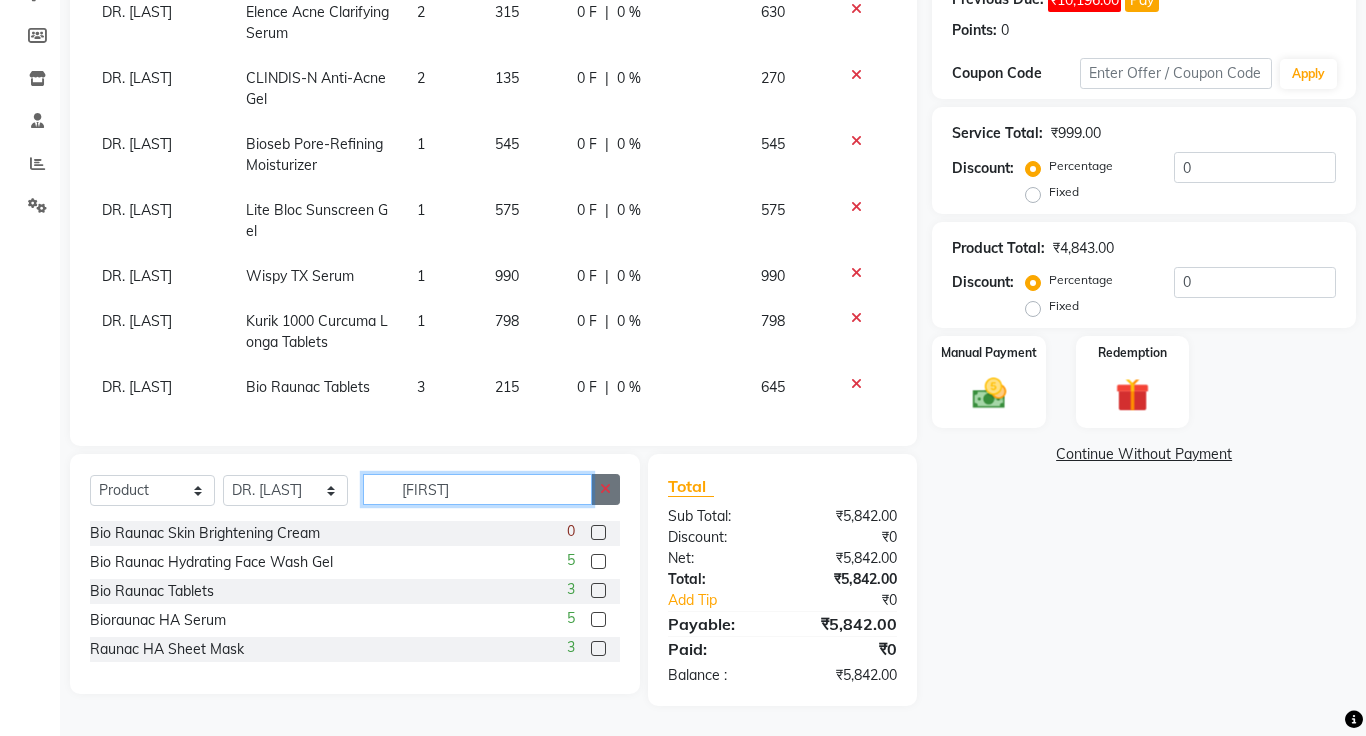 type 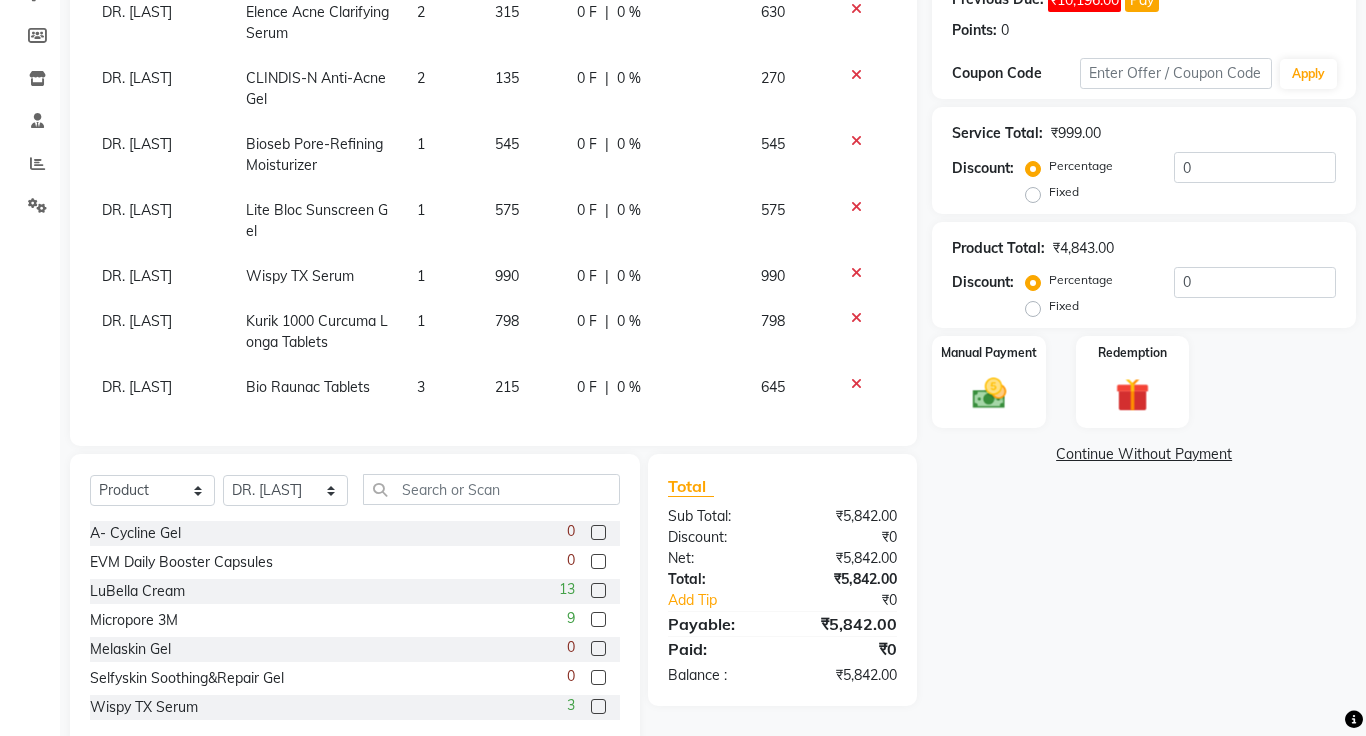 click on "Continue Without Payment" 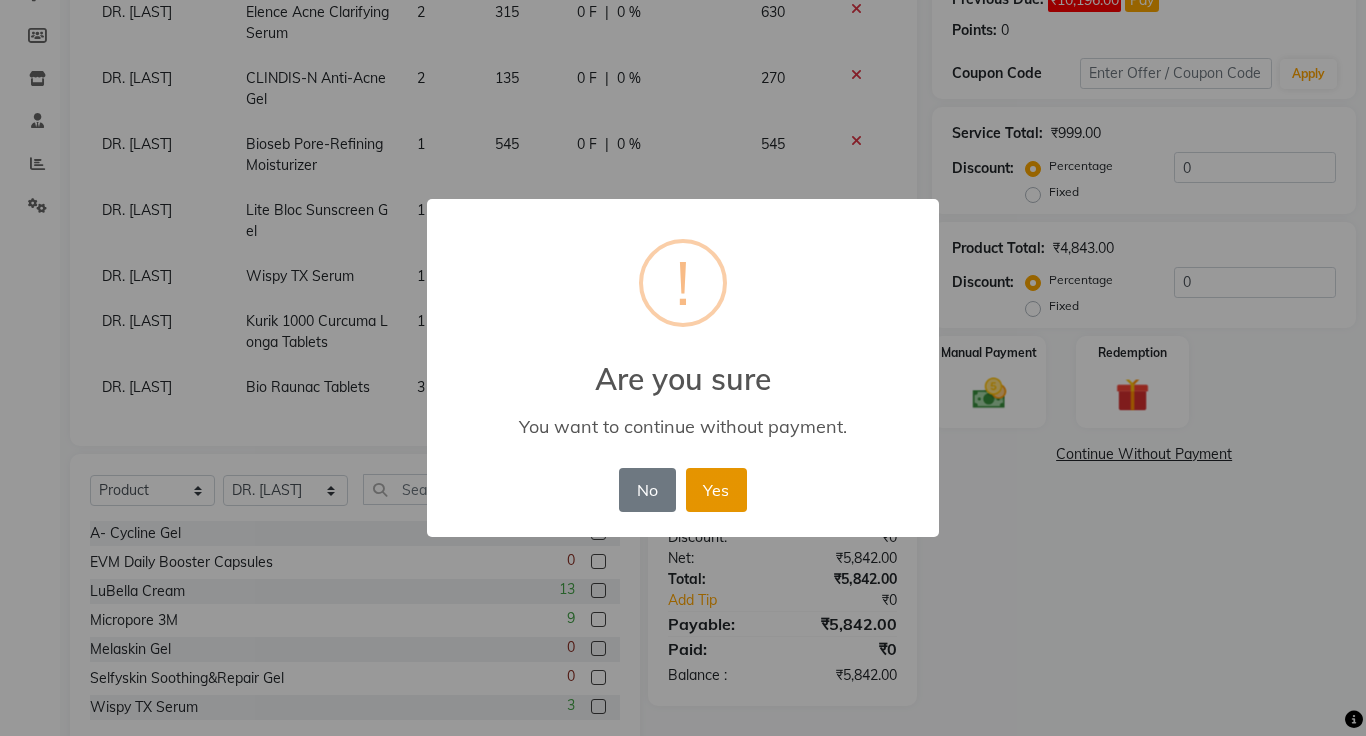 click on "Yes" at bounding box center (716, 490) 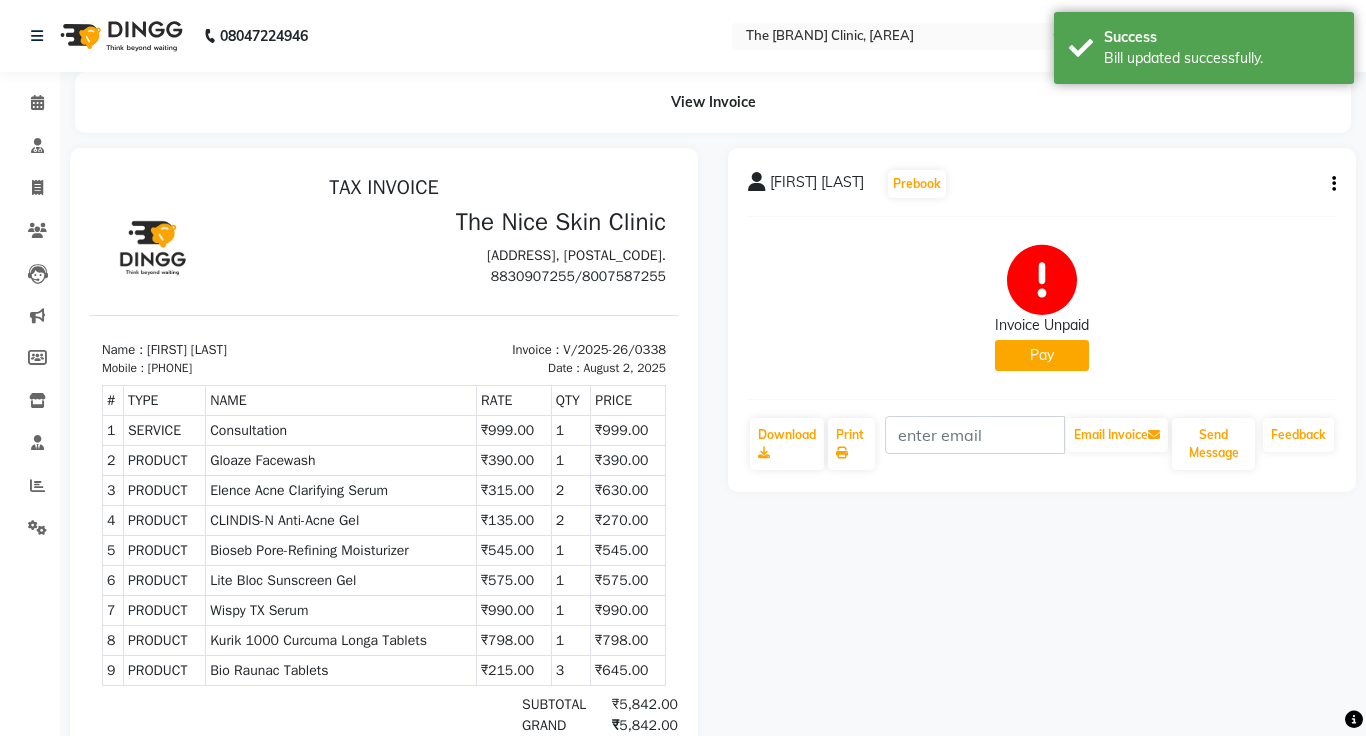 scroll, scrollTop: 0, scrollLeft: 0, axis: both 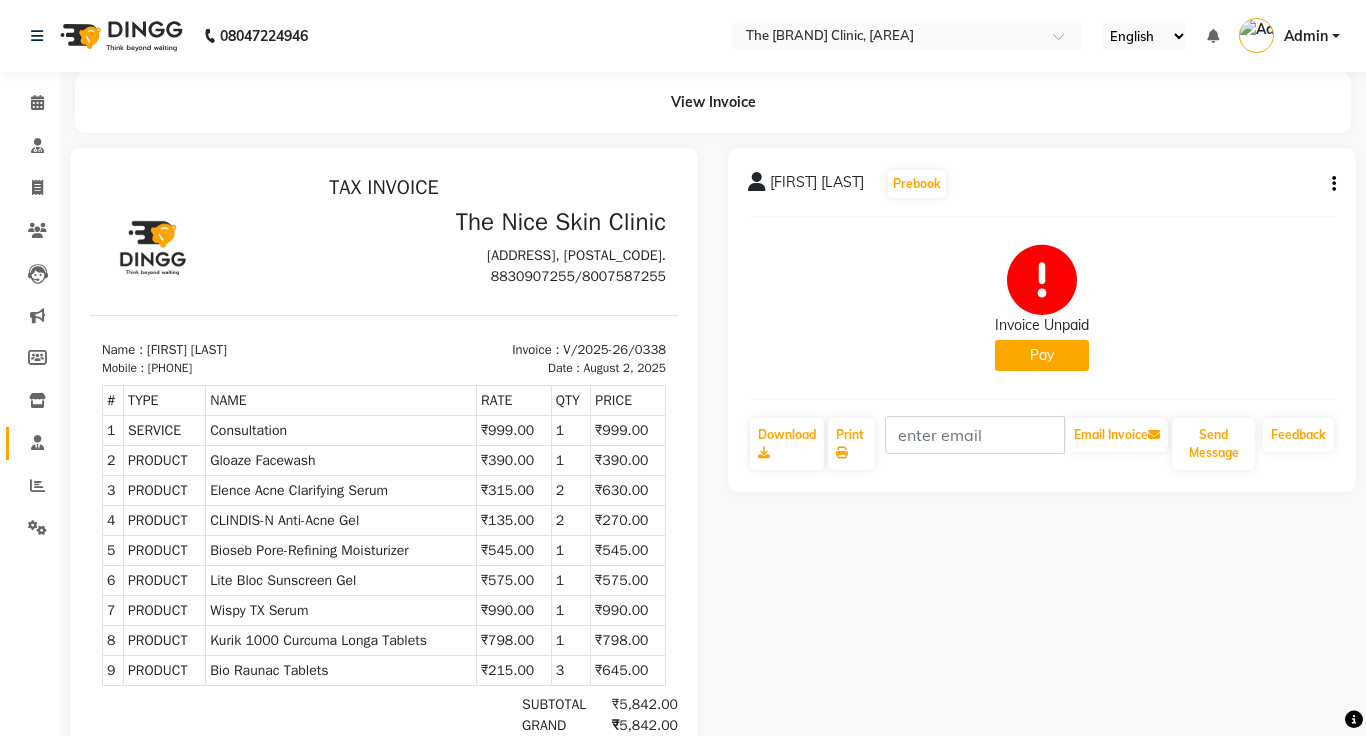 click on "Staff" 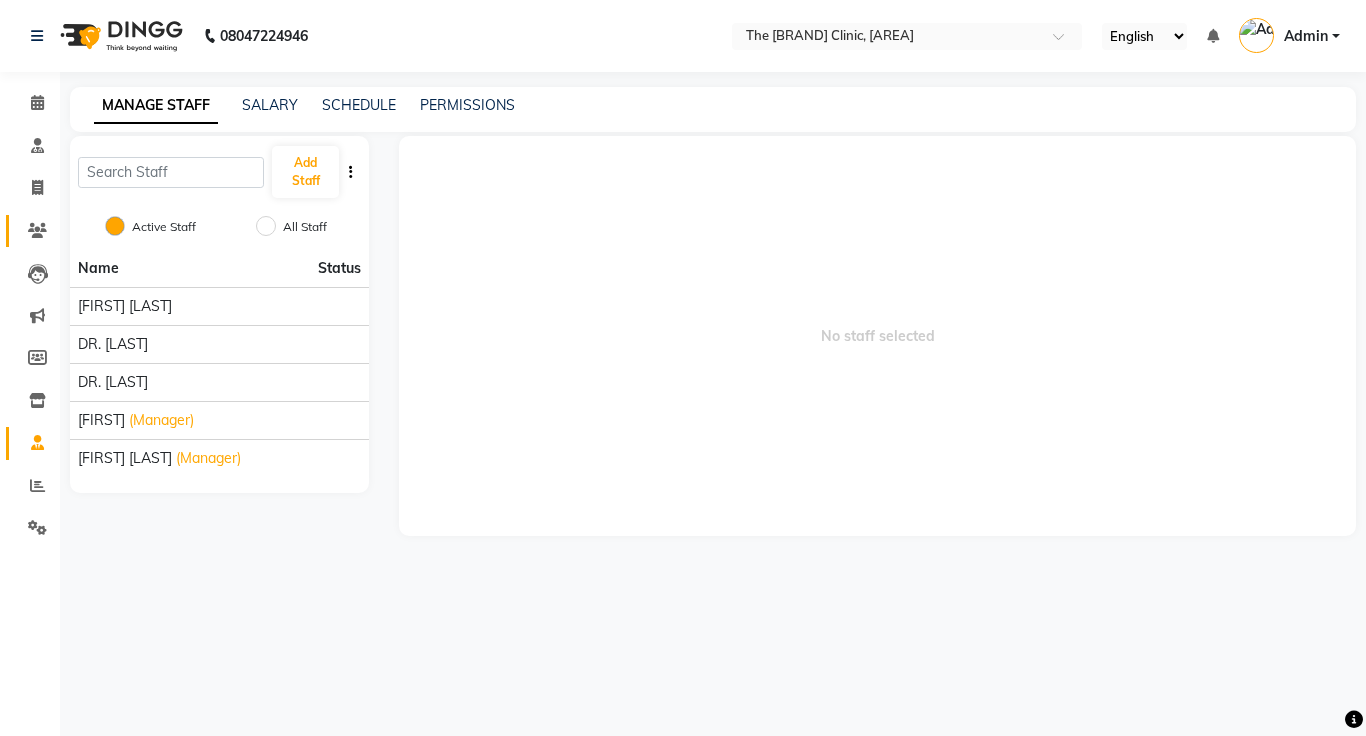 click on "Patients" 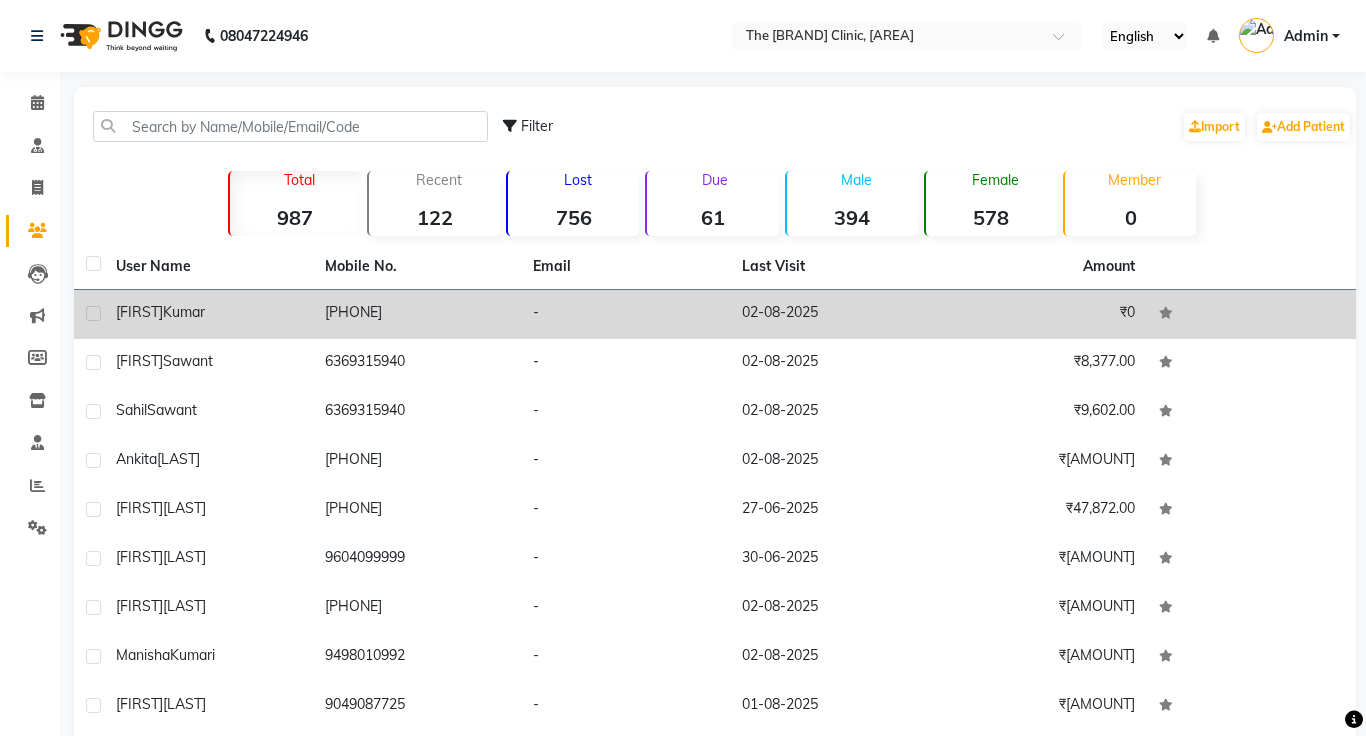 click on "[PHONE]" 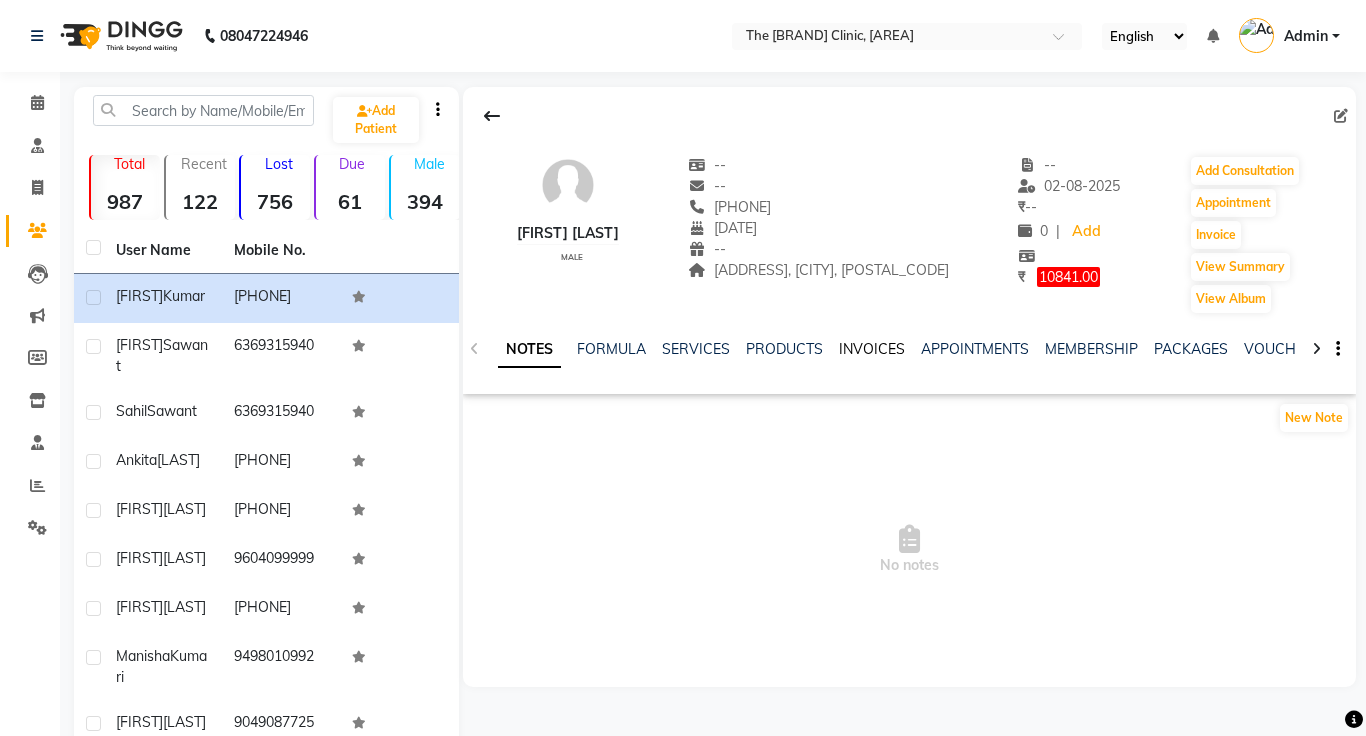 click on "INVOICES" 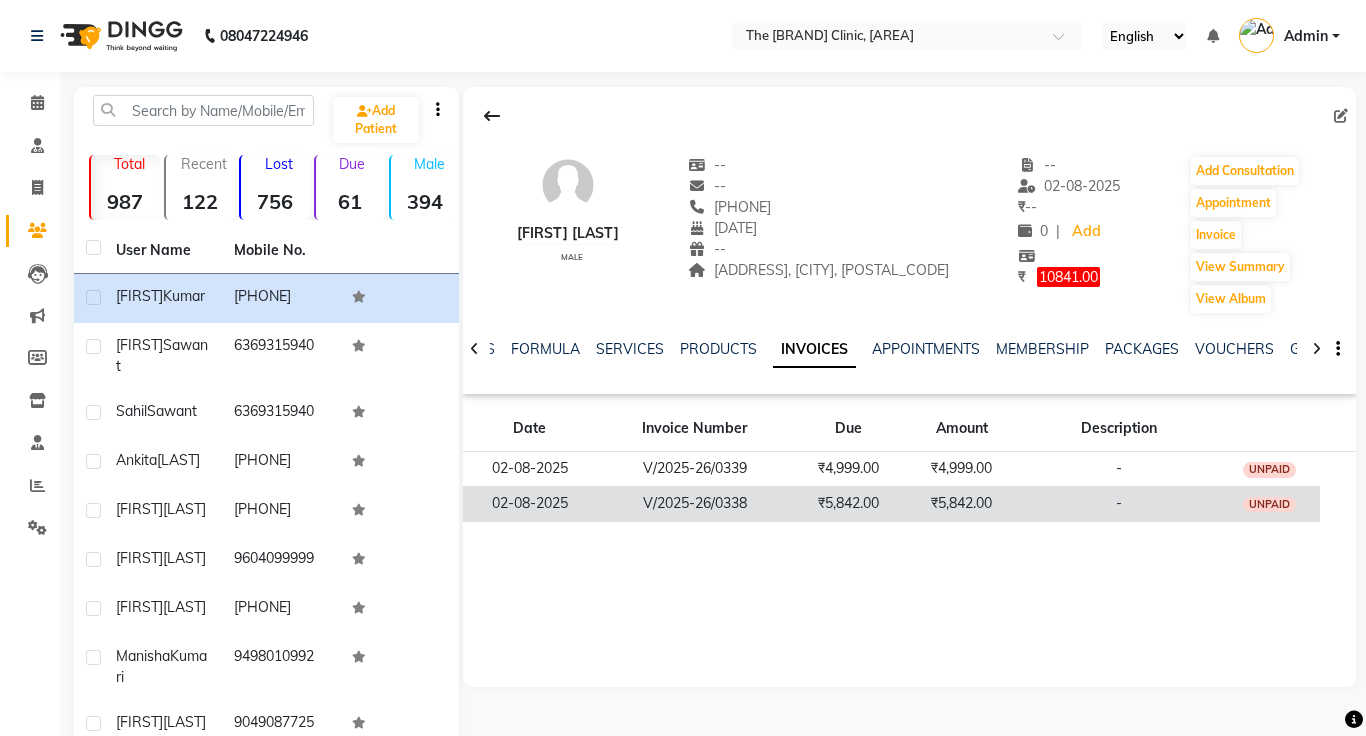 click on "₹5,842.00" 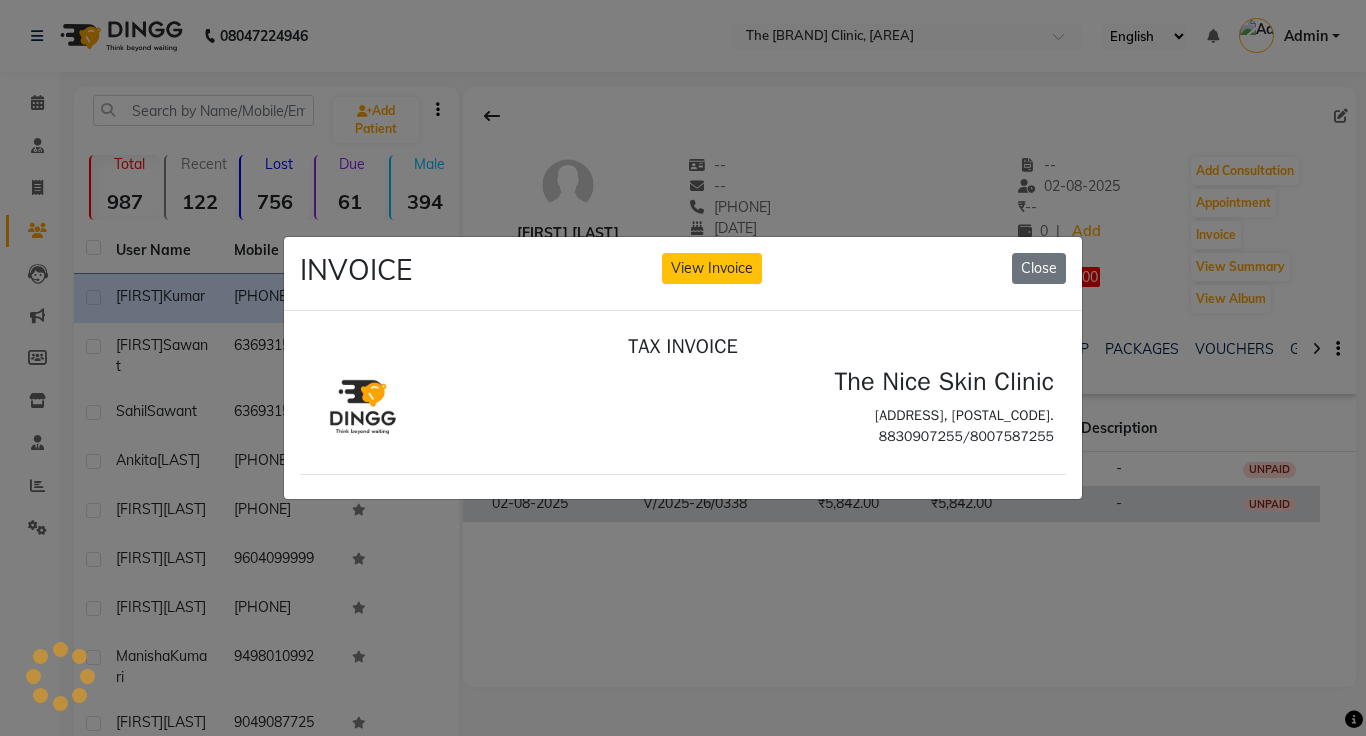 scroll, scrollTop: 0, scrollLeft: 0, axis: both 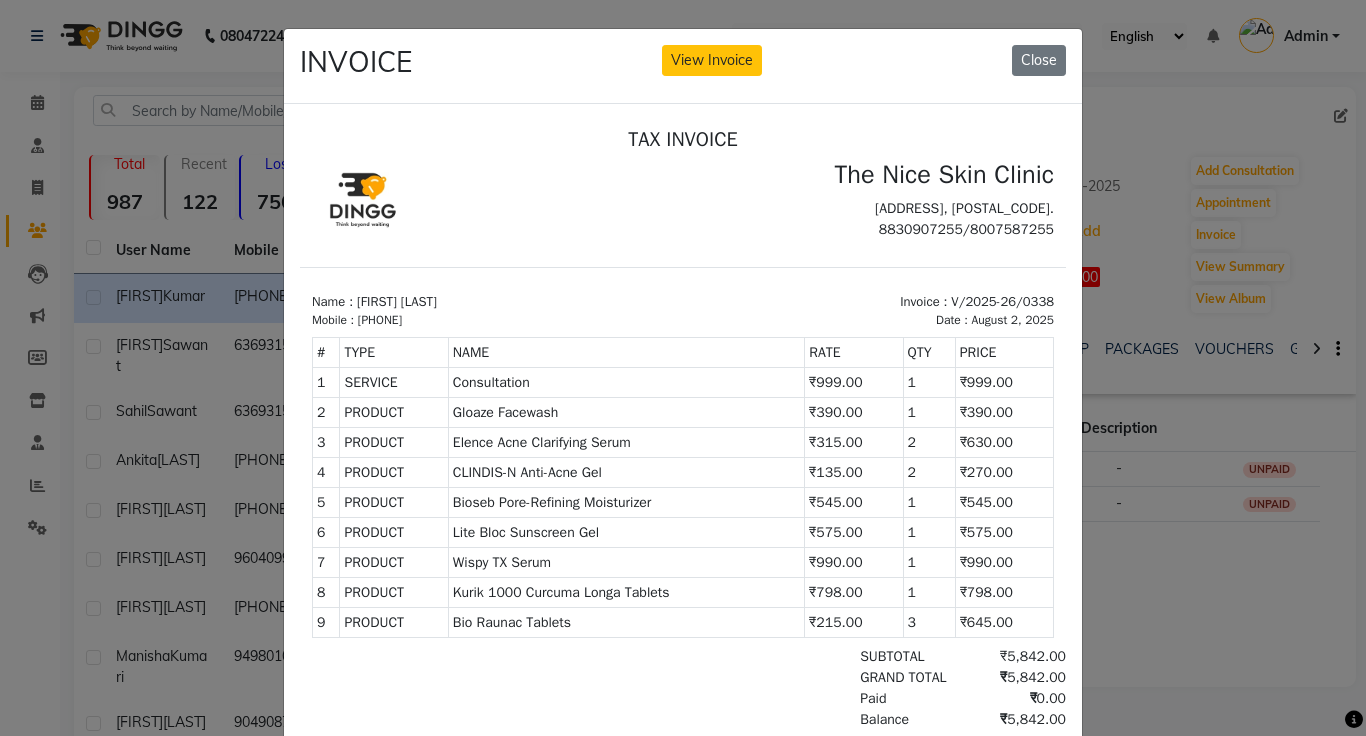 click on "INVOICE View Invoice Close" 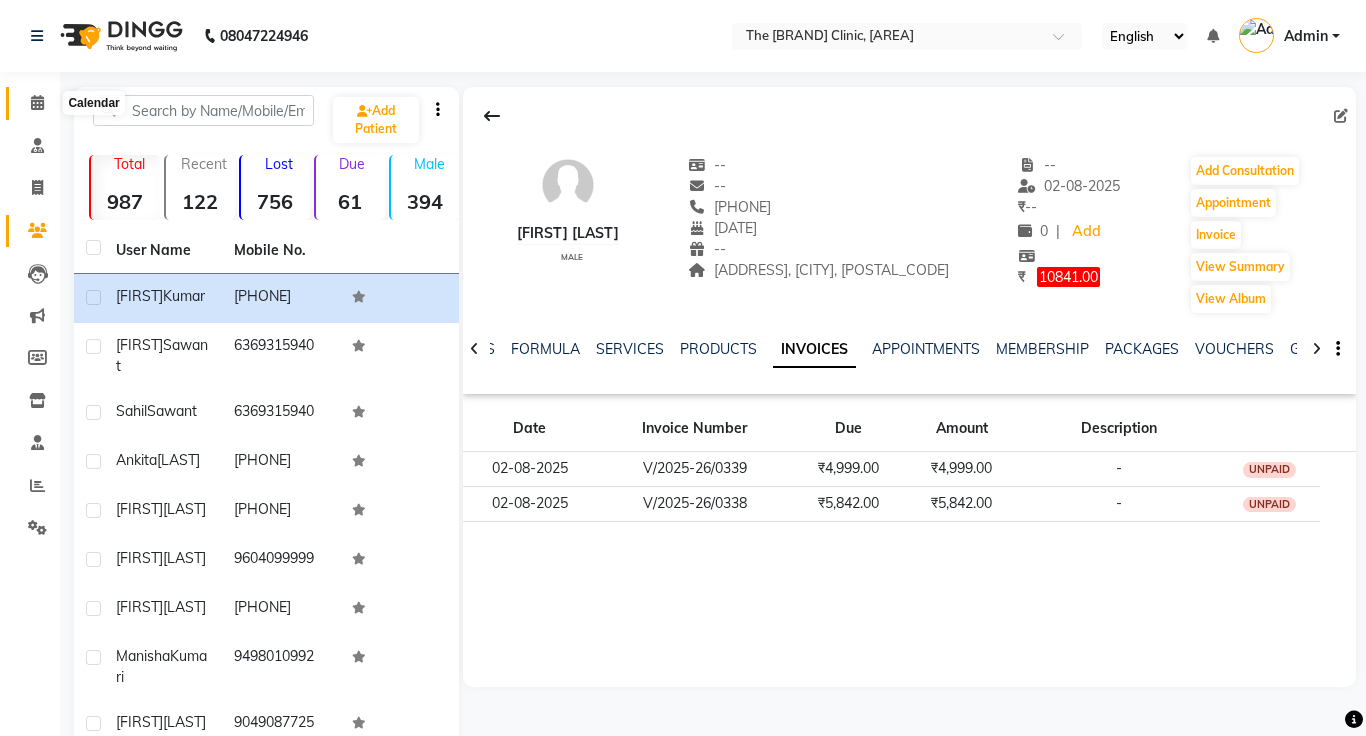 click 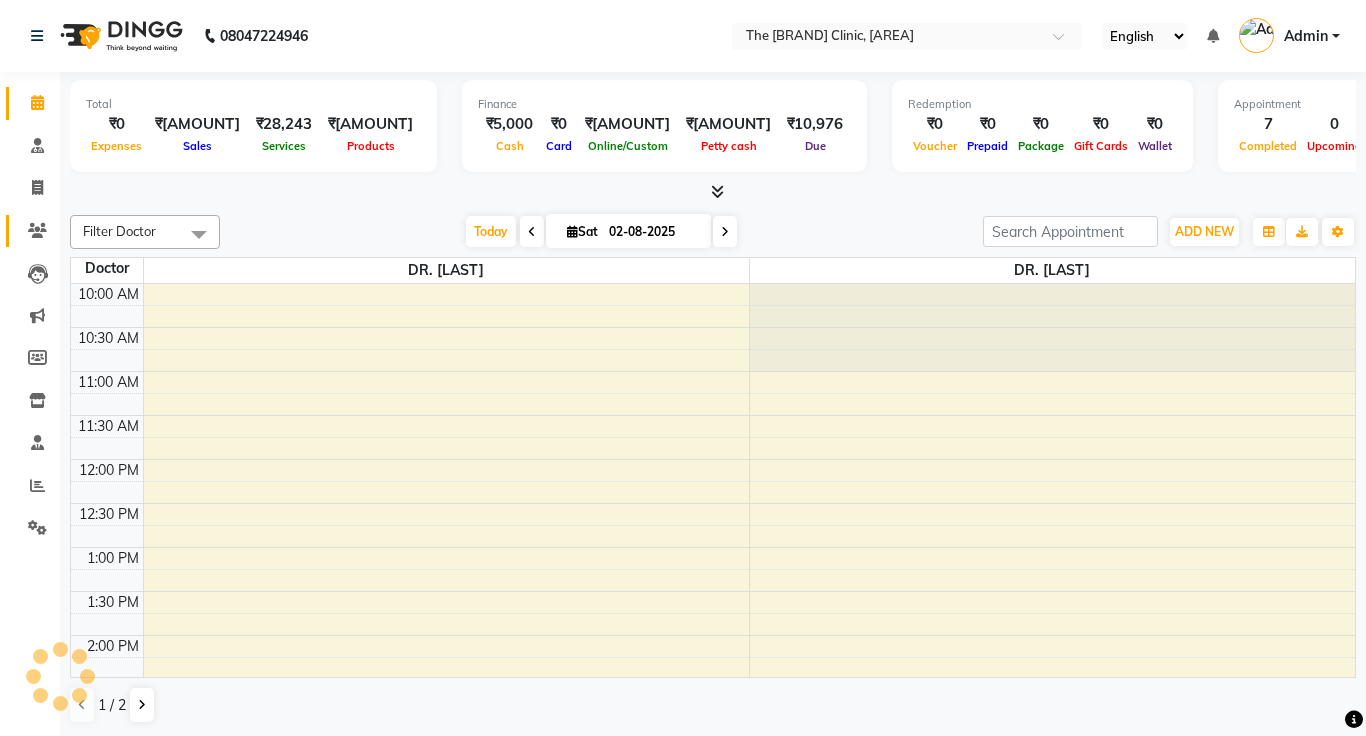 scroll, scrollTop: 0, scrollLeft: 0, axis: both 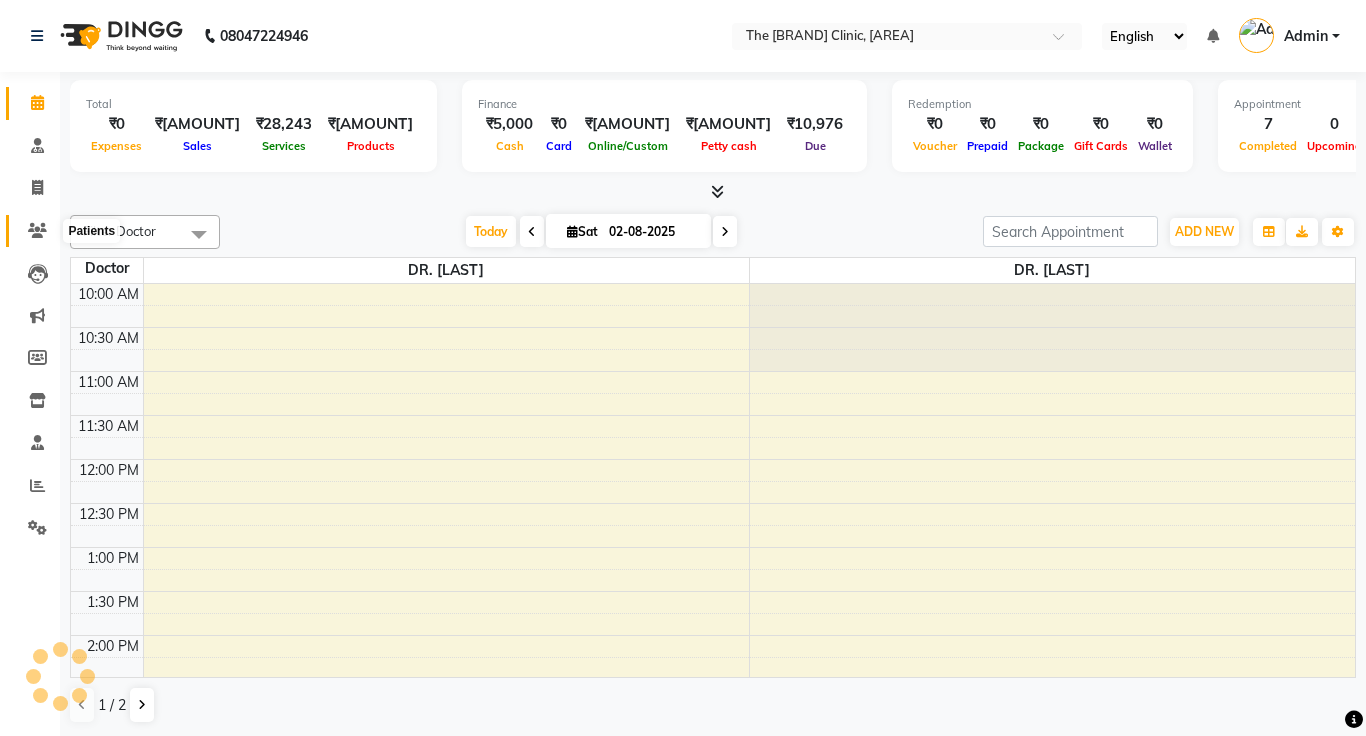 click 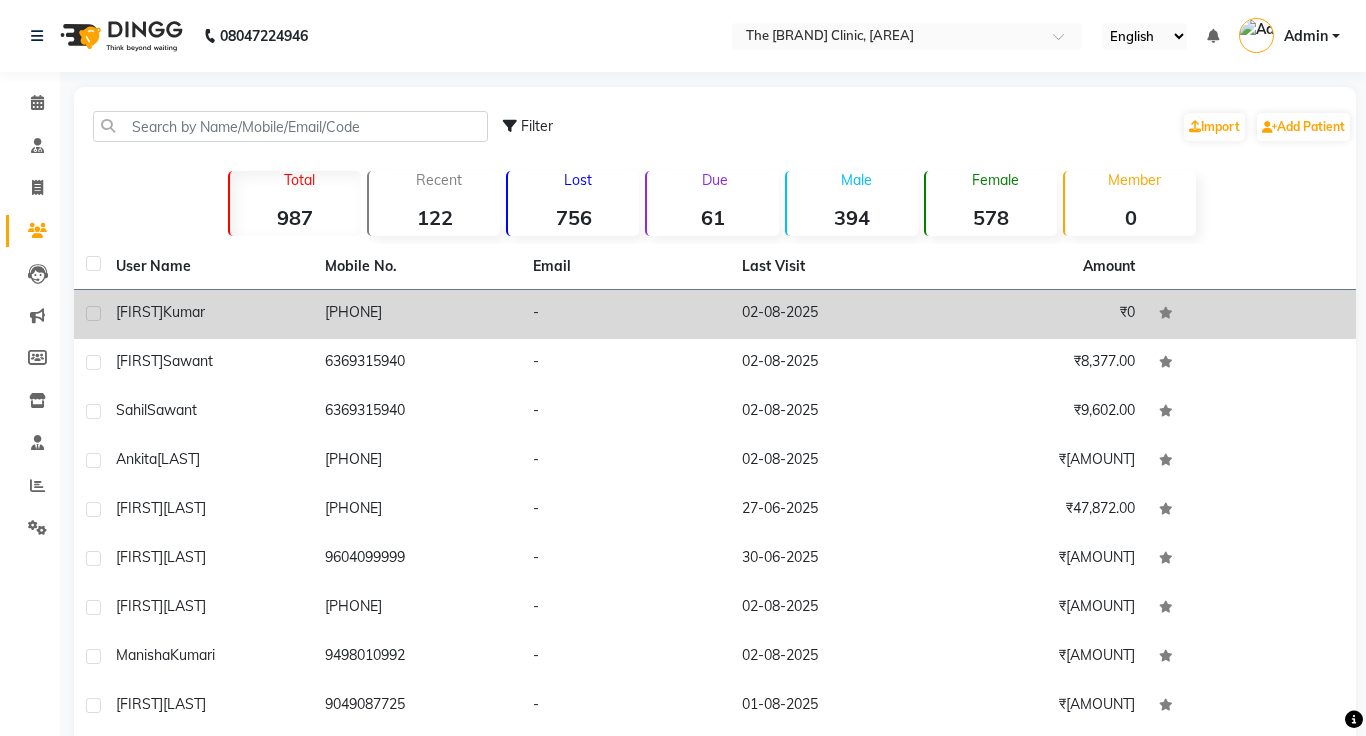 click on "-" 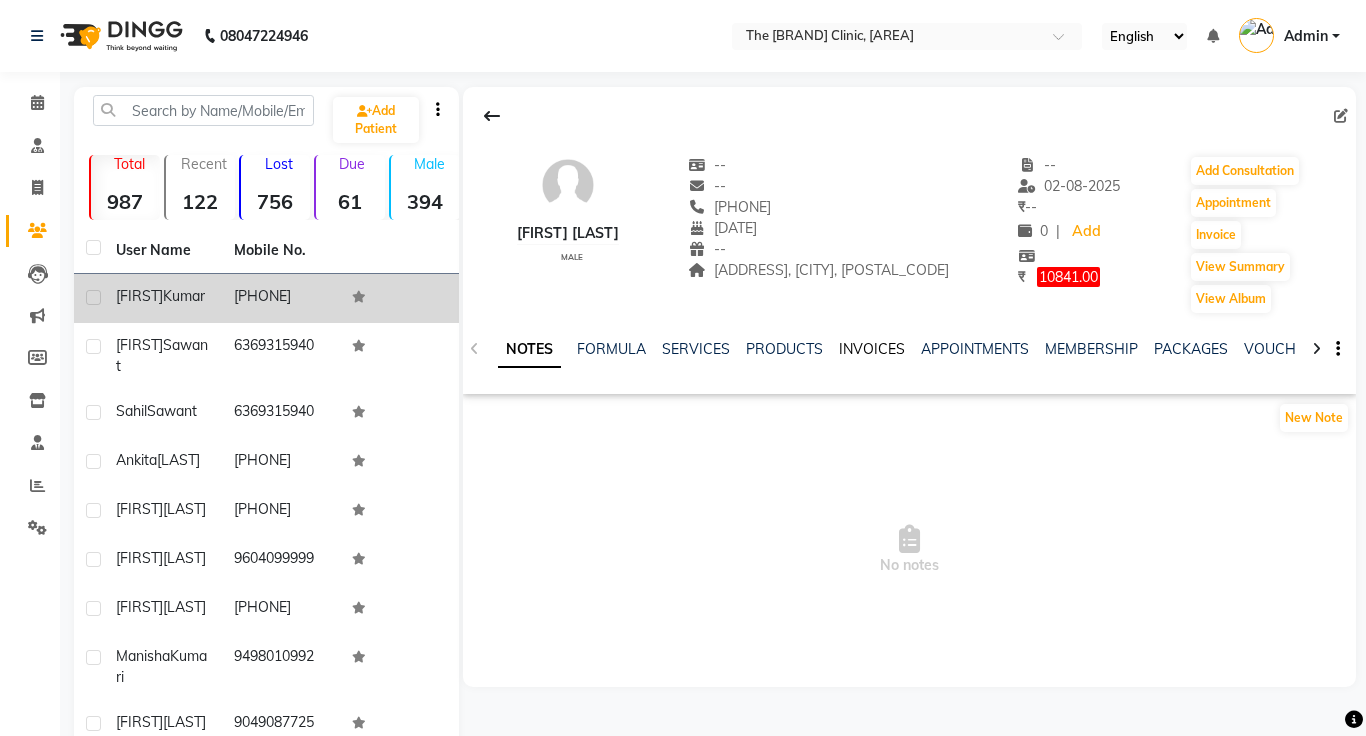 click on "INVOICES" 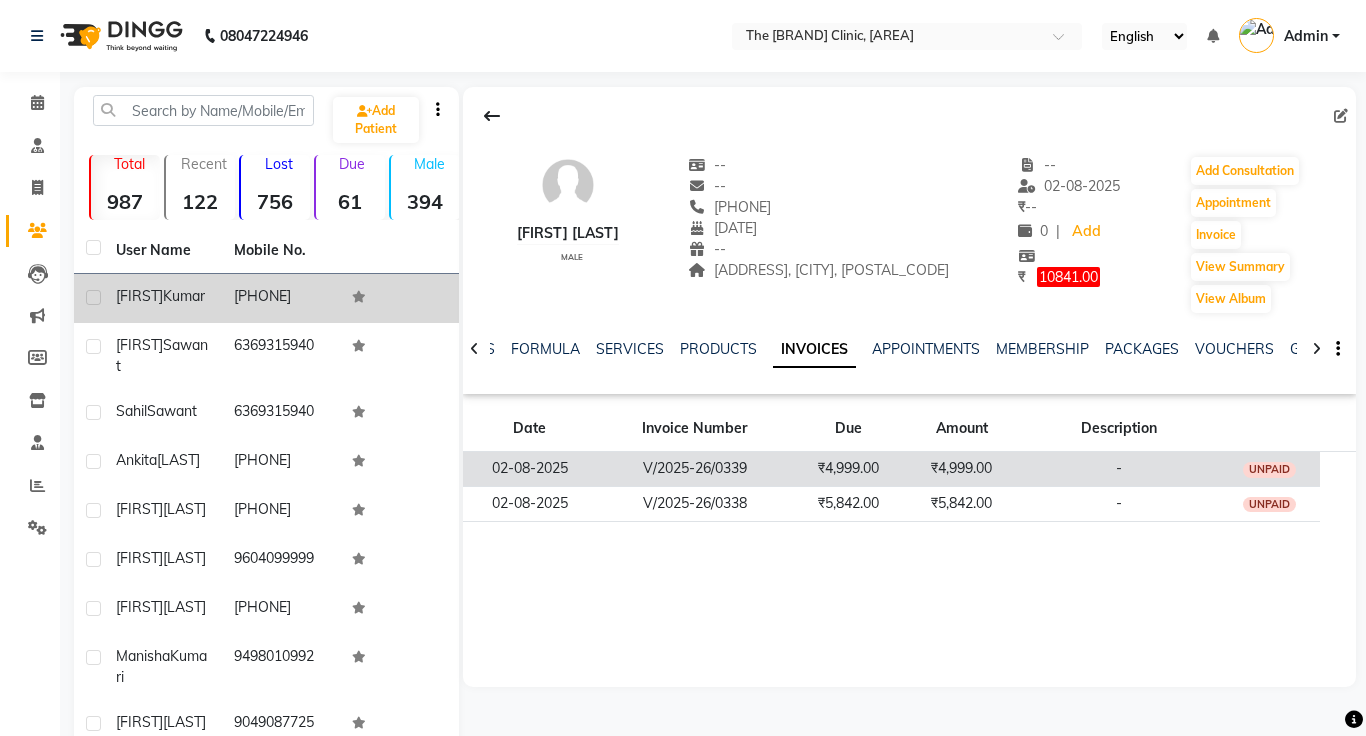 click on "₹4,999.00" 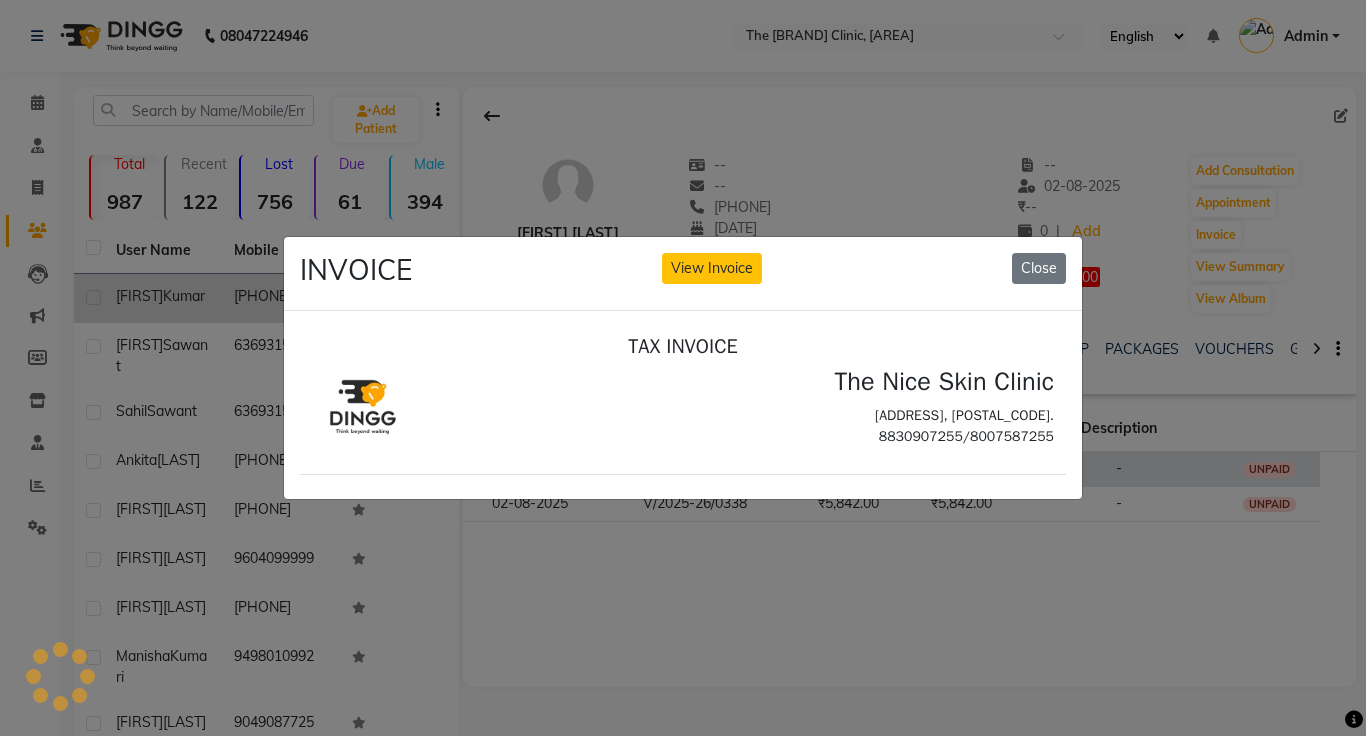 scroll, scrollTop: 0, scrollLeft: 0, axis: both 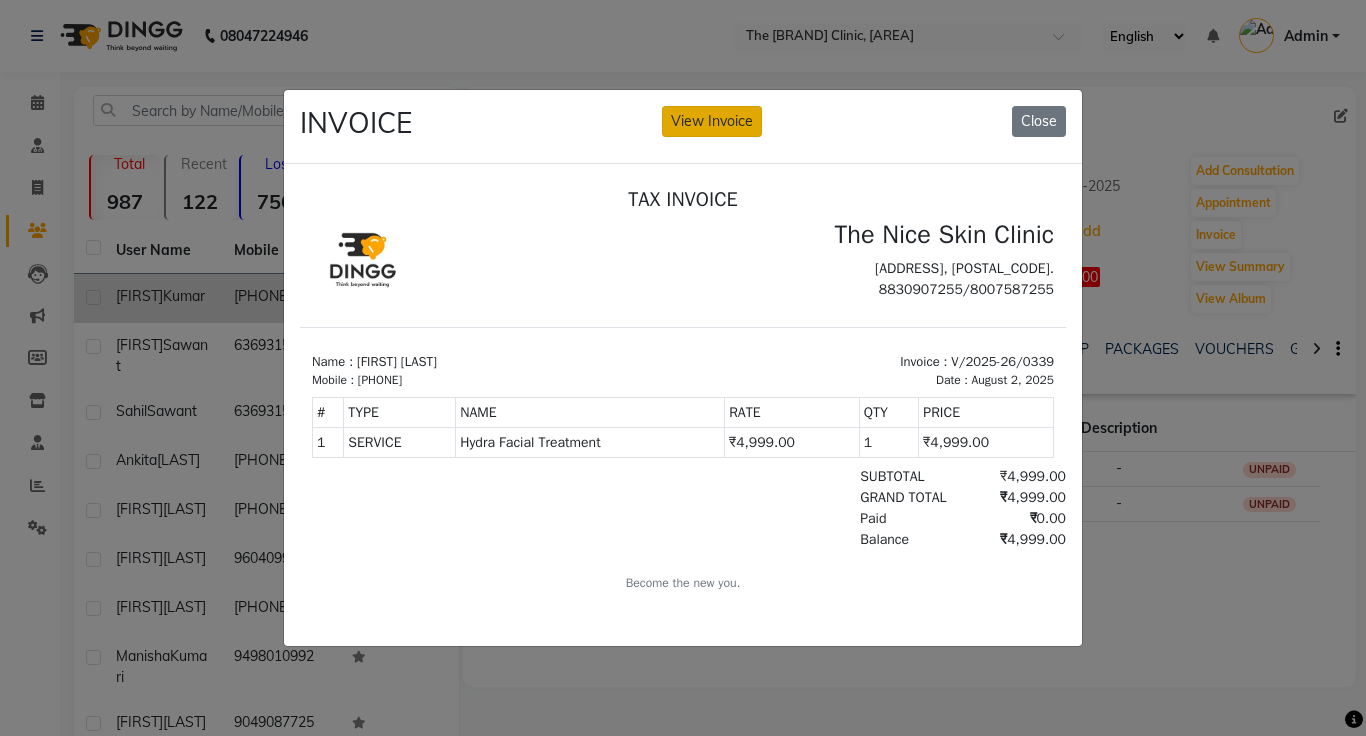 click on "View Invoice" 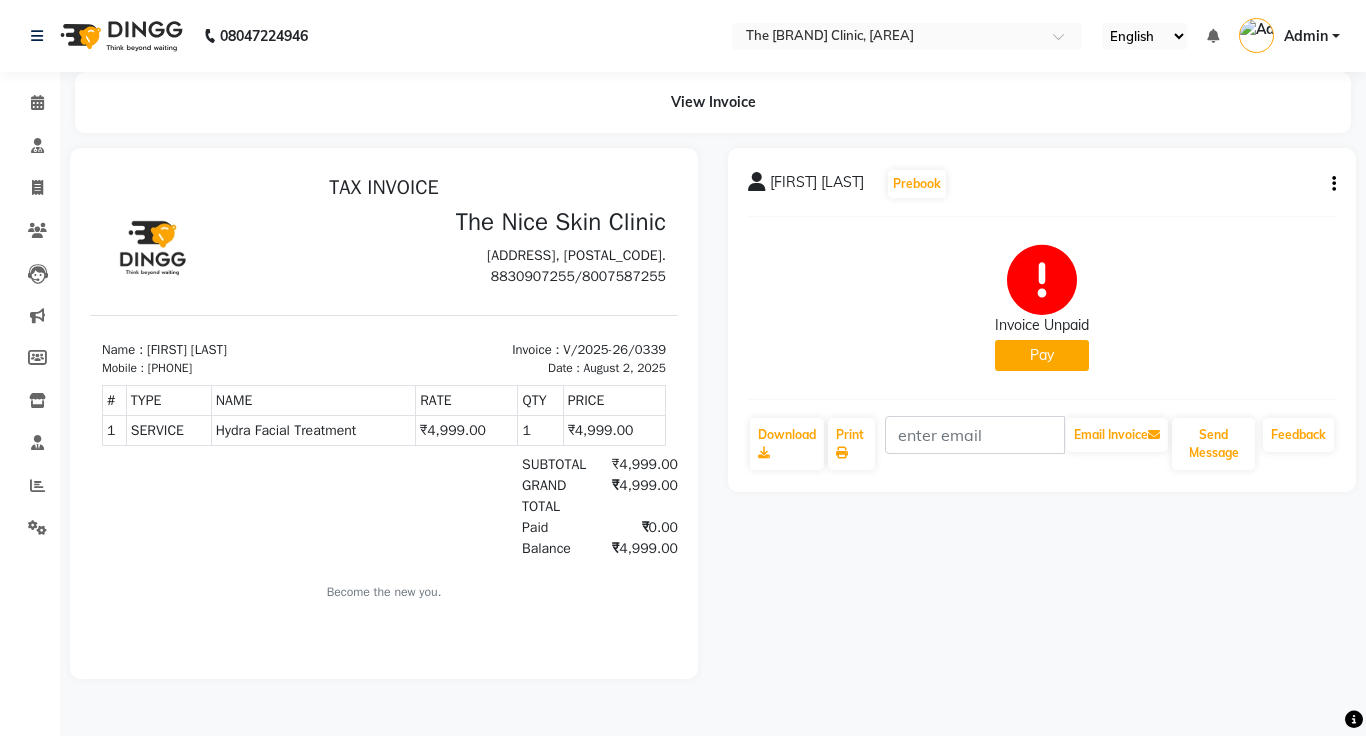 scroll, scrollTop: 0, scrollLeft: 0, axis: both 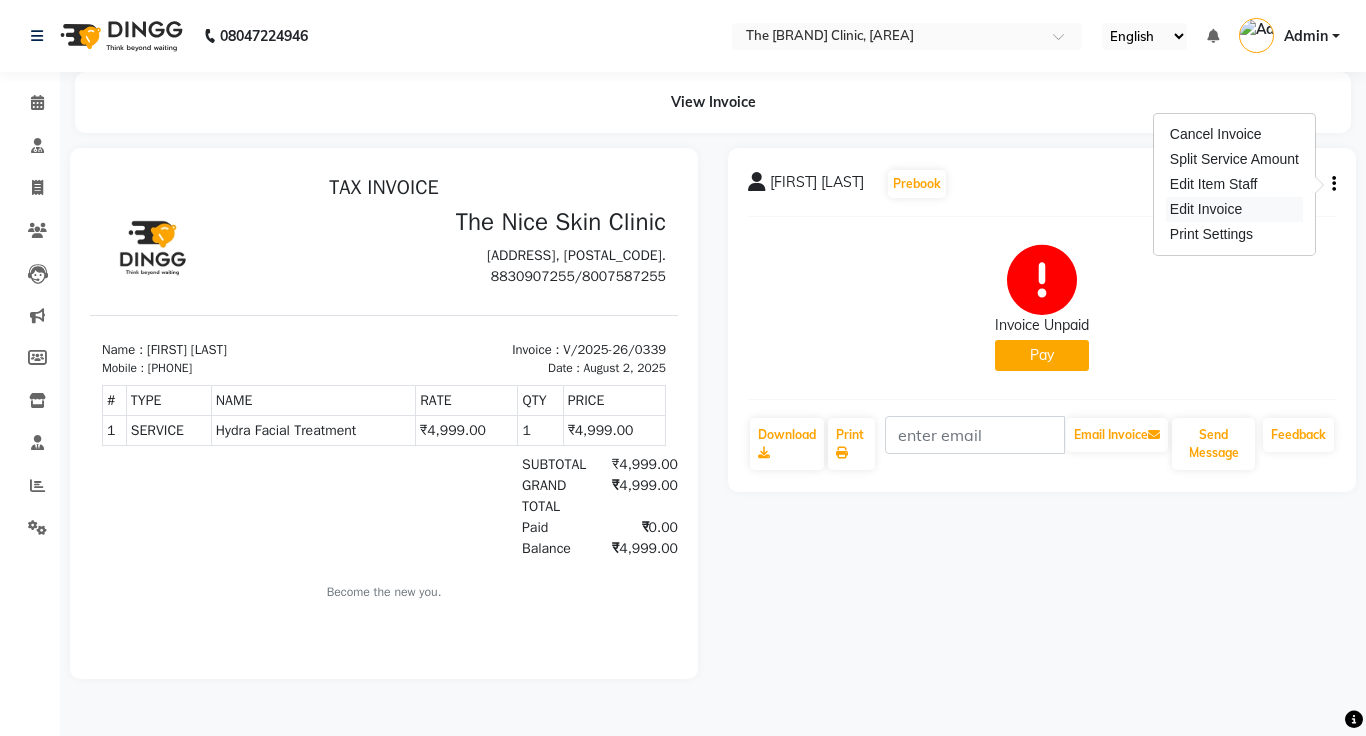 click on "Edit Invoice" at bounding box center [1234, 209] 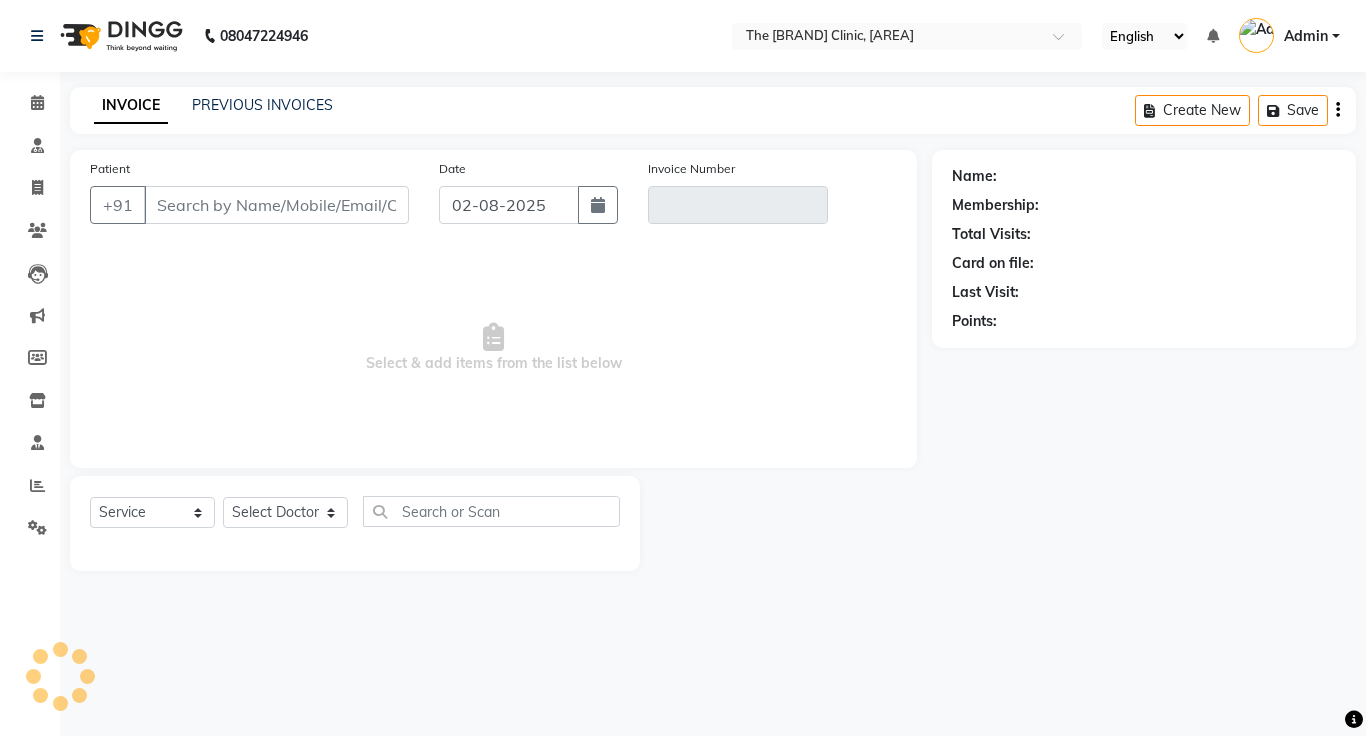 type on "[PHONE]" 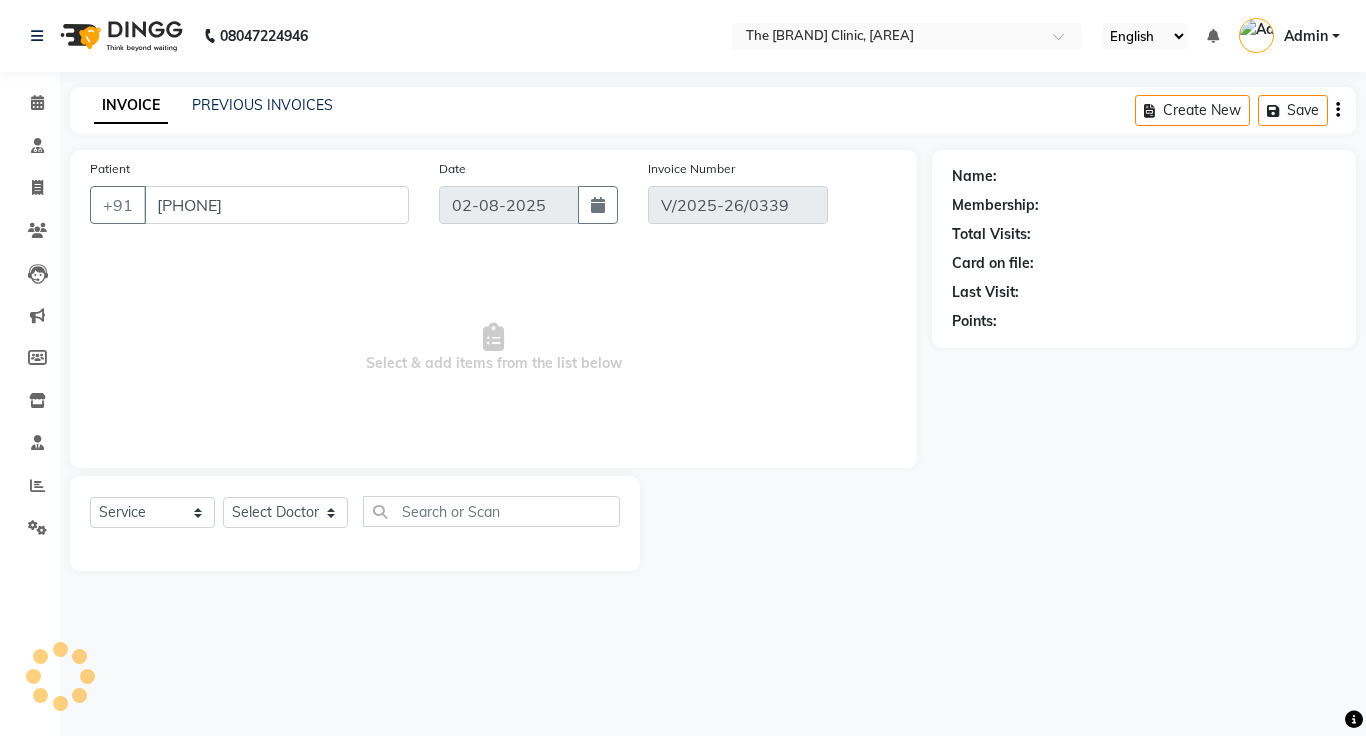 select on "select" 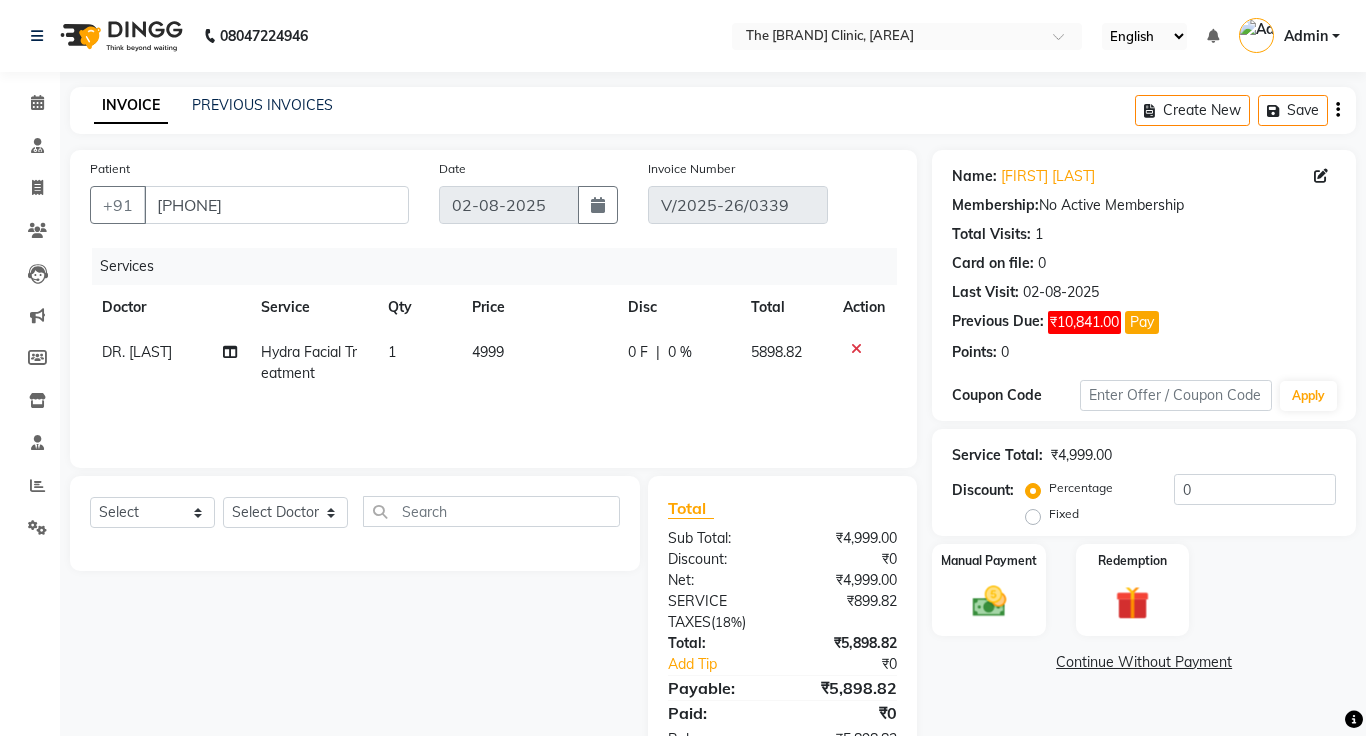 click 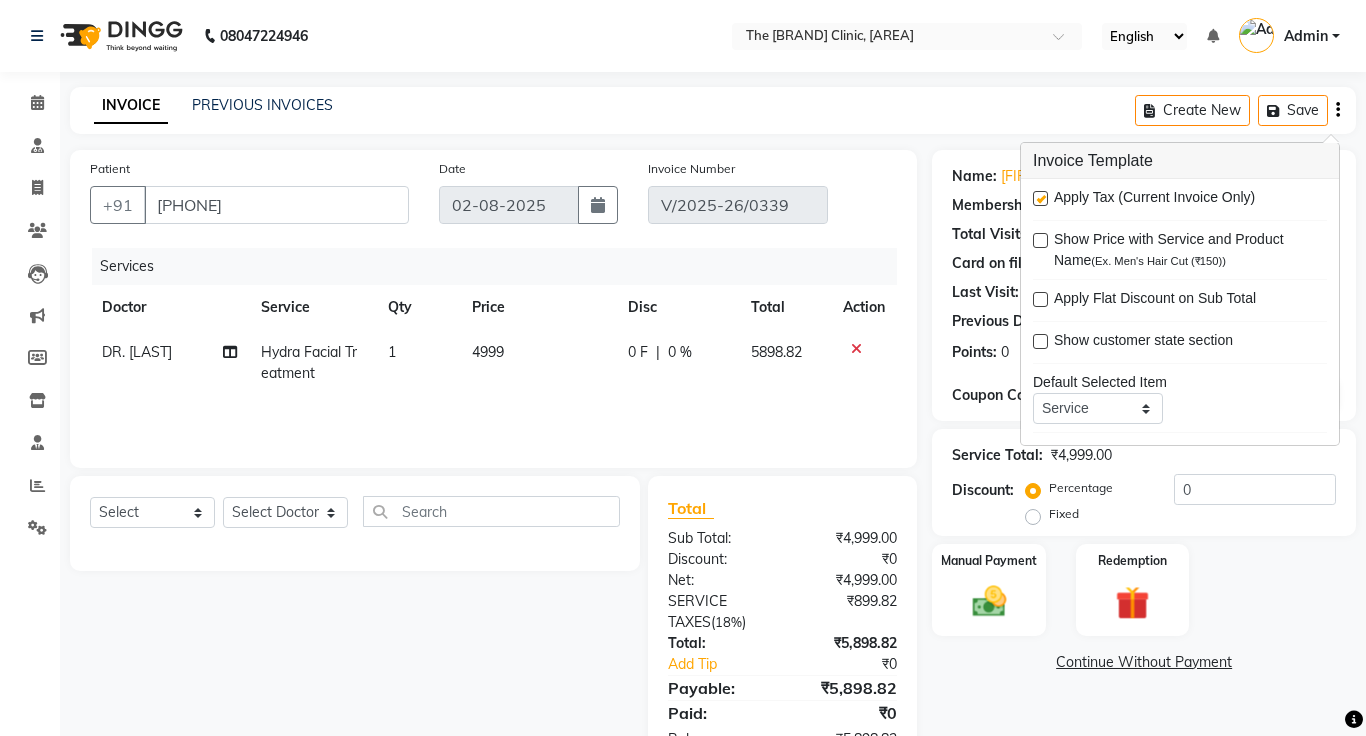 click at bounding box center (1040, 198) 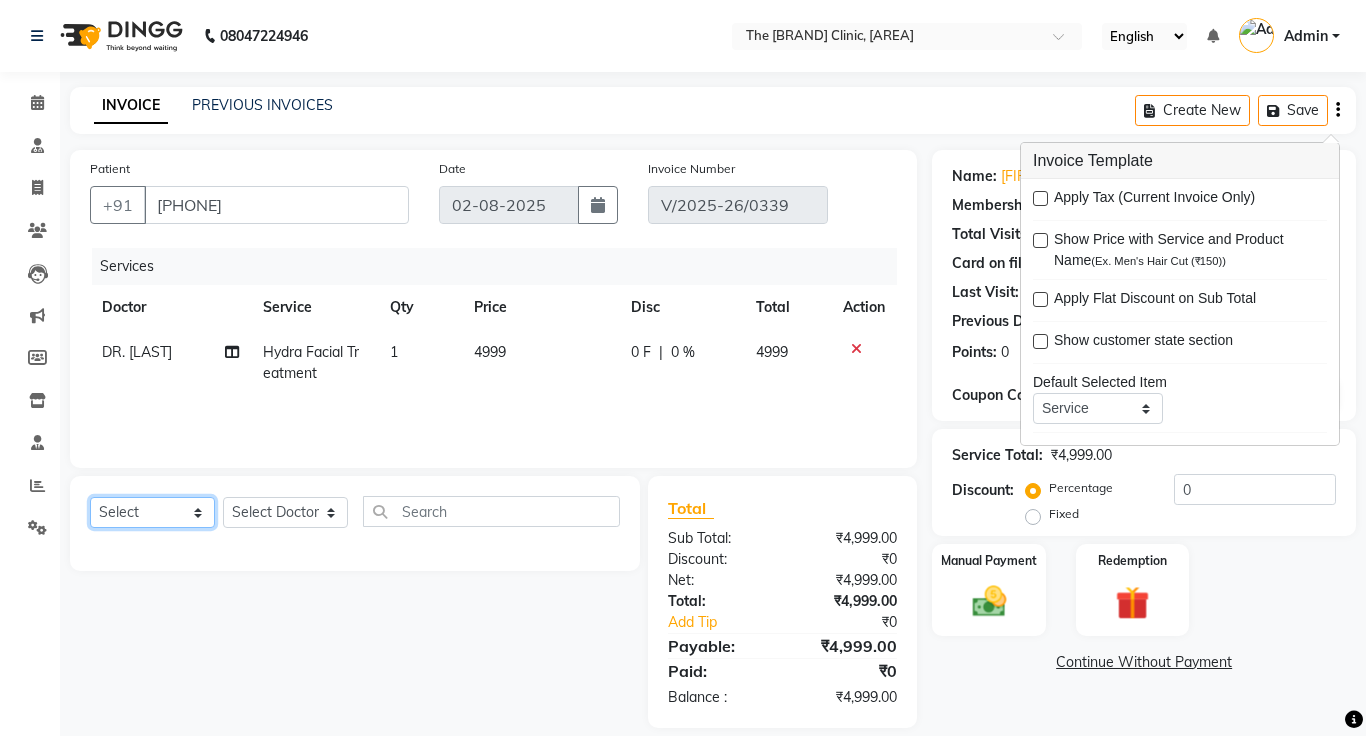 click on "Select  Service  Product  Membership  Package Voucher Prepaid Gift Card" 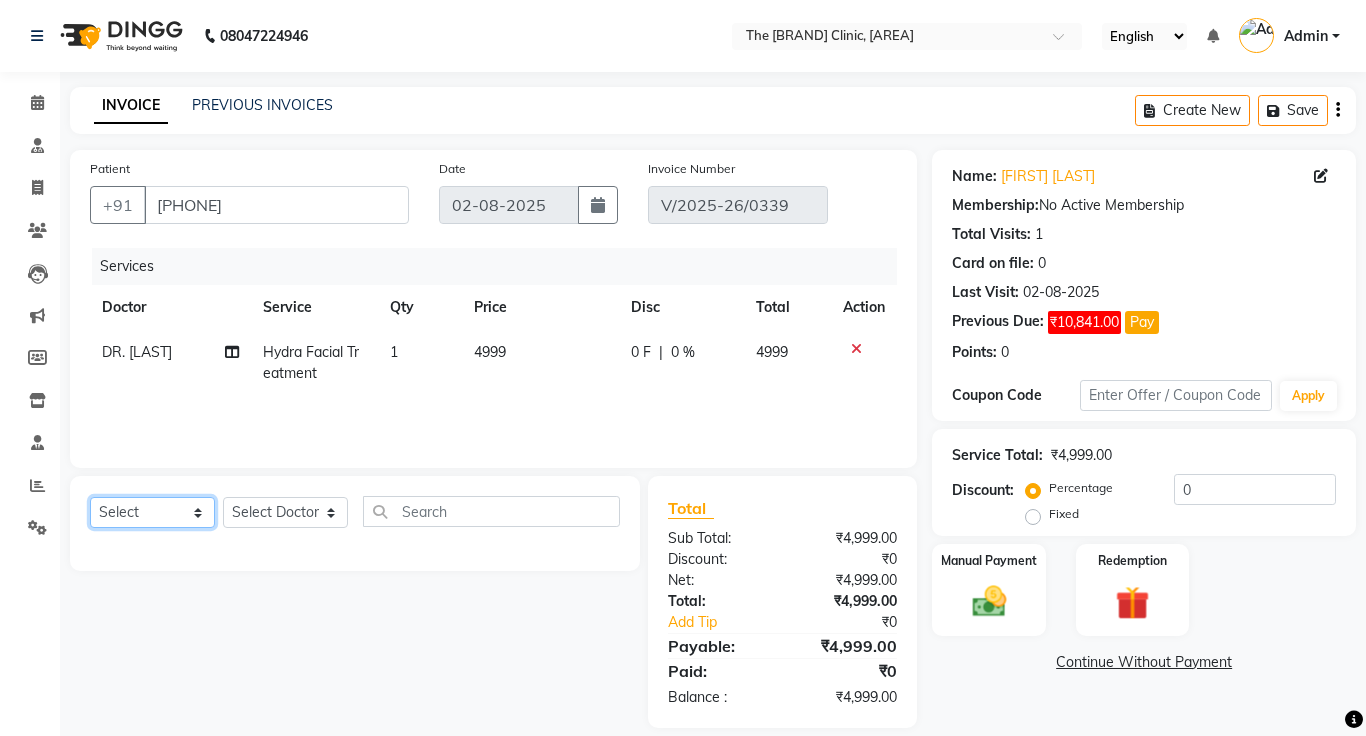 select on "product" 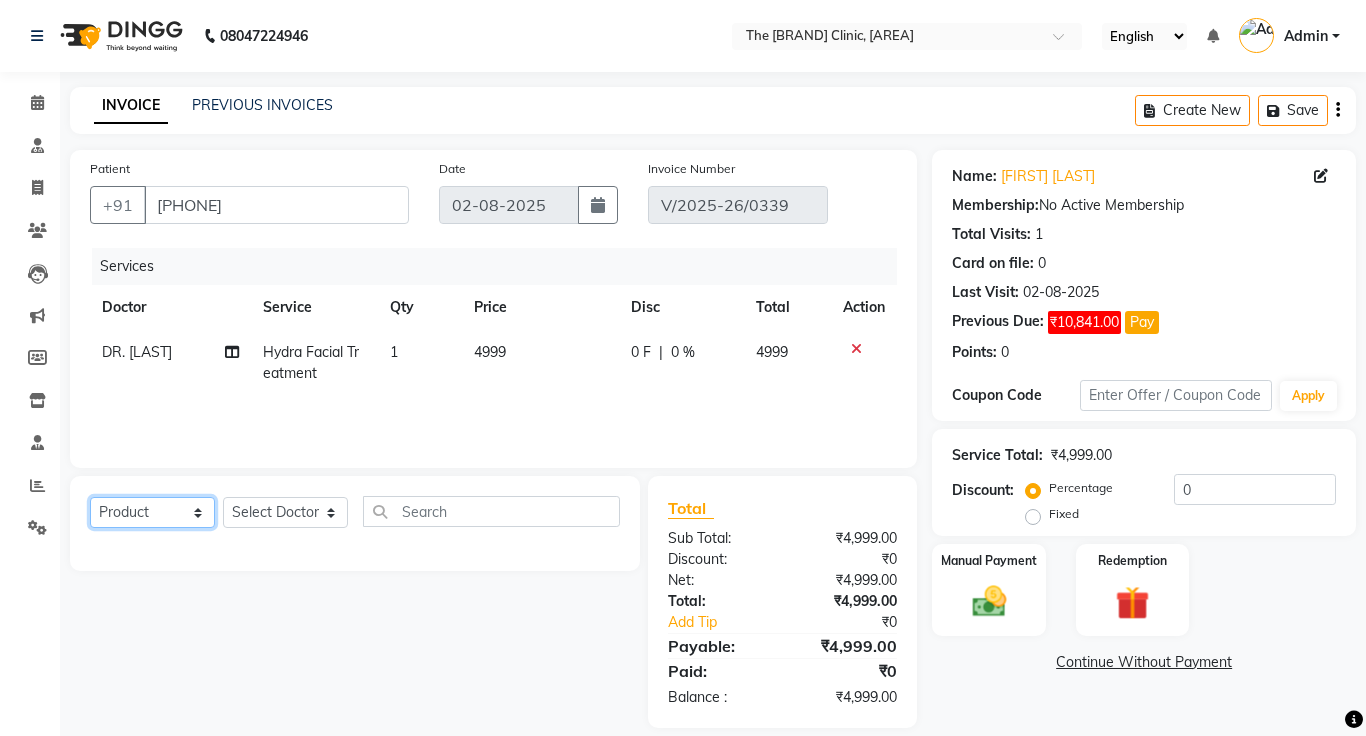 click on "Select  Service  Product  Membership  Package Voucher Prepaid Gift Card" 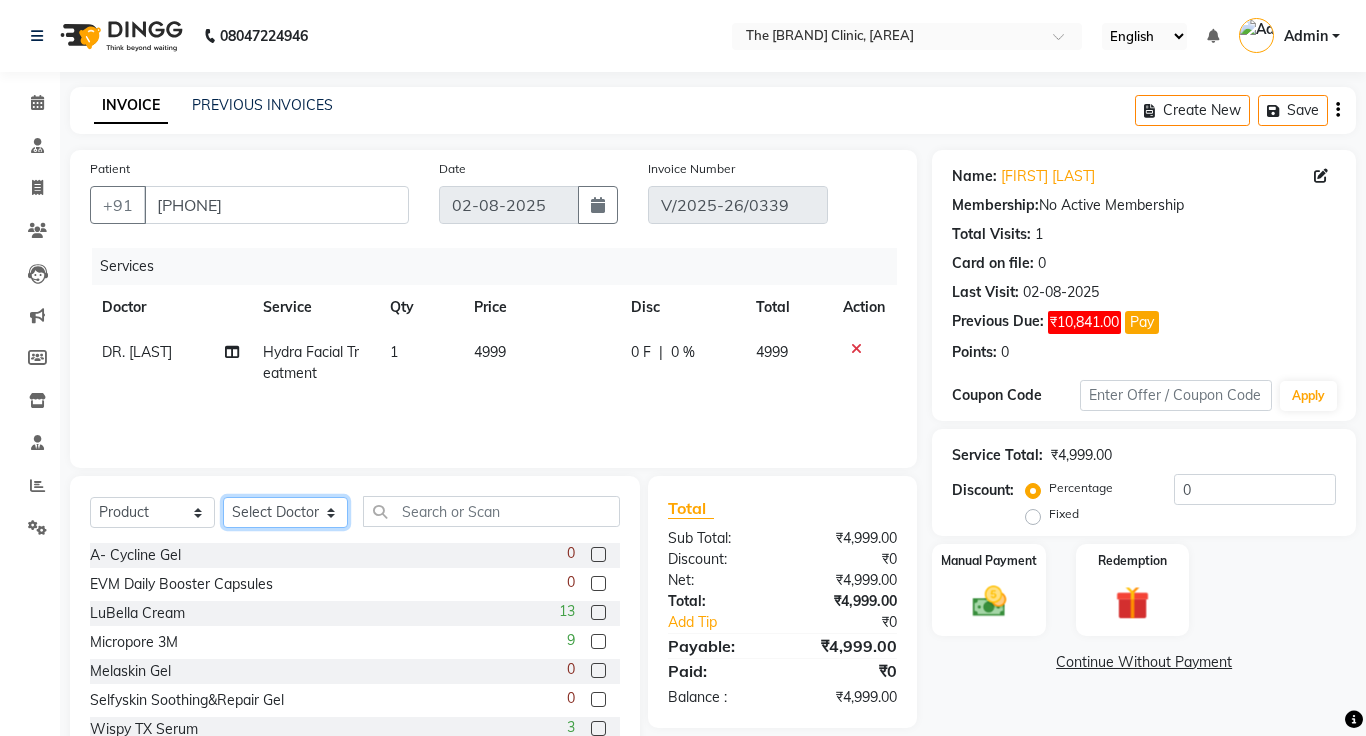 click on "Select Doctor [FIRST] [LAST] [FIRST] [LAST] [FIRST] [LAST] [FIRST] [LAST]" 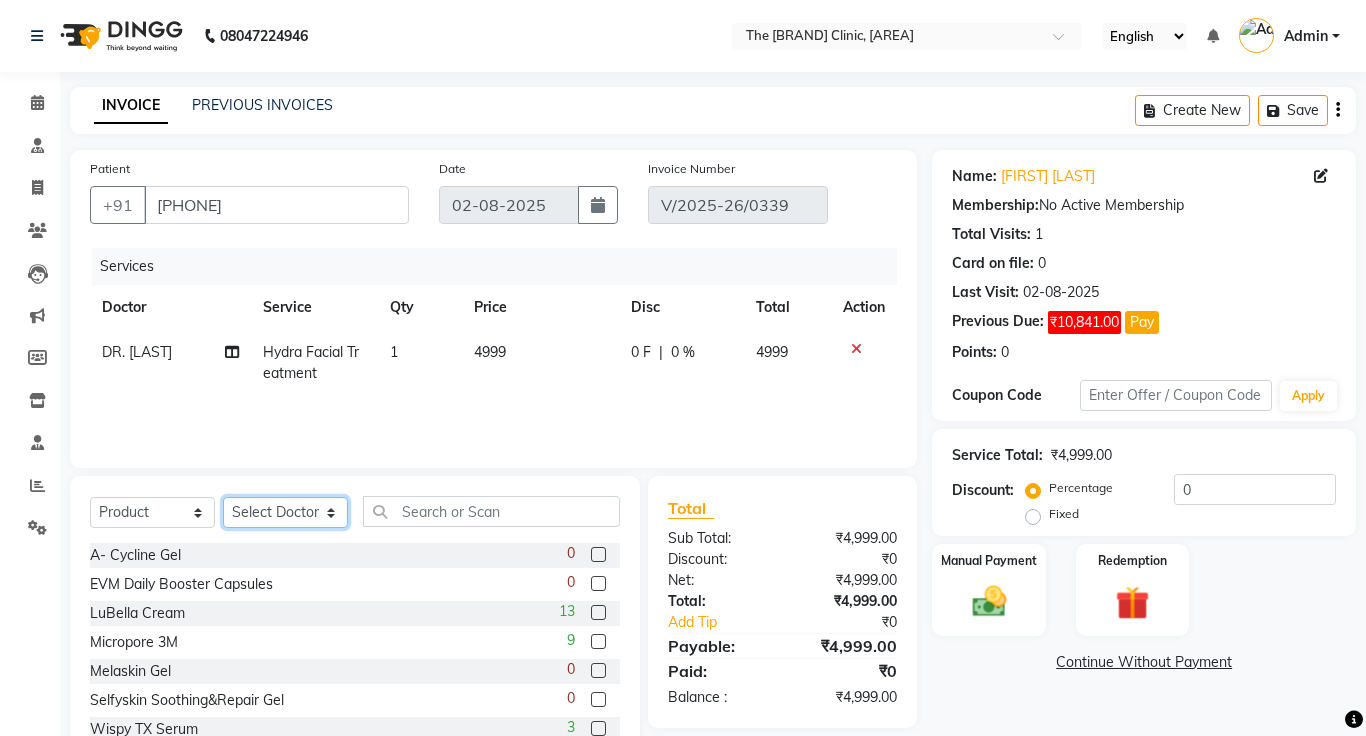 select on "1297" 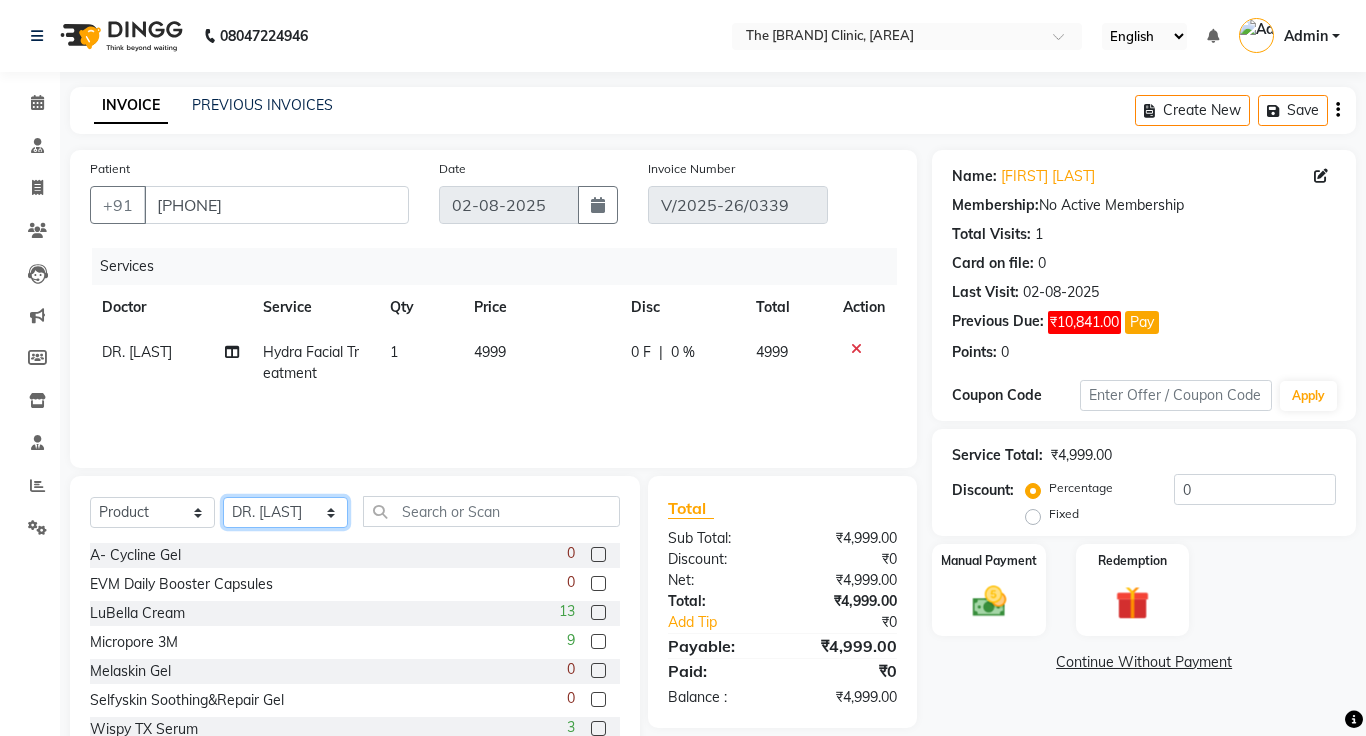 click on "Select Doctor [FIRST] [LAST] [FIRST] [LAST] [FIRST] [LAST] [FIRST] [LAST]" 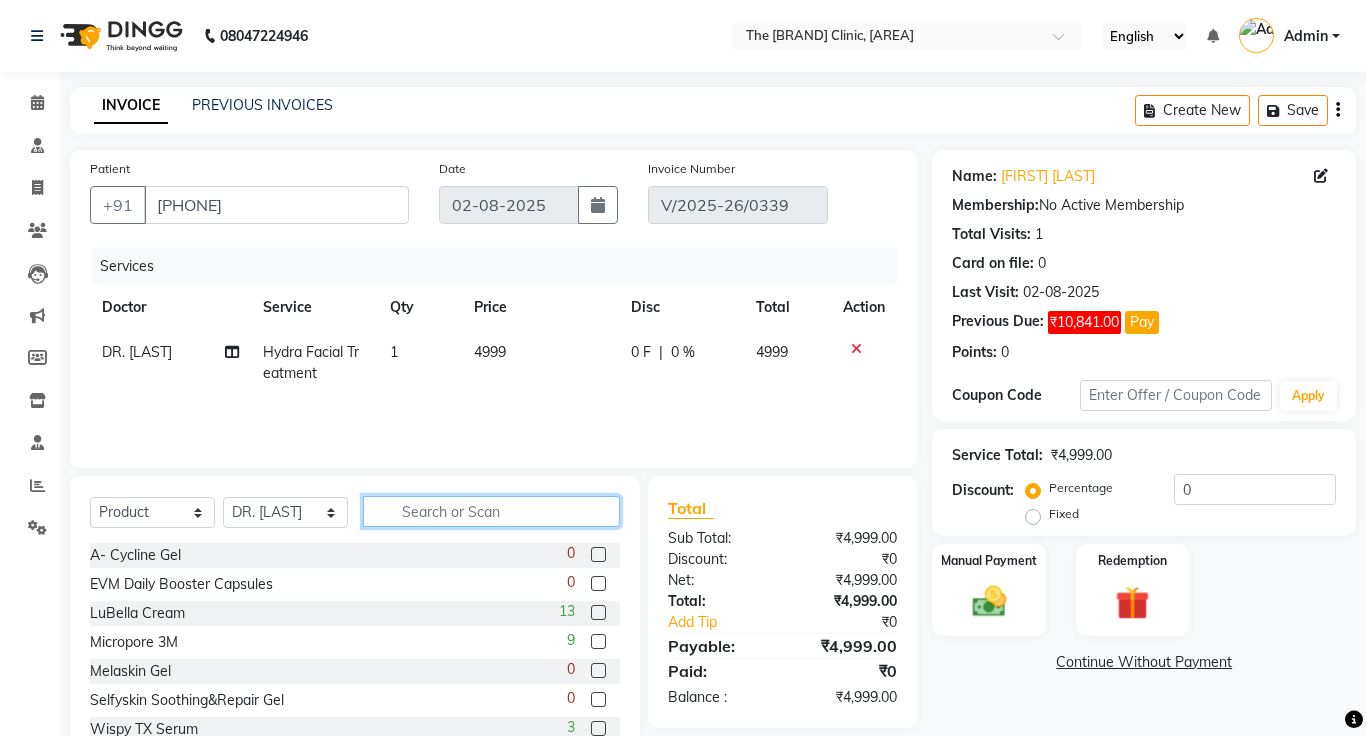 click 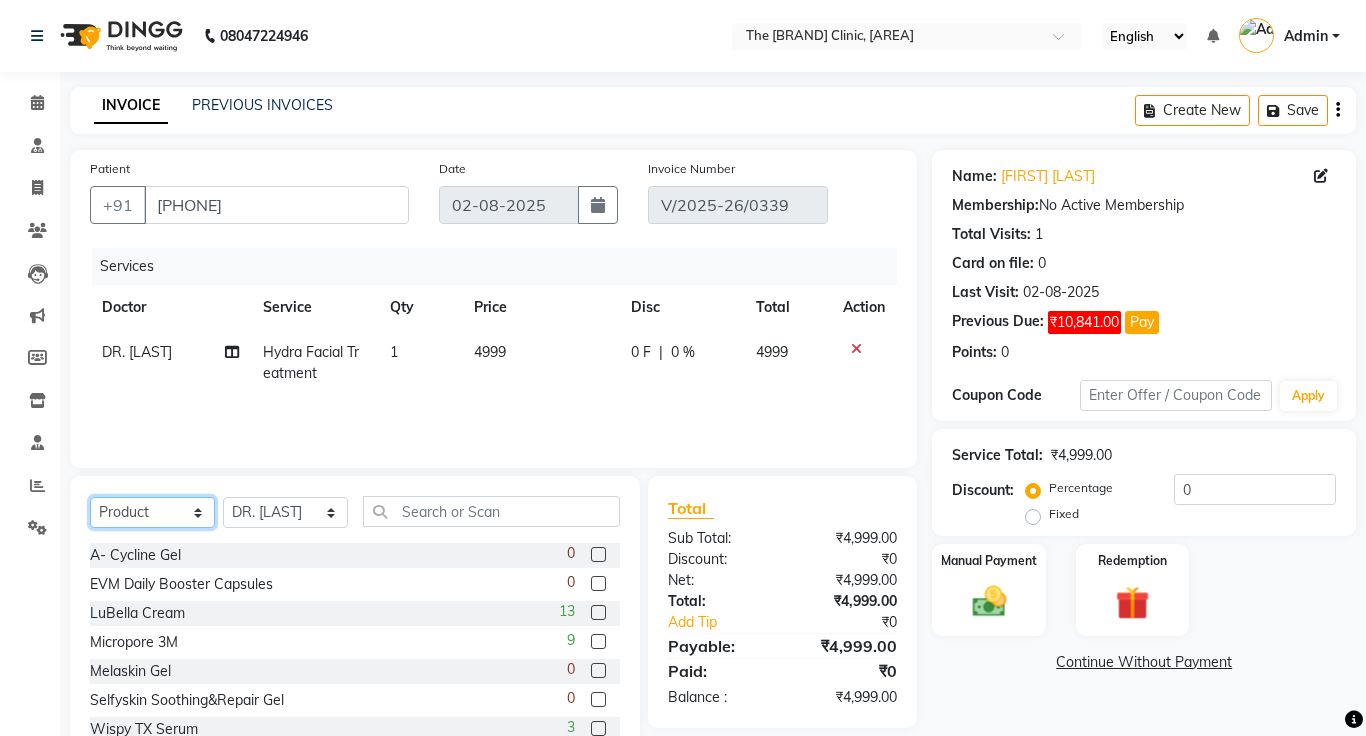 click on "Select  Service  Product  Membership  Package Voucher Prepaid Gift Card" 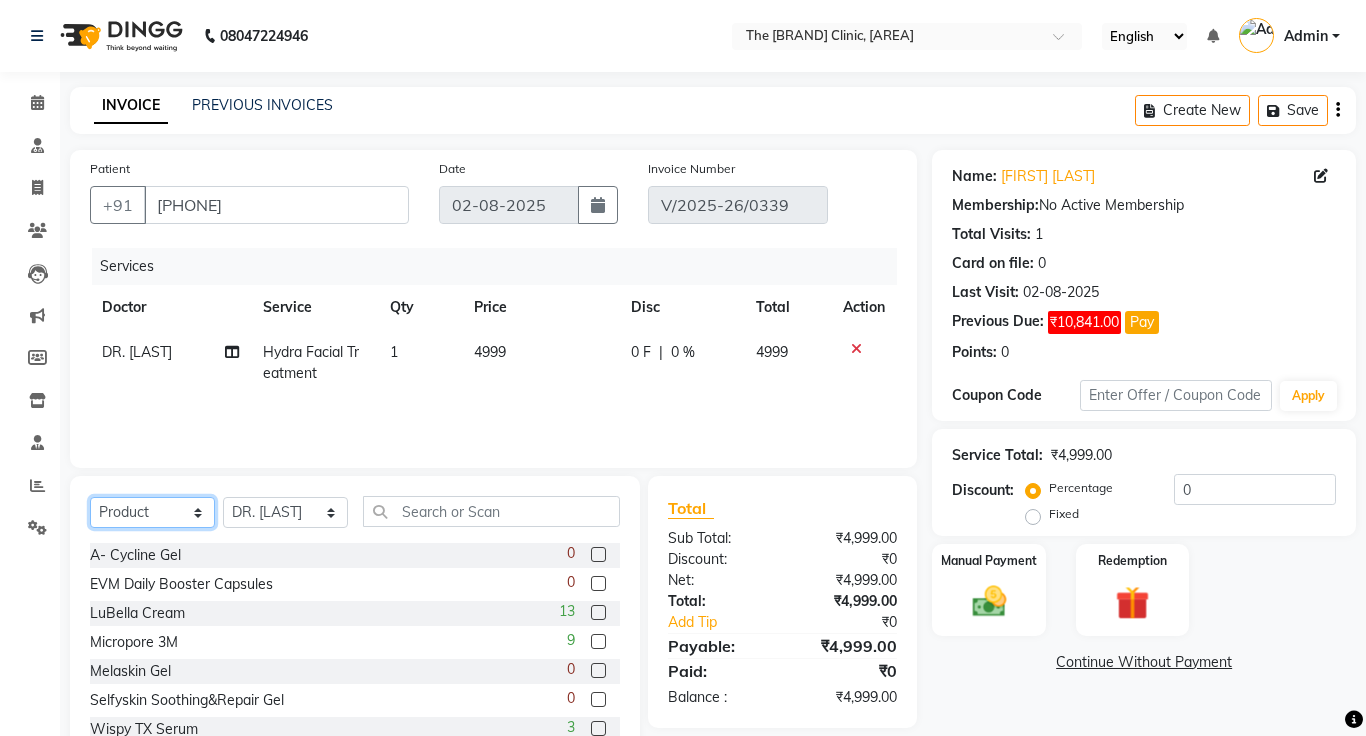 click on "Select  Service  Product  Membership  Package Voucher Prepaid Gift Card" 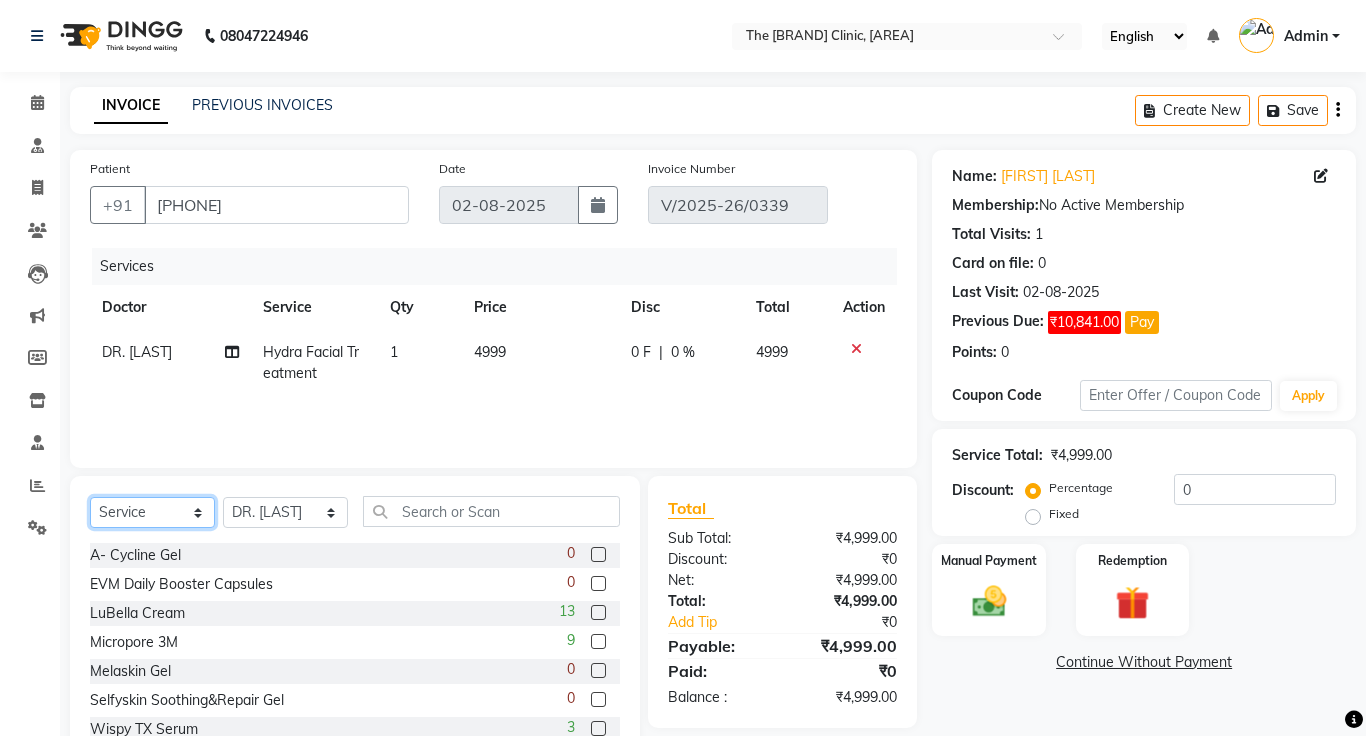 click on "Select  Service  Product  Membership  Package Voucher Prepaid Gift Card" 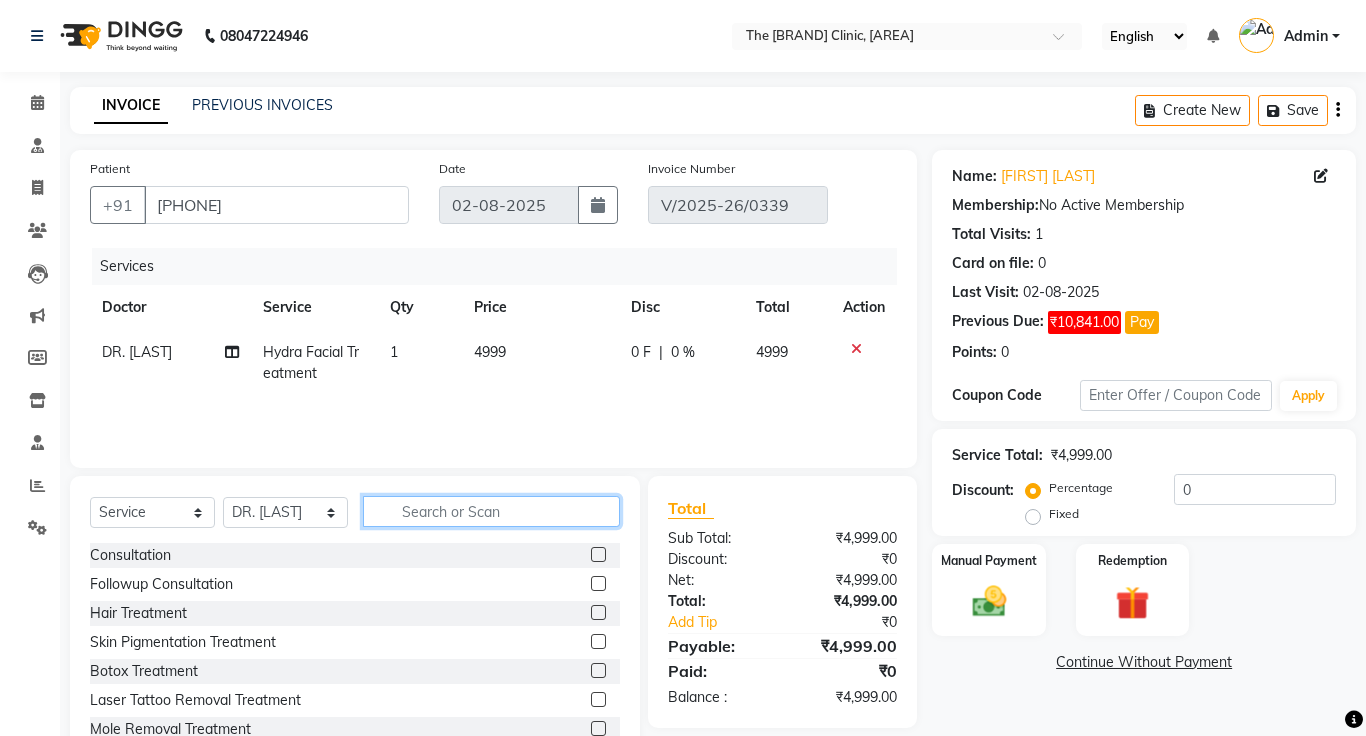 click 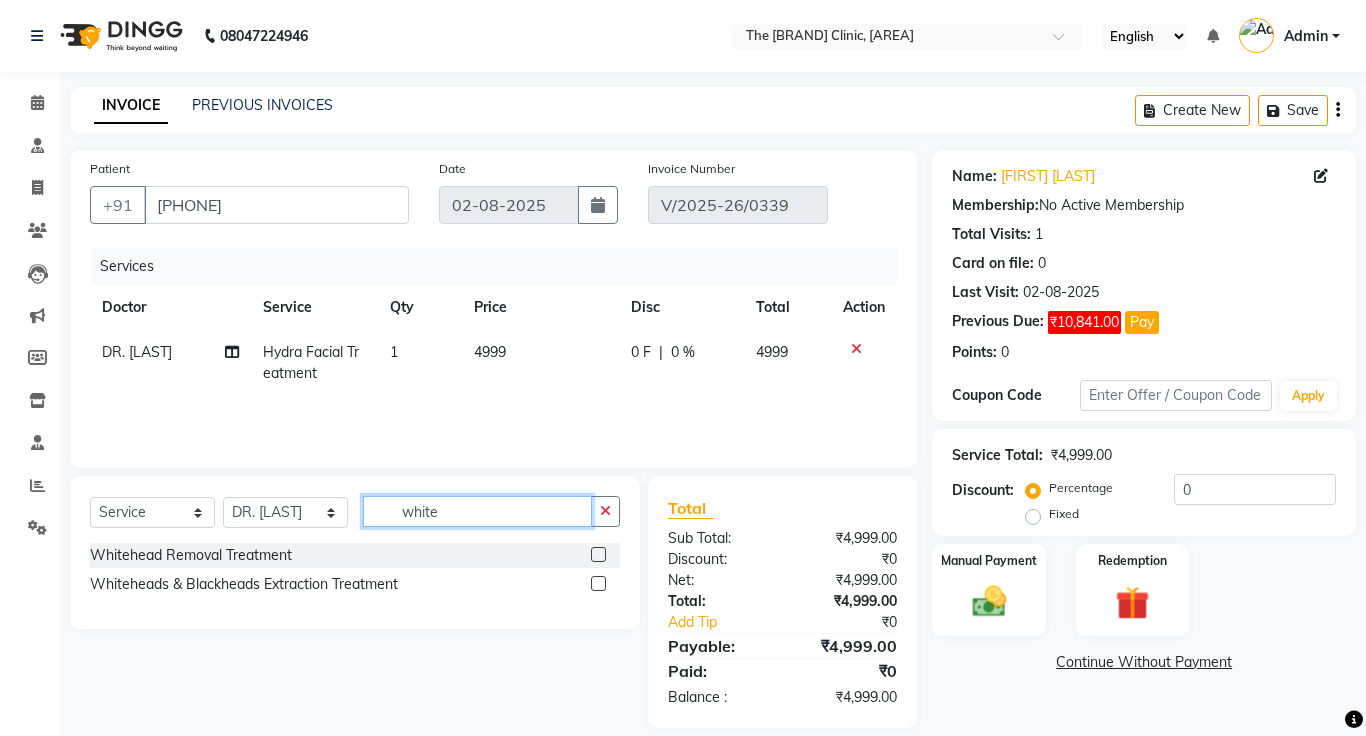 type on "white" 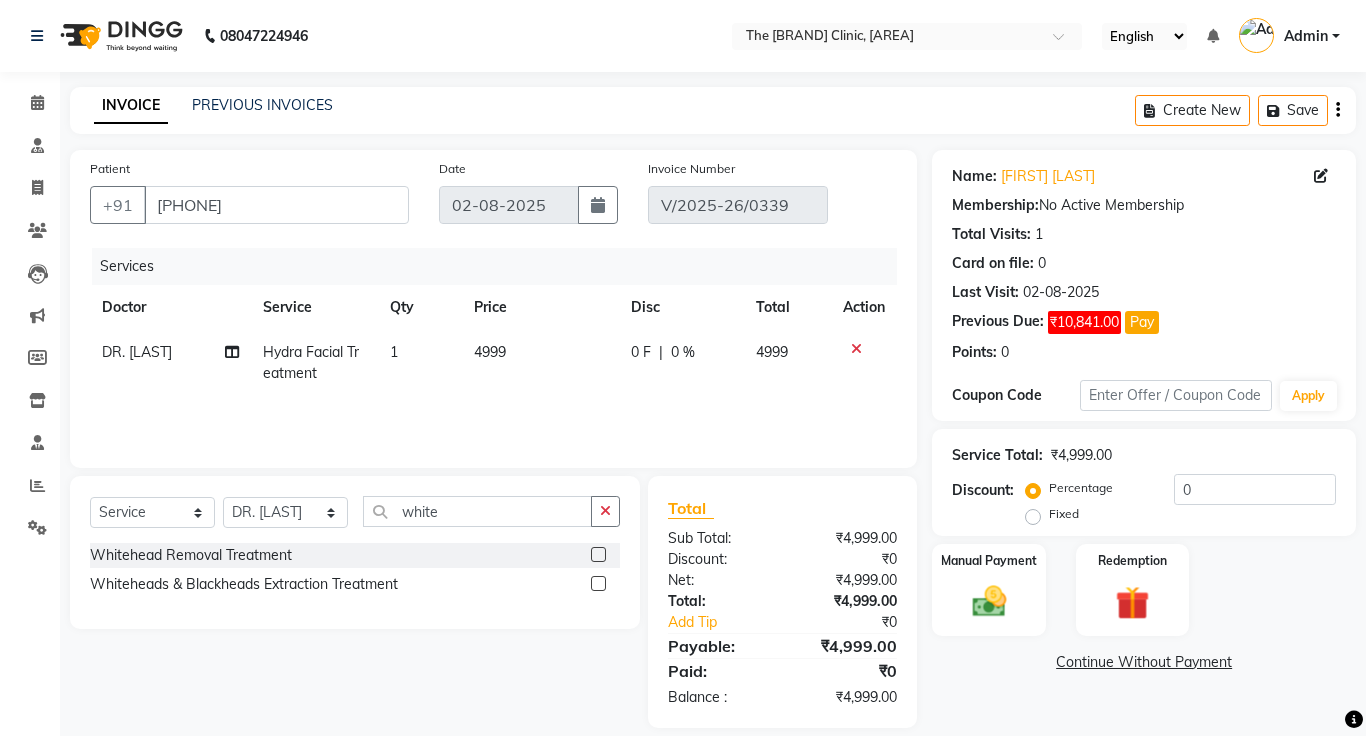 click 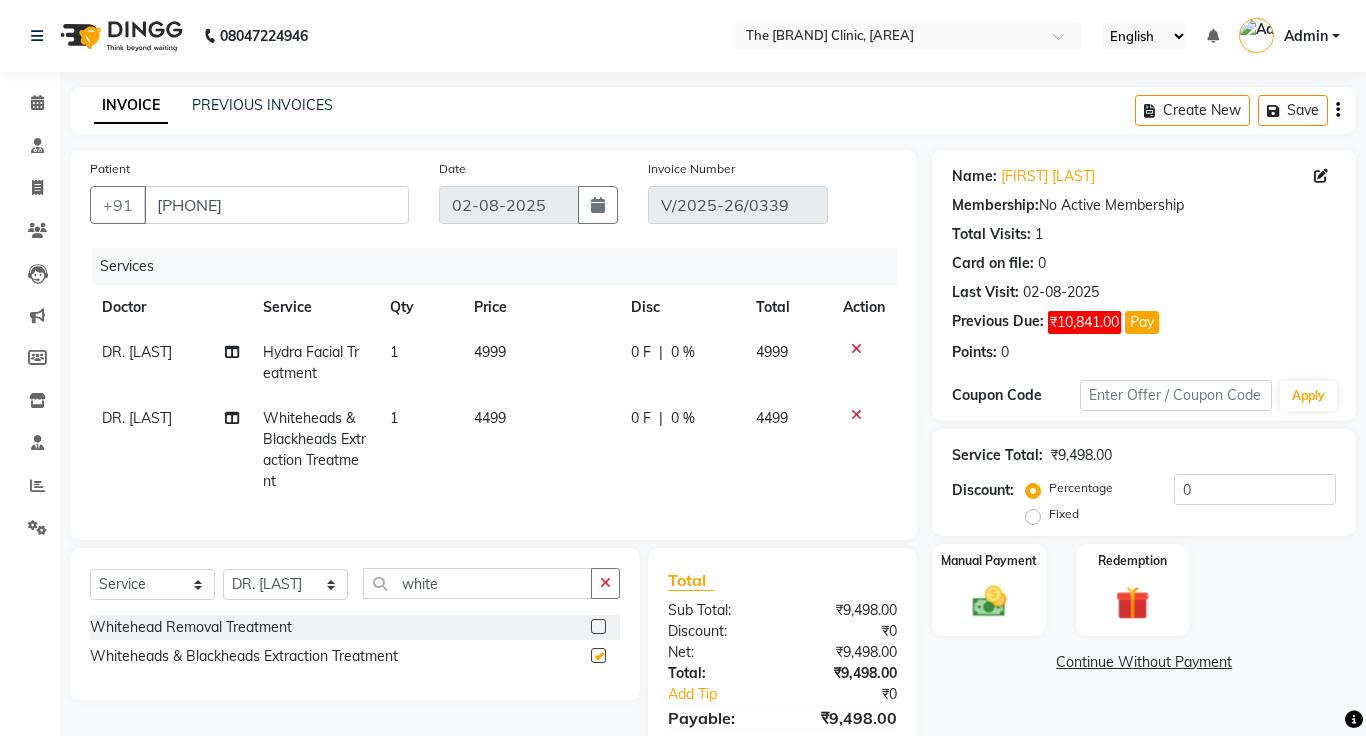 checkbox on "false" 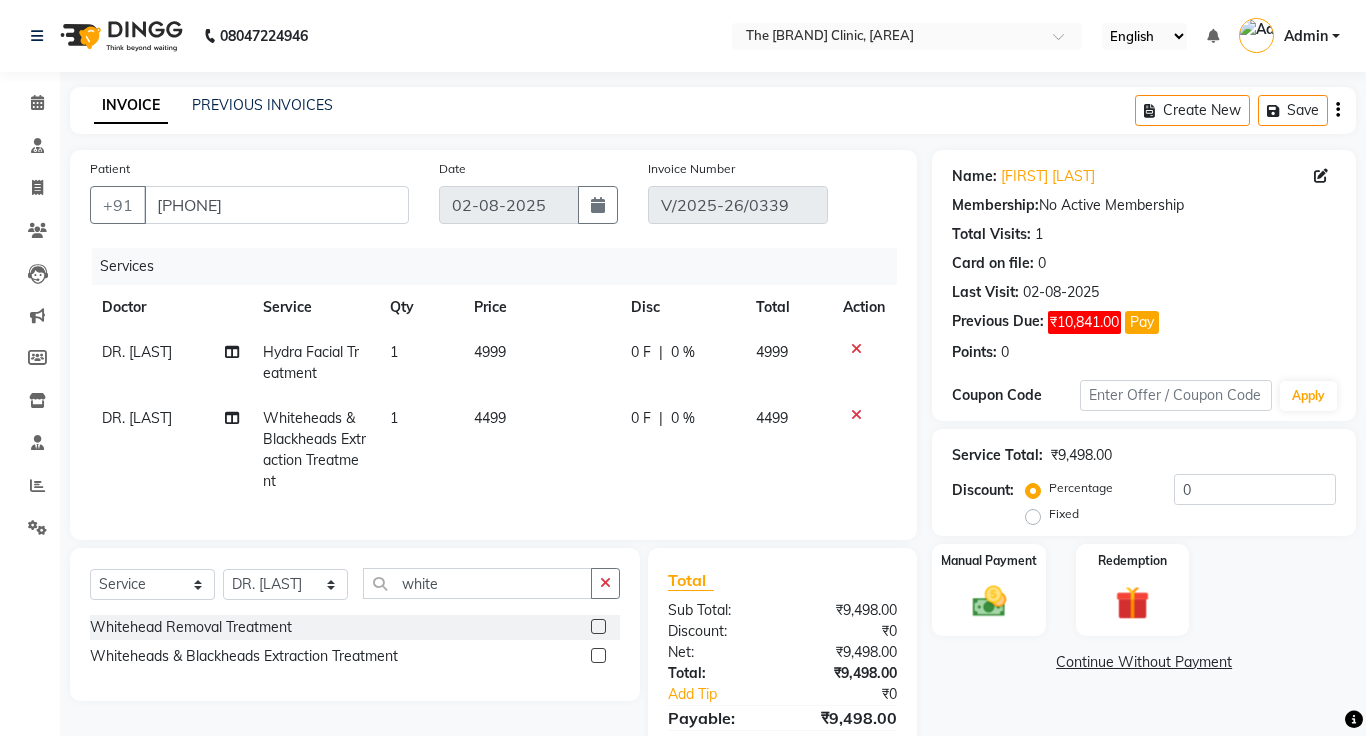 click on "4499" 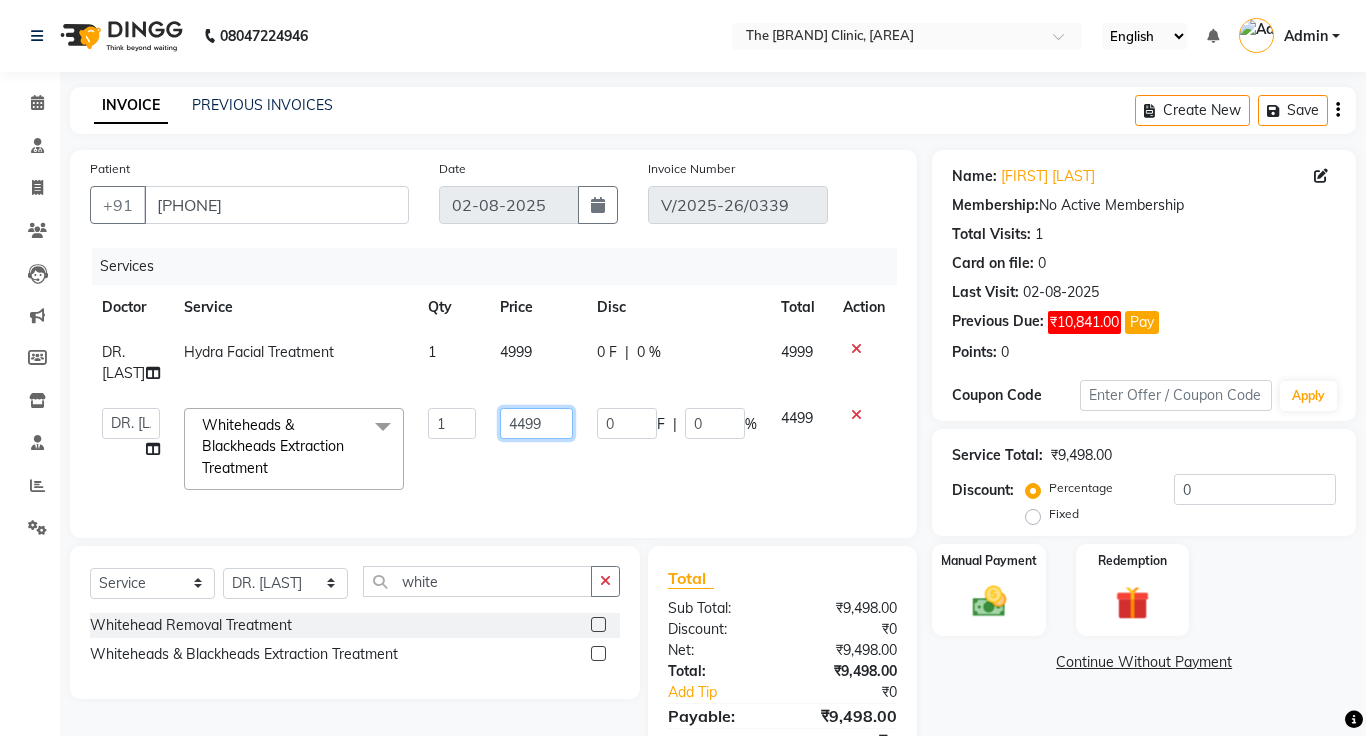 click on "4499" 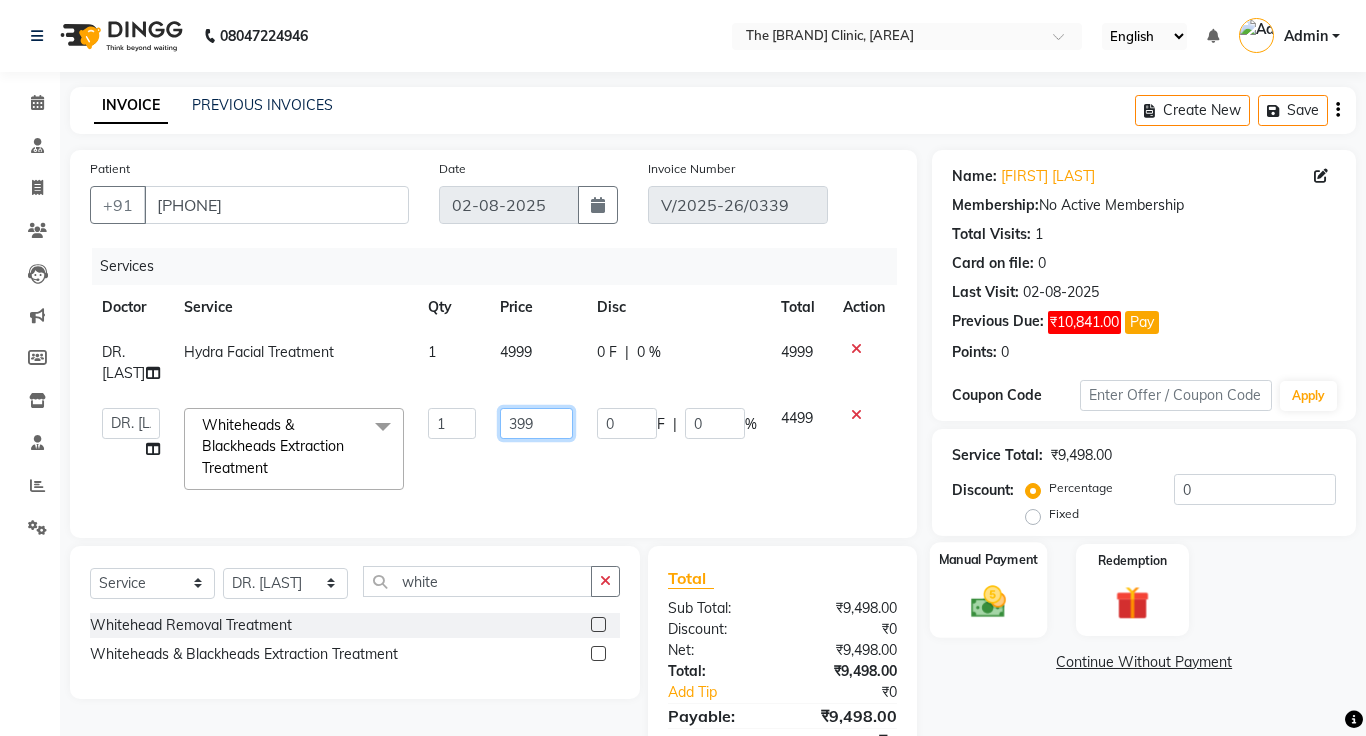type on "3999" 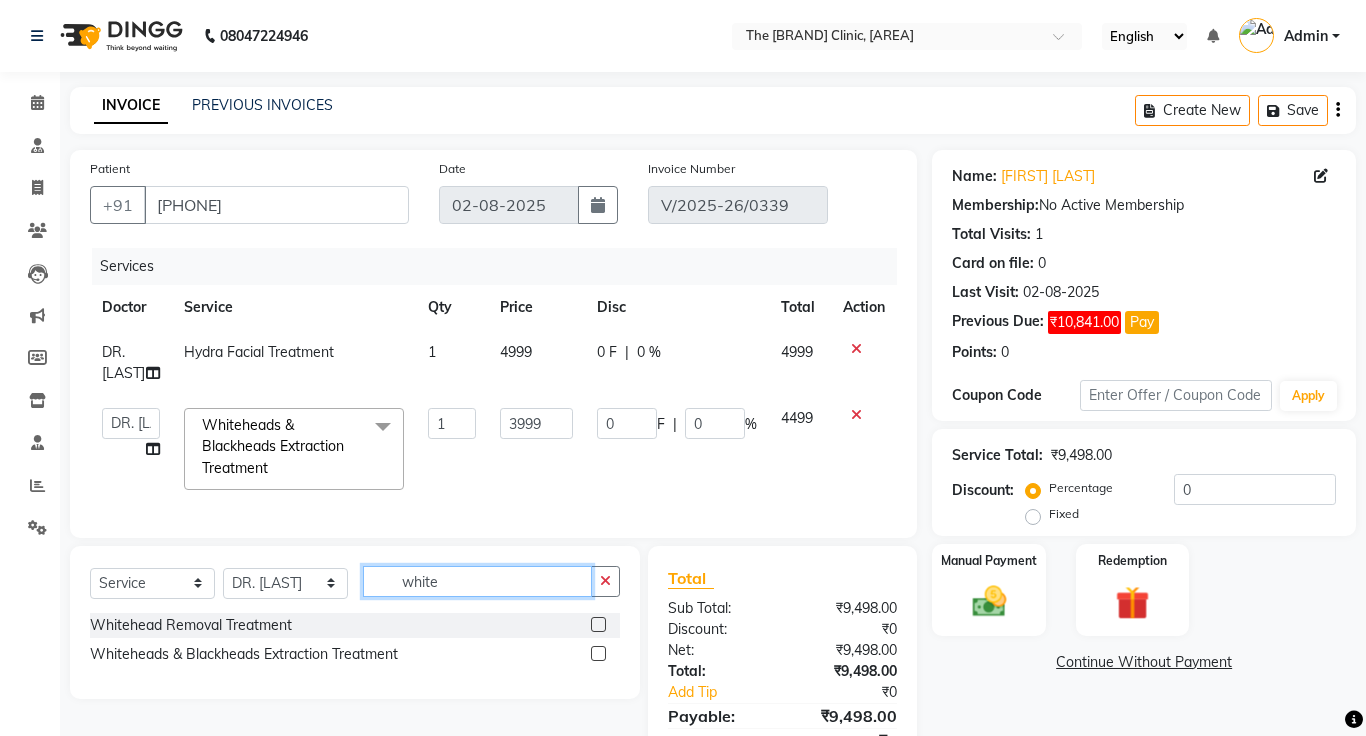 click on "Select Service Product Membership Package Voucher Prepaid Gift Card Select Doctor [FIRST] [LAST] [FIRST] [LAST] [FIRST] [LAST] [FIRST] [LAST] white" 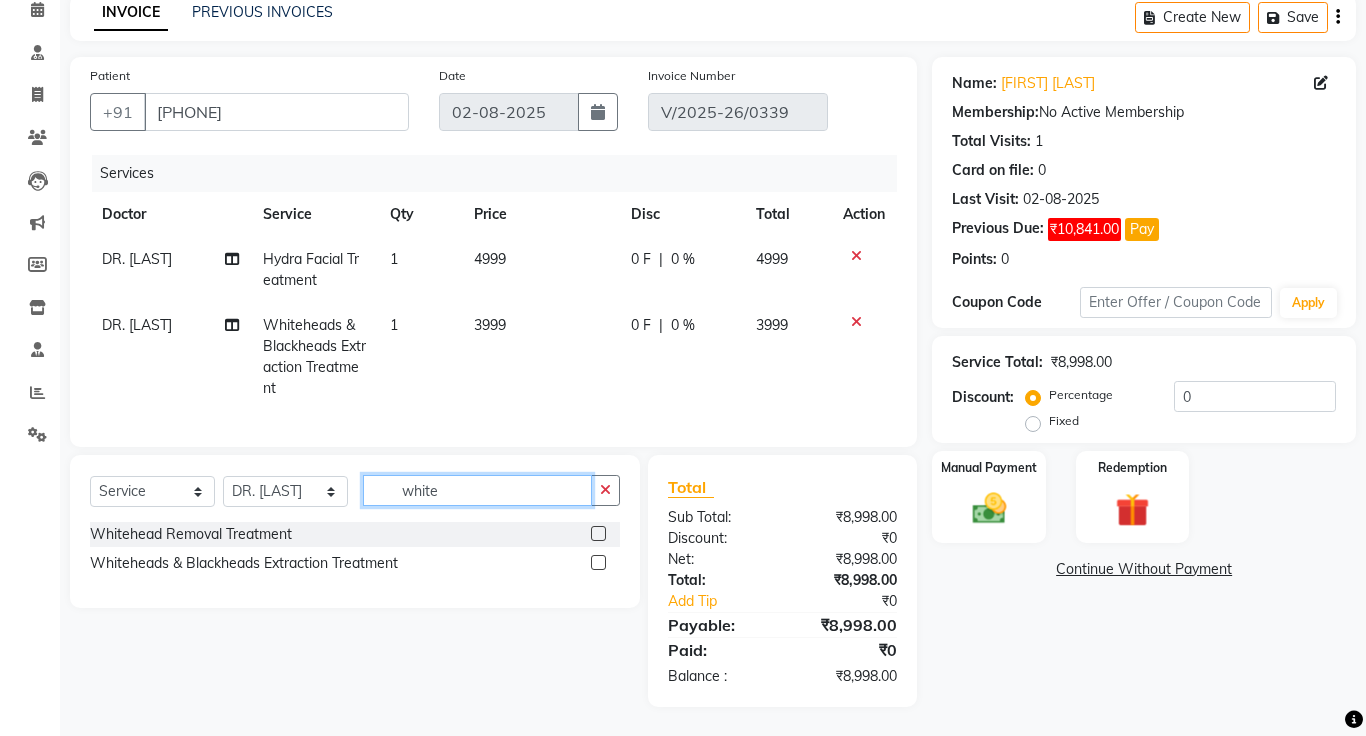 scroll, scrollTop: 94, scrollLeft: 0, axis: vertical 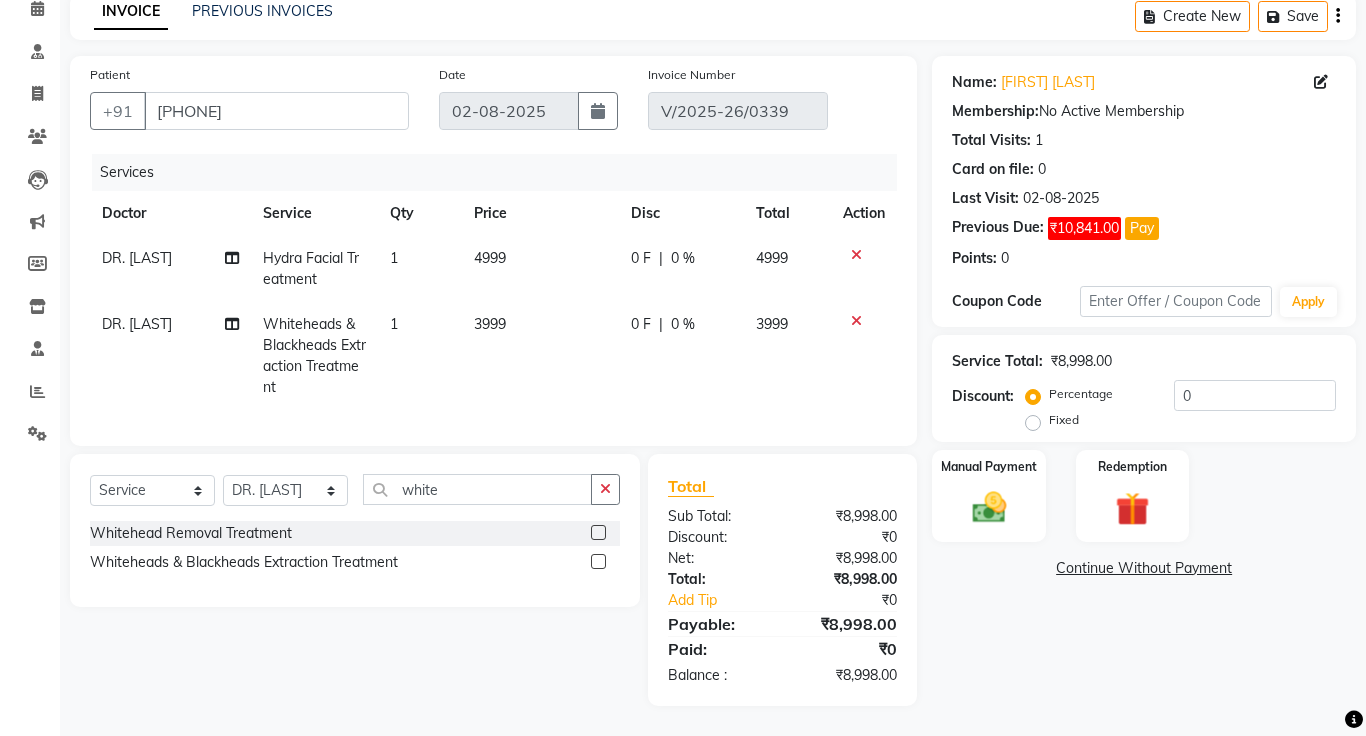click on "Continue Without Payment" 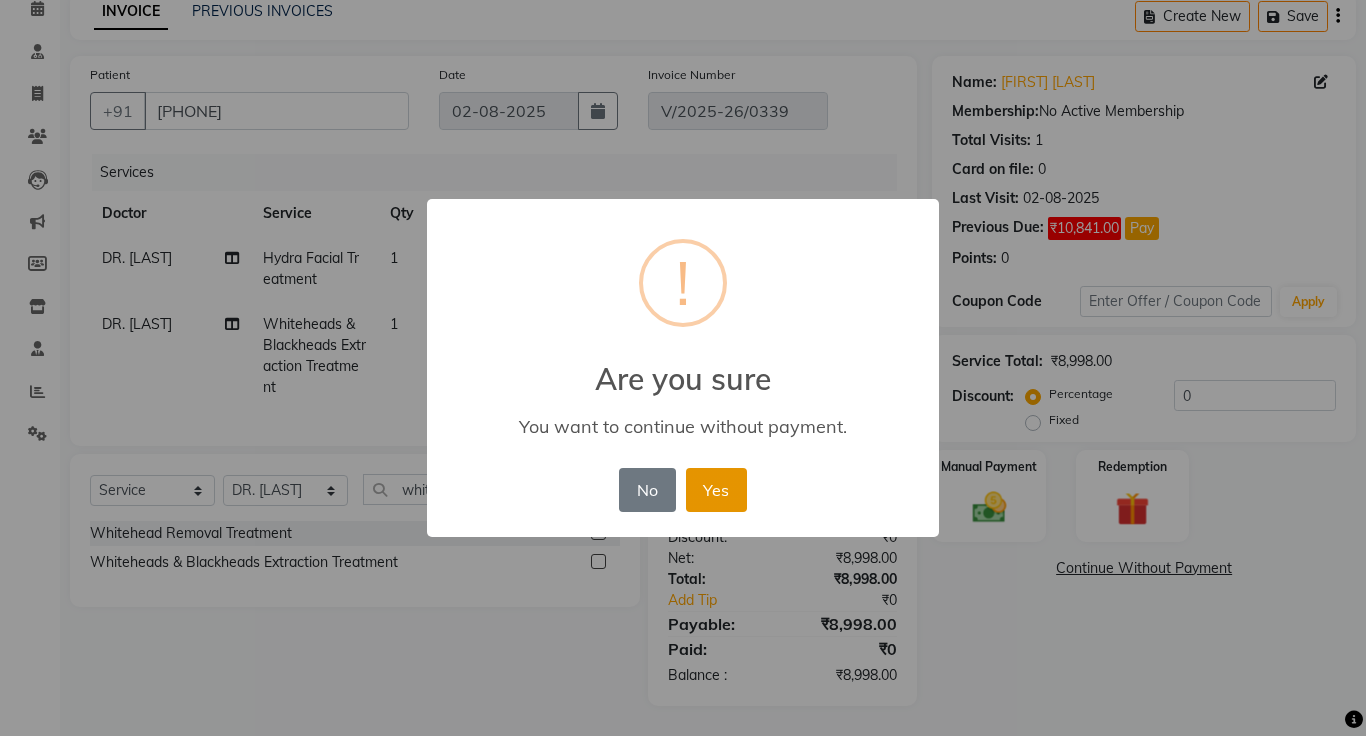click on "Yes" at bounding box center [716, 490] 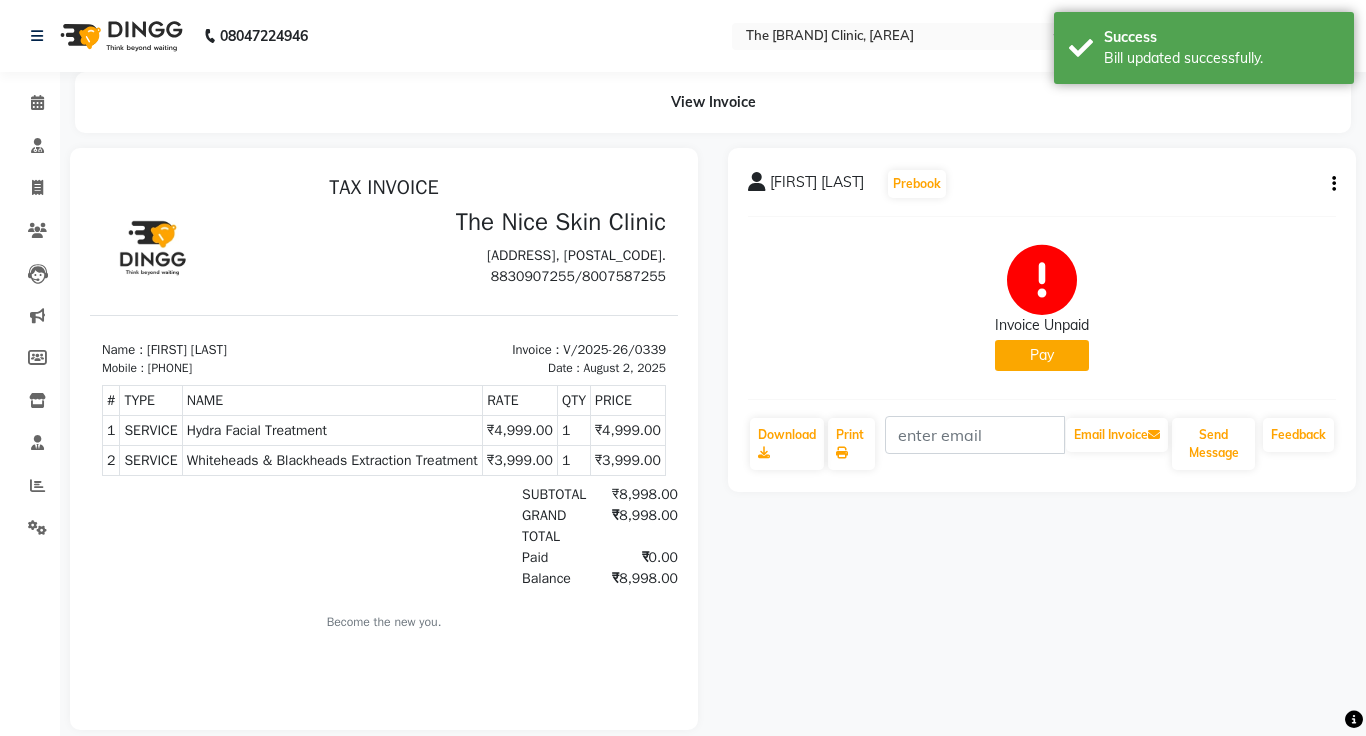 scroll, scrollTop: 0, scrollLeft: 0, axis: both 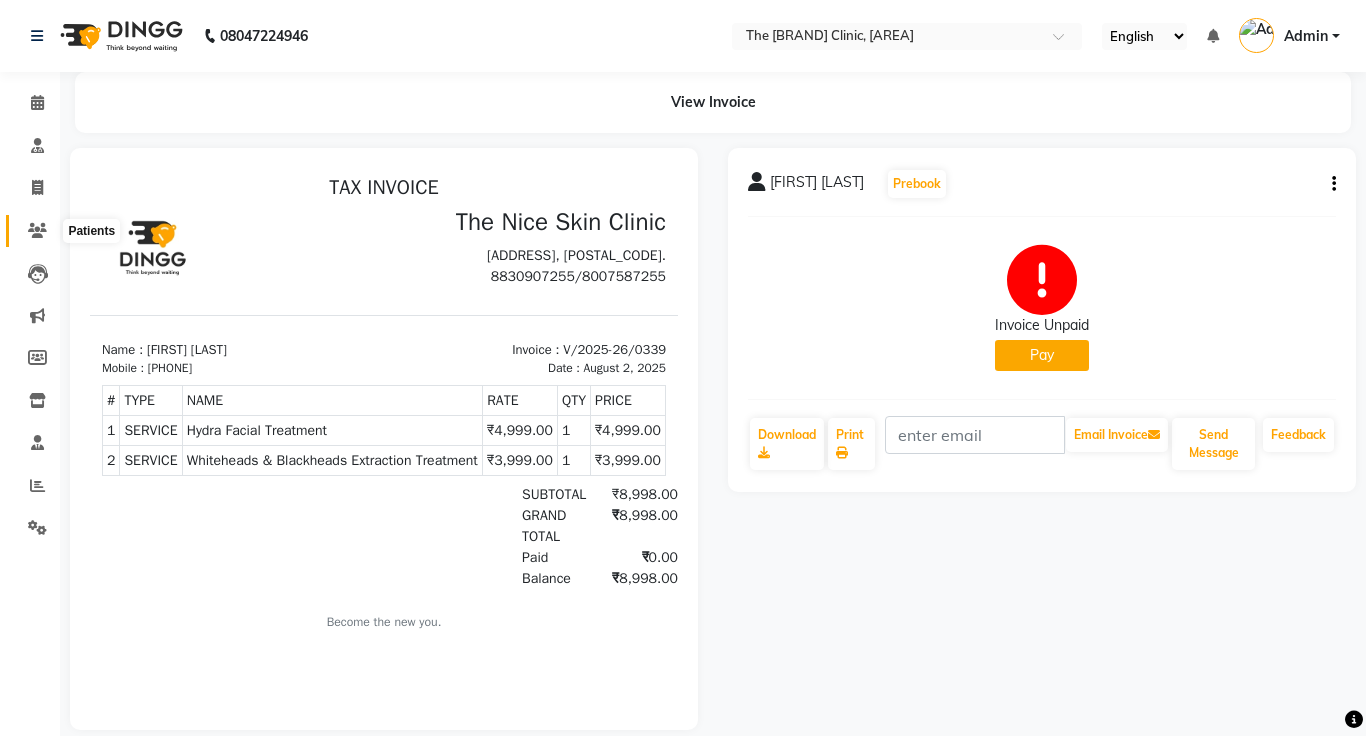 click 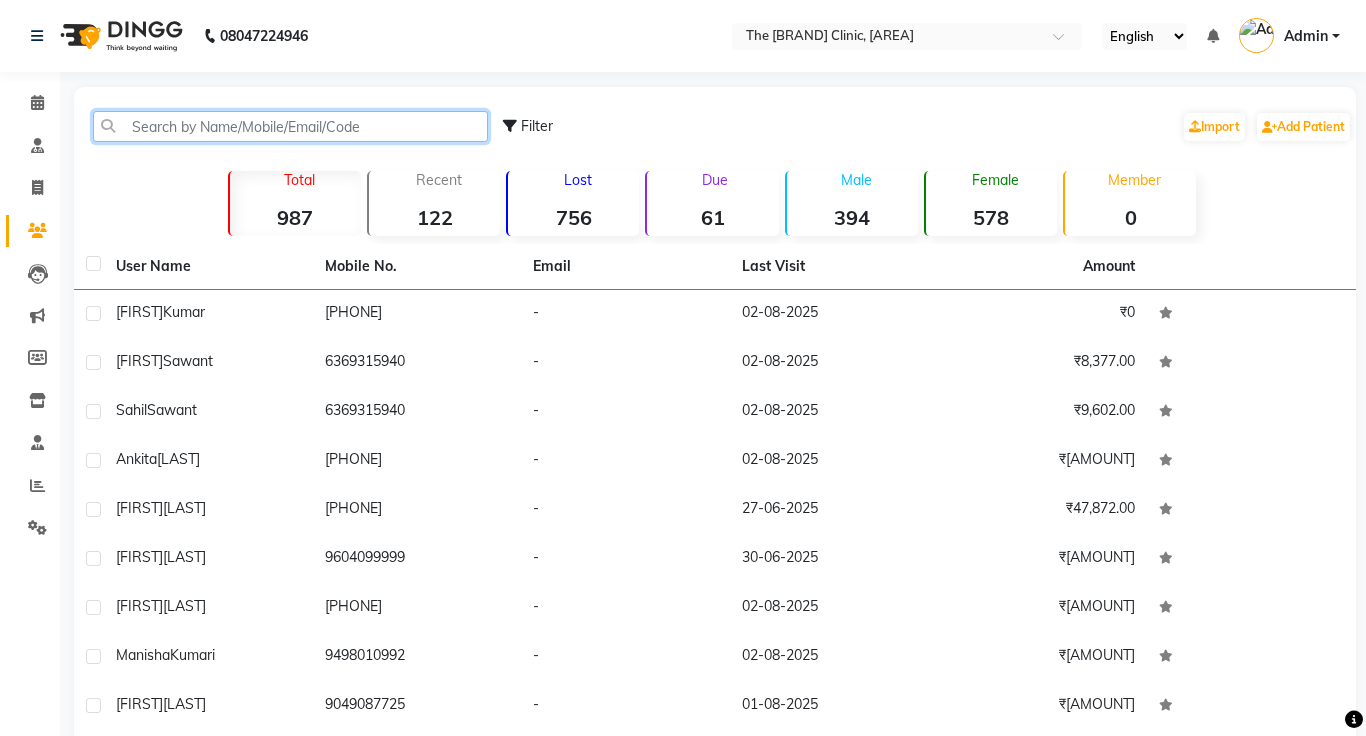 click 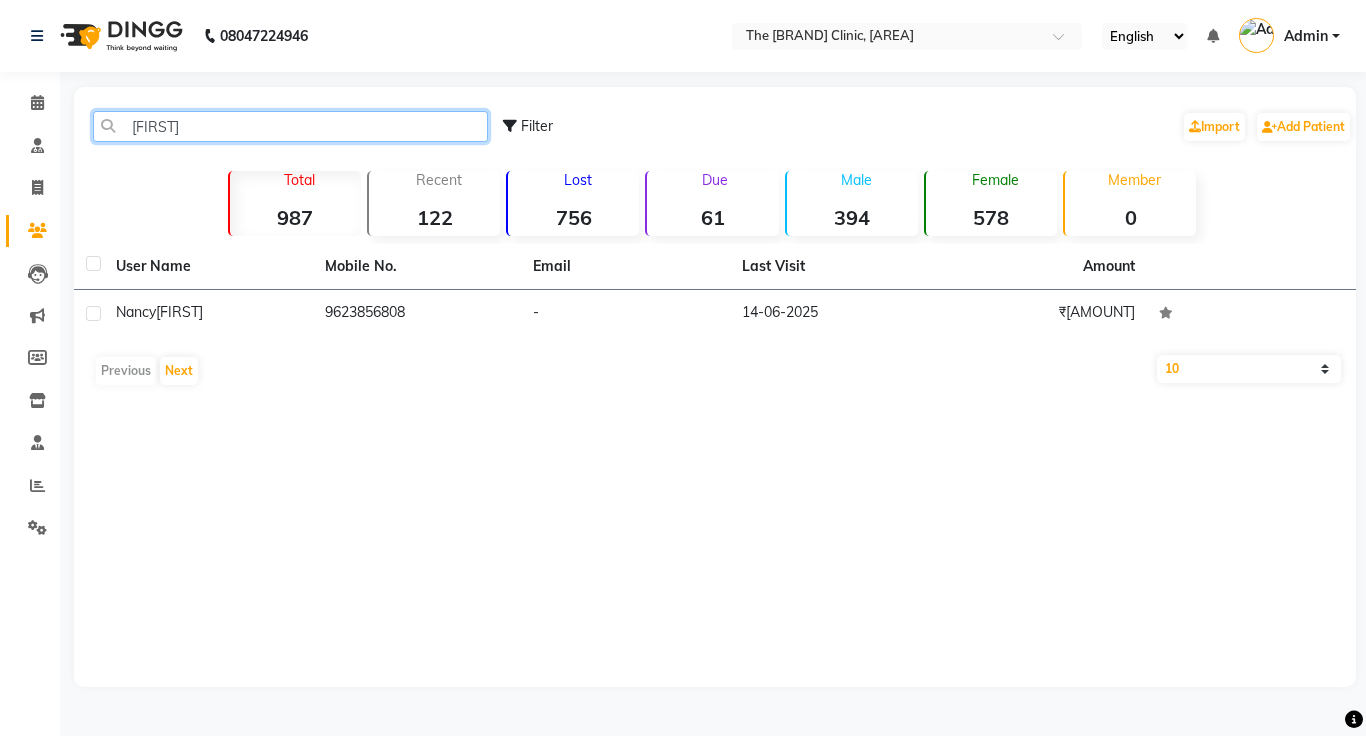 type on "[FIRST]" 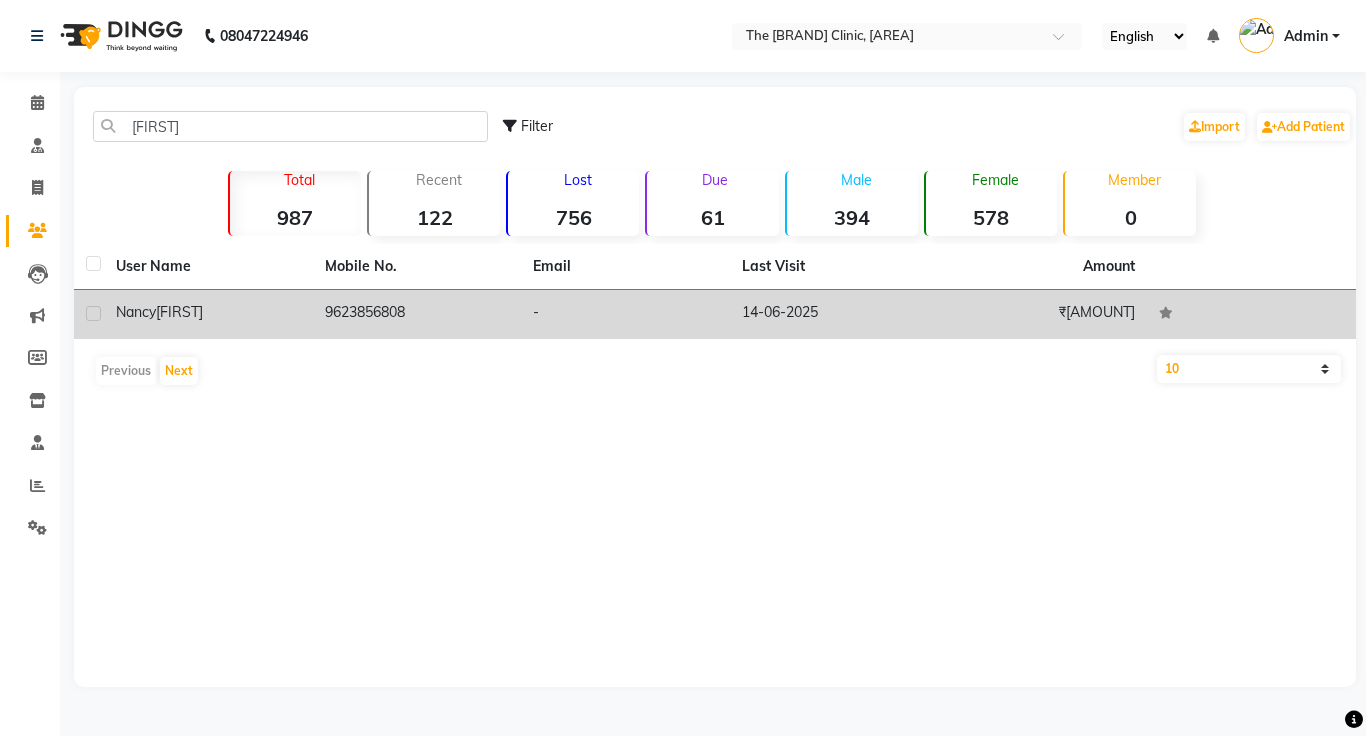 click on "14-06-2025" 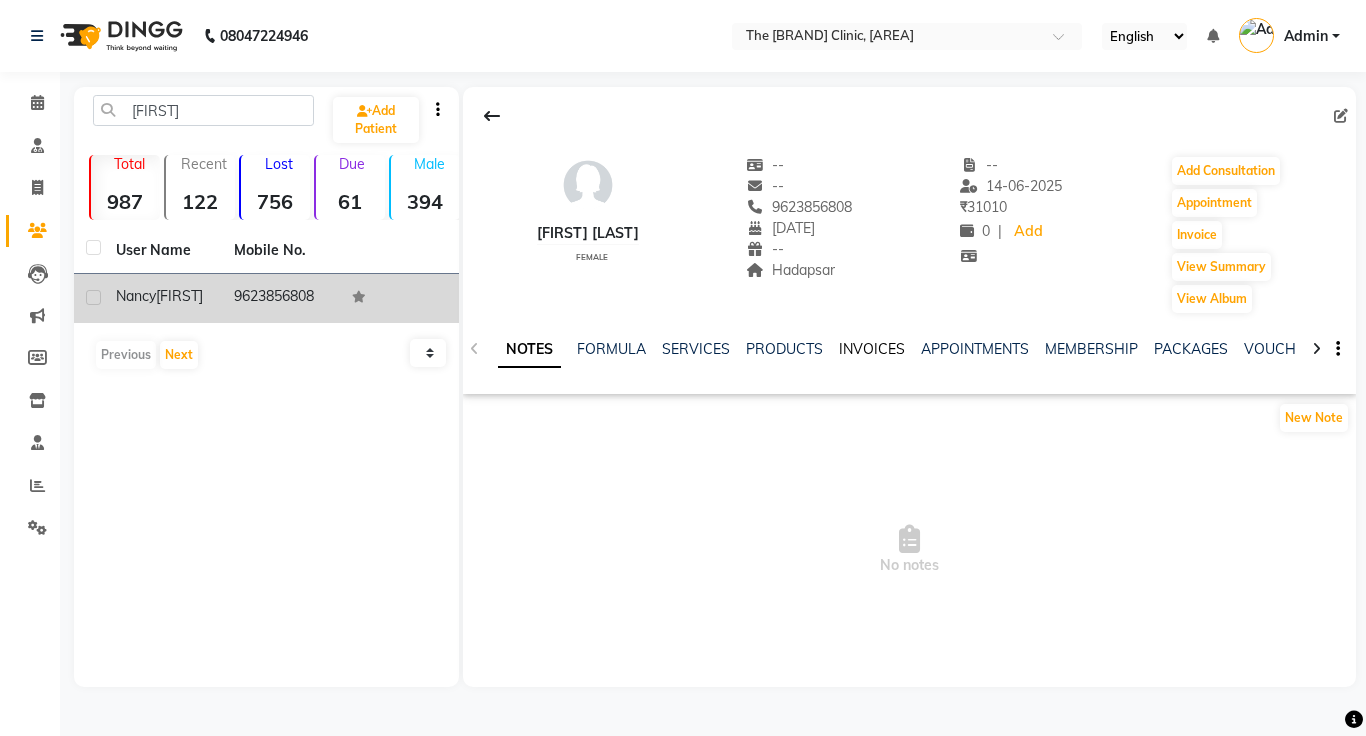 click on "INVOICES" 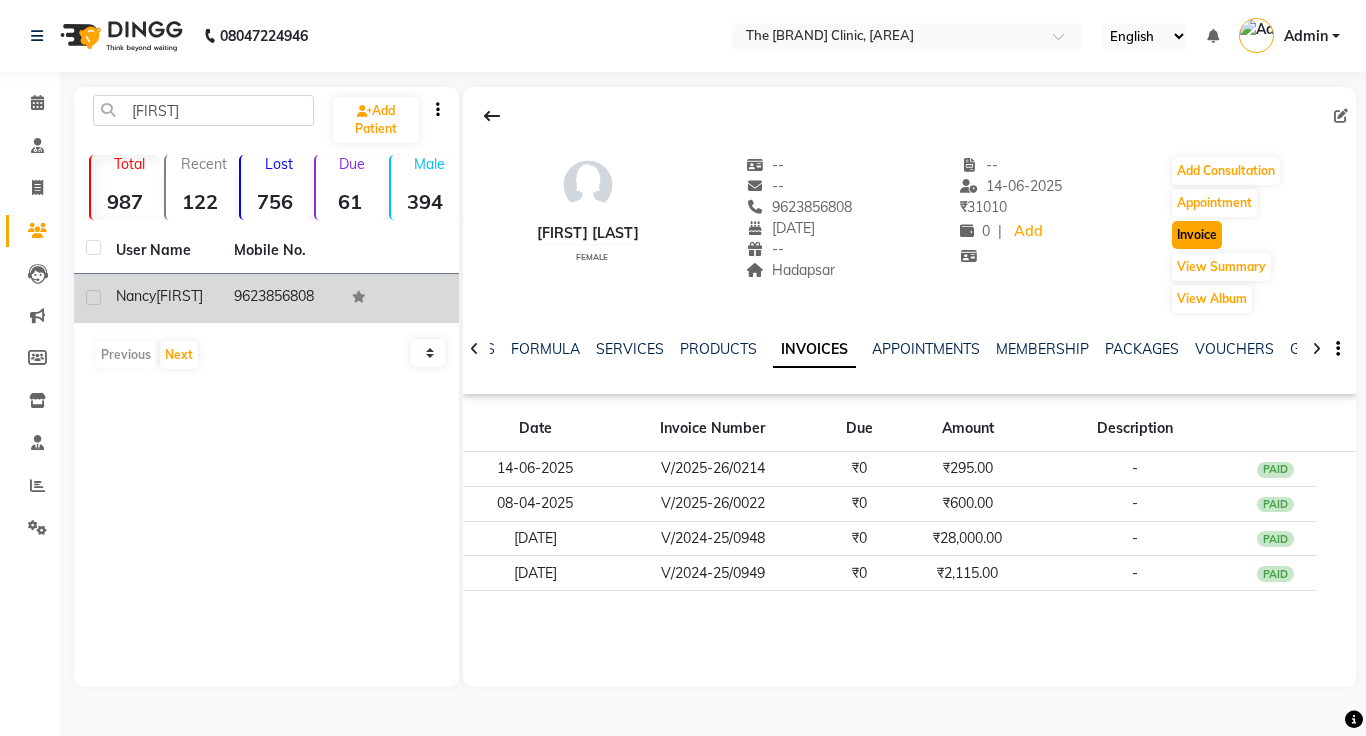 click on "Invoice" 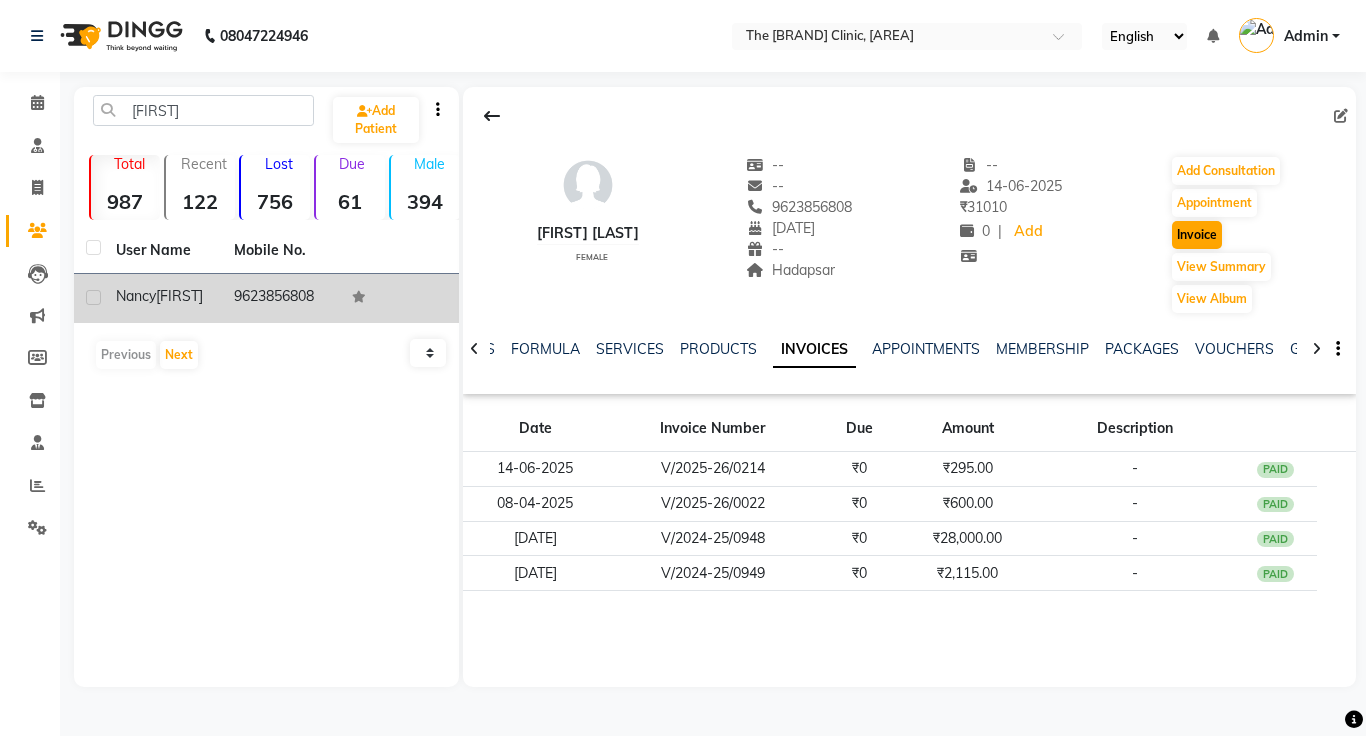 select on "service" 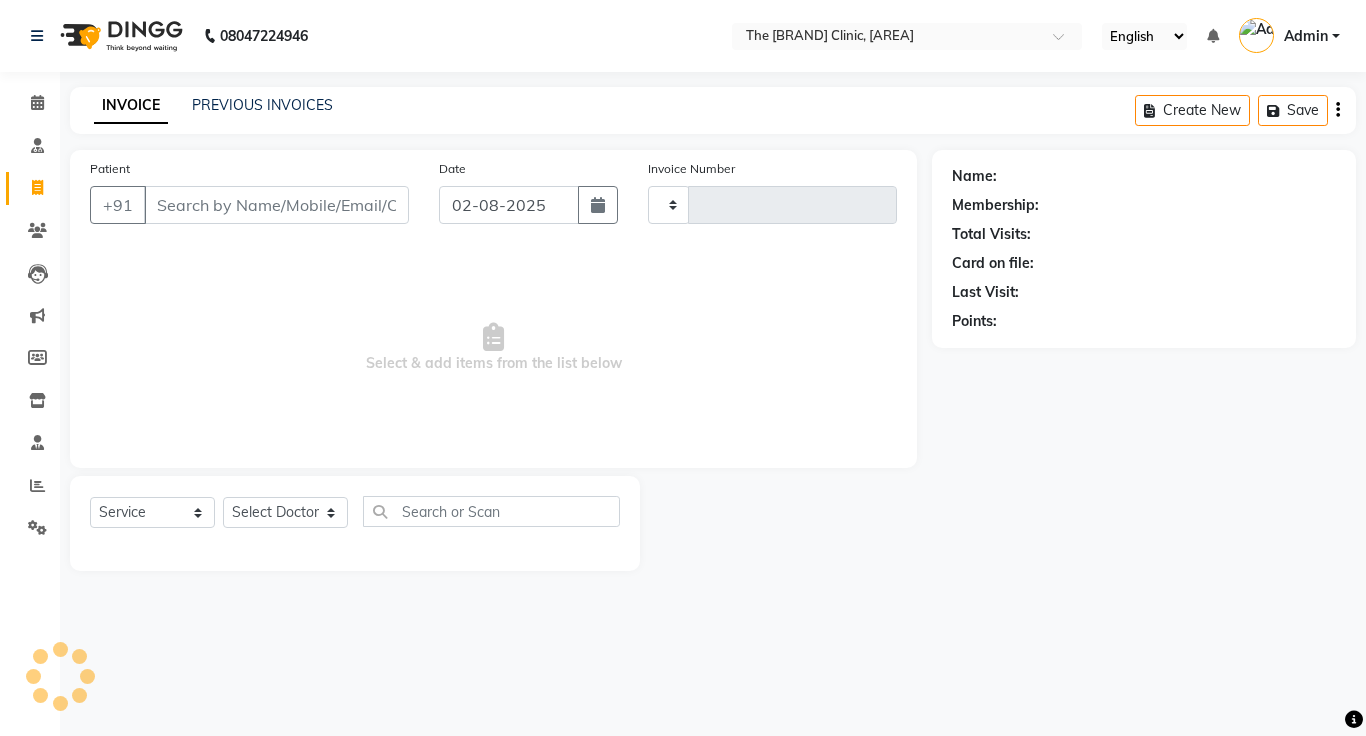 type on "0340" 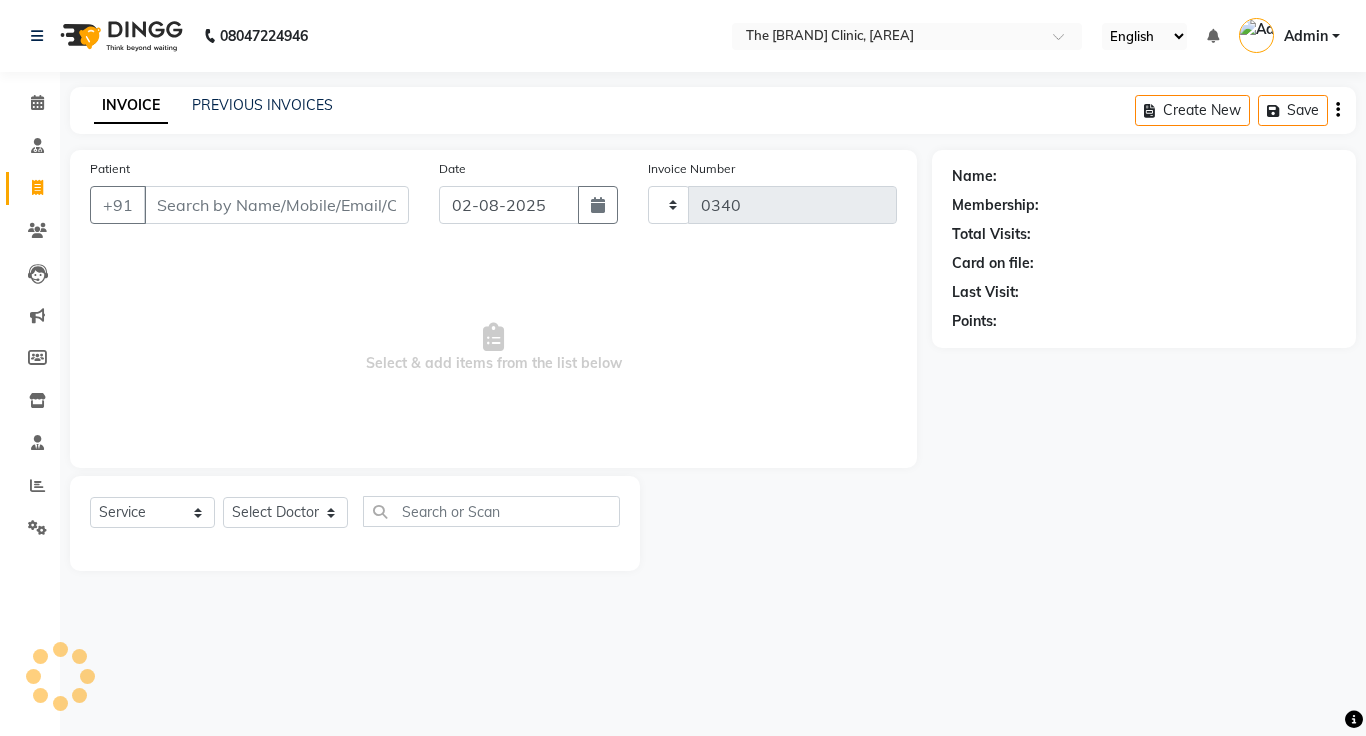 select on "35" 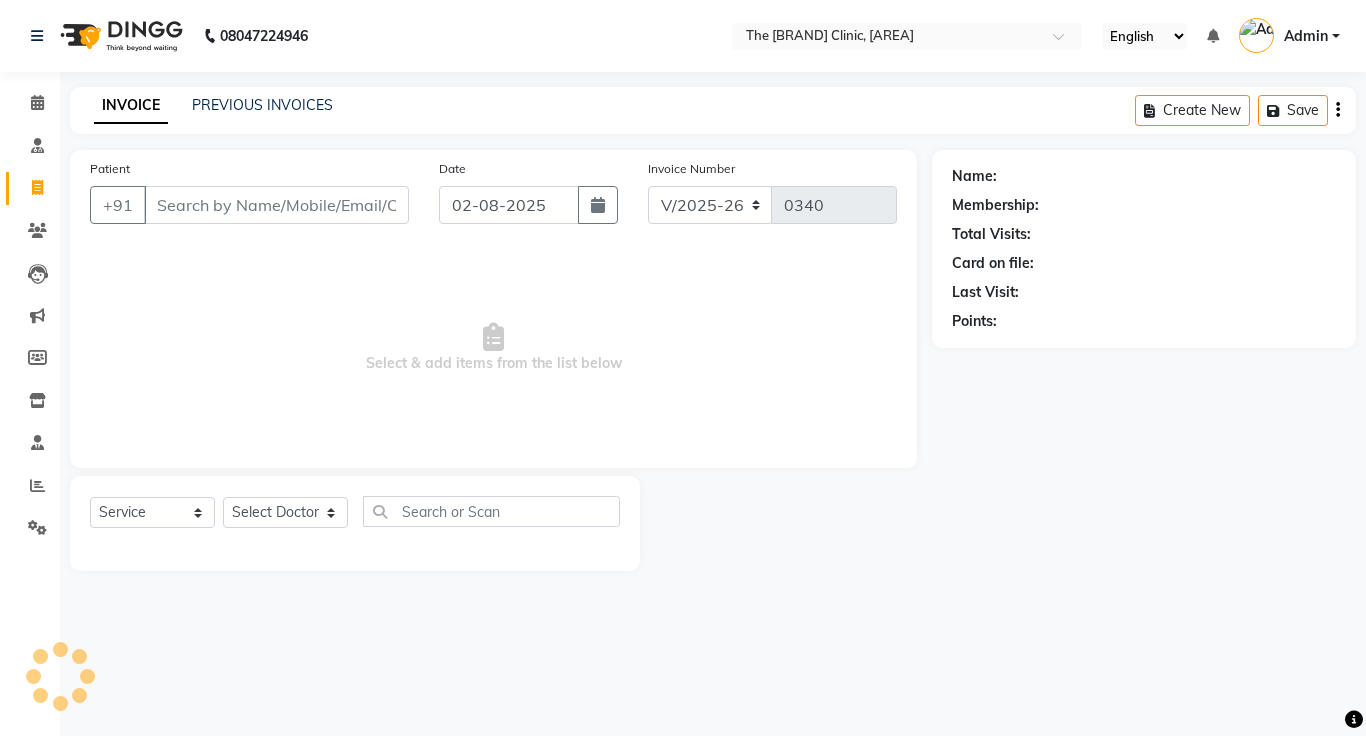 type on "9623856808" 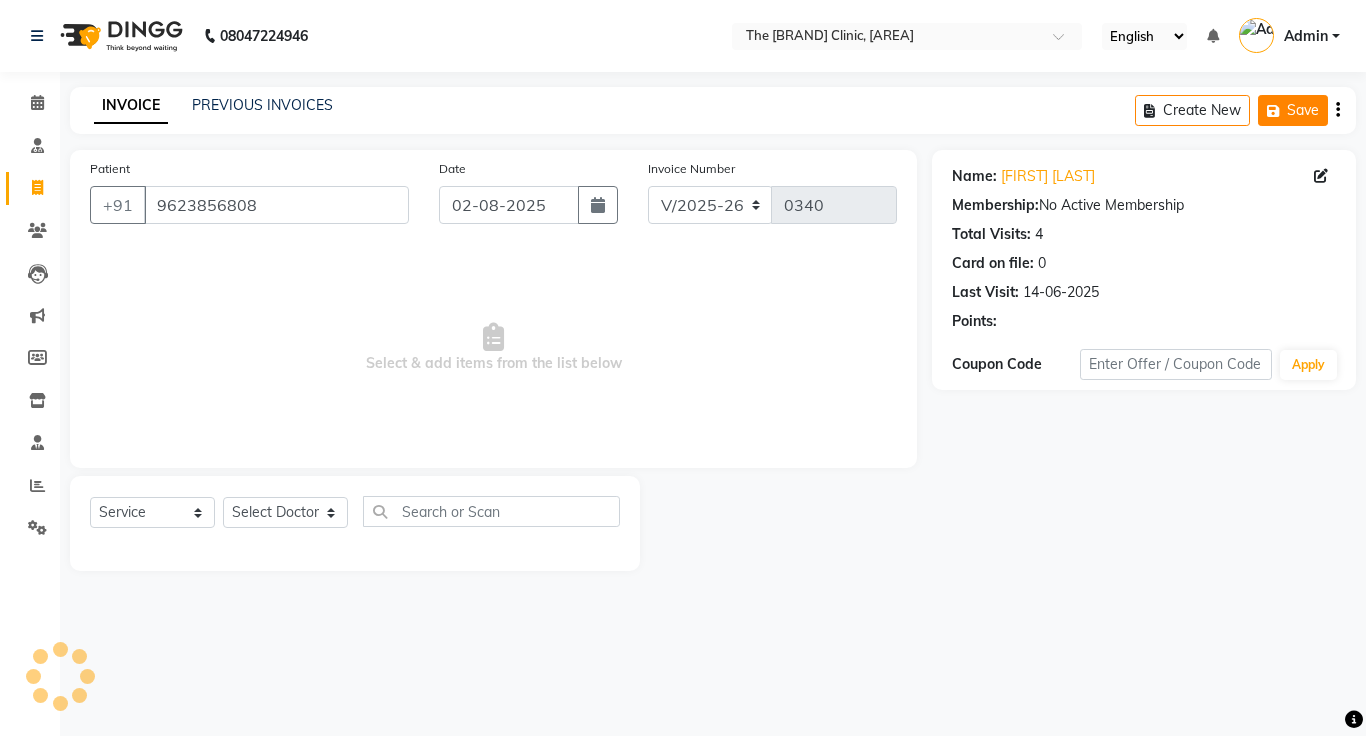 click on "Save" 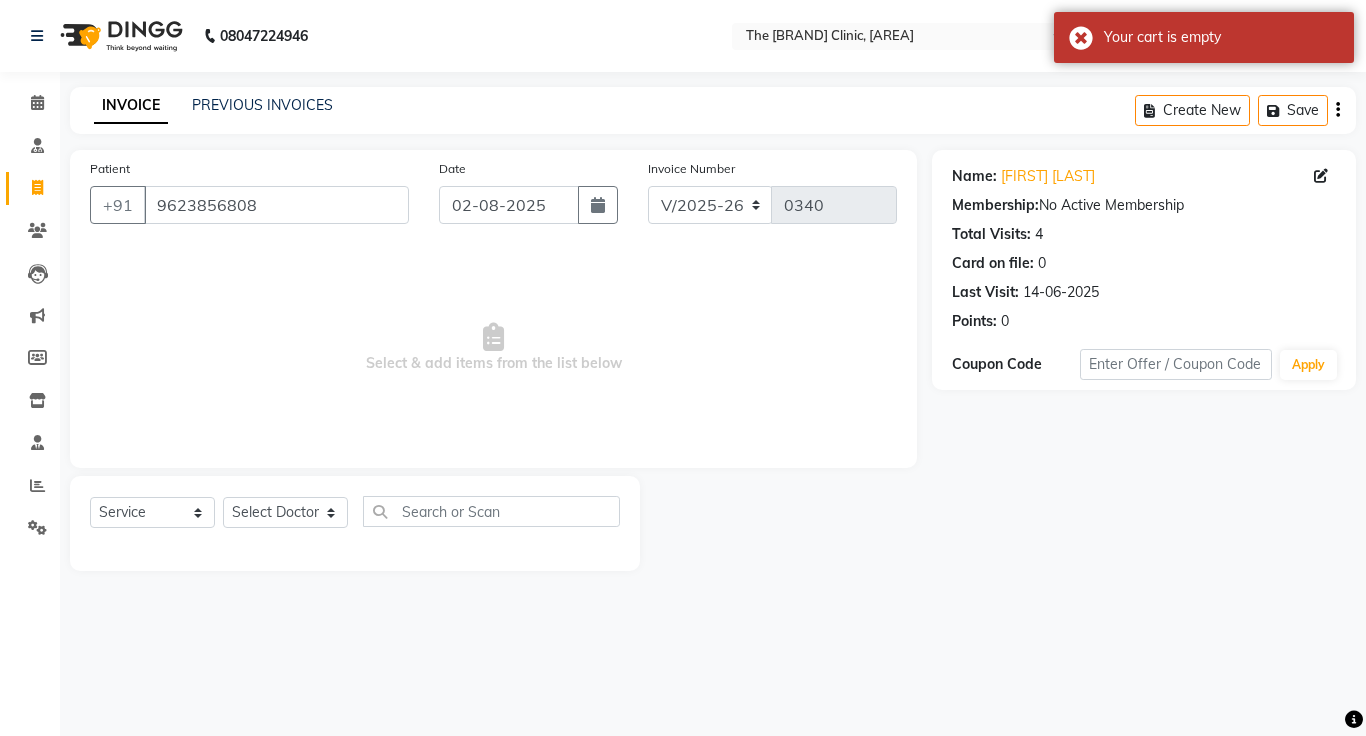 click 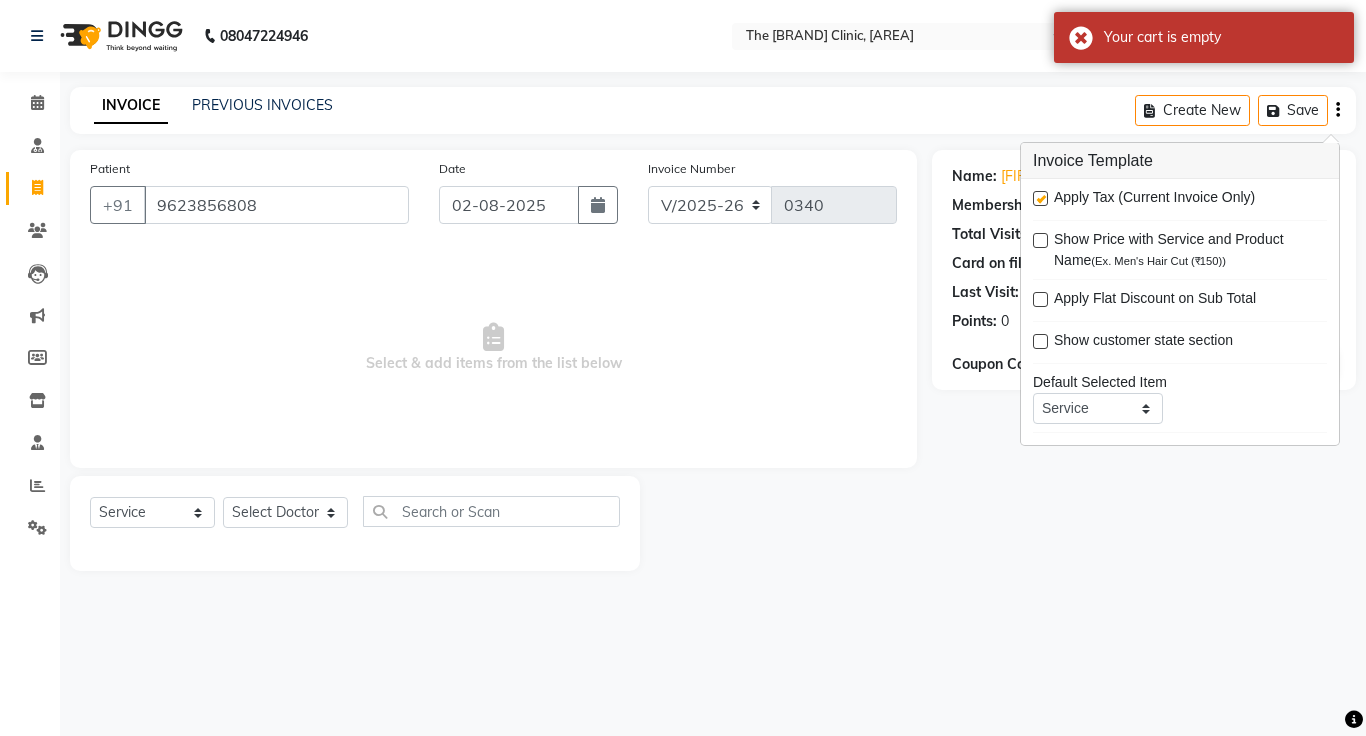 click at bounding box center [1040, 198] 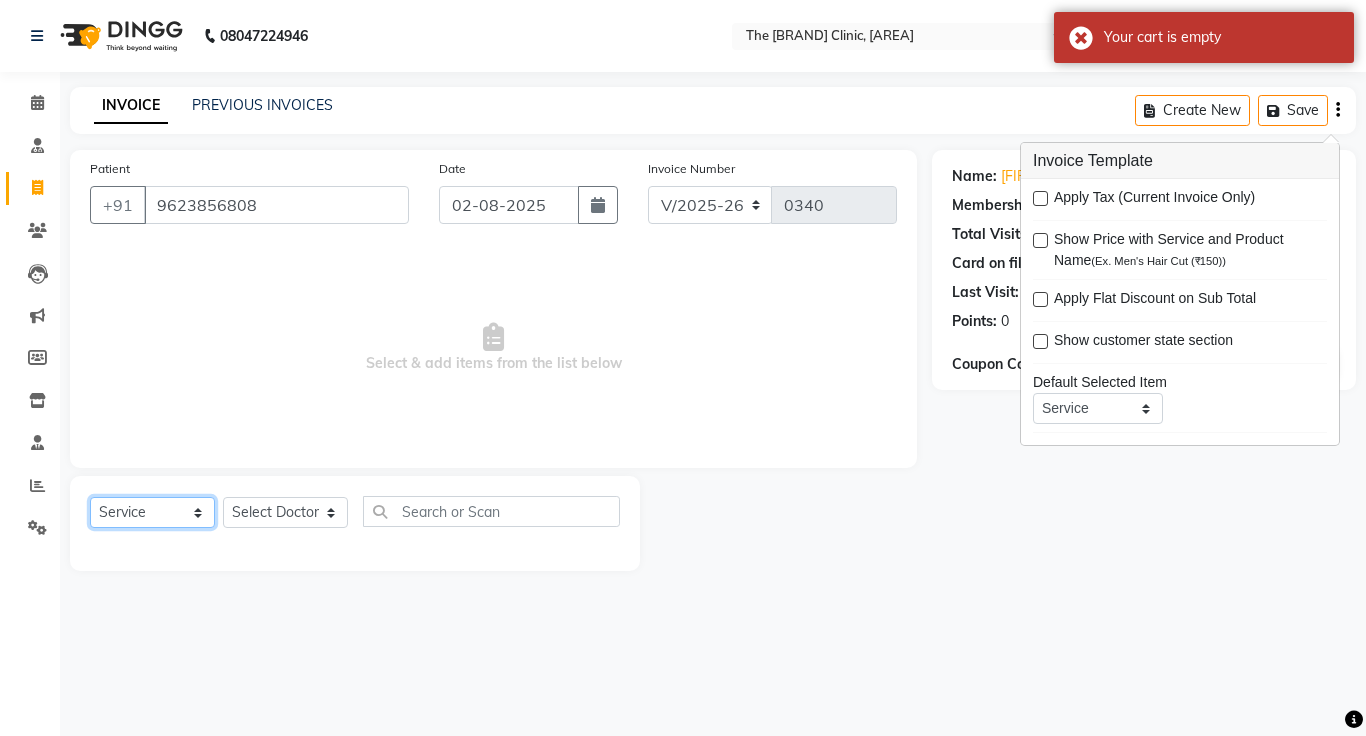 click on "Select  Service  Product  Membership  Package Voucher Prepaid Gift Card" 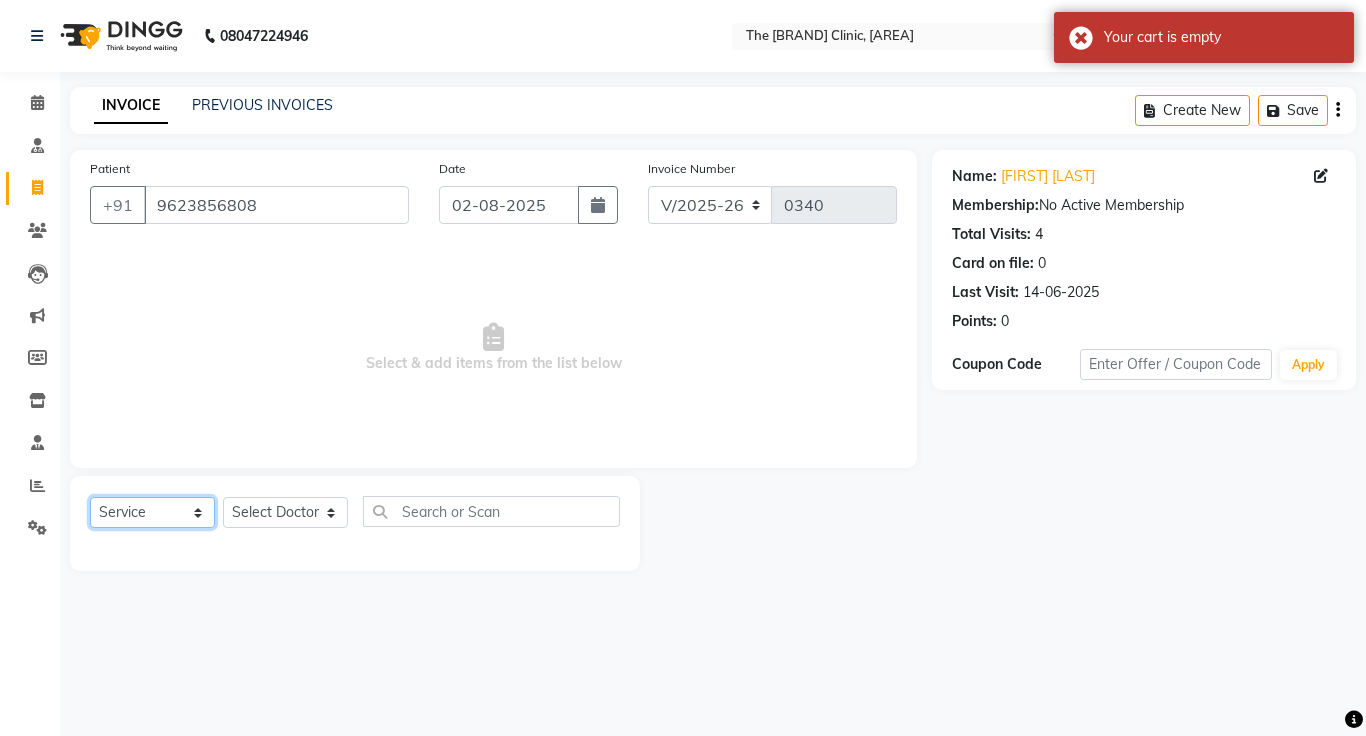 select on "product" 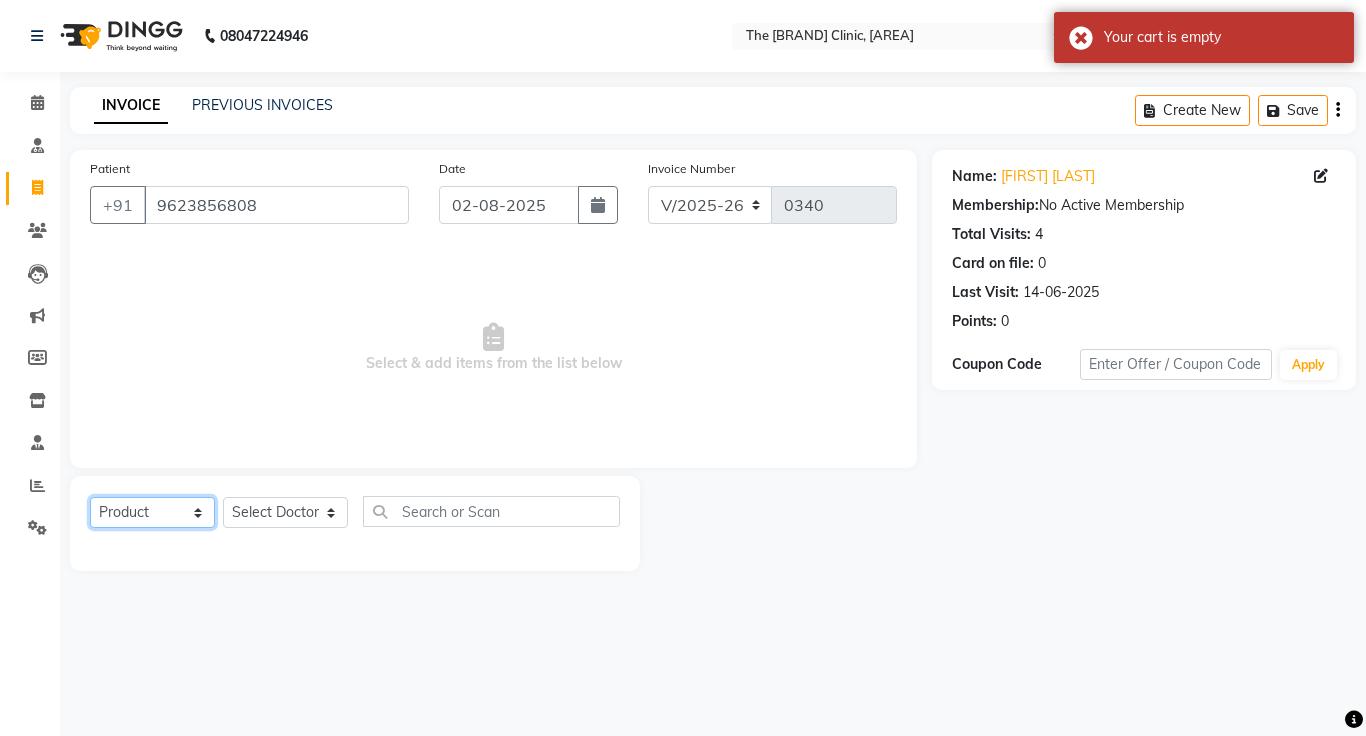 click on "Select  Service  Product  Membership  Package Voucher Prepaid Gift Card" 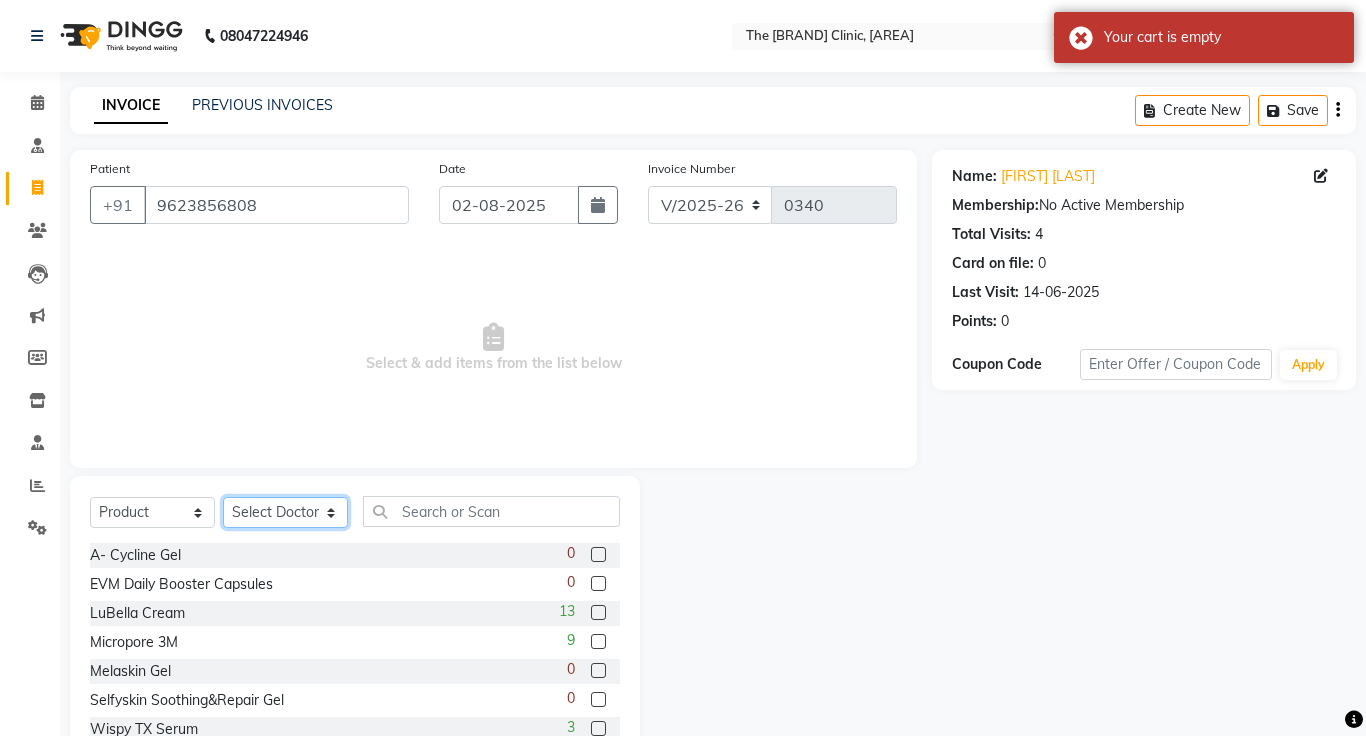 click on "Select Doctor [FIRST] [LAST] [FIRST] [LAST] [FIRST] [LAST] [FIRST] [LAST]" 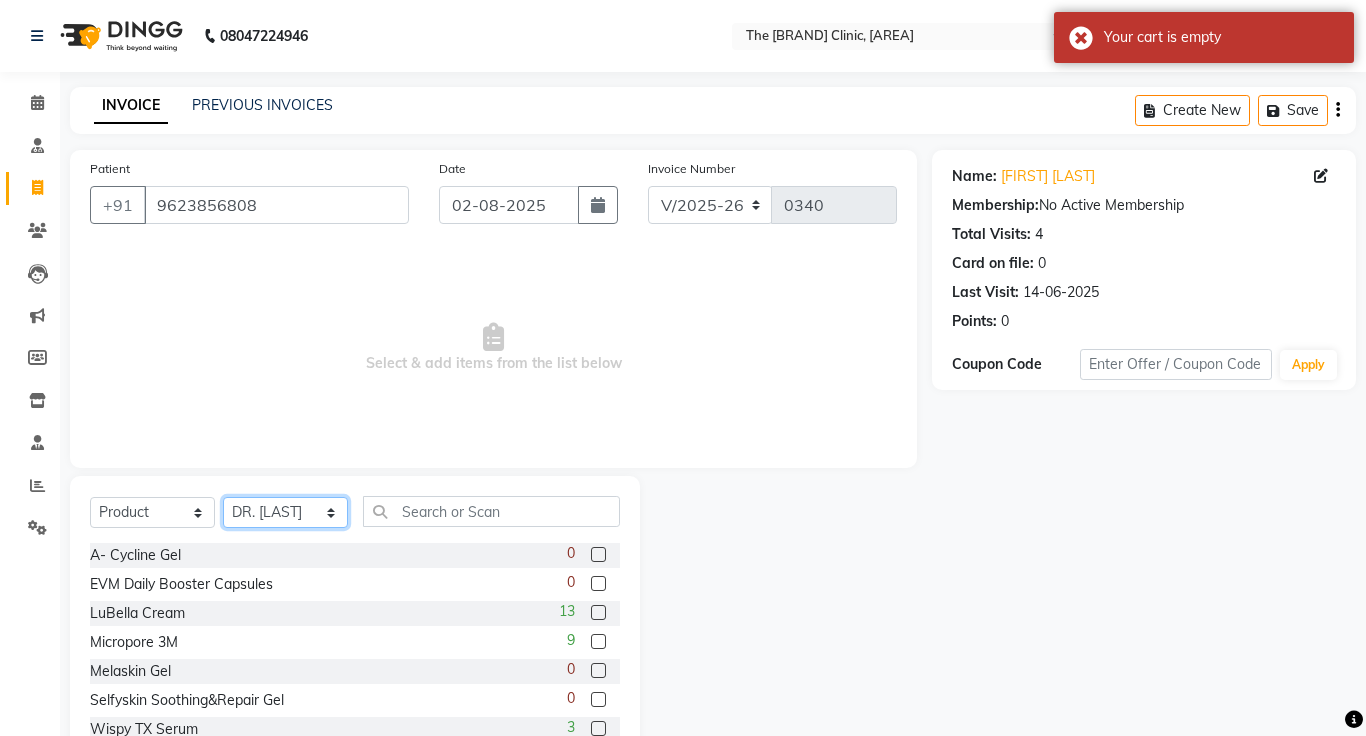 click on "Select Doctor [FIRST] [LAST] [FIRST] [LAST] [FIRST] [LAST] [FIRST] [LAST]" 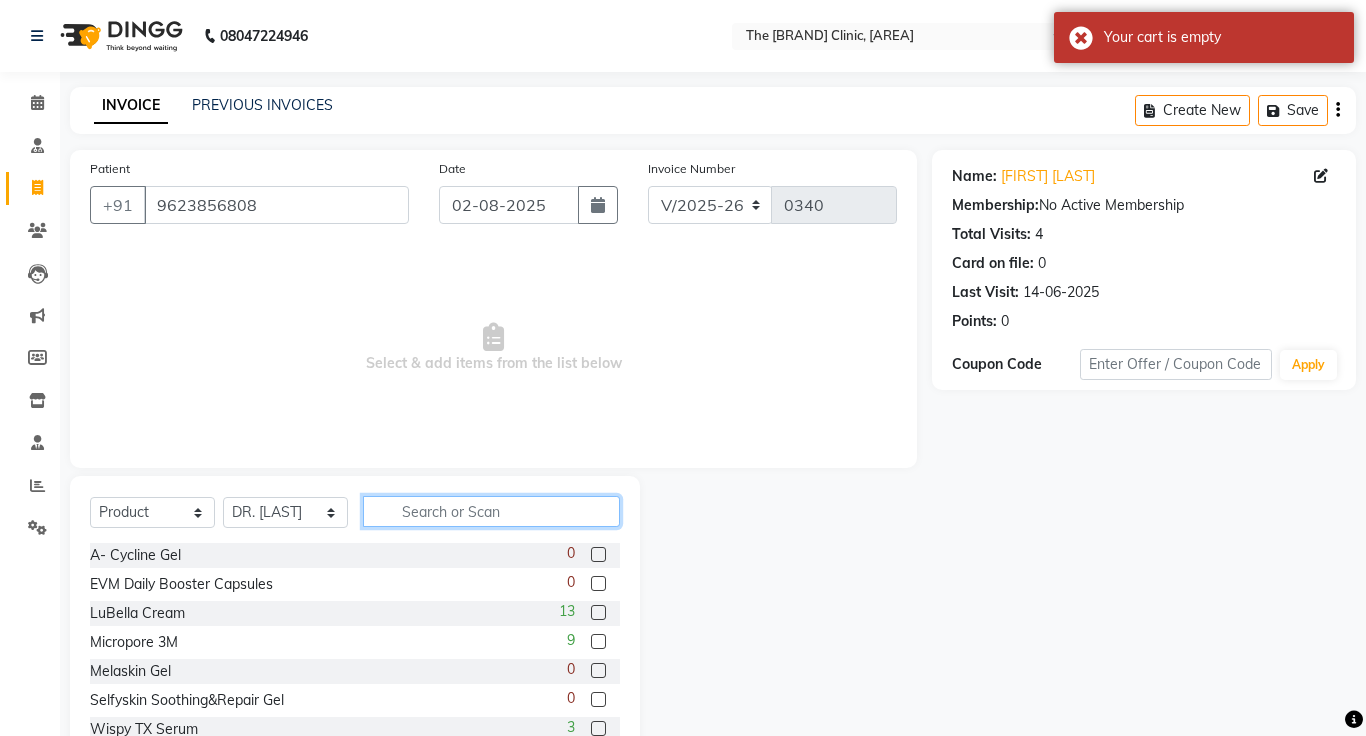click 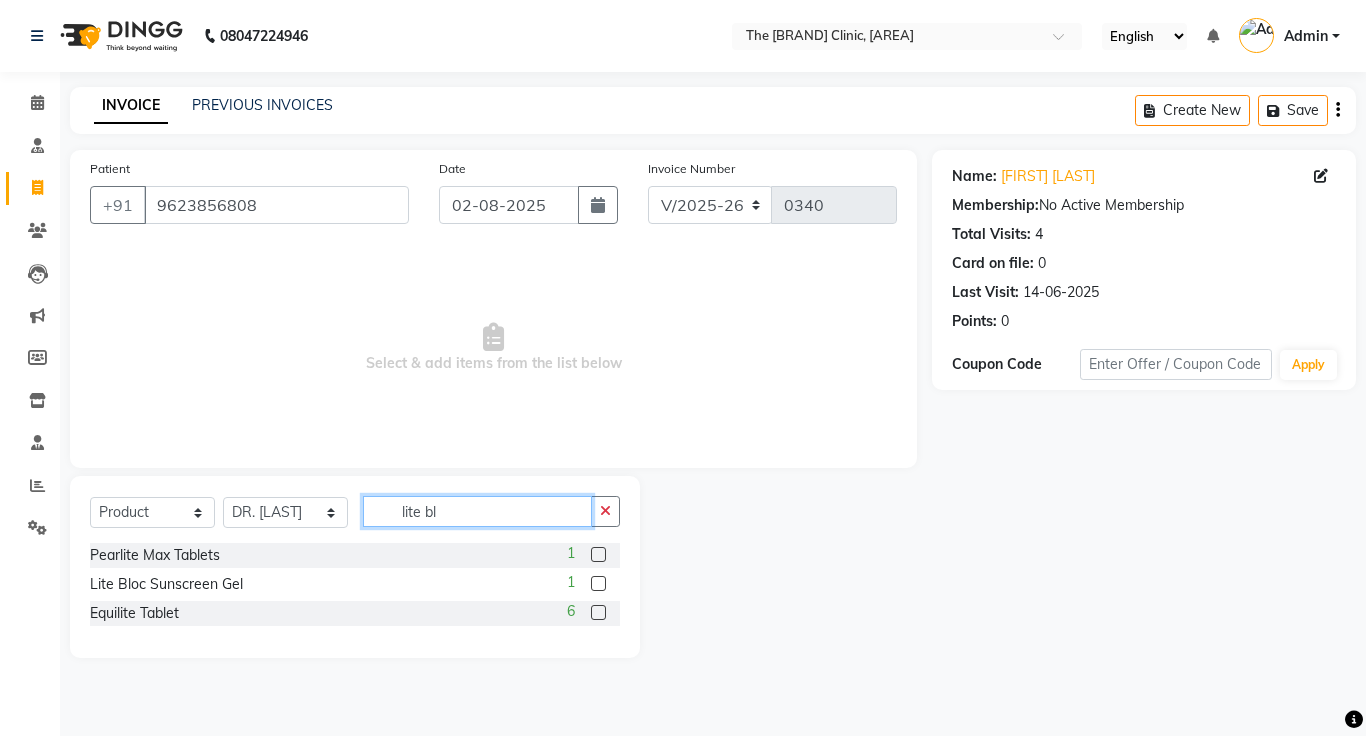 type on "lite bl" 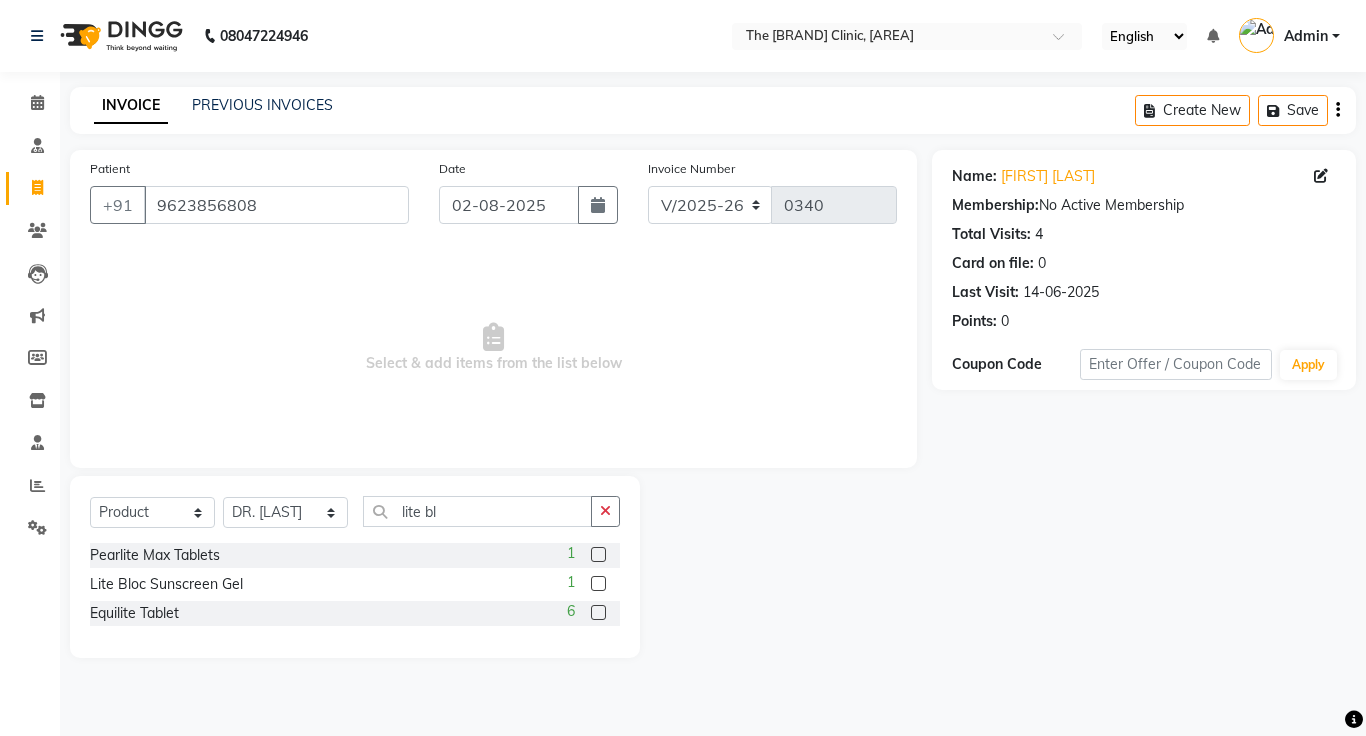 click 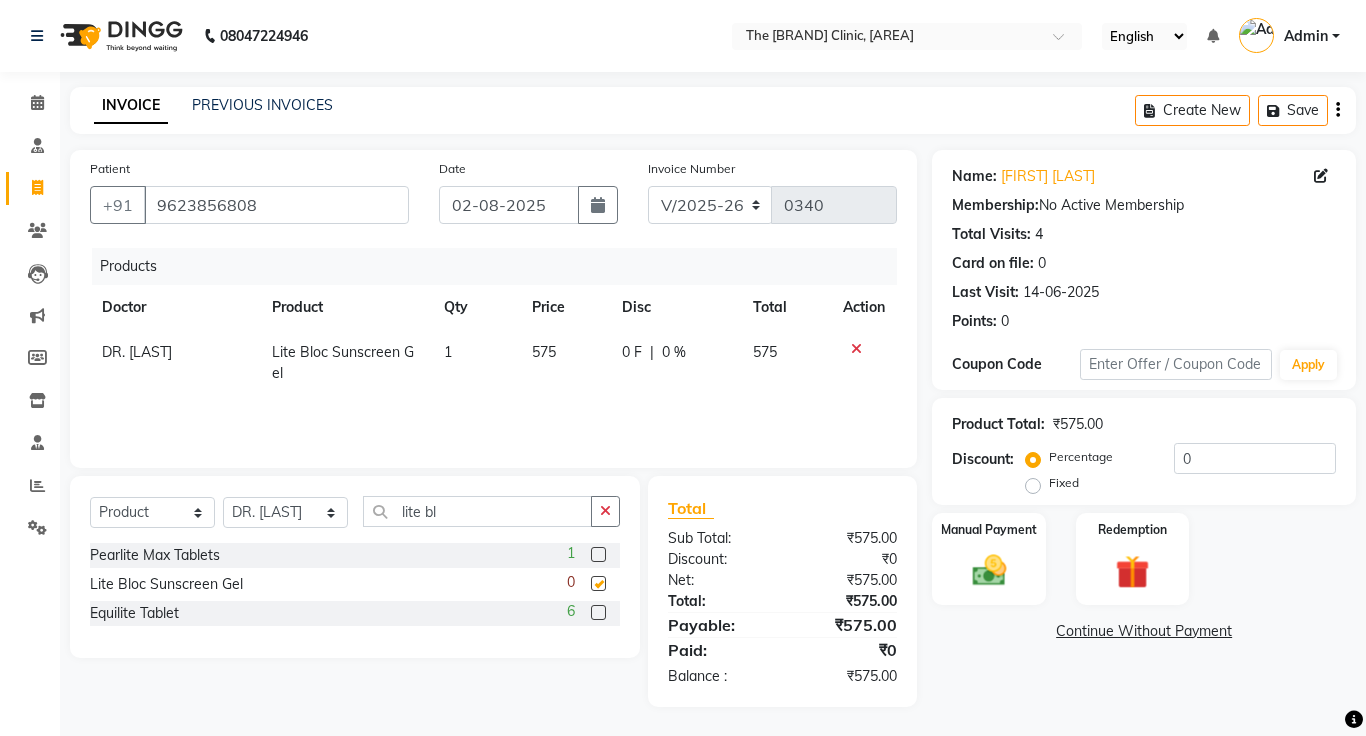checkbox on "false" 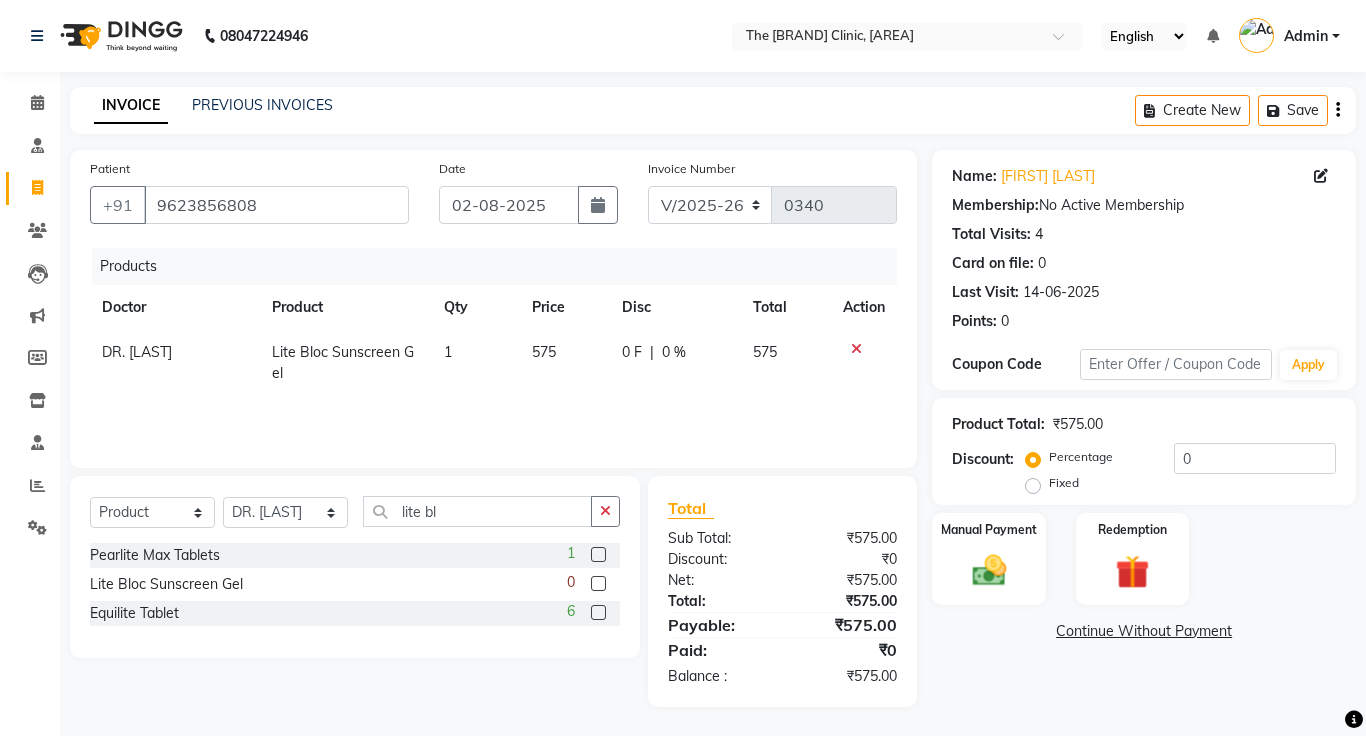 scroll, scrollTop: 1, scrollLeft: 0, axis: vertical 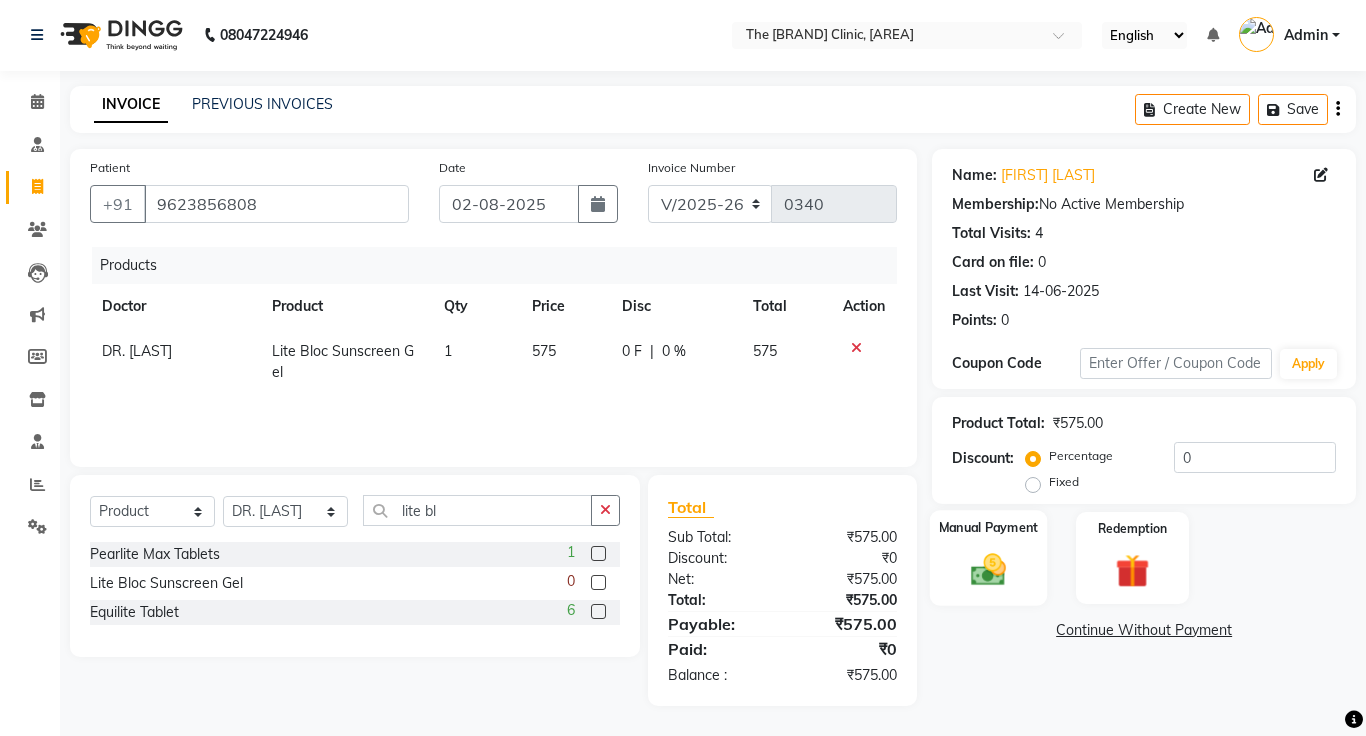 click 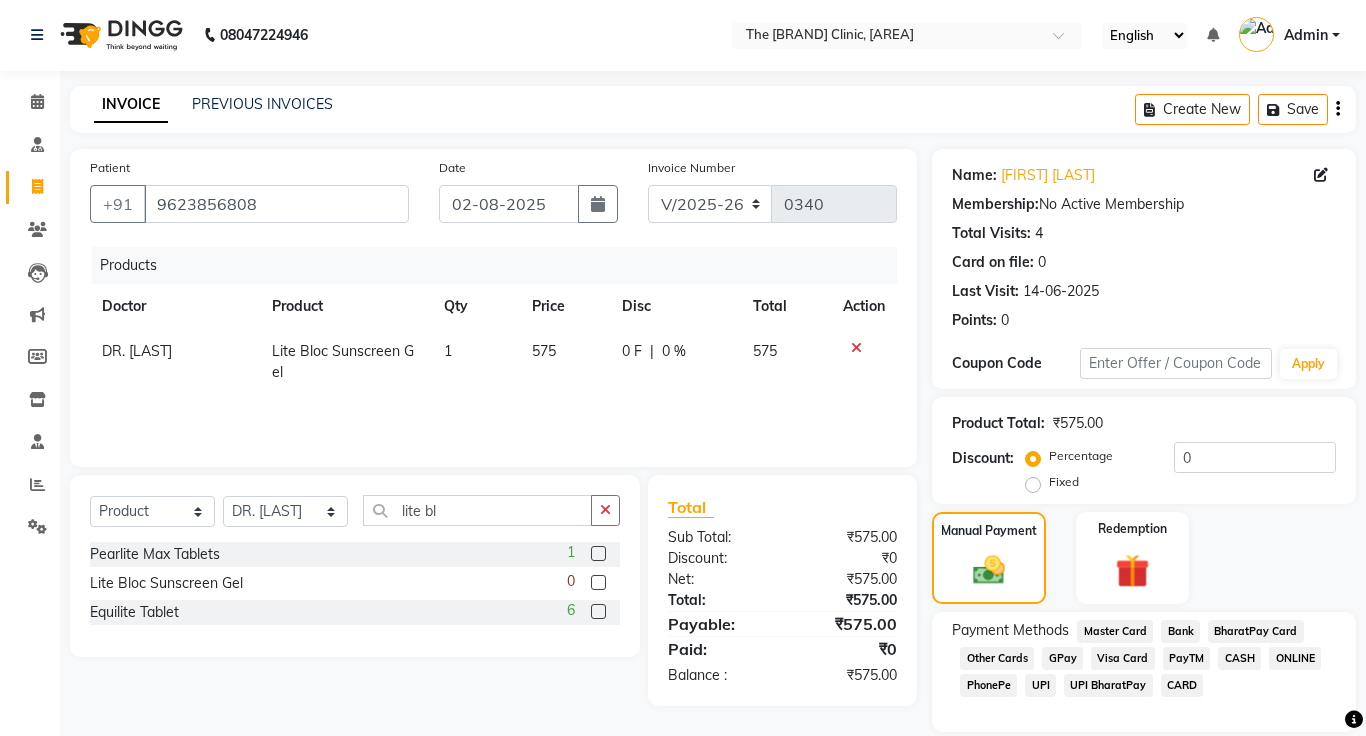 click on "ONLINE" 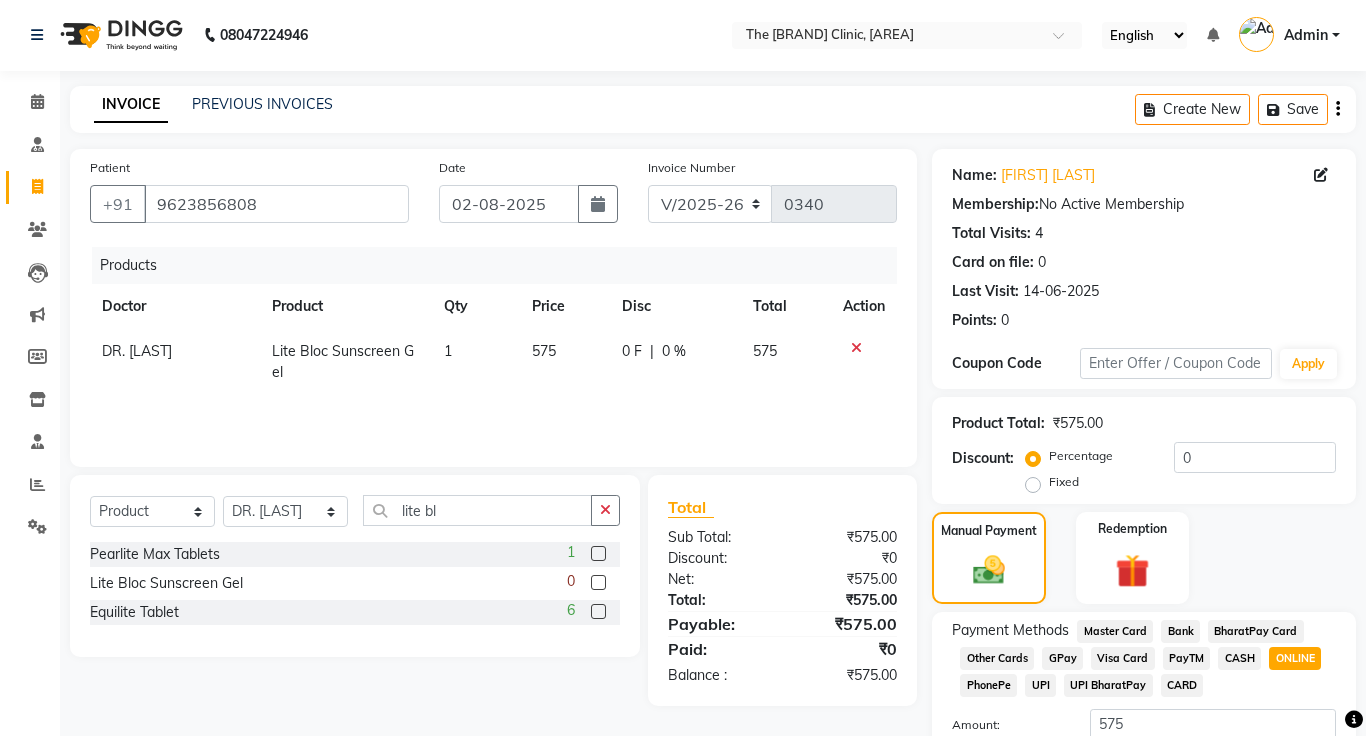 scroll, scrollTop: 151, scrollLeft: 0, axis: vertical 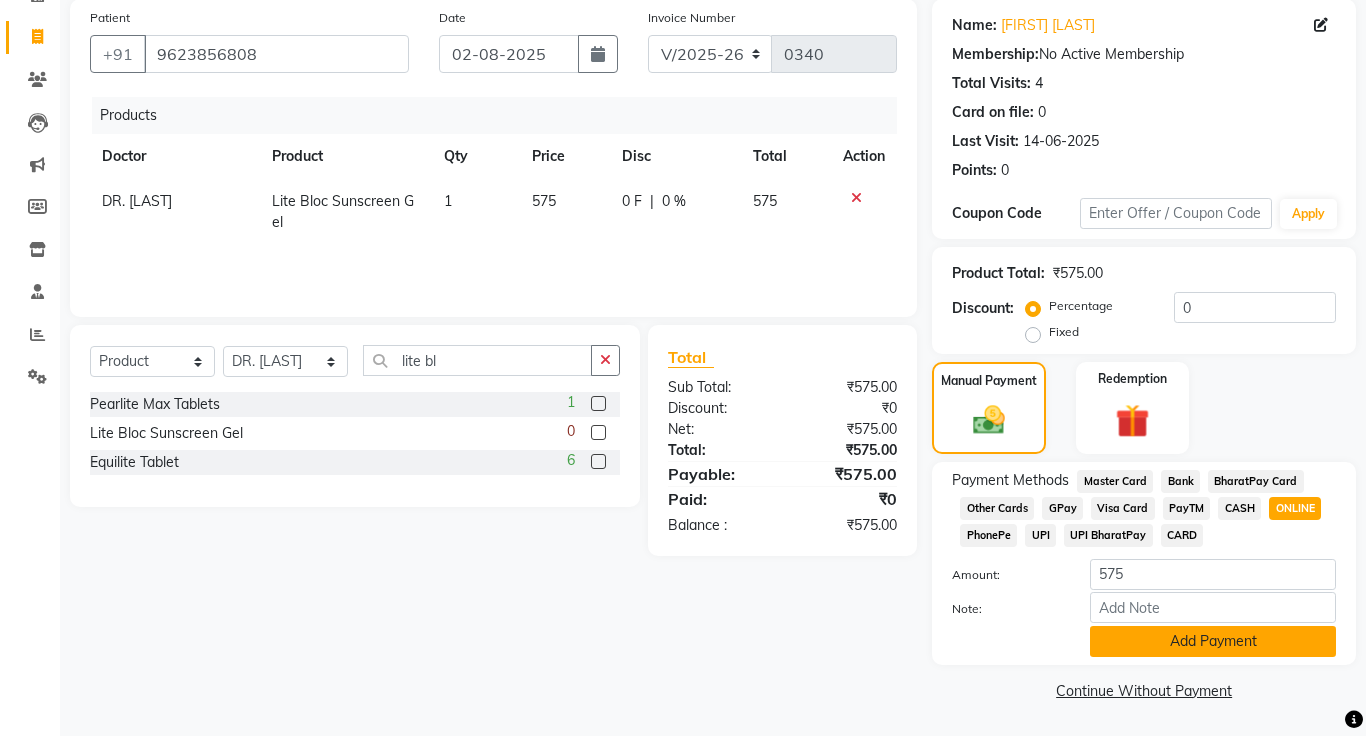 click on "Add Payment" 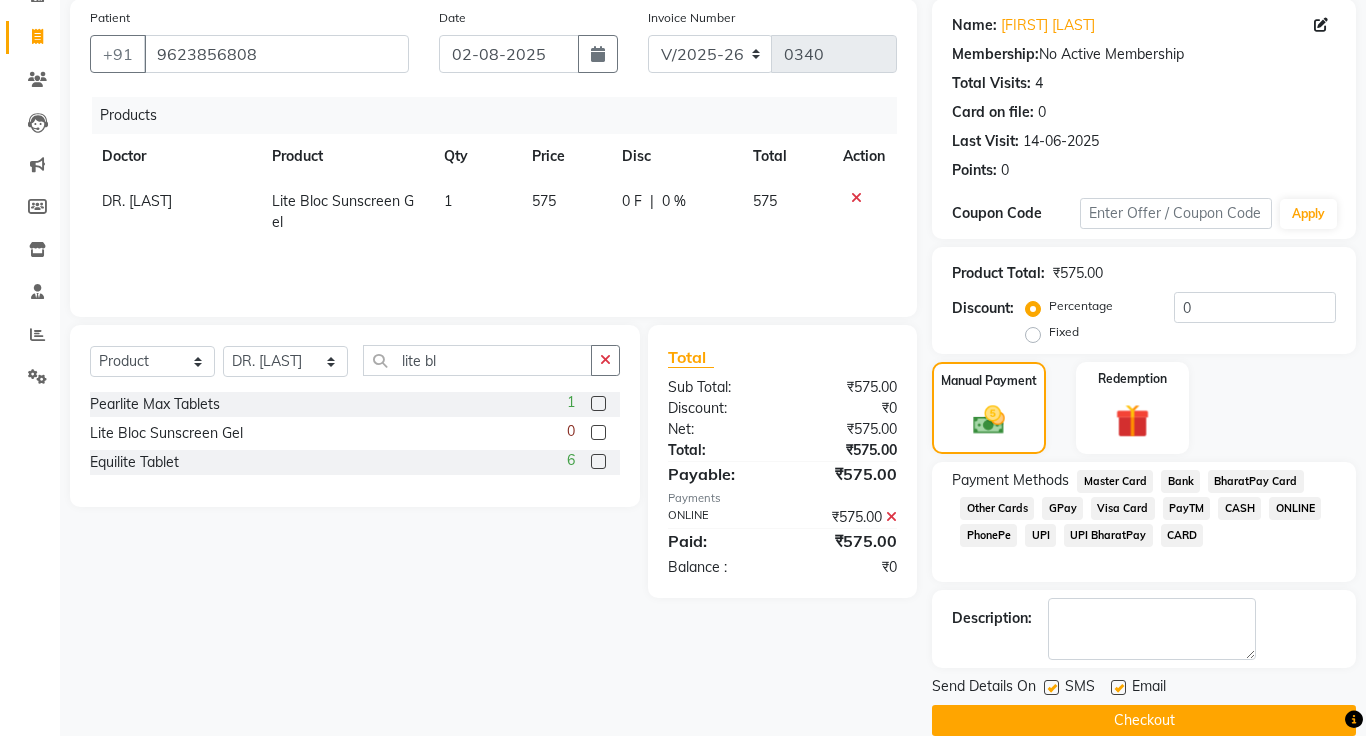 click 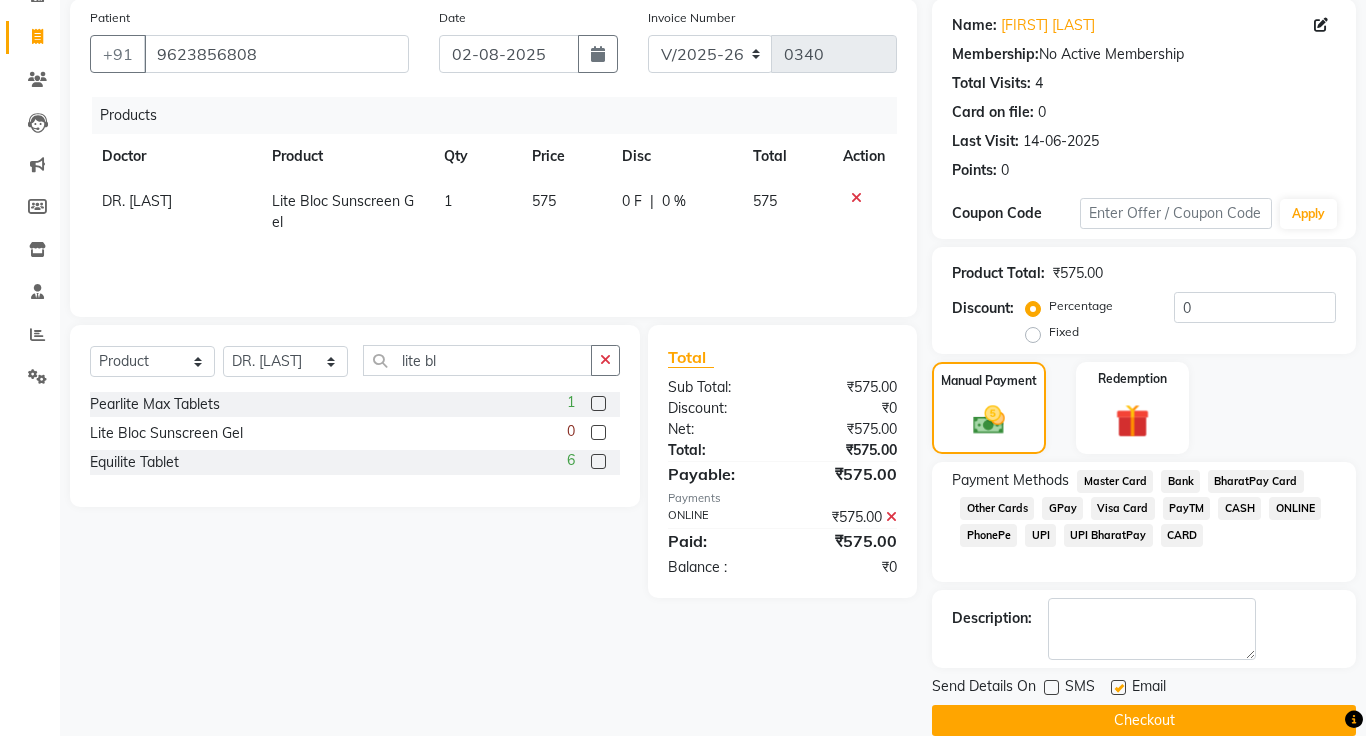 click 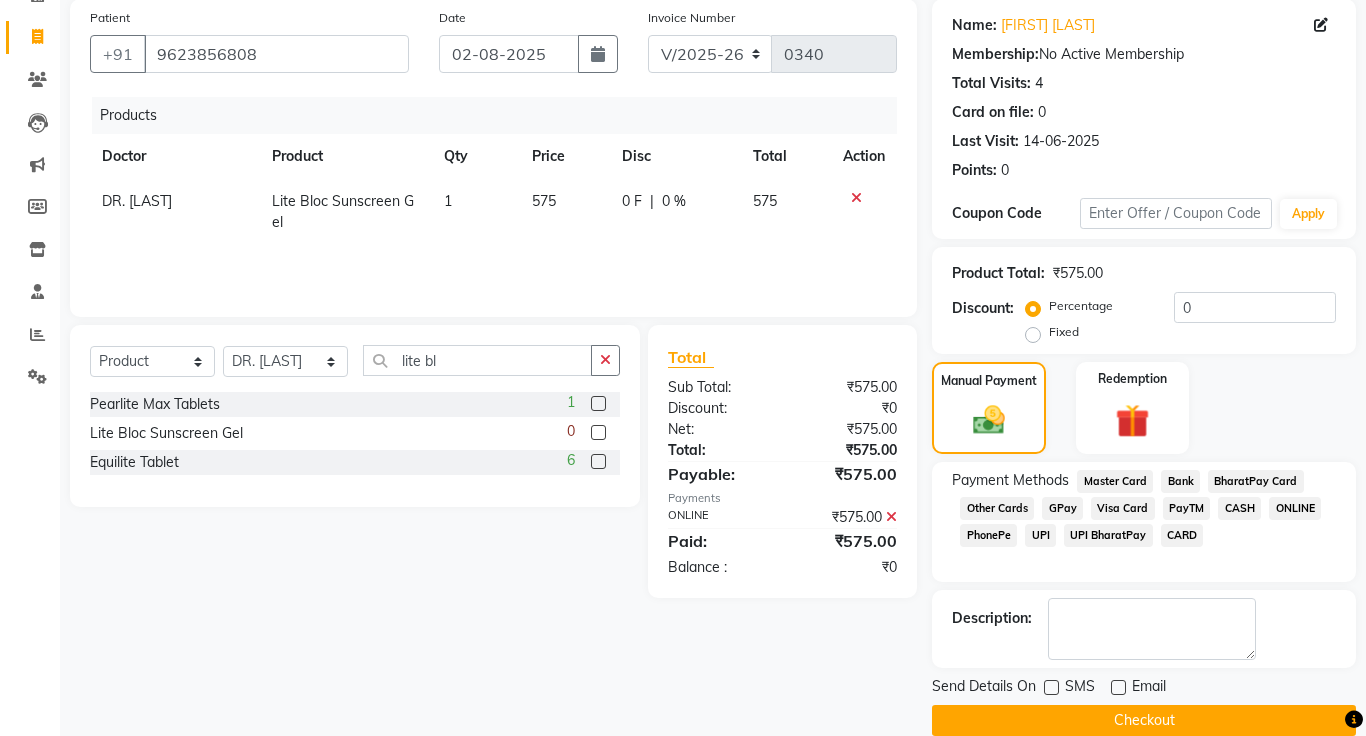 click on "Checkout" 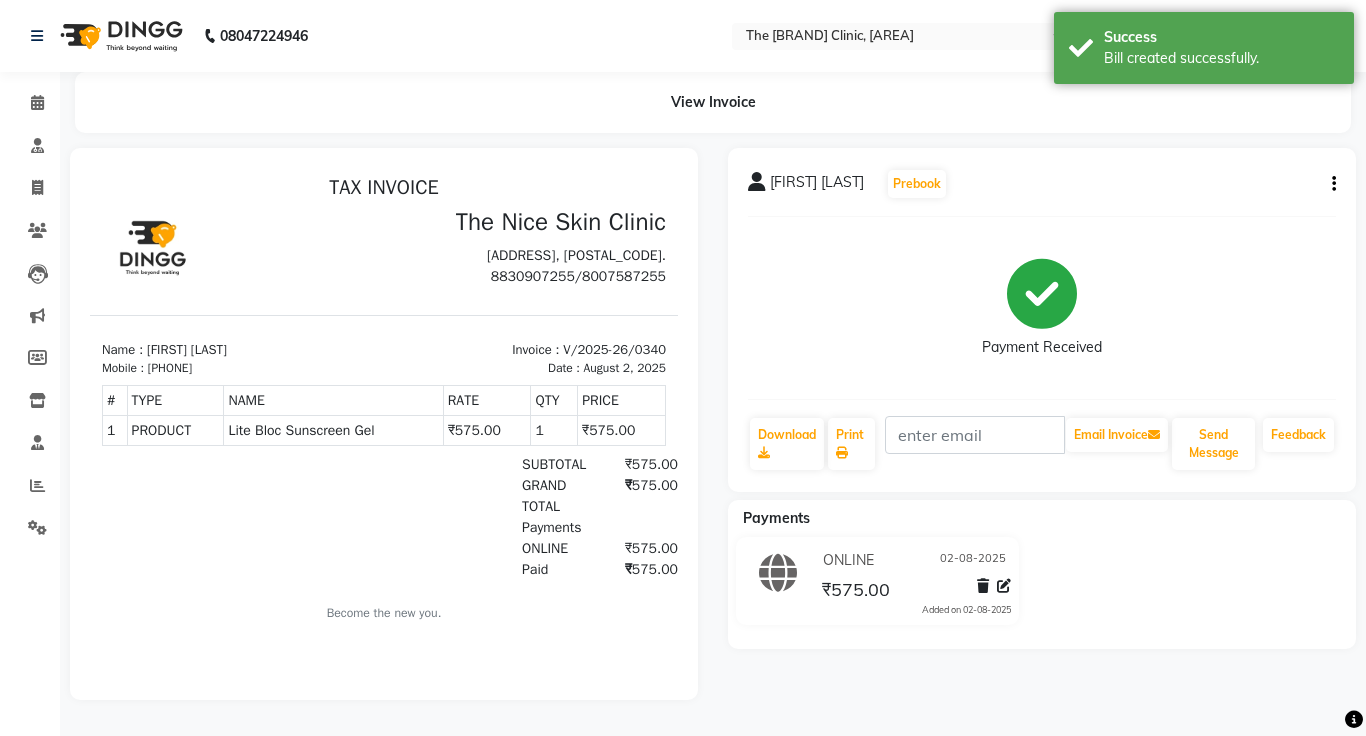 scroll, scrollTop: 0, scrollLeft: 0, axis: both 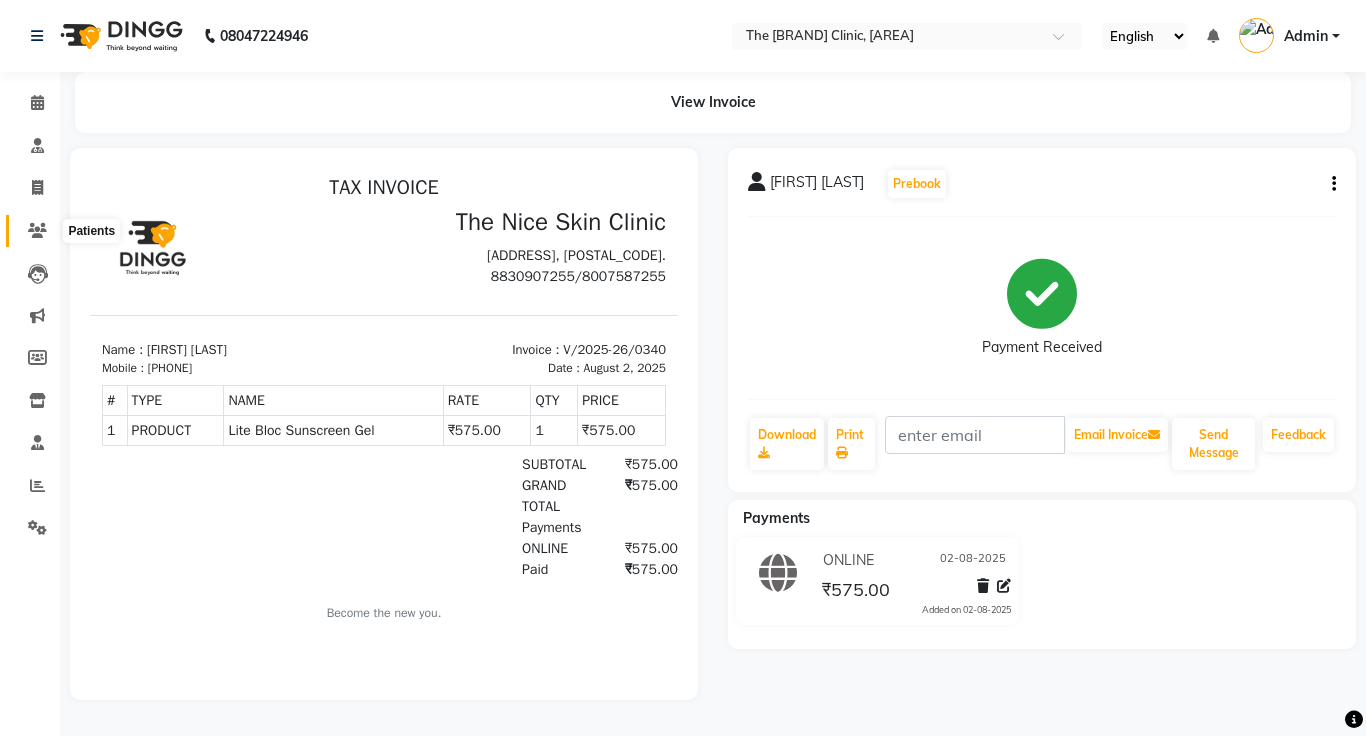 click 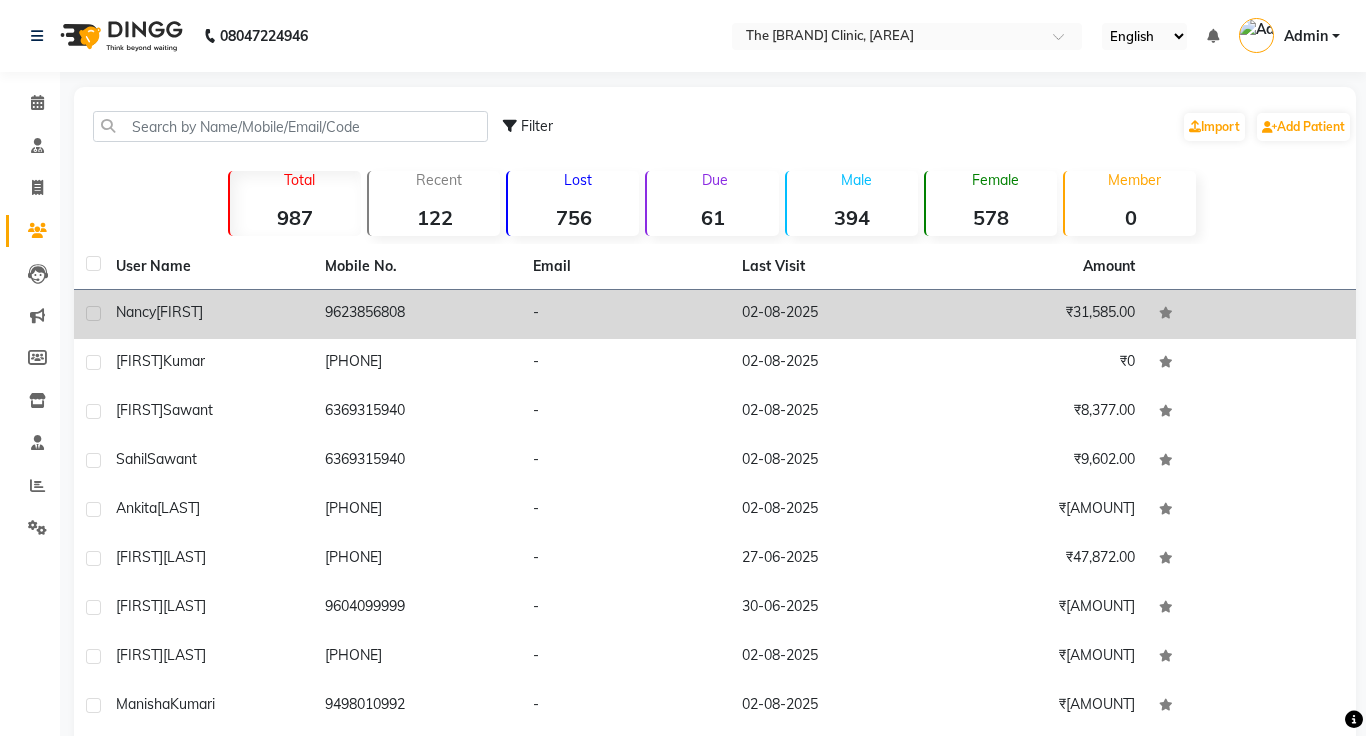 click on "[FIRST] [LAST]" 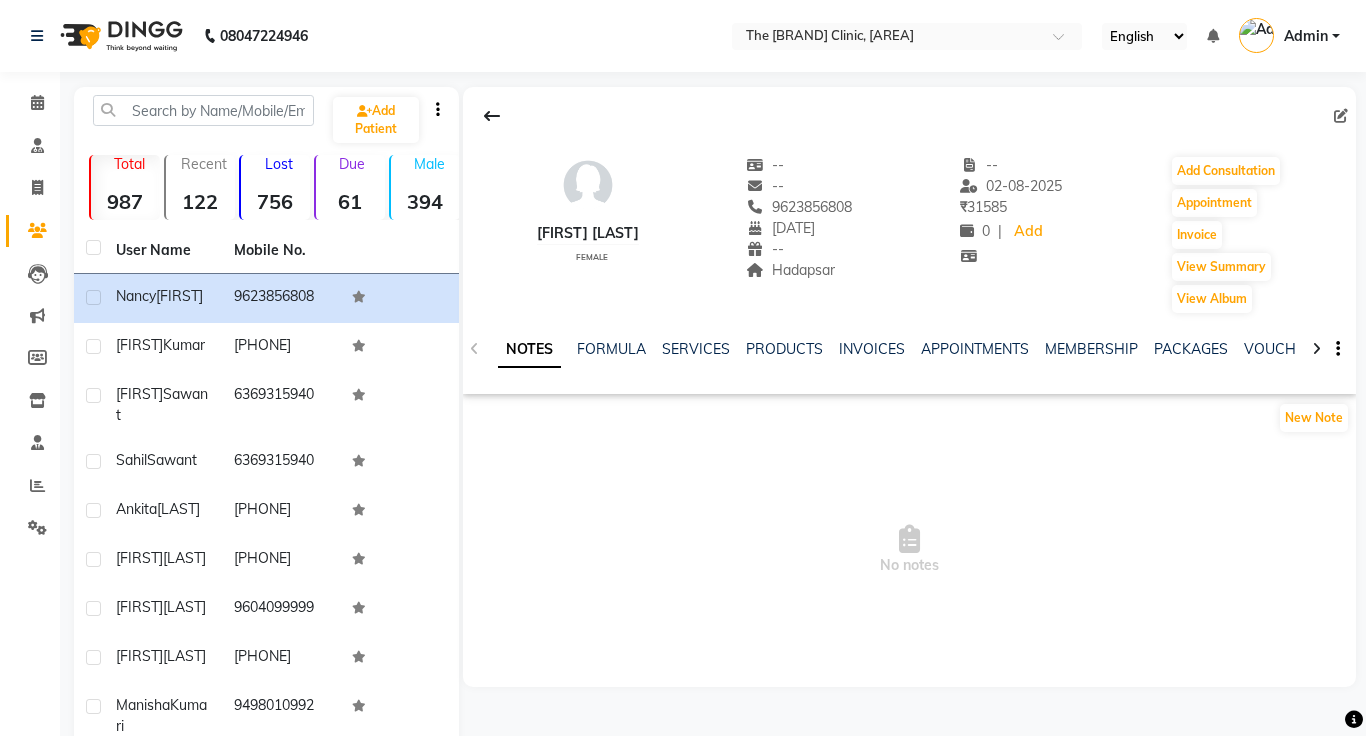 click on "NOTES FORMULA SERVICES PRODUCTS INVOICES APPOINTMENTS MEMBERSHIP PACKAGES VOUCHERS GIFTCARDS POINTS FORMS FAMILY CARDS WALLET" 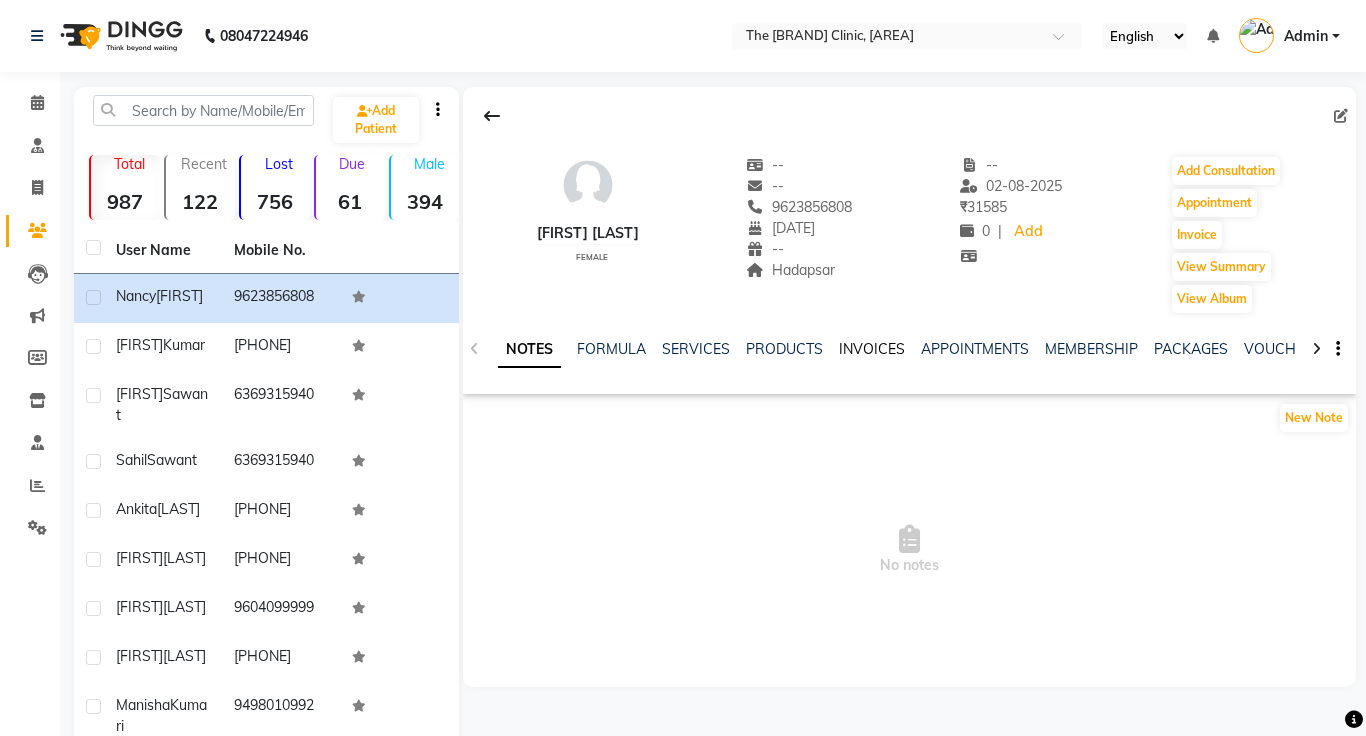 click on "INVOICES" 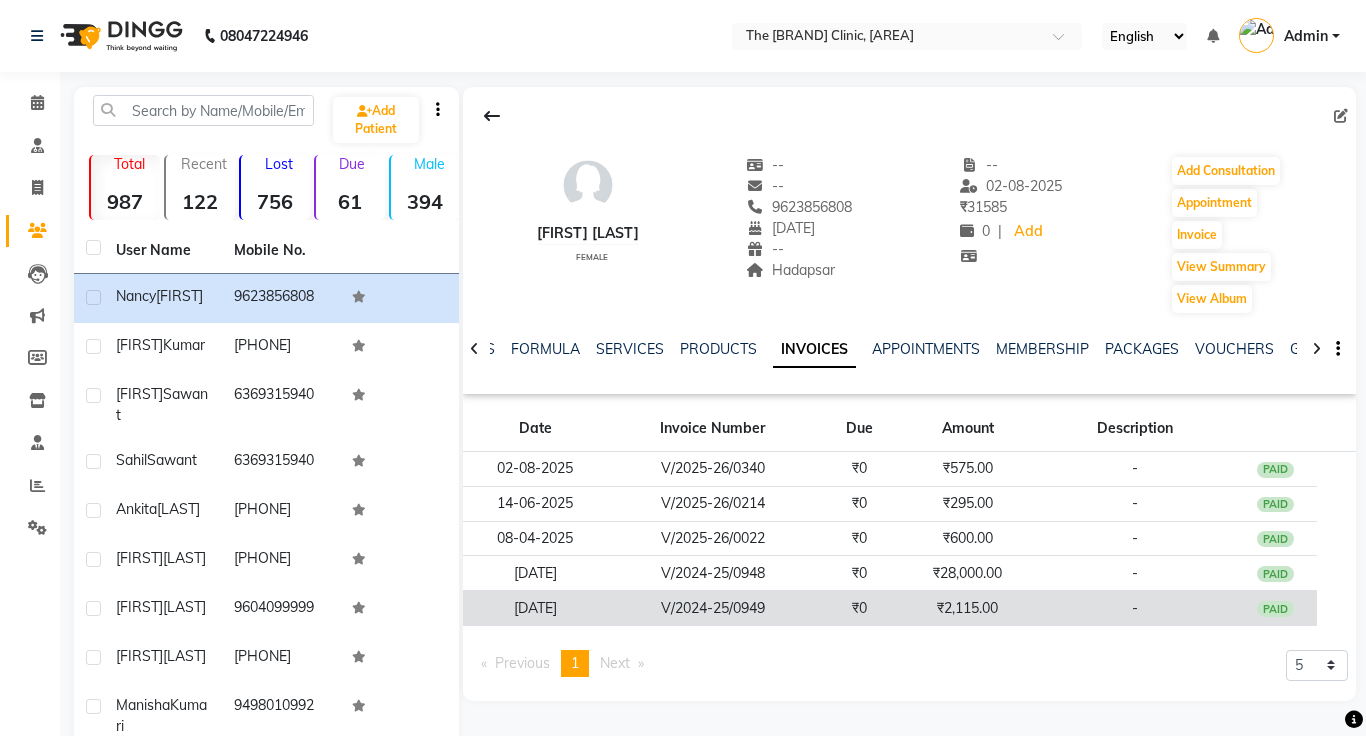 click on "[DATE]" 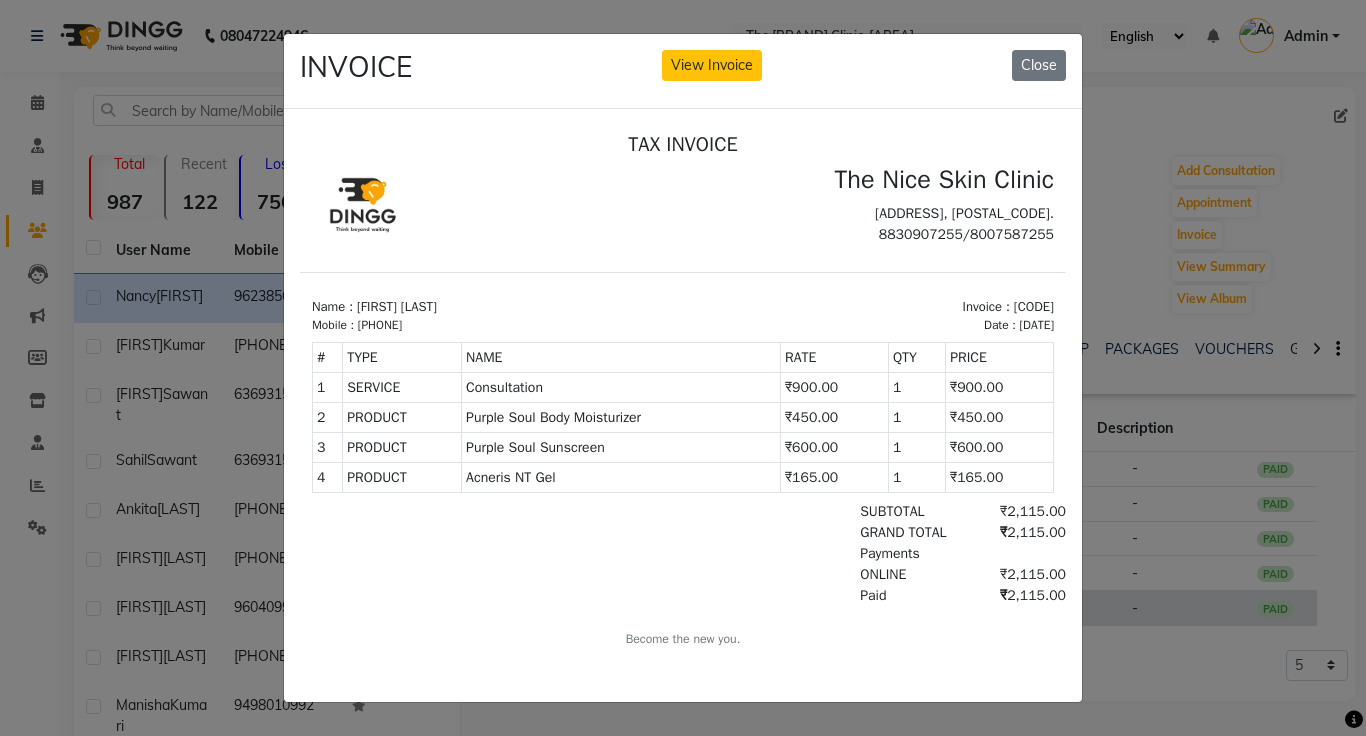 scroll, scrollTop: 0, scrollLeft: 0, axis: both 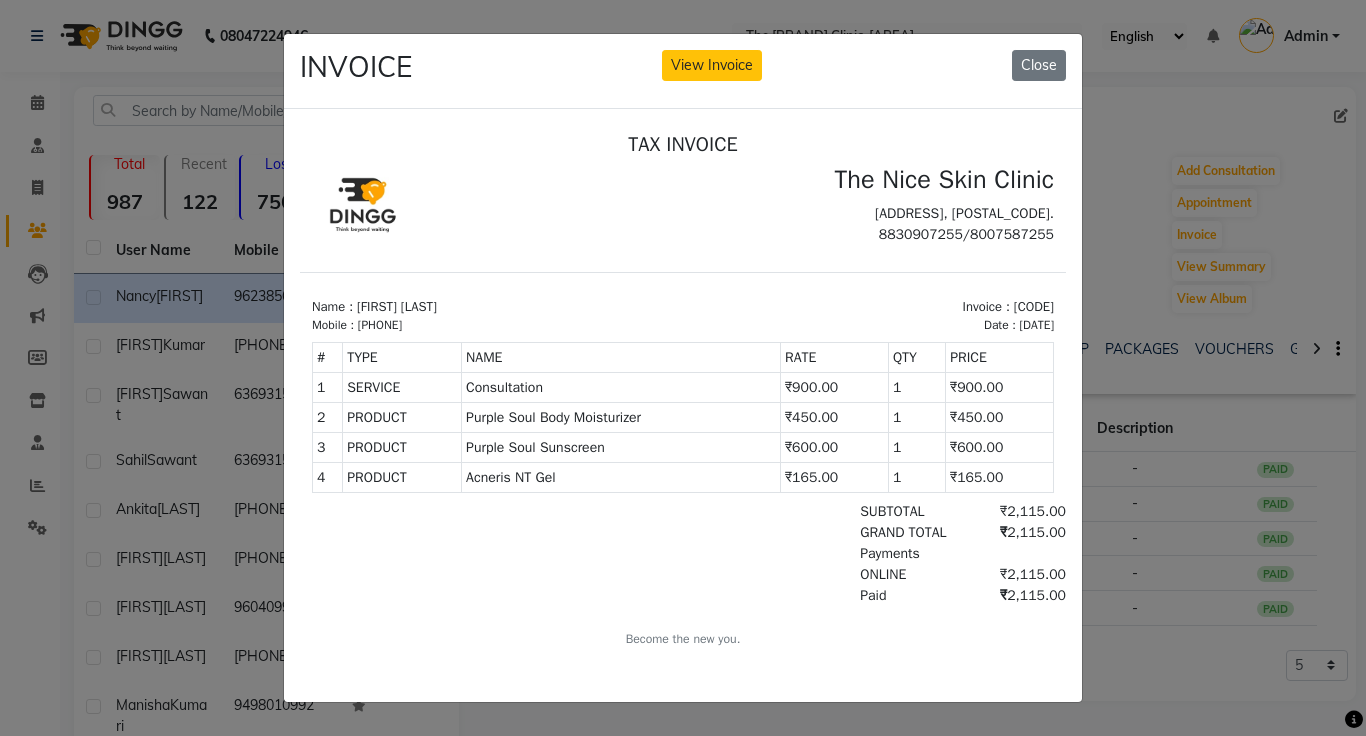 click on "INVOICE View Invoice Close" 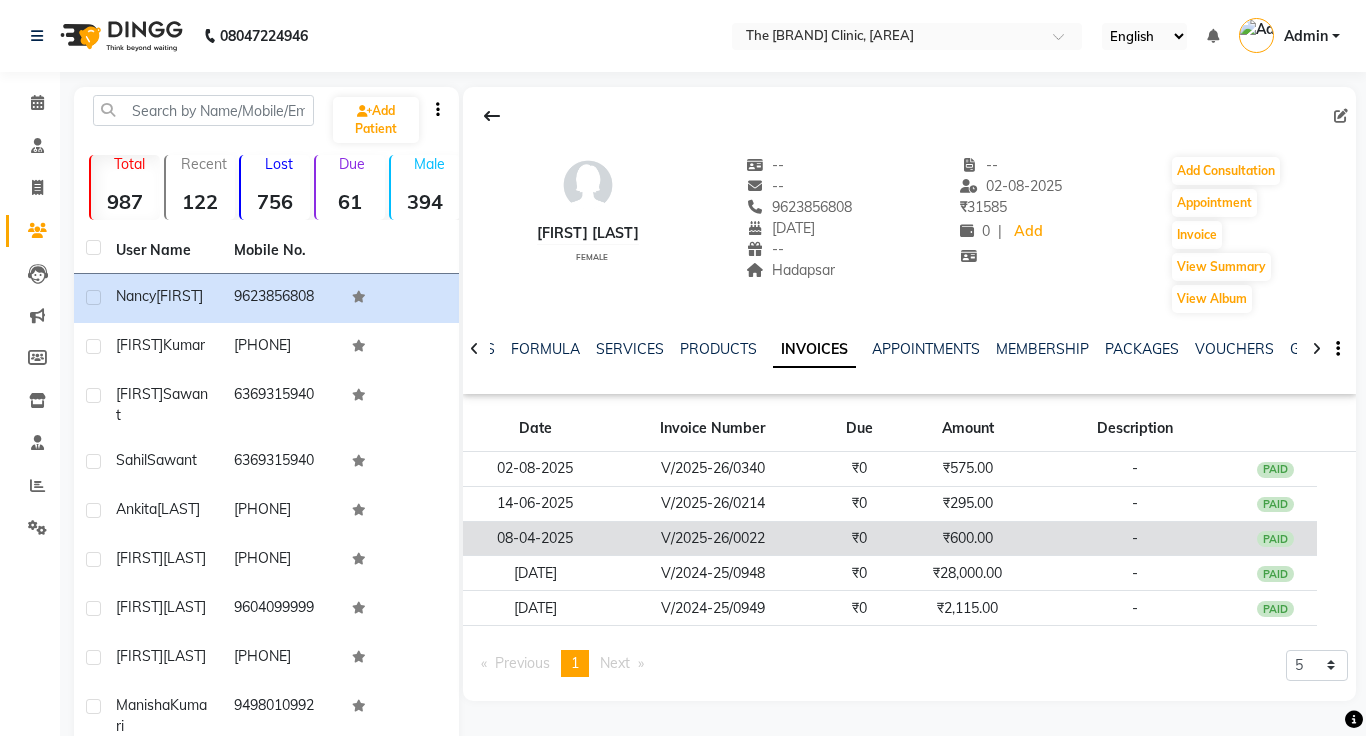 click on "V/2025-26/0022" 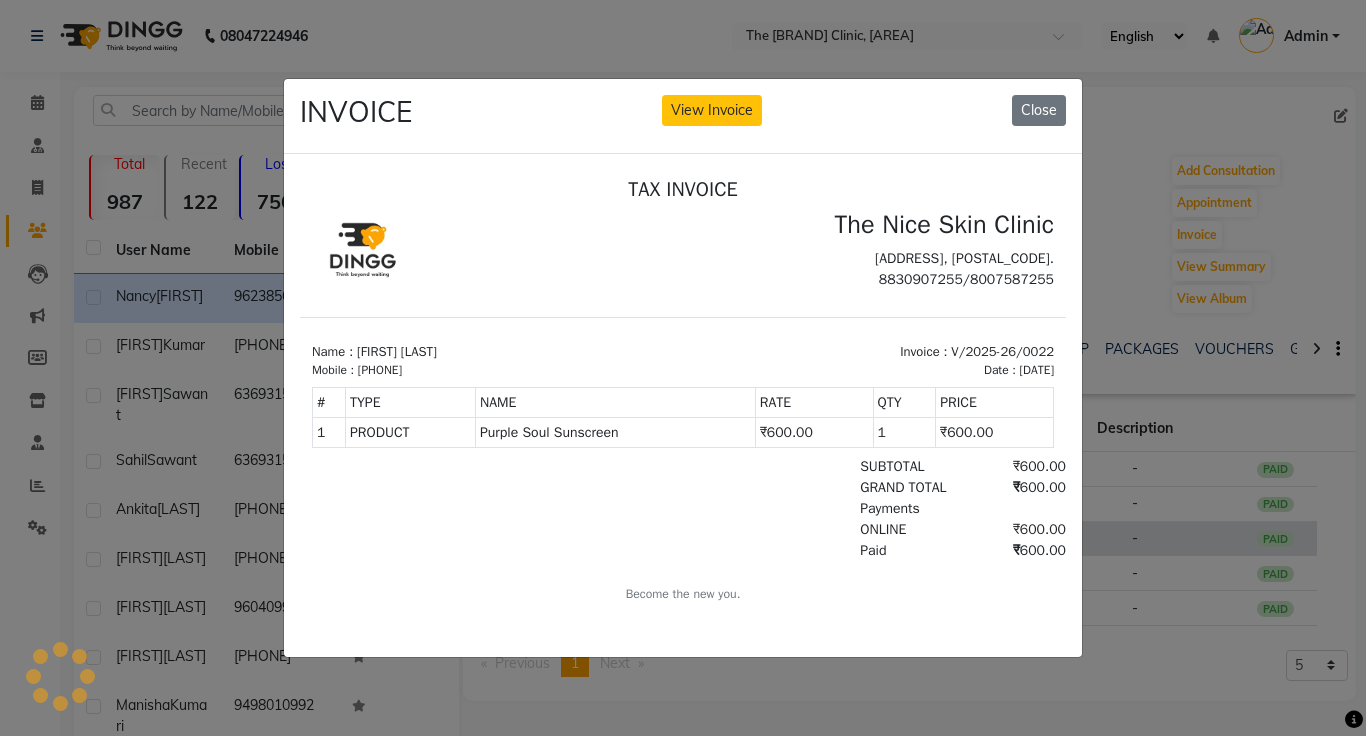 scroll, scrollTop: 0, scrollLeft: 0, axis: both 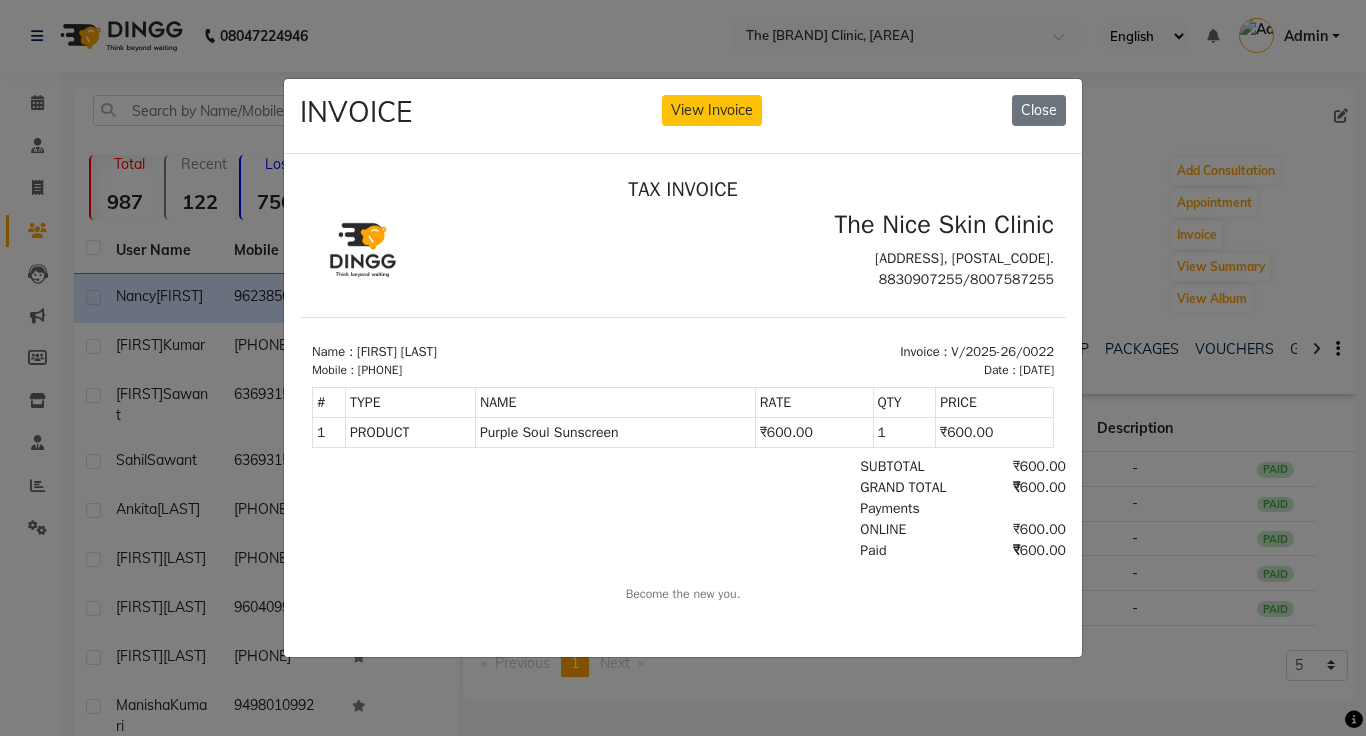 click on "INVOICE View Invoice Close" 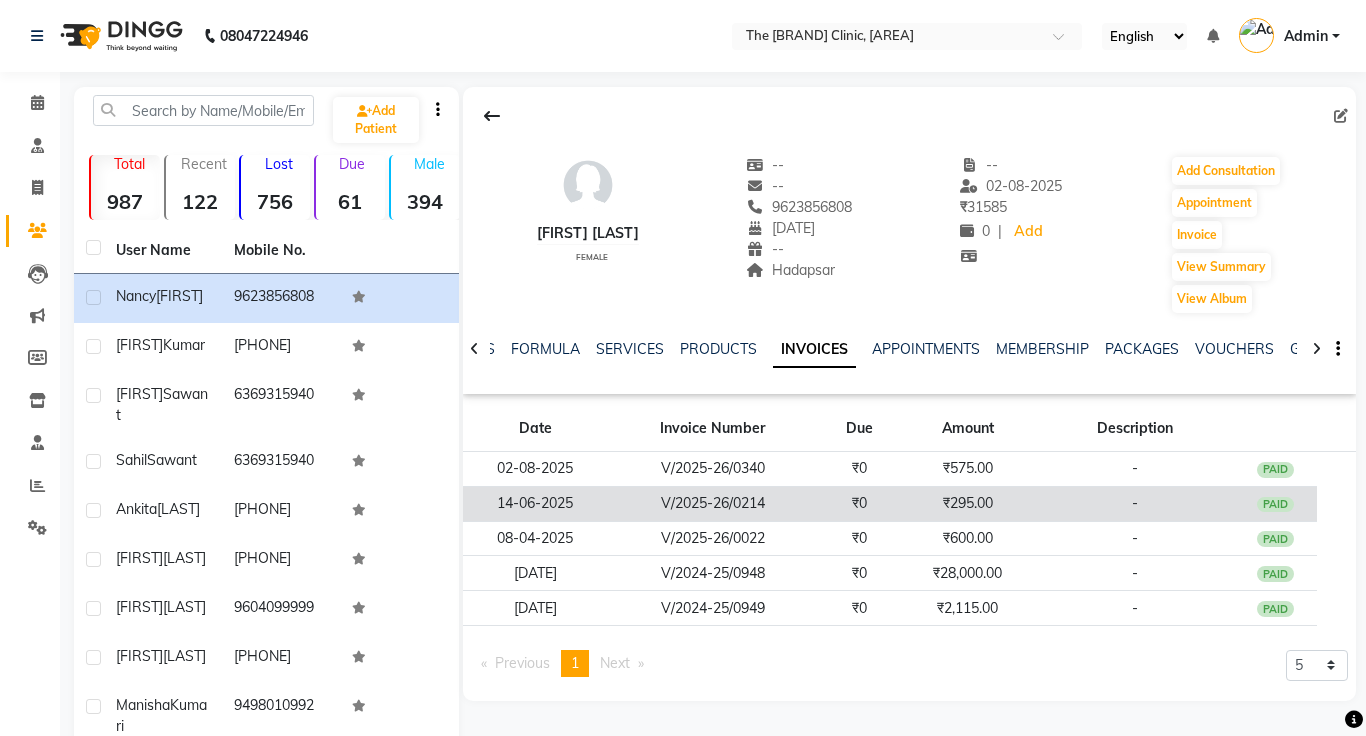 click on "₹0" 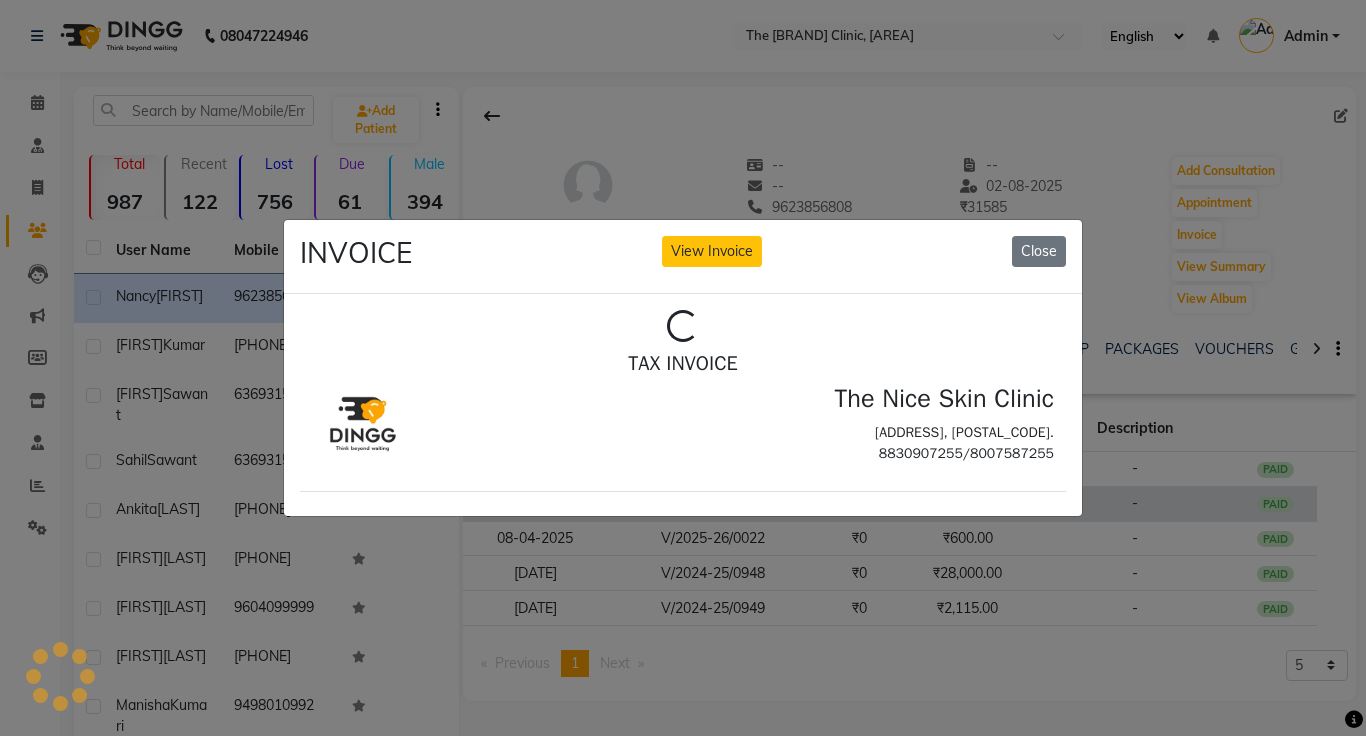 scroll, scrollTop: 0, scrollLeft: 0, axis: both 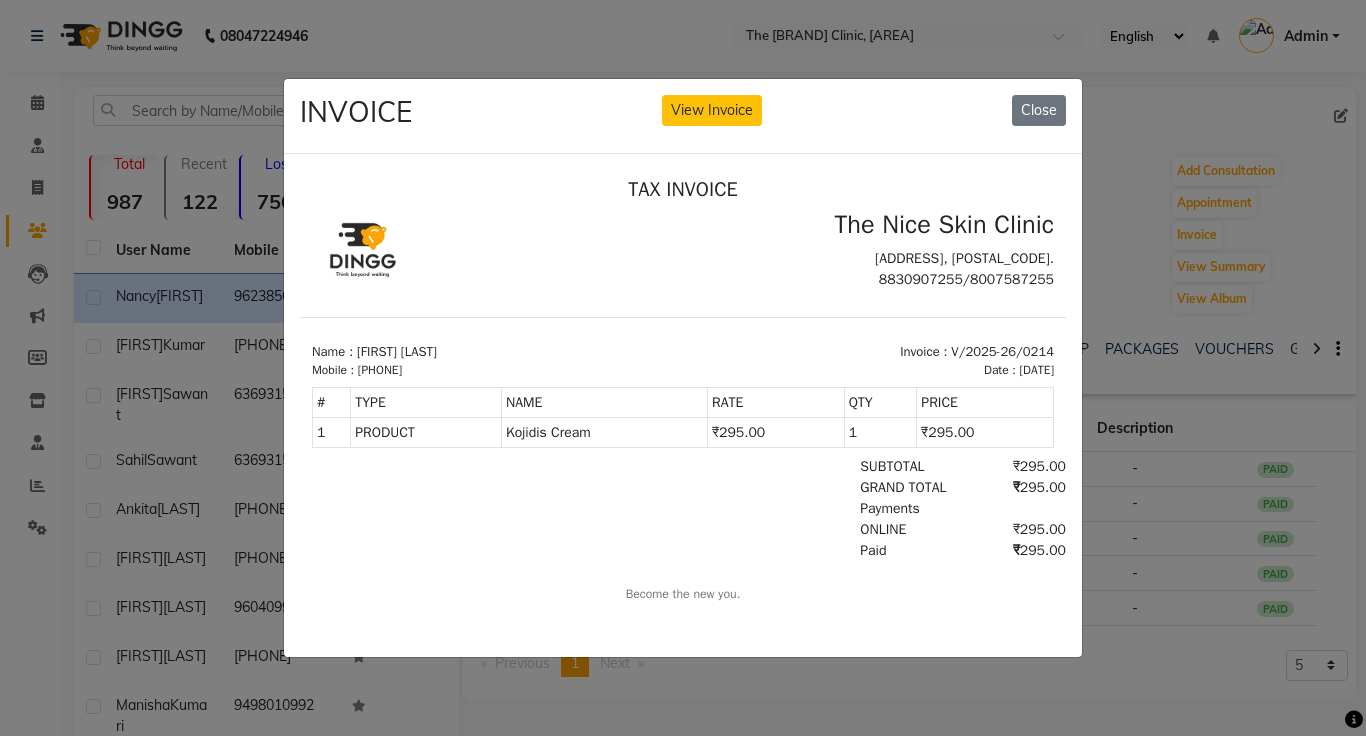 click on "INVOICE View Invoice Close" 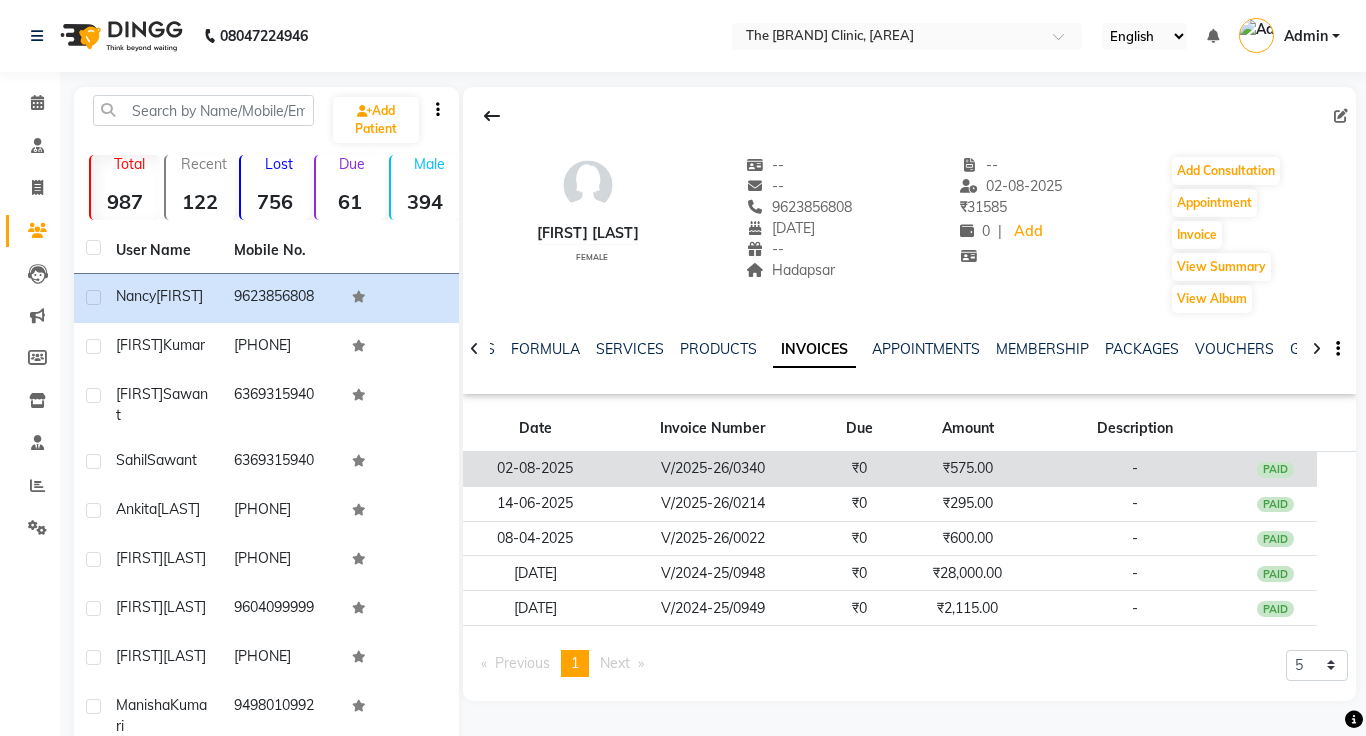 click on "-" 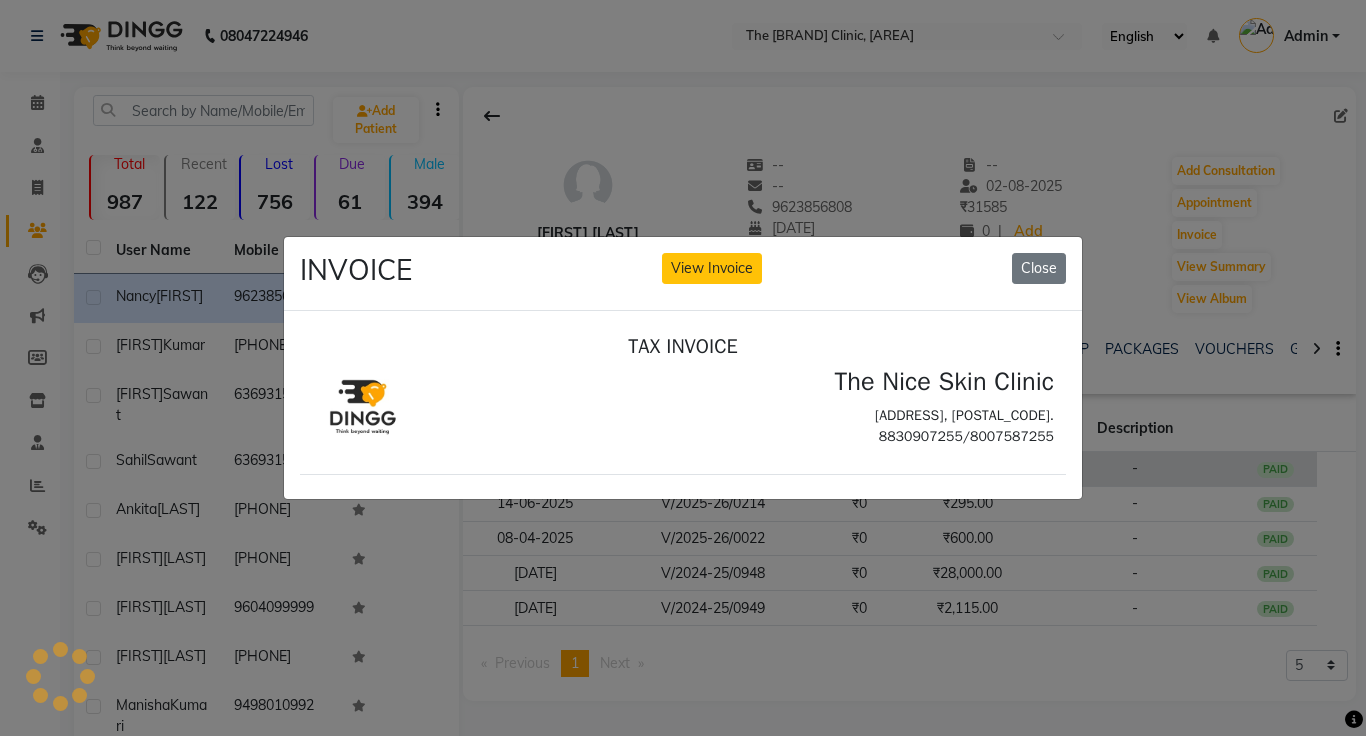 scroll, scrollTop: 0, scrollLeft: 0, axis: both 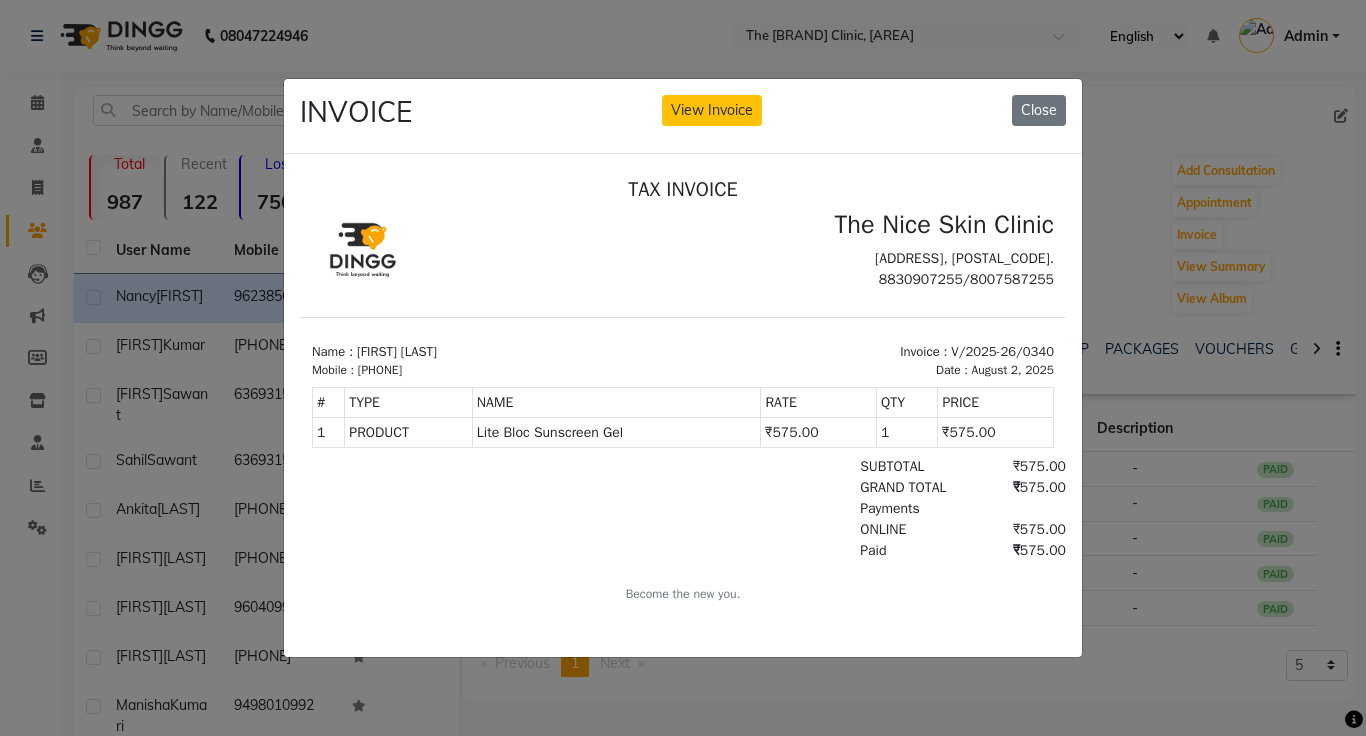 click on "INVOICE View Invoice Close" 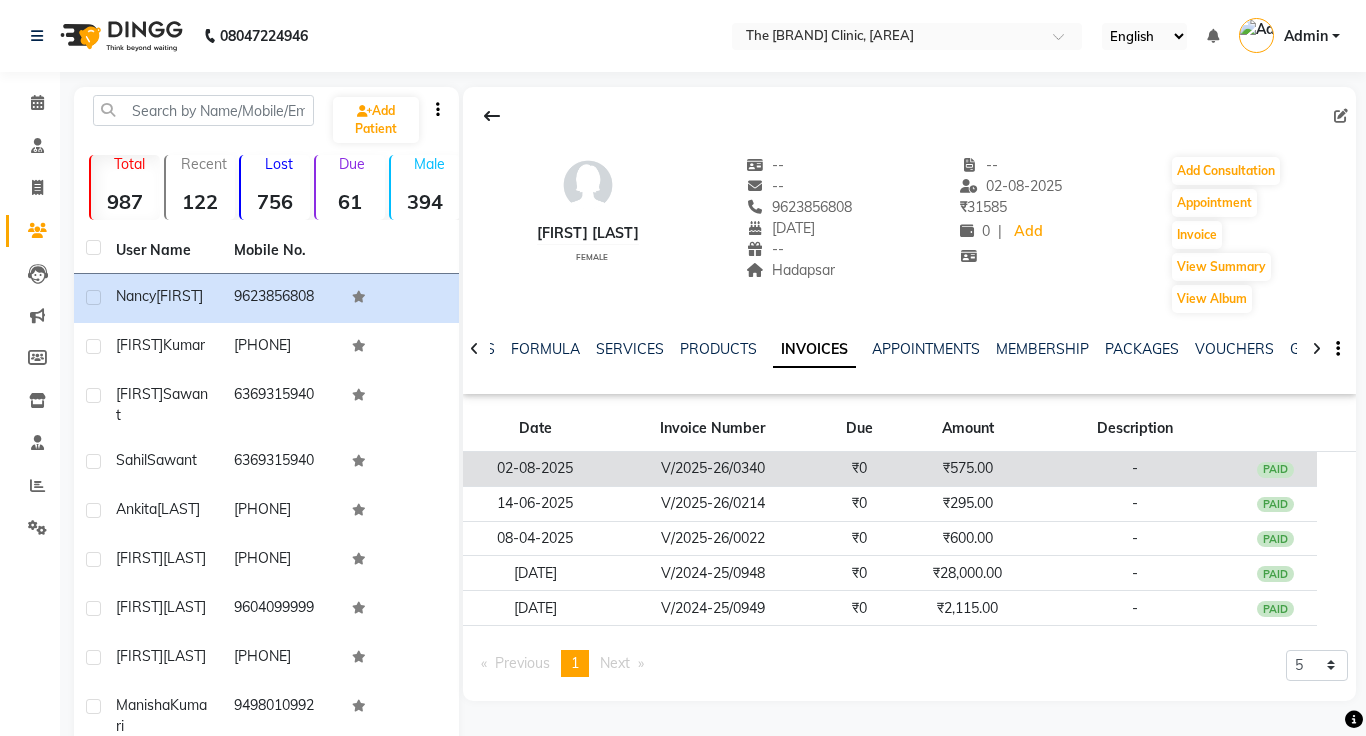 click on "₹575.00" 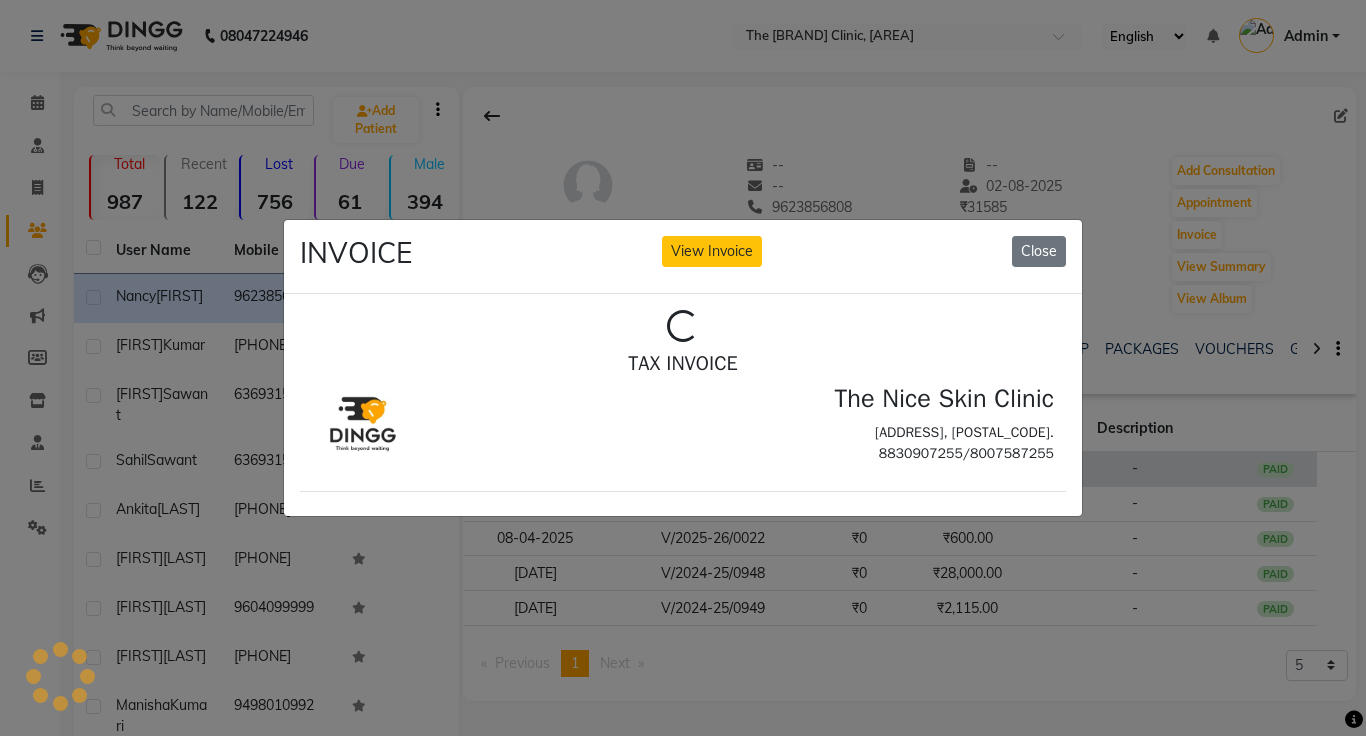 scroll, scrollTop: 0, scrollLeft: 0, axis: both 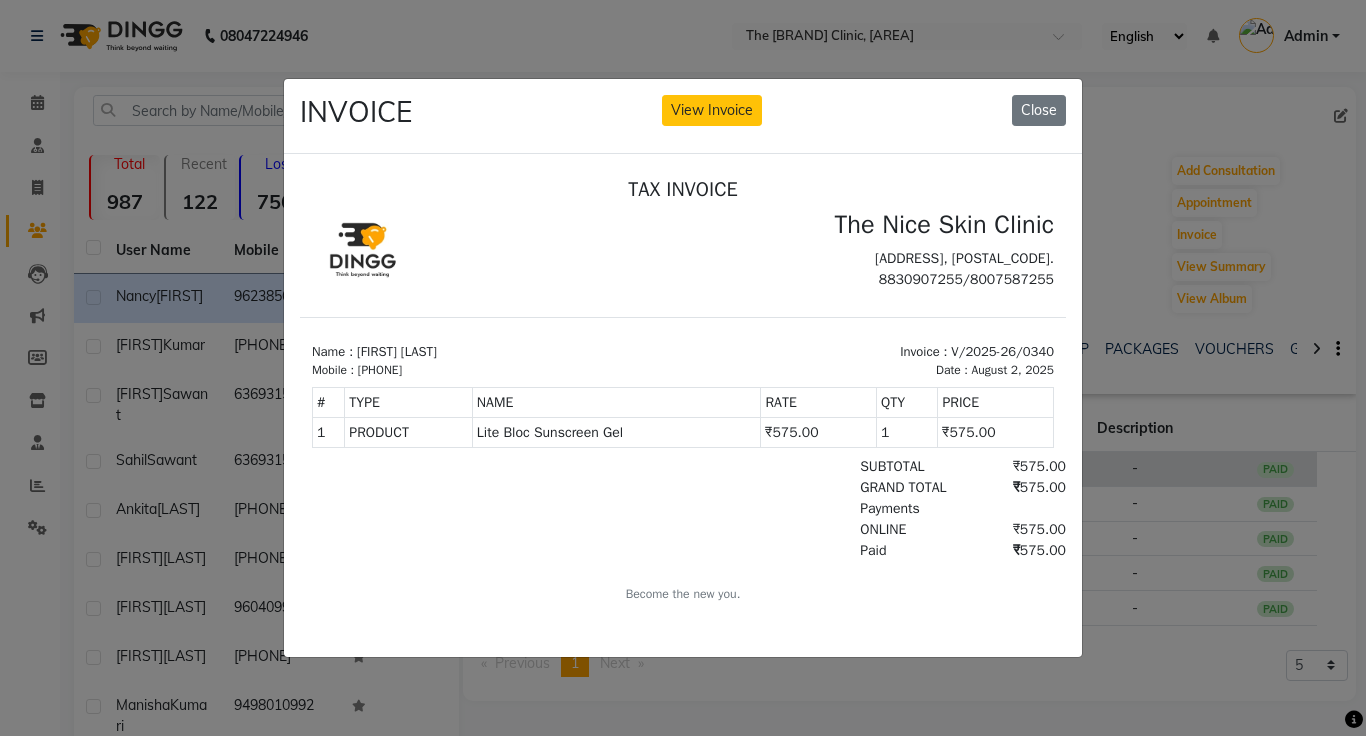 type 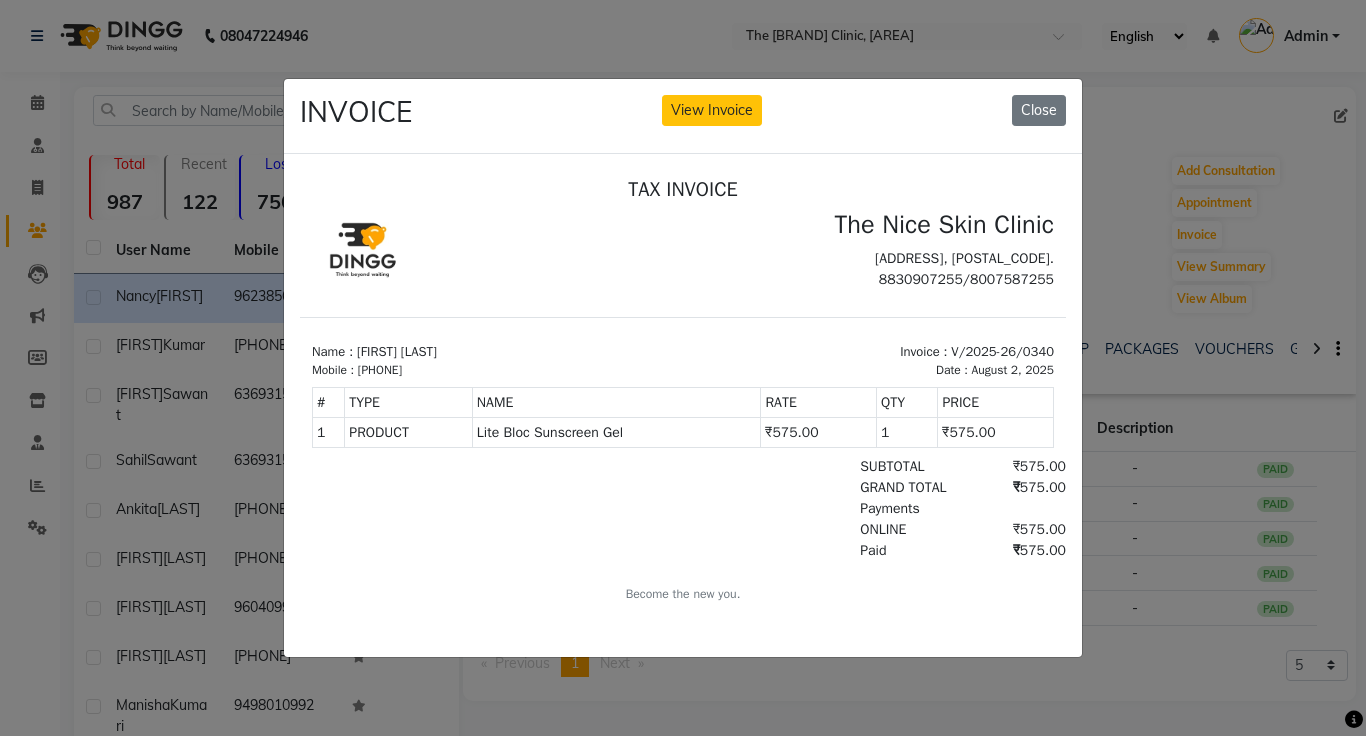 click on "Paid
₹[AMOUNT]" at bounding box center (806, 549) 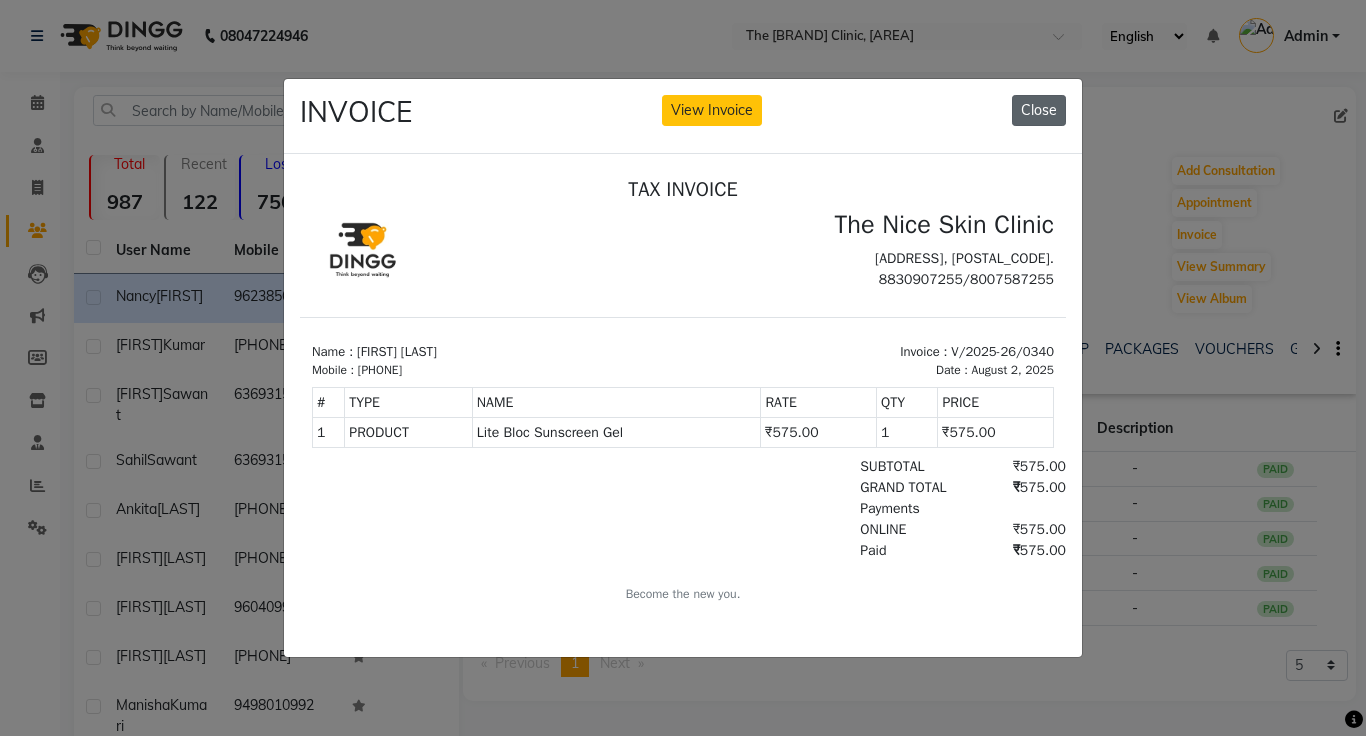 click on "Close" 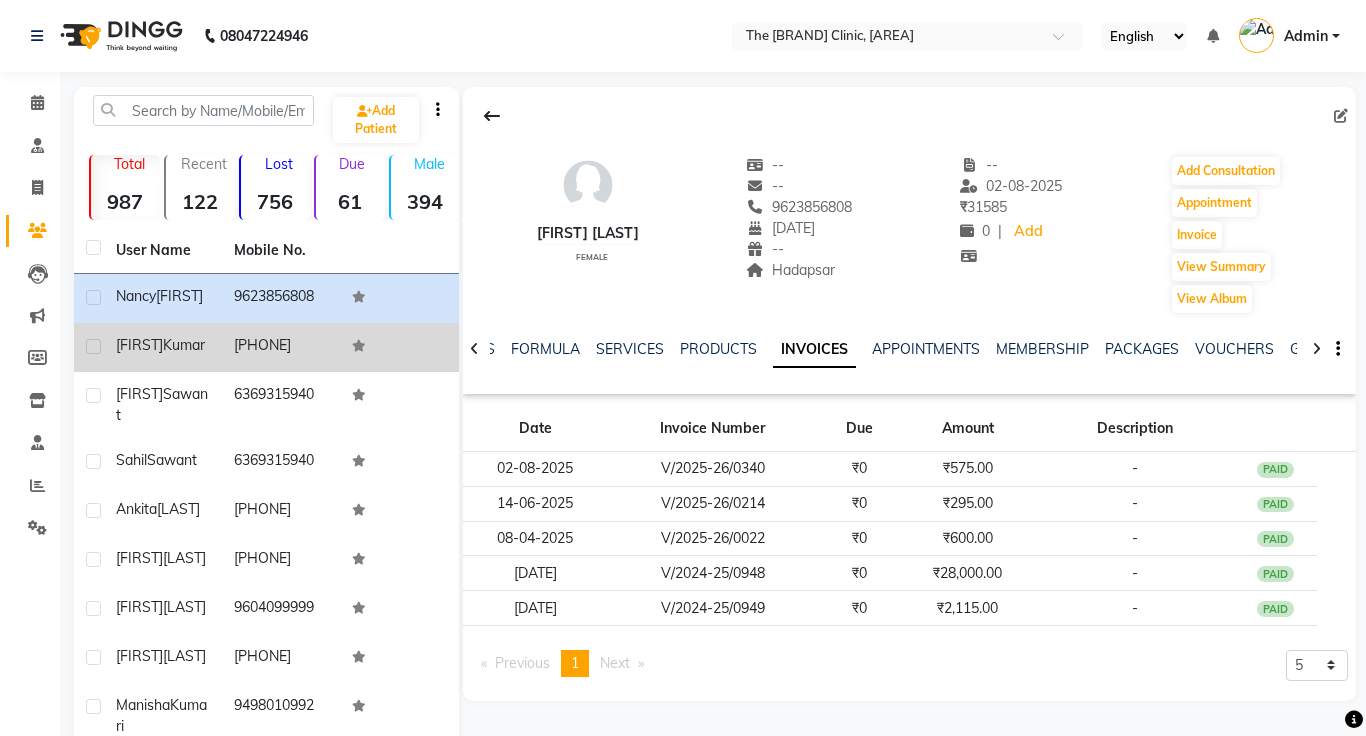 click on "[FIRST]" 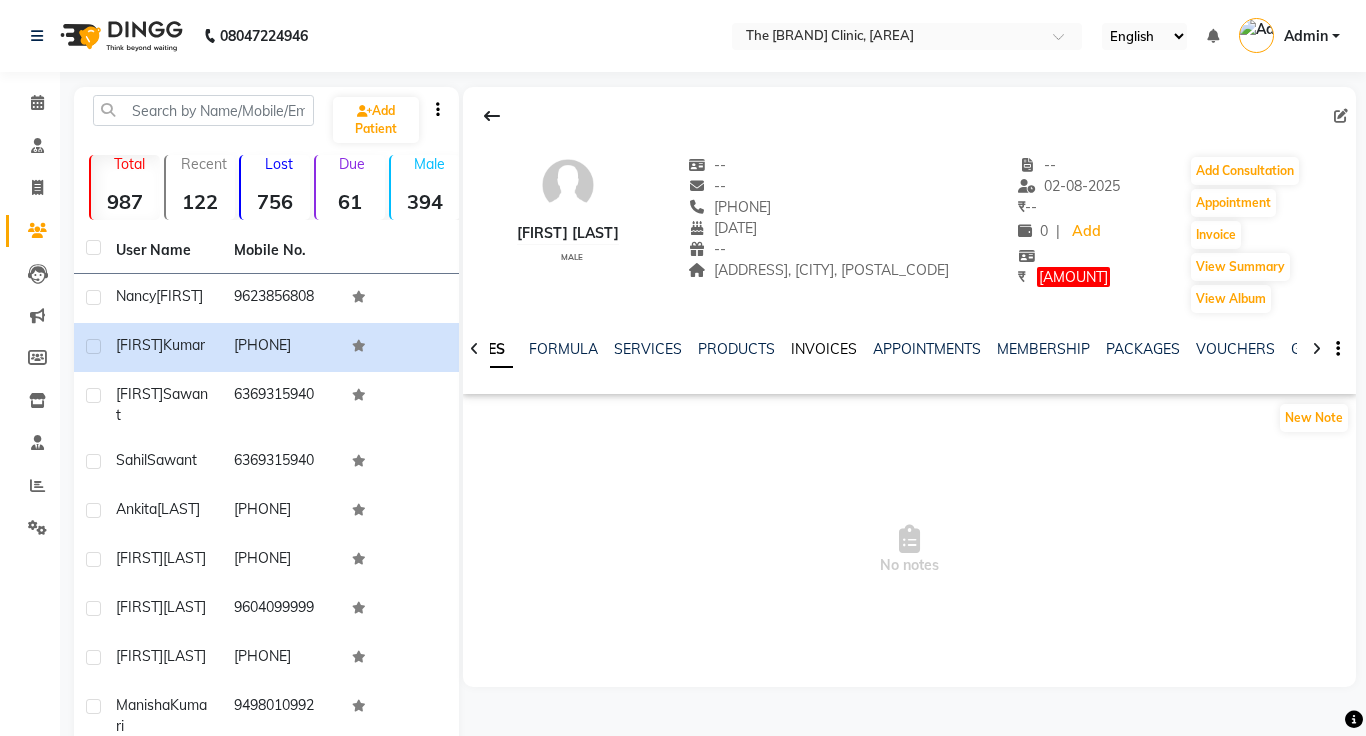 click on "INVOICES" 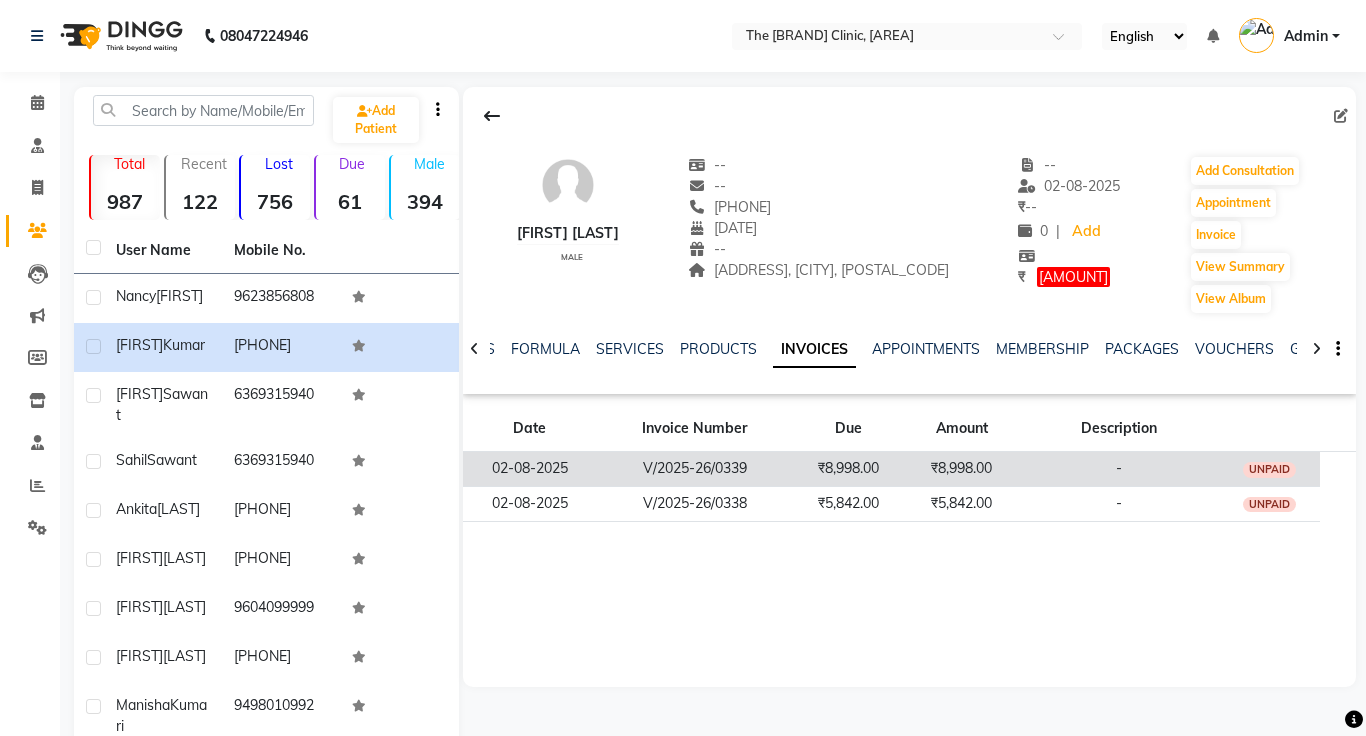 click on "₹8,998.00" 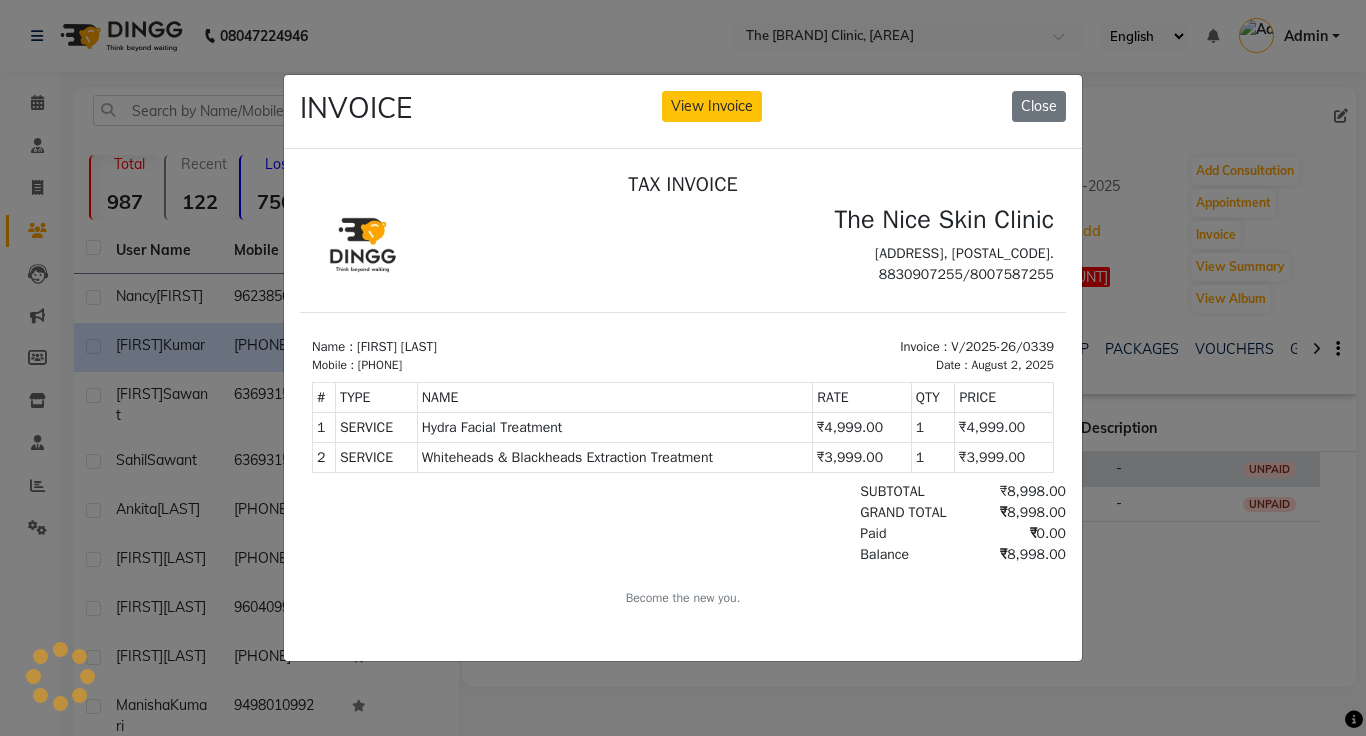 scroll, scrollTop: 0, scrollLeft: 0, axis: both 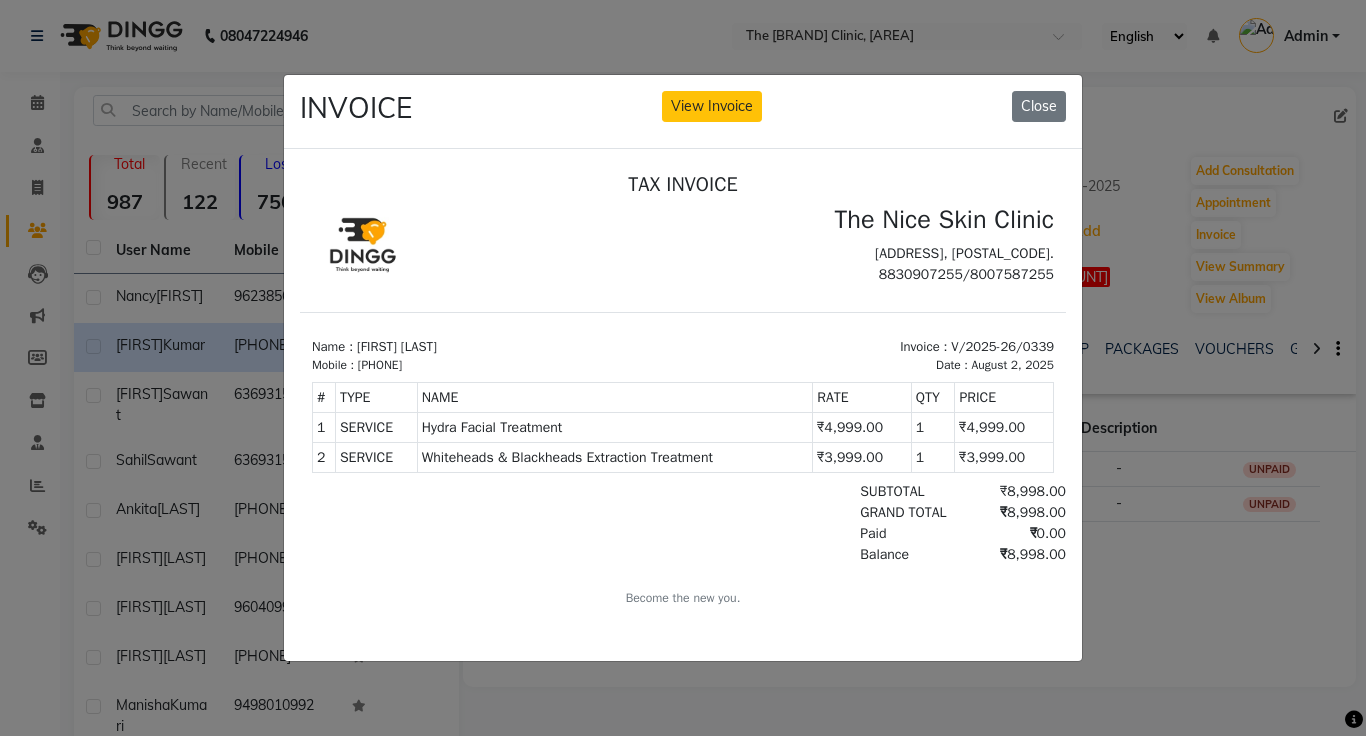 click on "INVOICE View Invoice Close" 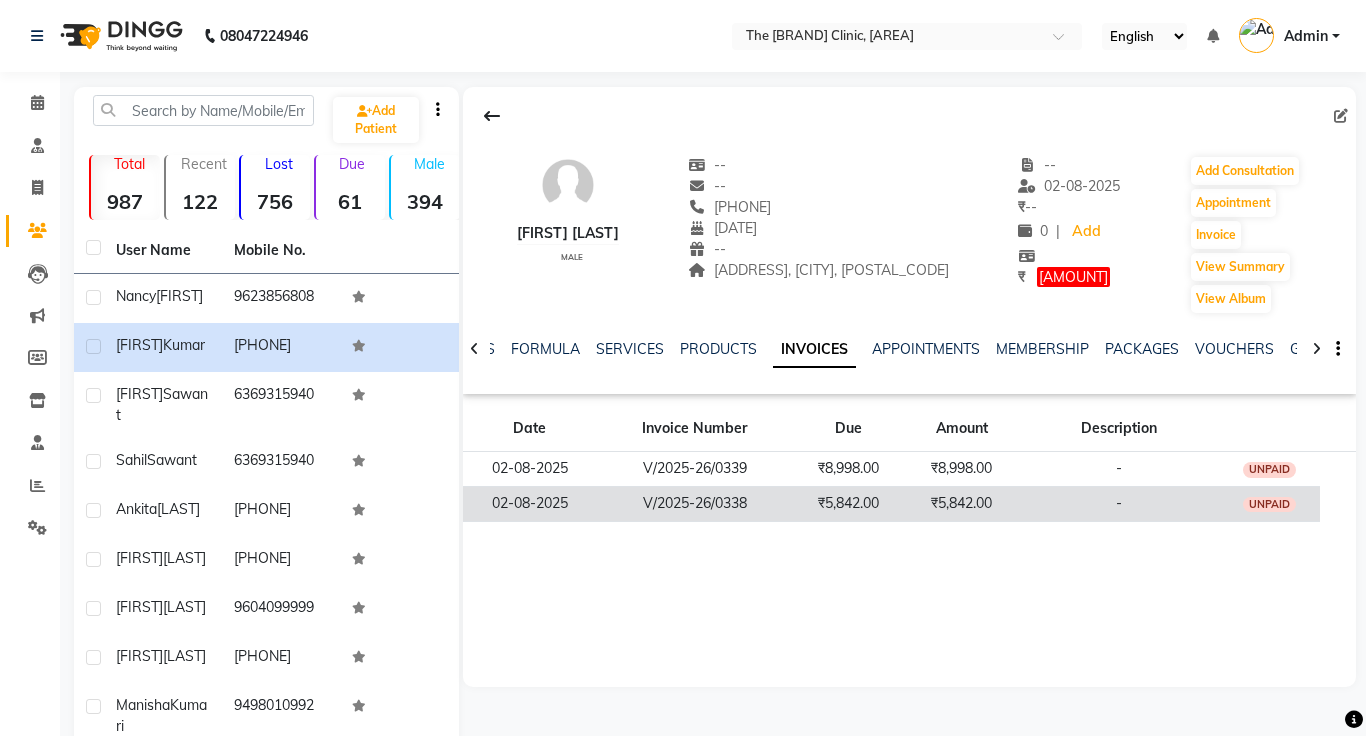 click on "₹5,842.00" 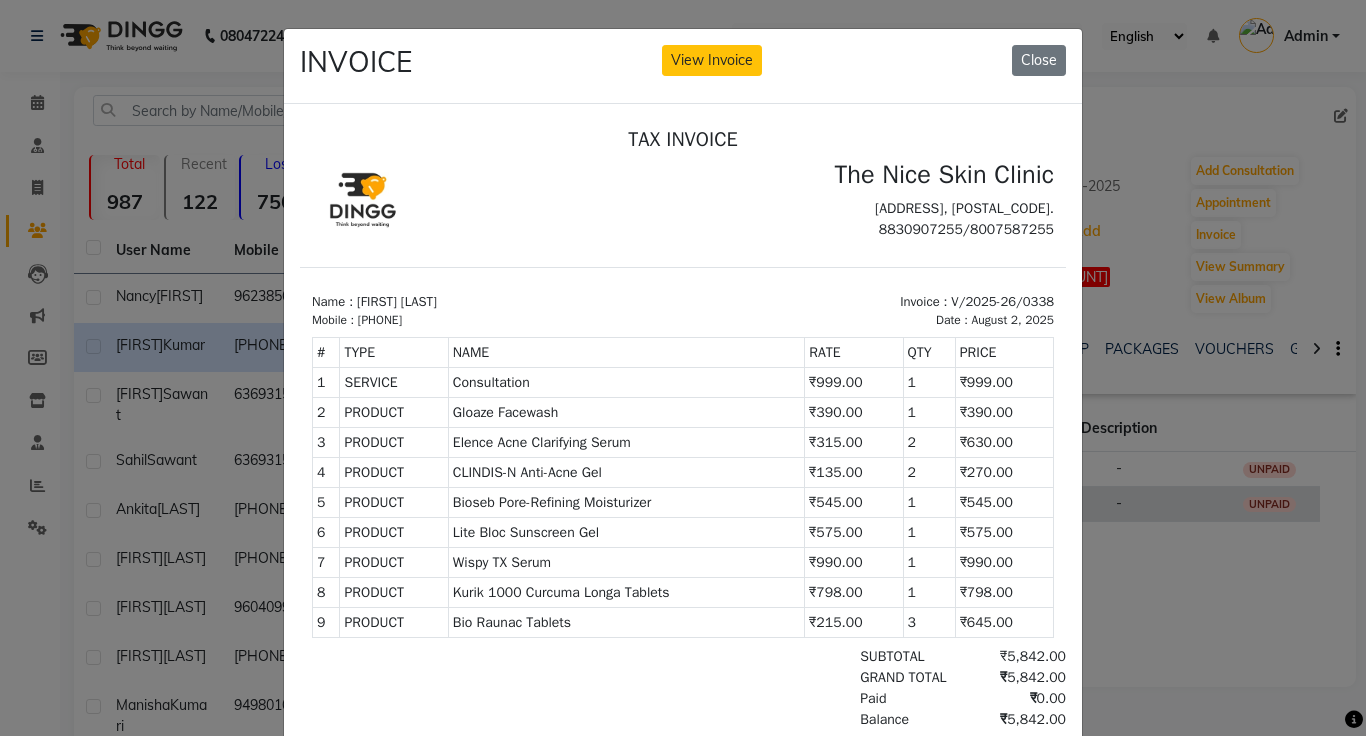 scroll, scrollTop: 8, scrollLeft: 0, axis: vertical 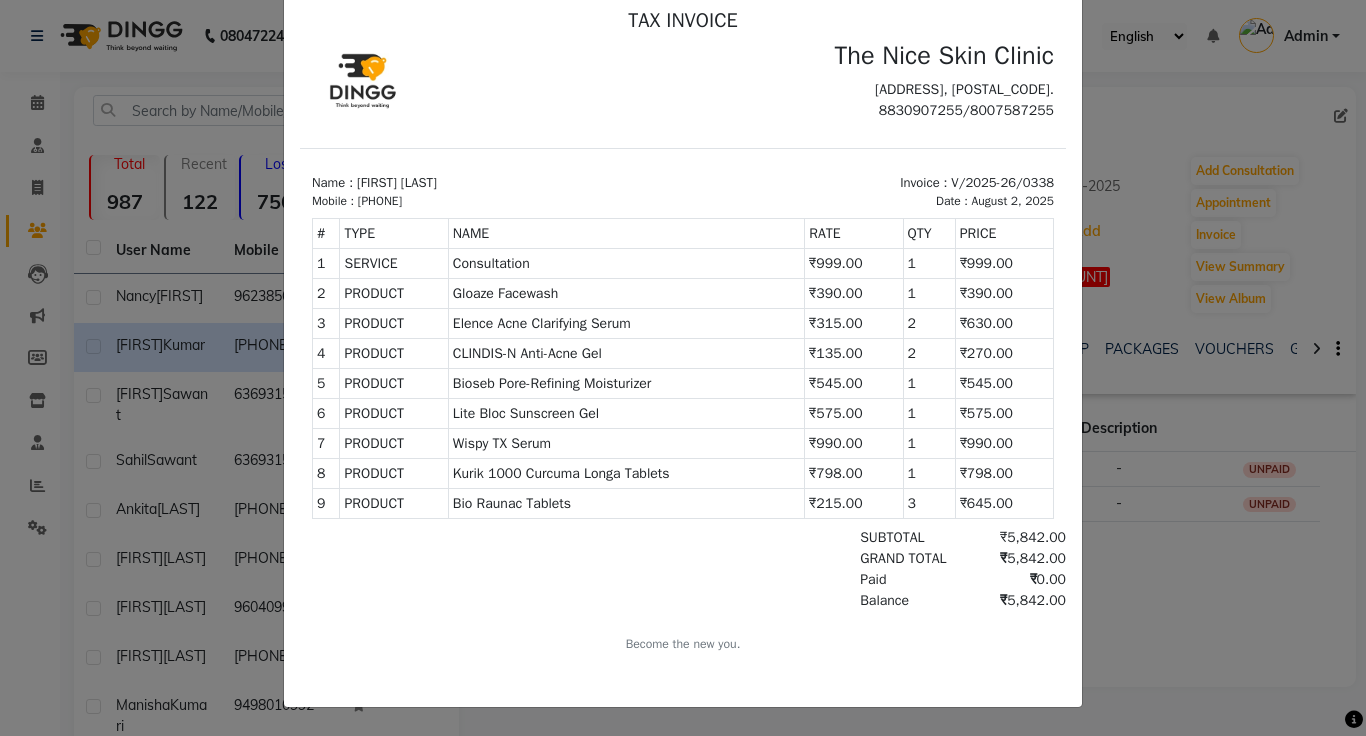 click on "INVOICE View Invoice Close" 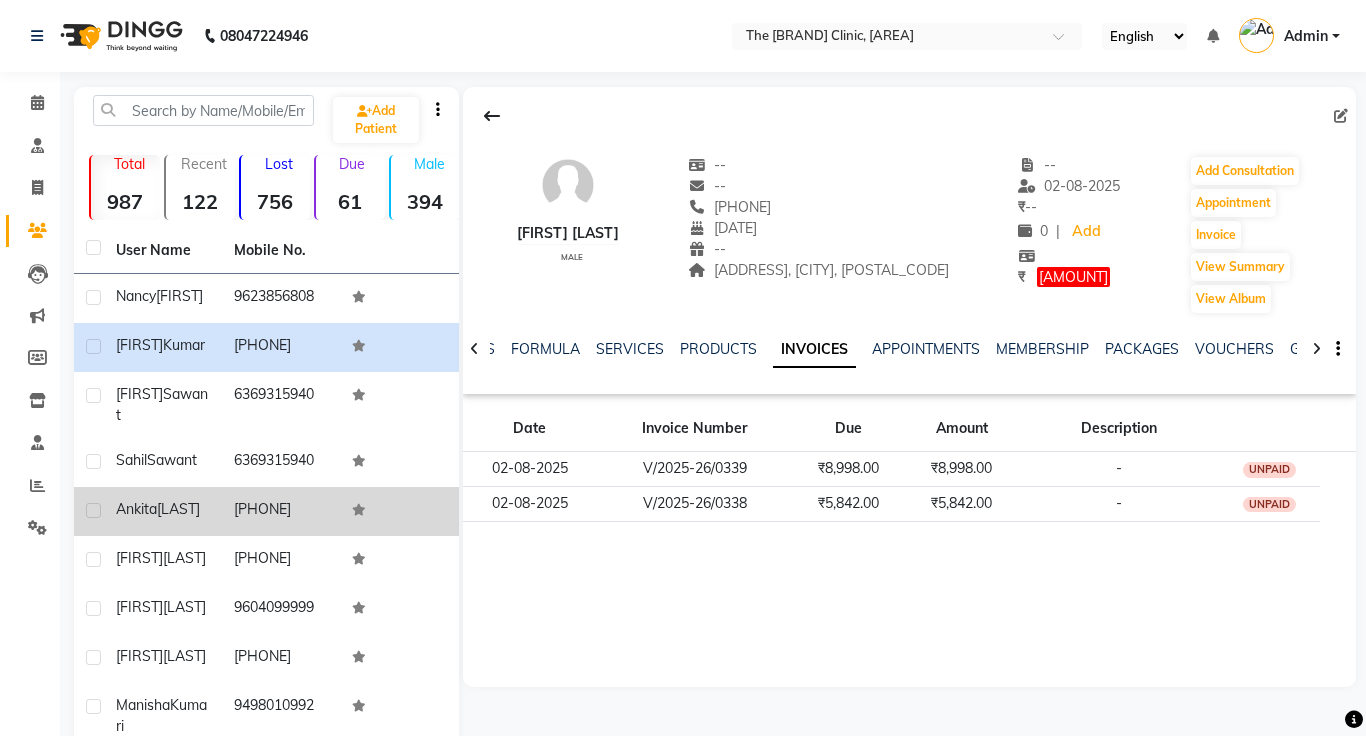 click on "[PHONE]" 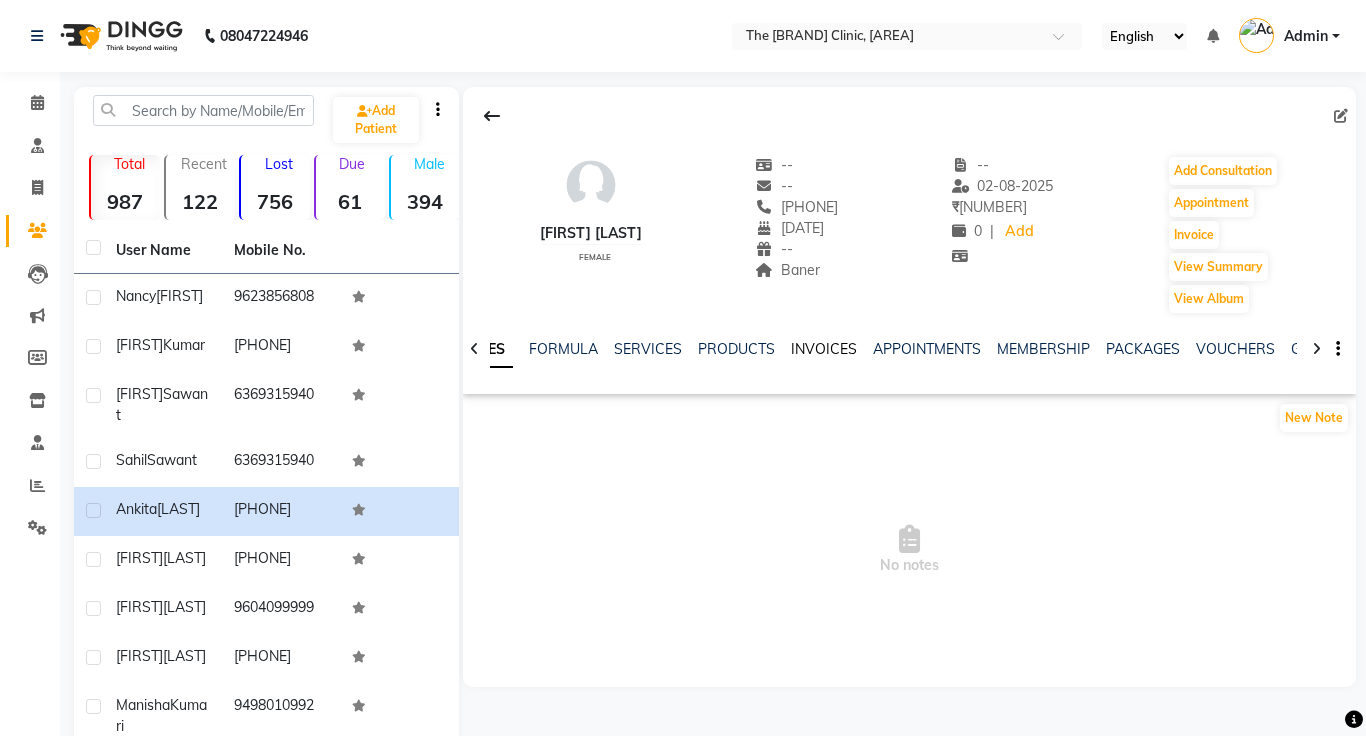click on "INVOICES" 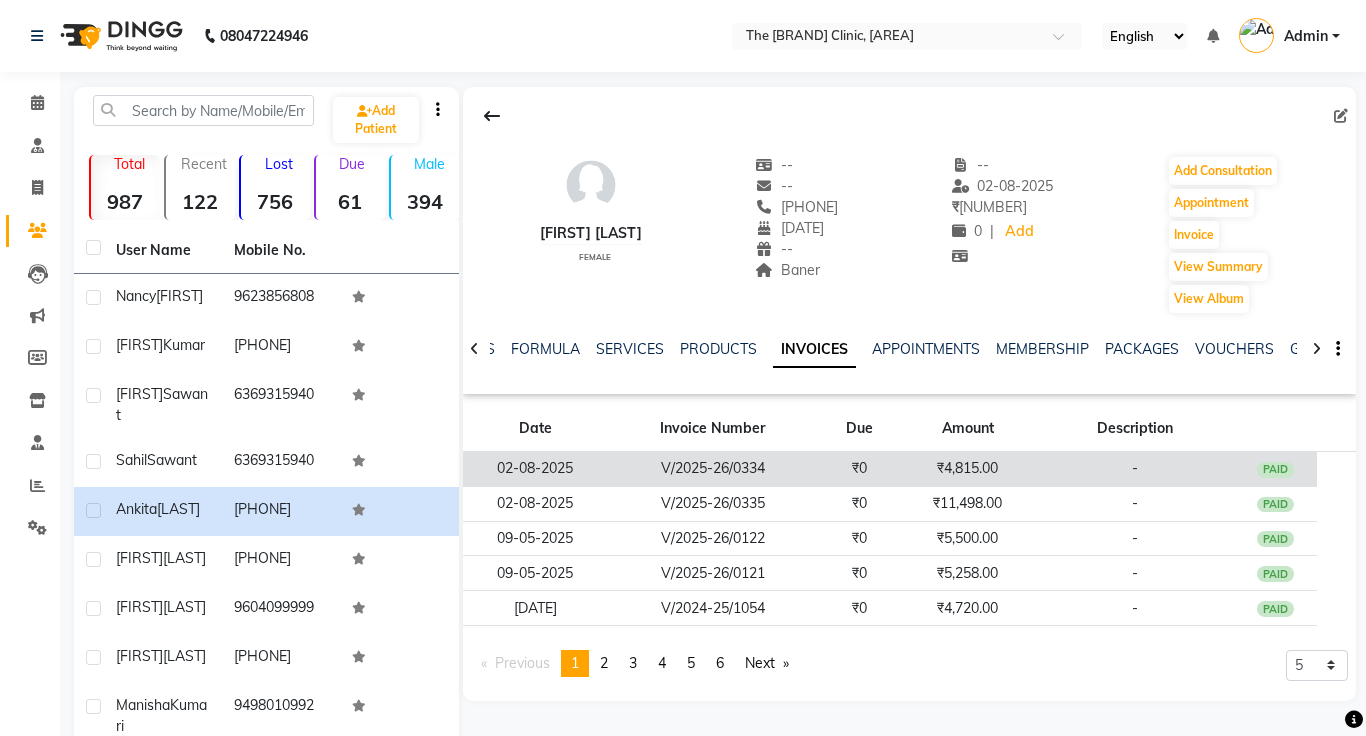 click on "₹0" 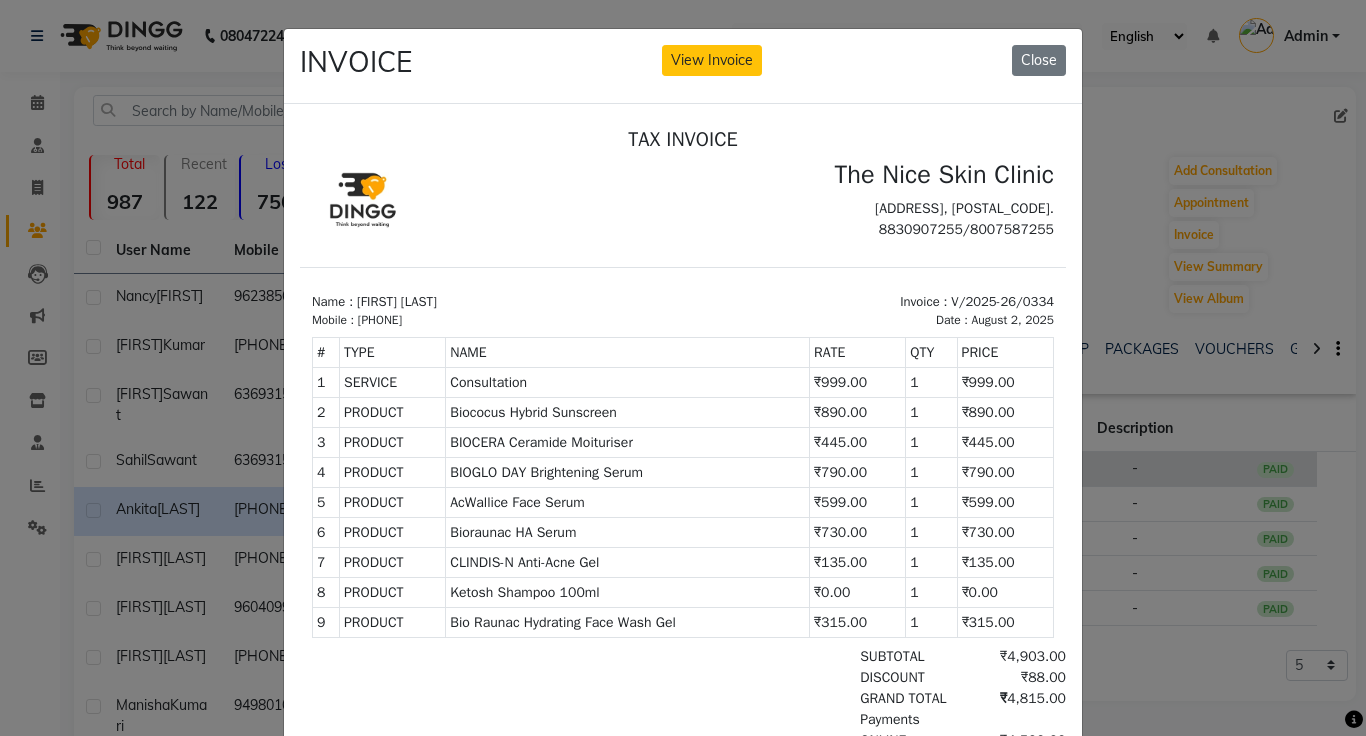 scroll, scrollTop: 8, scrollLeft: 0, axis: vertical 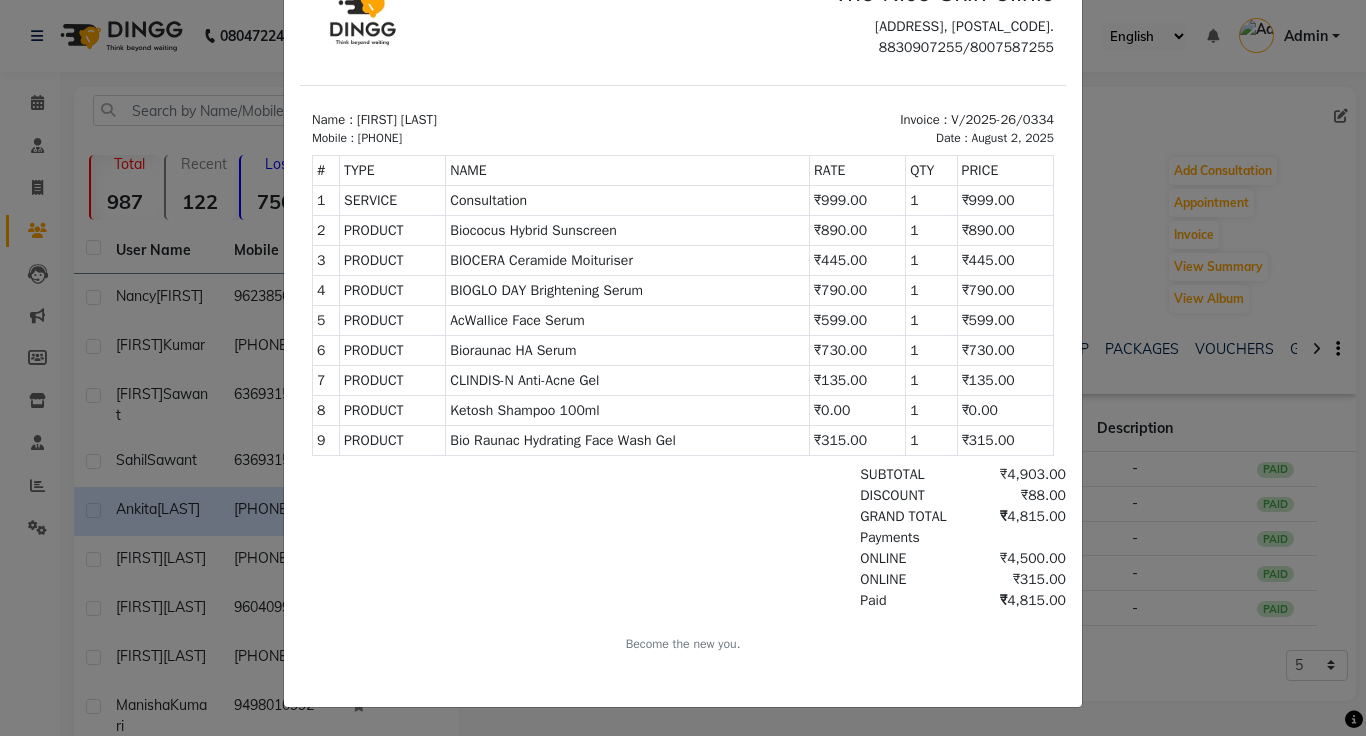 click on "INVOICE View Invoice Close" 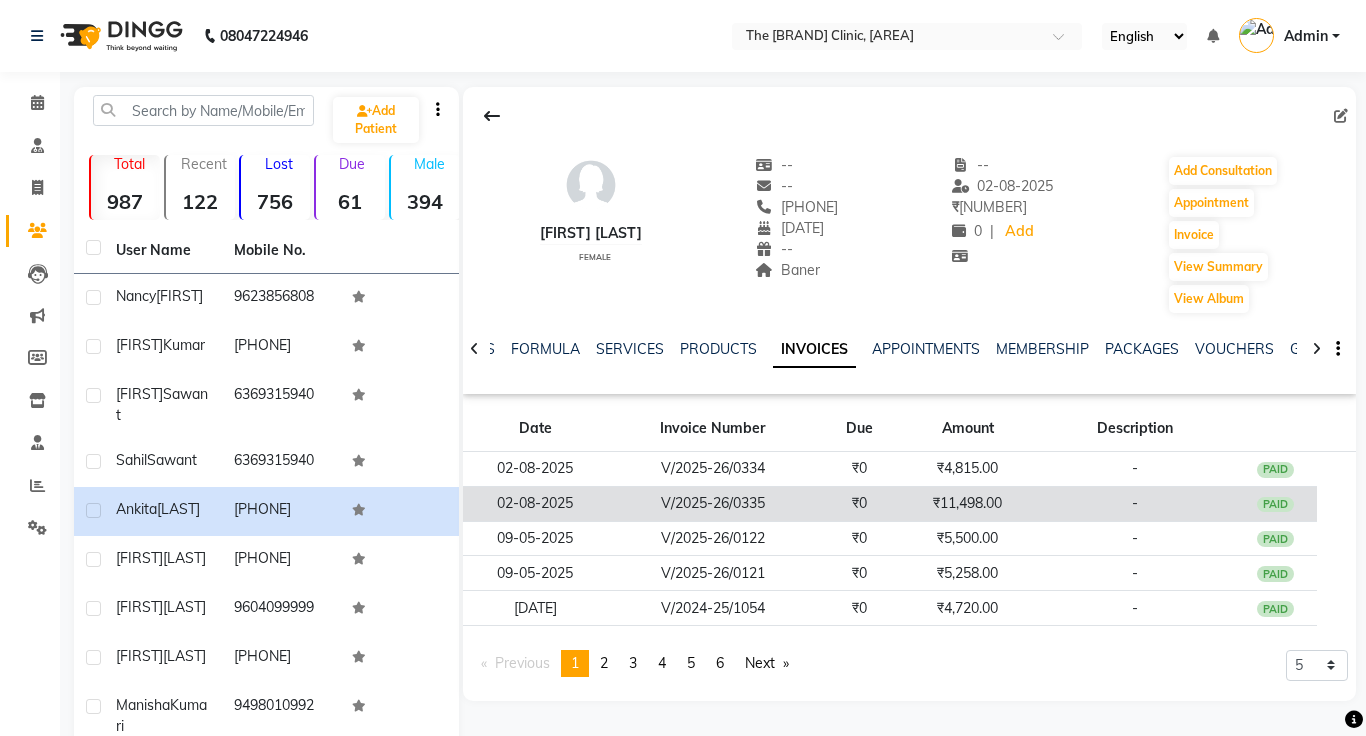 click on "₹11,498.00" 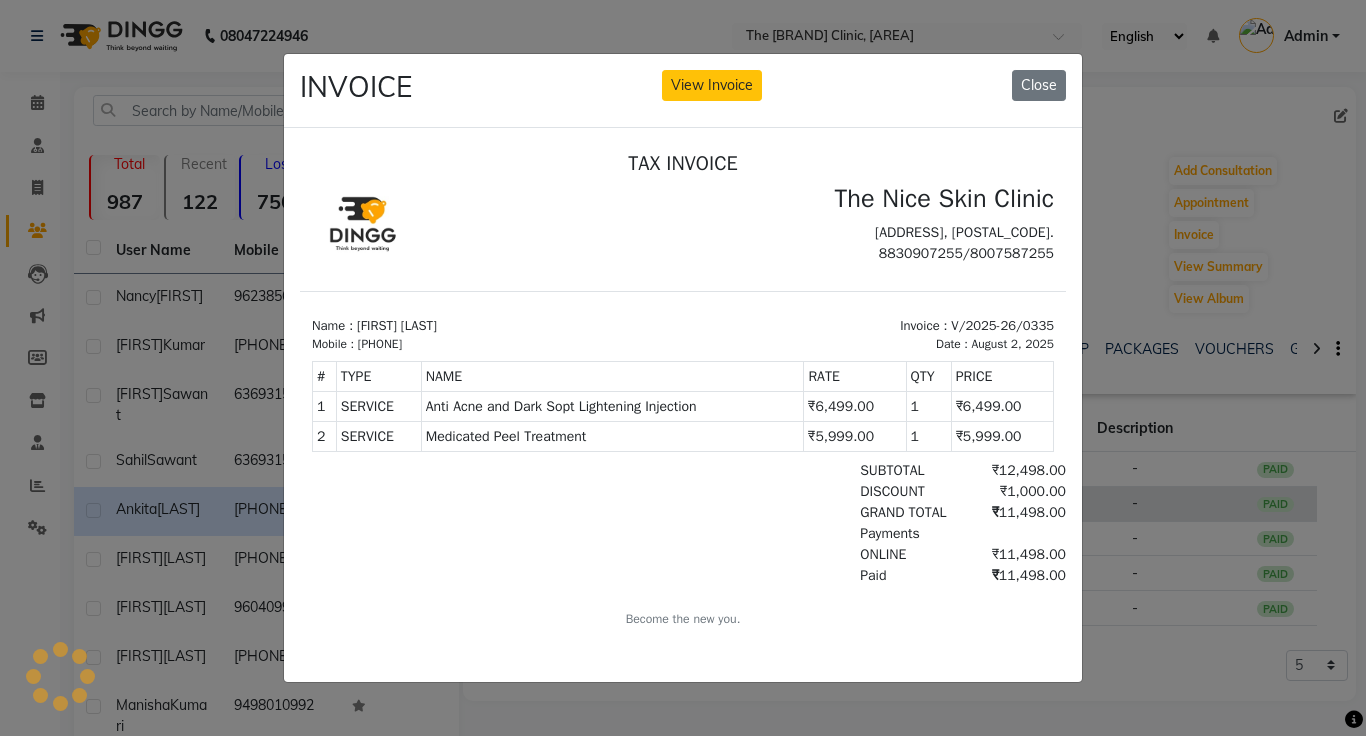 scroll, scrollTop: 0, scrollLeft: 0, axis: both 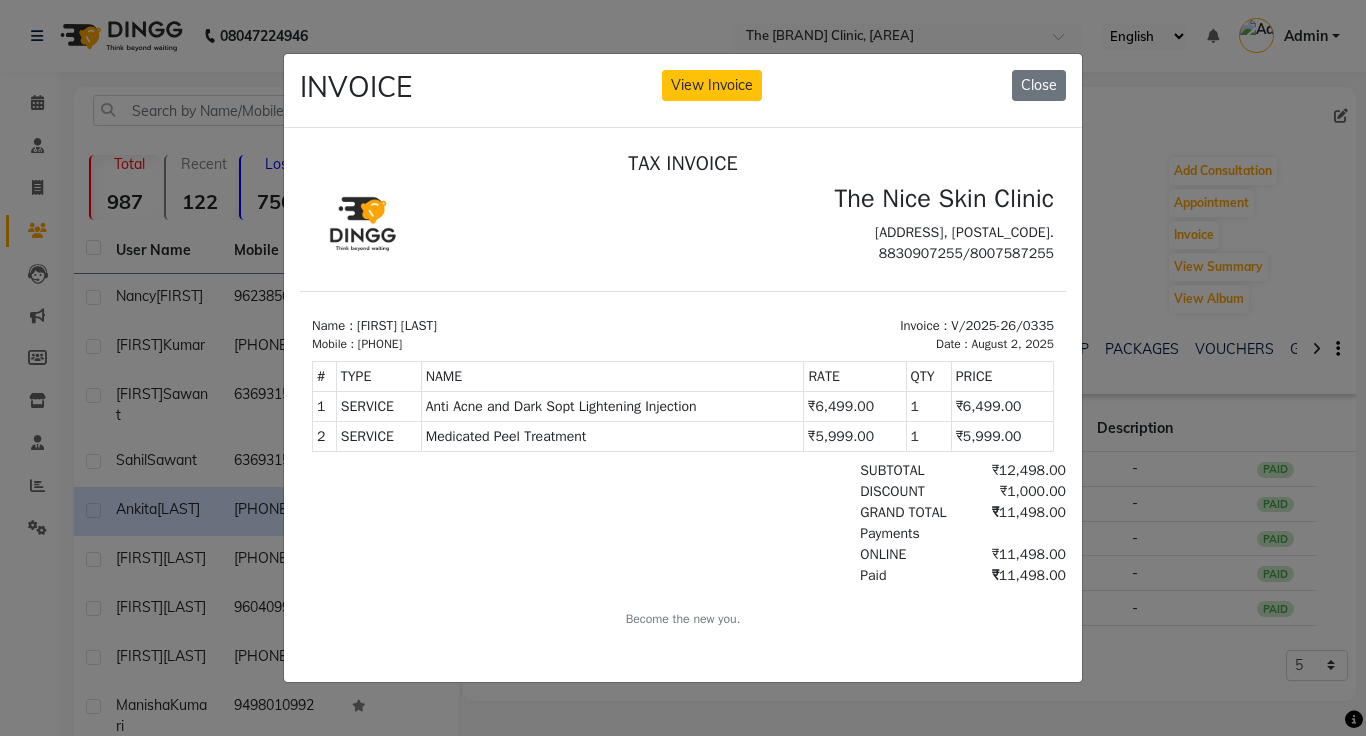click on "SUBTOTAL" at bounding box center (902, 470) 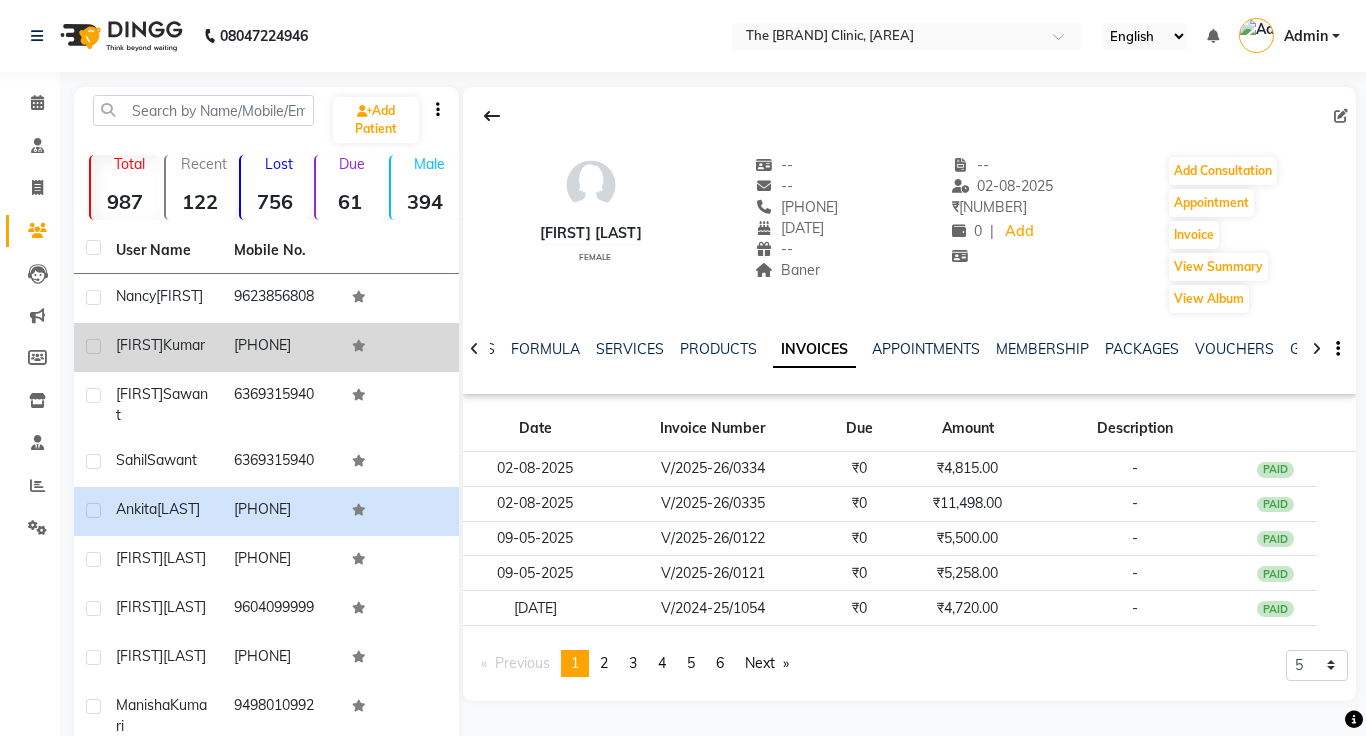 click on "[FIRST]" 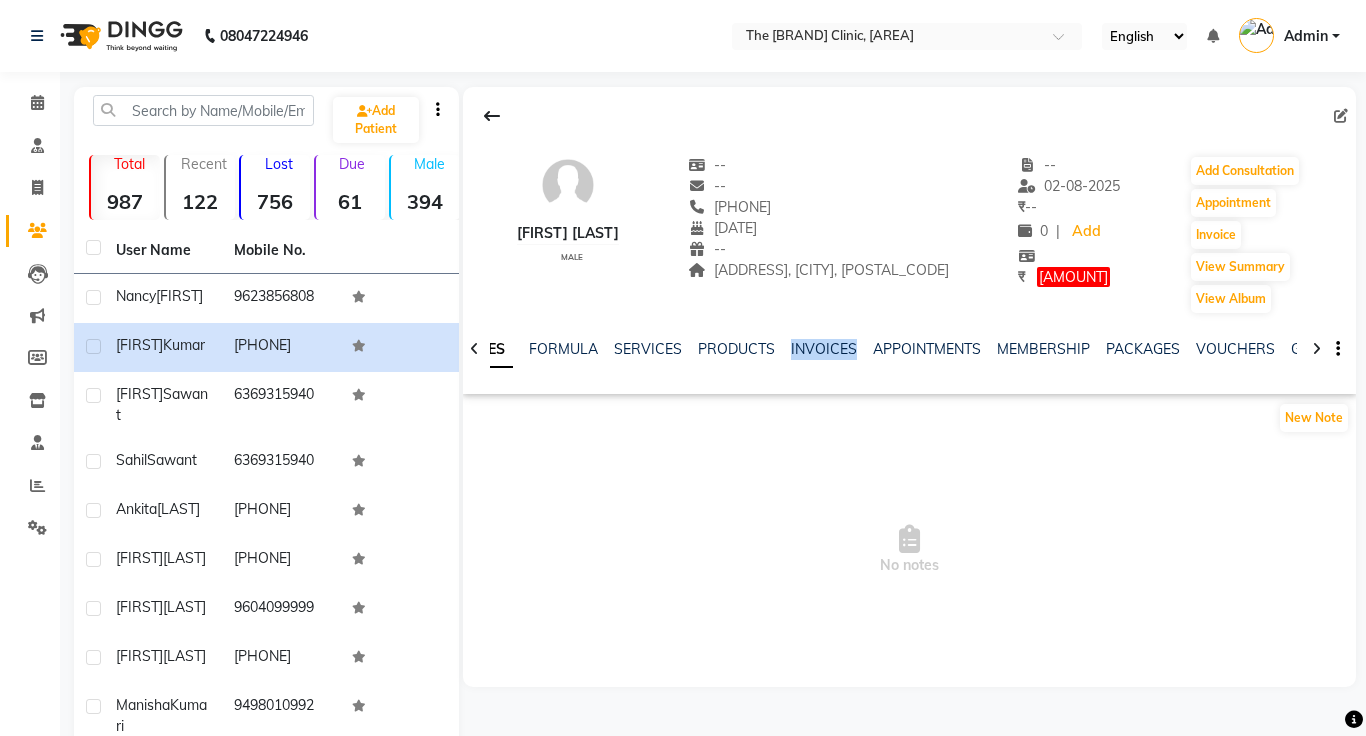 click on "NOTES FORMULA SERVICES PRODUCTS INVOICES APPOINTMENTS MEMBERSHIP PACKAGES VOUCHERS GIFTCARDS POINTS FORMS FAMILY CARDS WALLET" 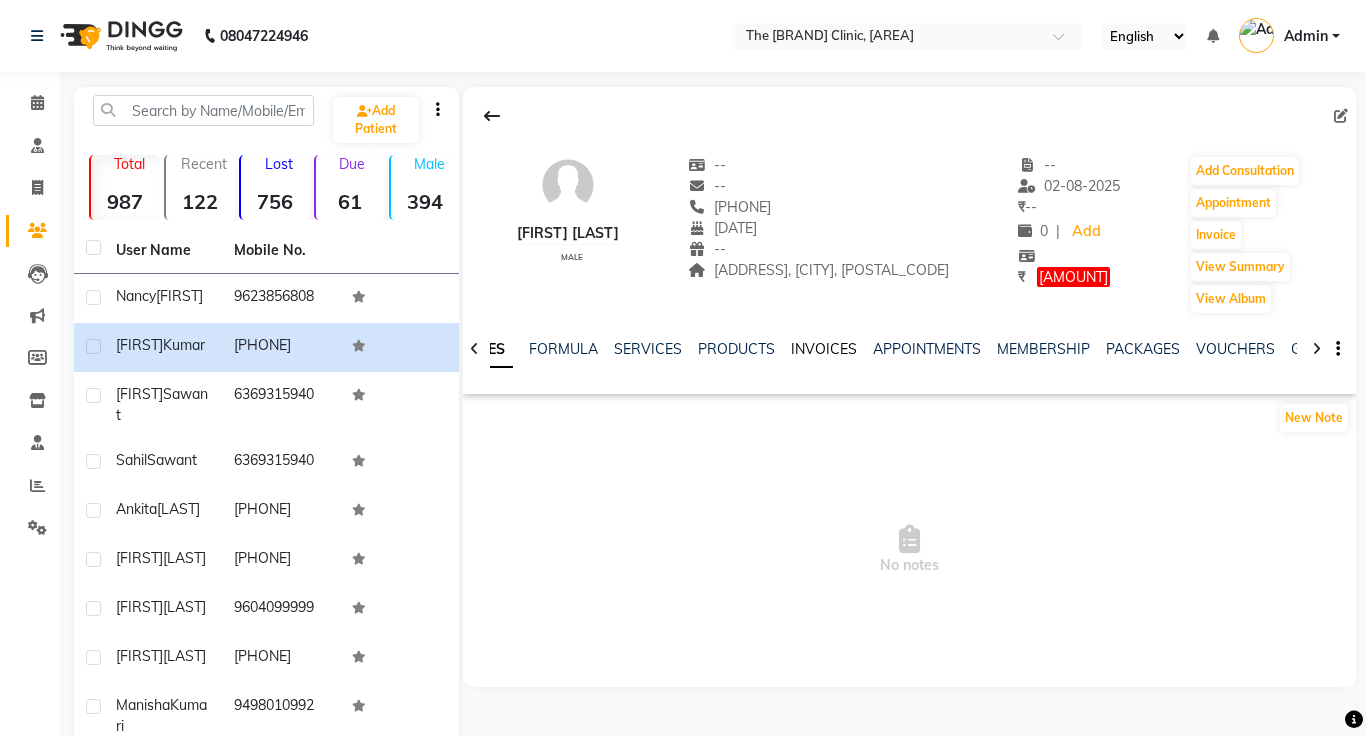click on "INVOICES" 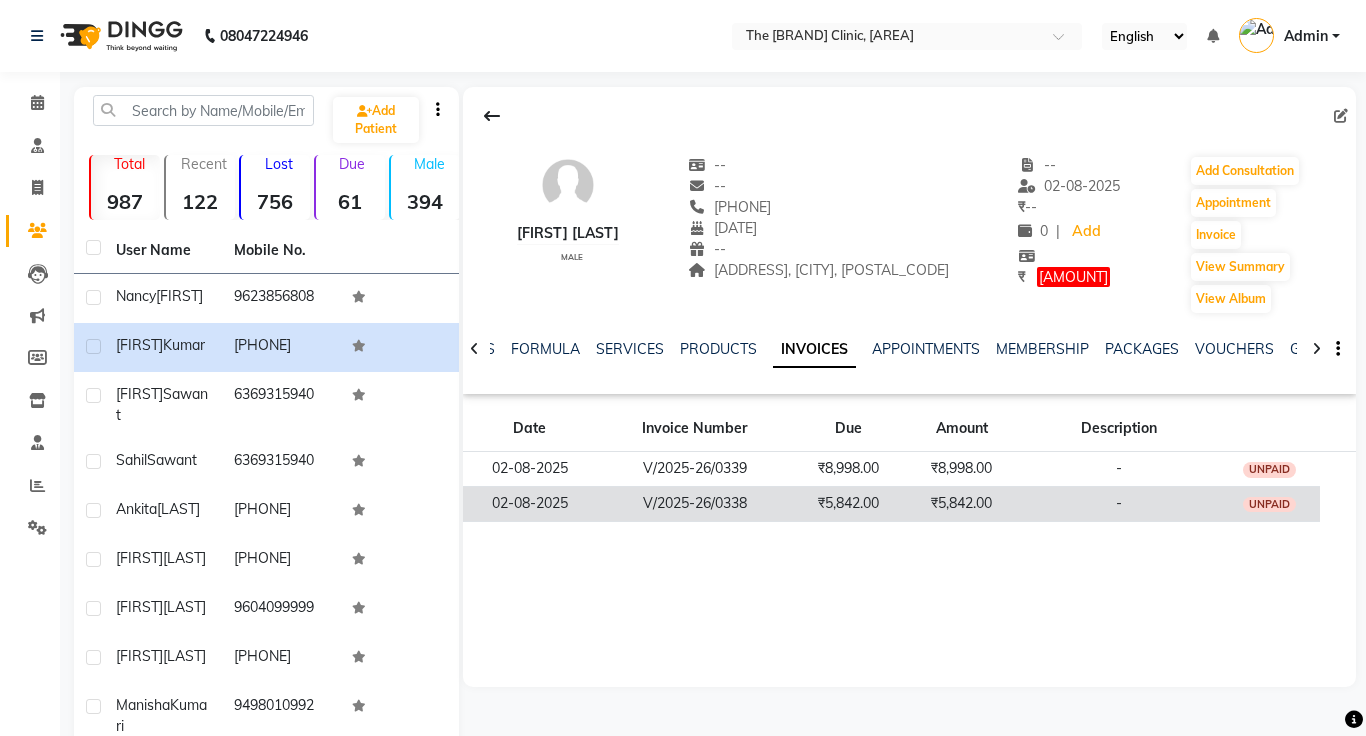 click on "₹5,842.00" 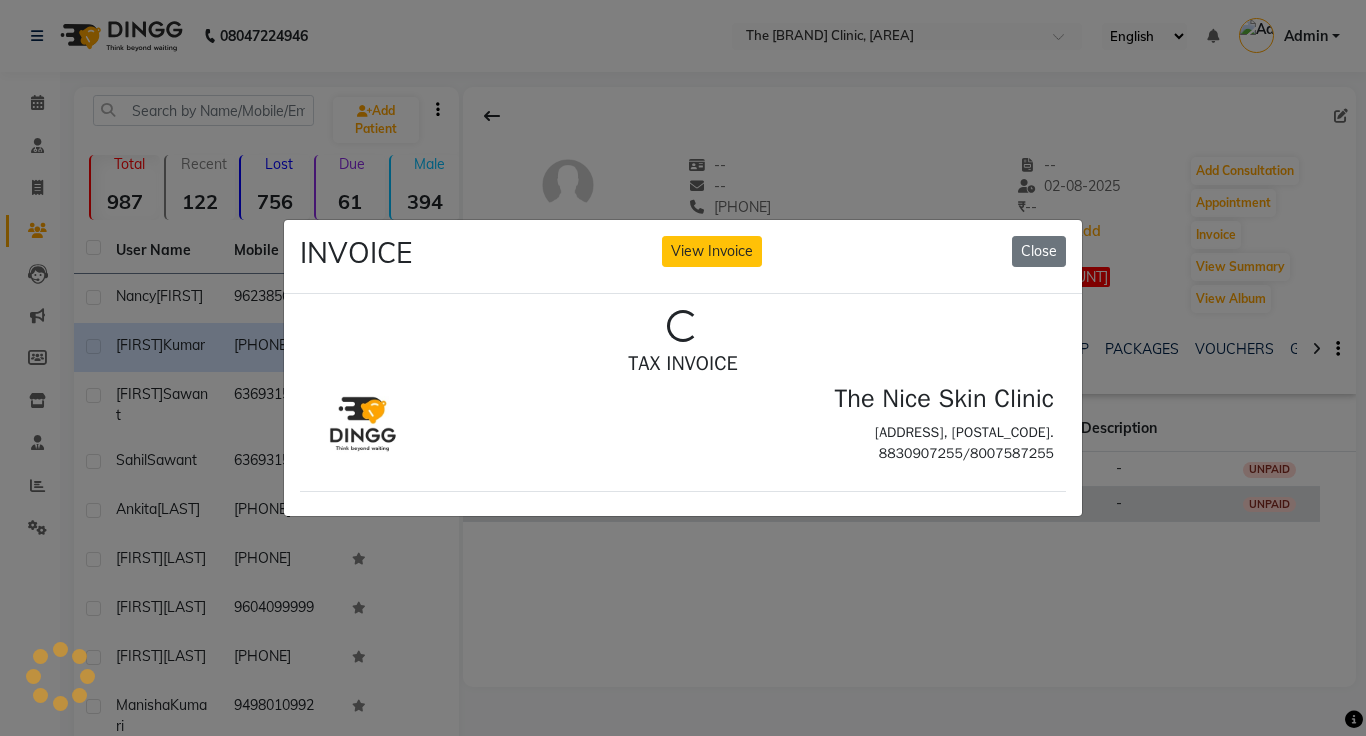 scroll, scrollTop: 0, scrollLeft: 0, axis: both 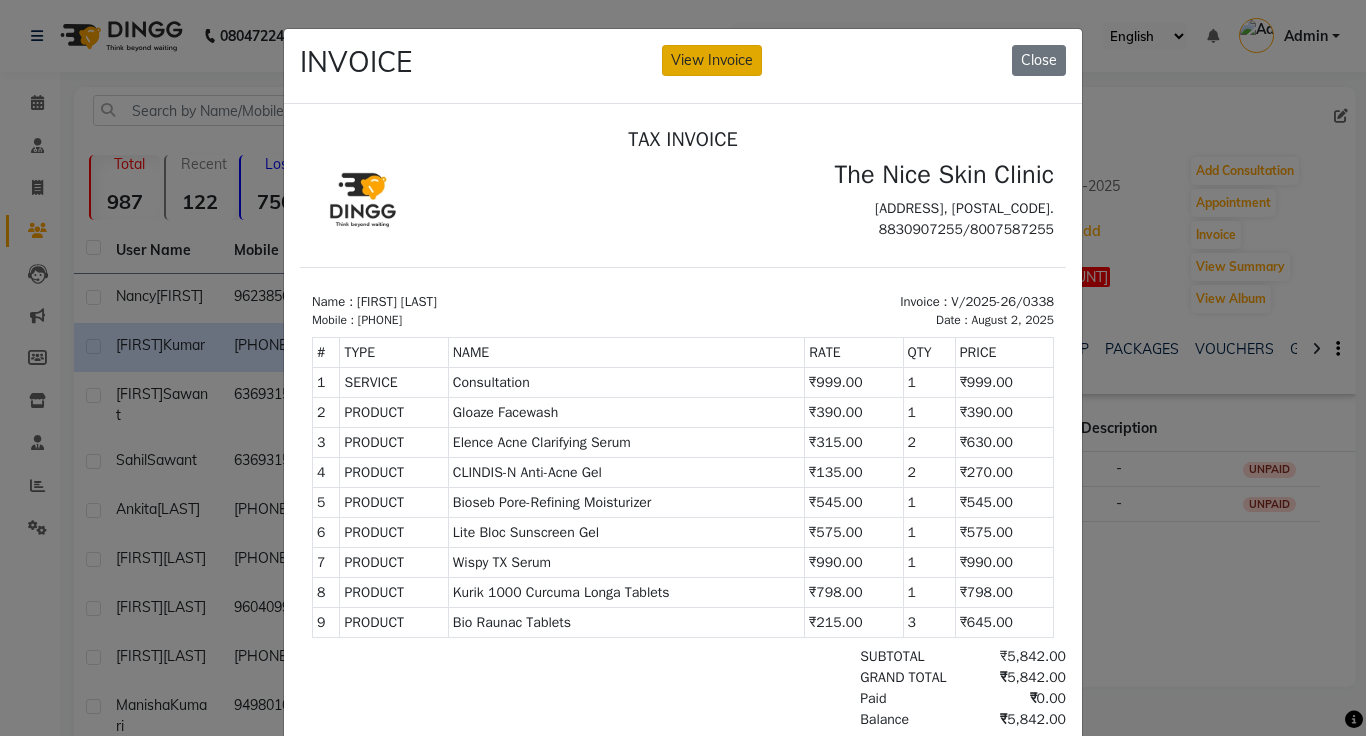 click on "View Invoice" 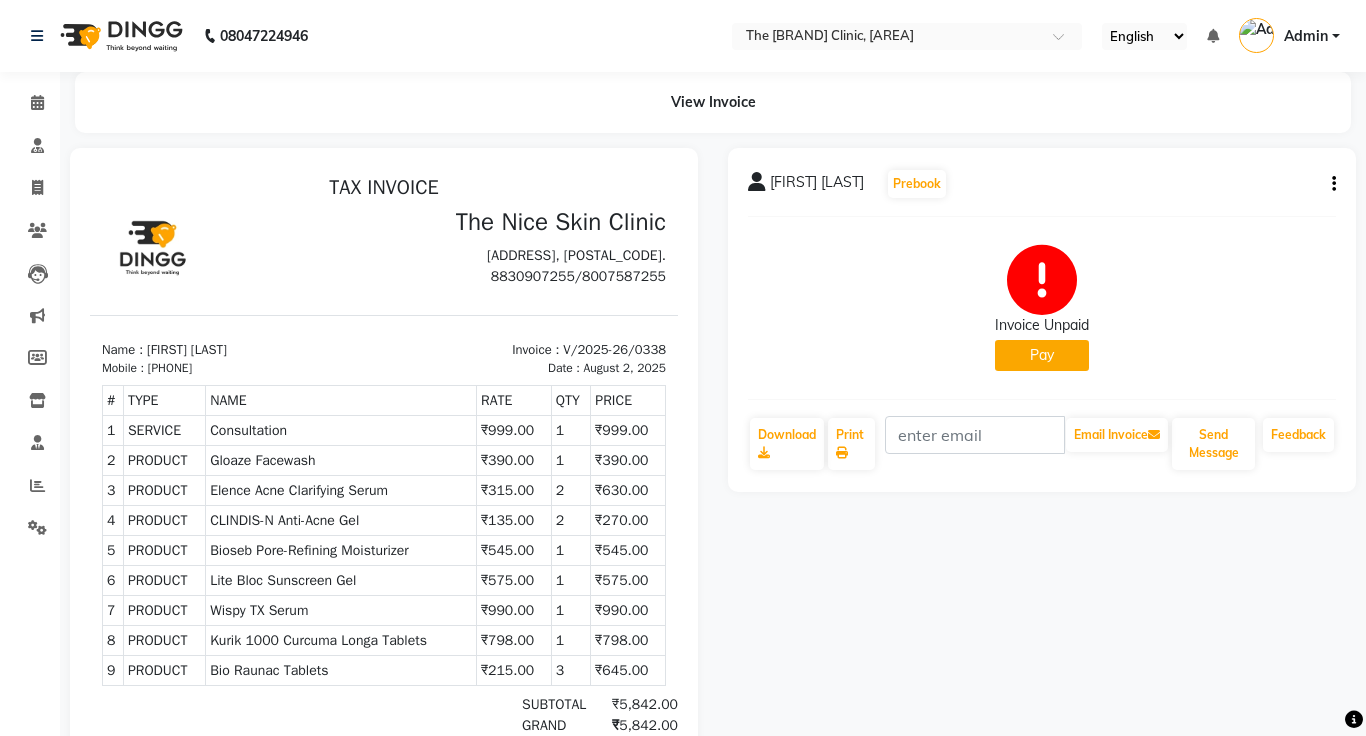 scroll, scrollTop: 0, scrollLeft: 0, axis: both 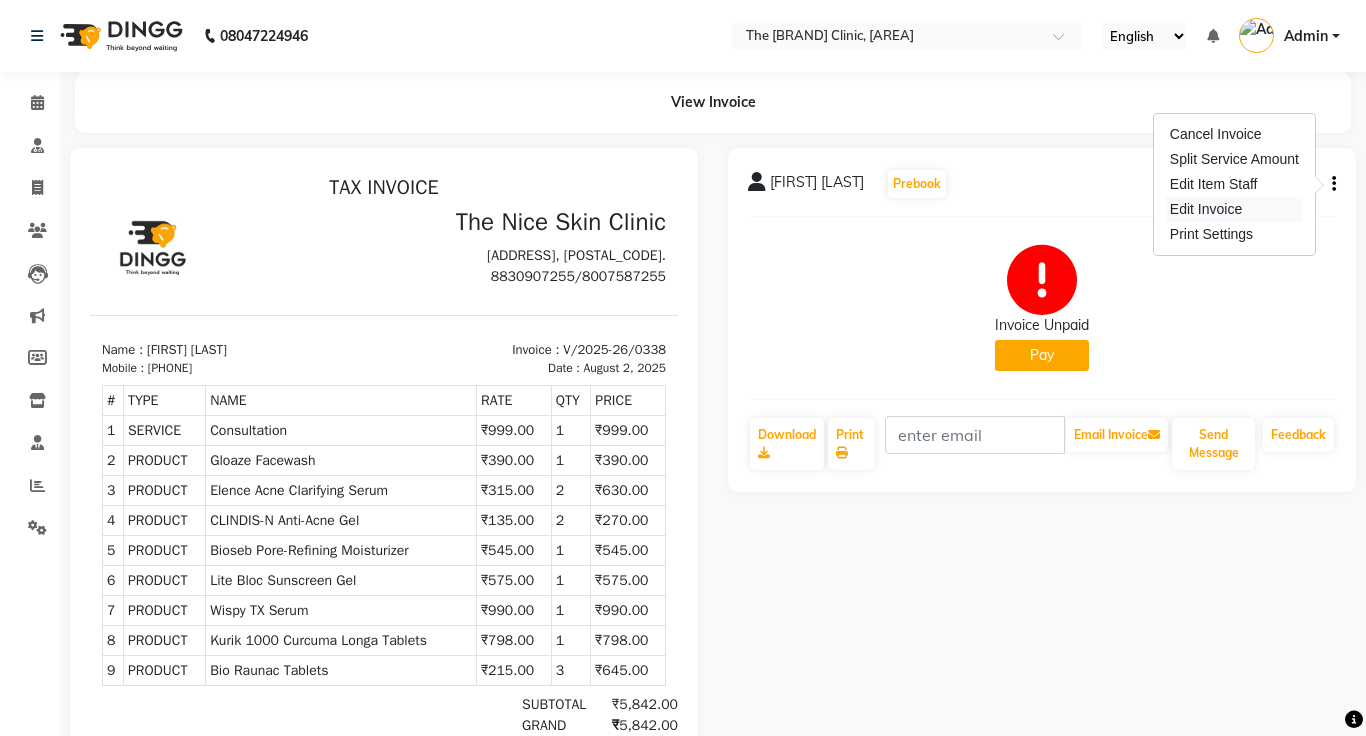 click on "Edit Invoice" at bounding box center [1234, 209] 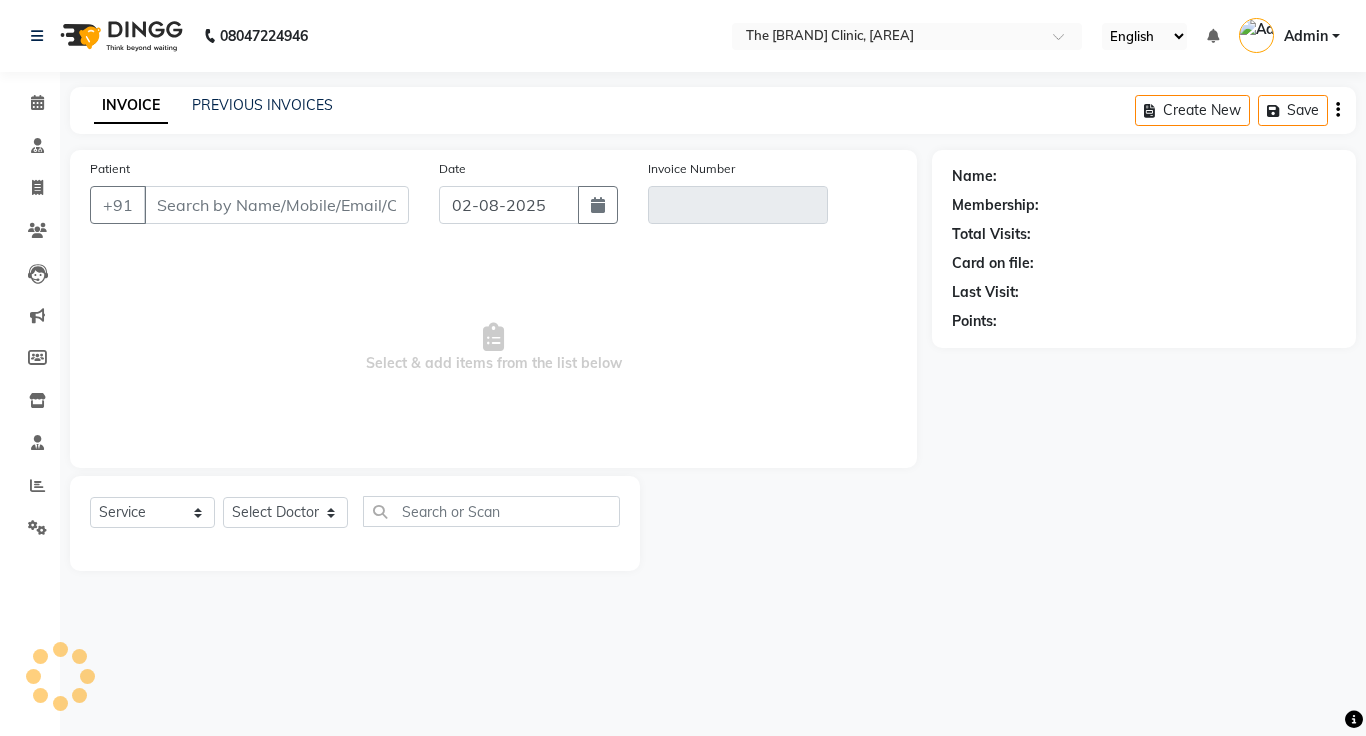 click 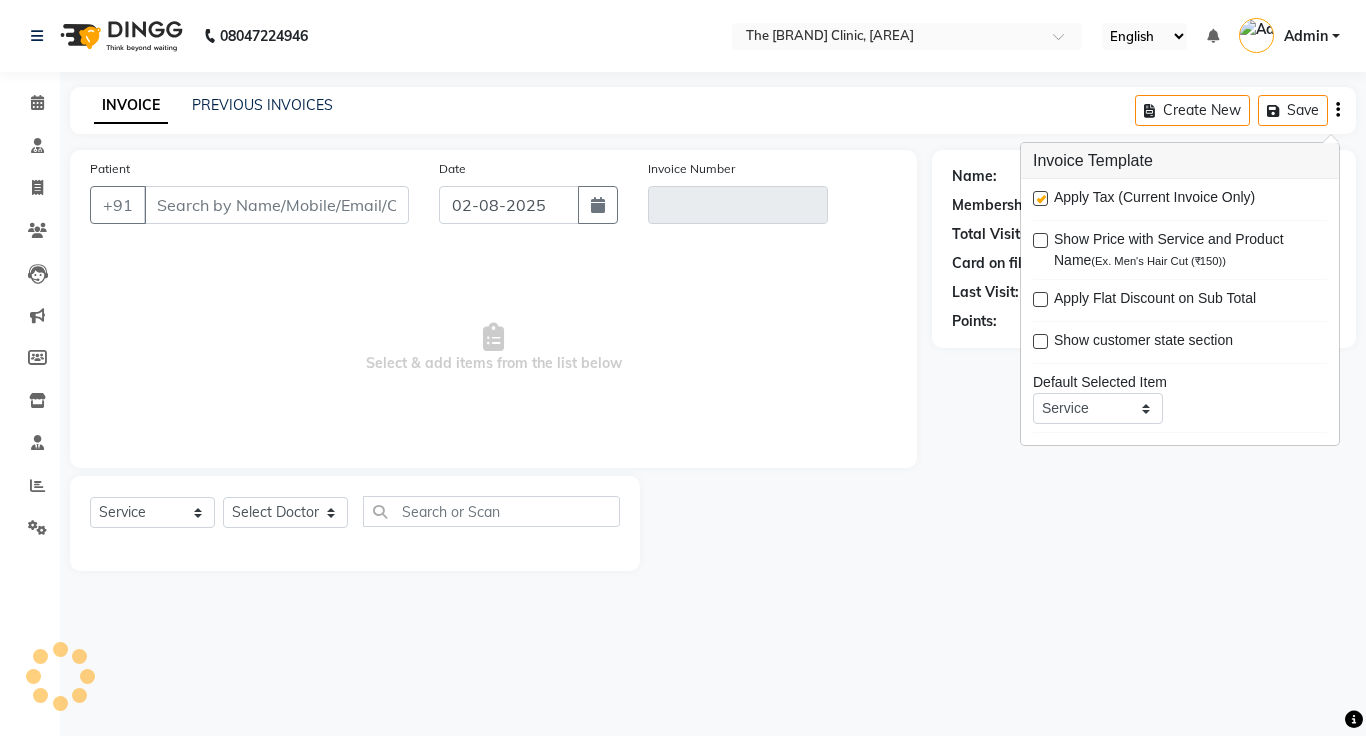 type on "[PHONE]" 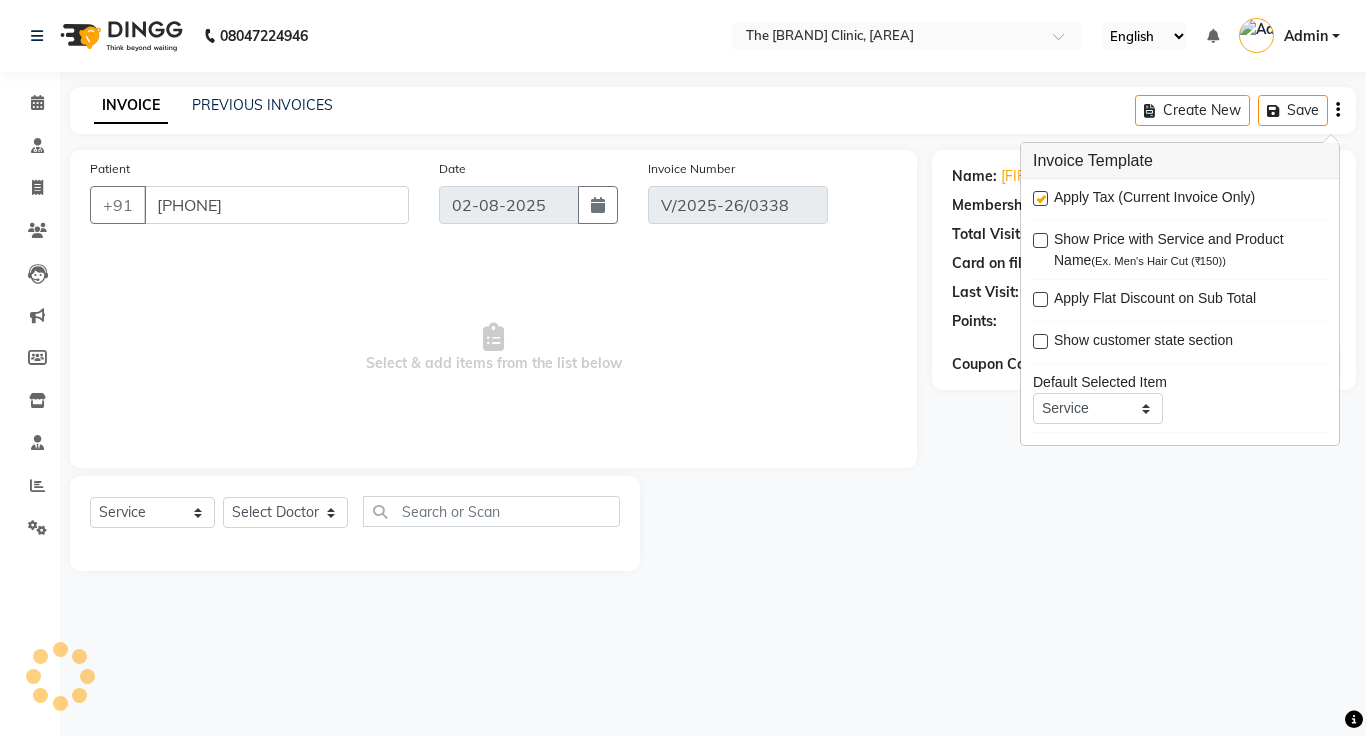 click at bounding box center (1040, 198) 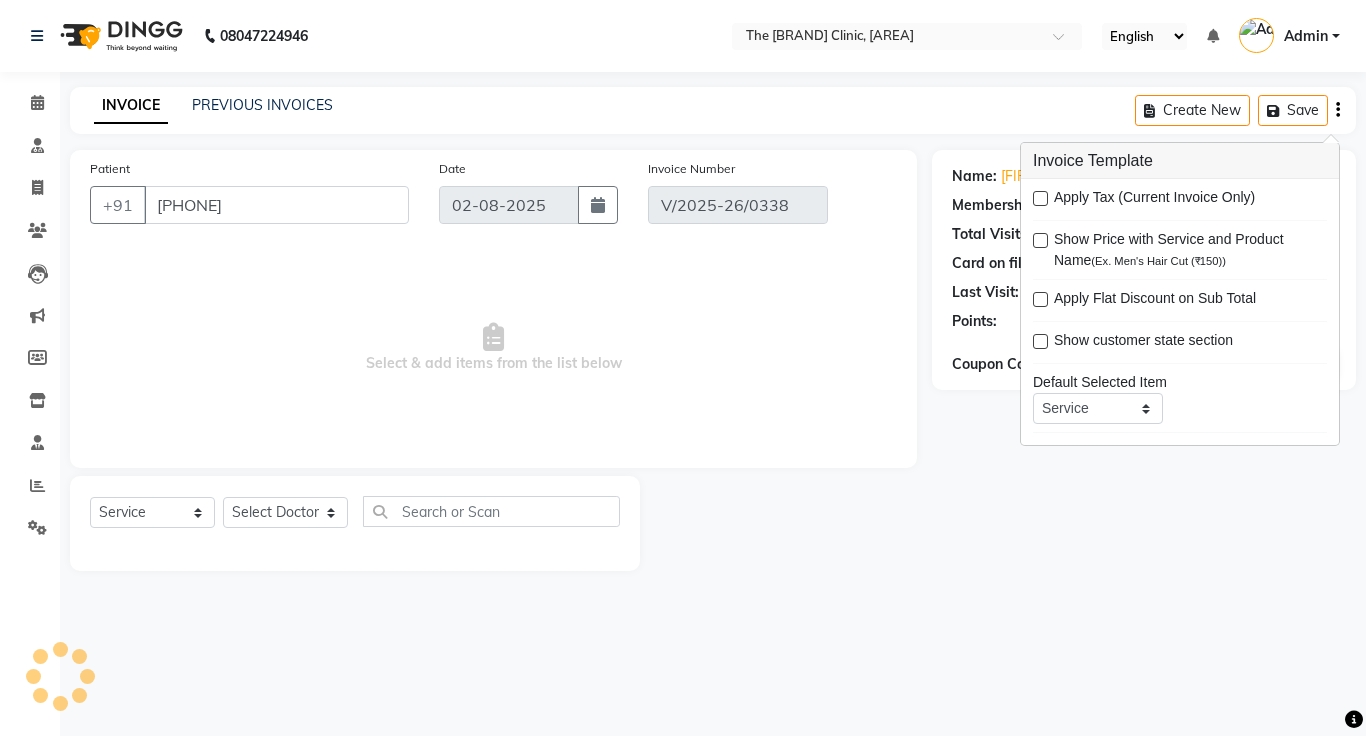 select on "select" 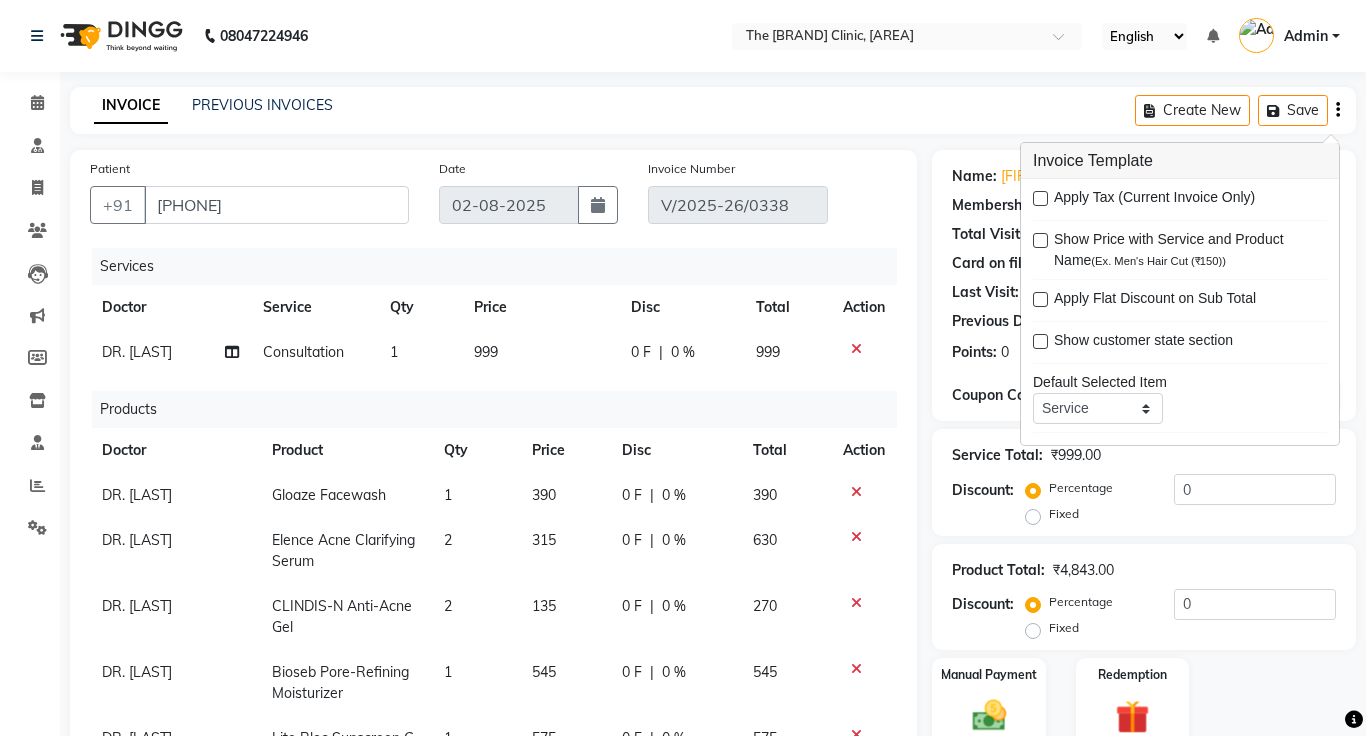 click on "INVOICE PREVIOUS INVOICES Create New   Save" 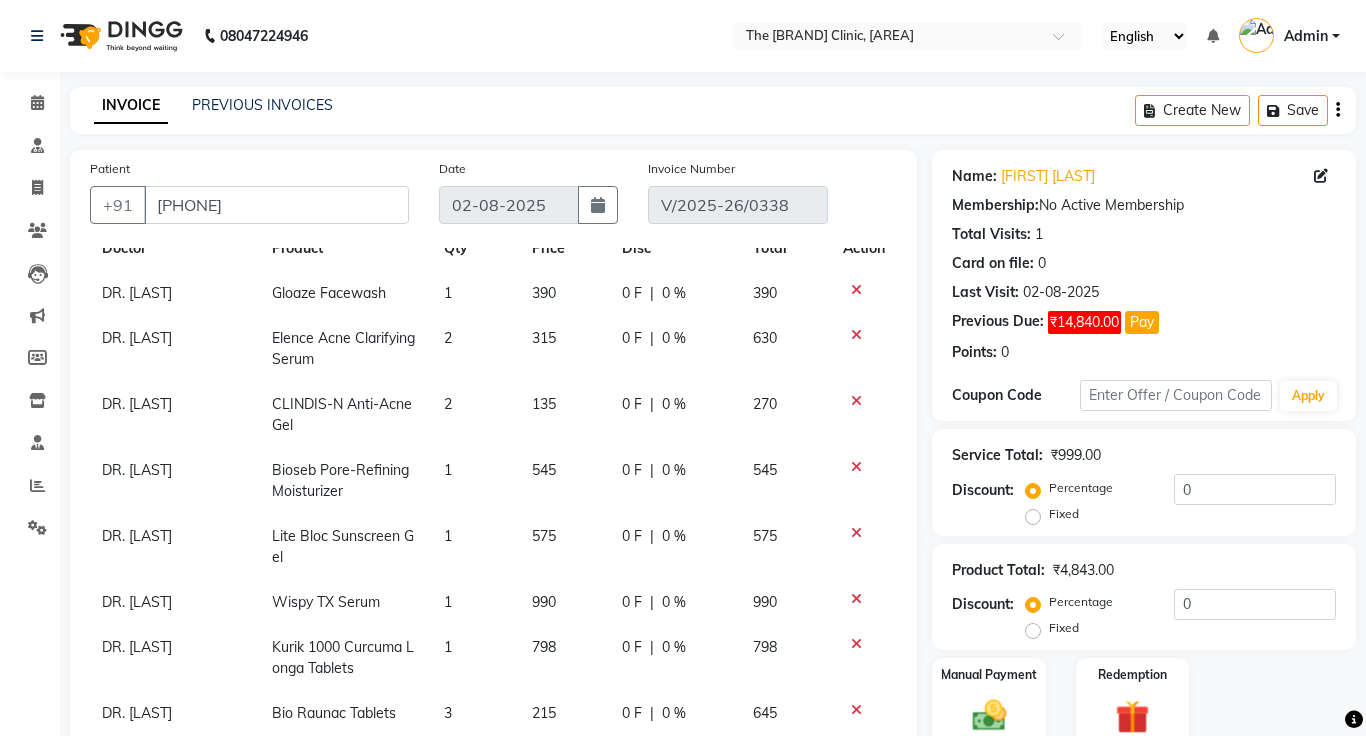 scroll, scrollTop: 206, scrollLeft: 0, axis: vertical 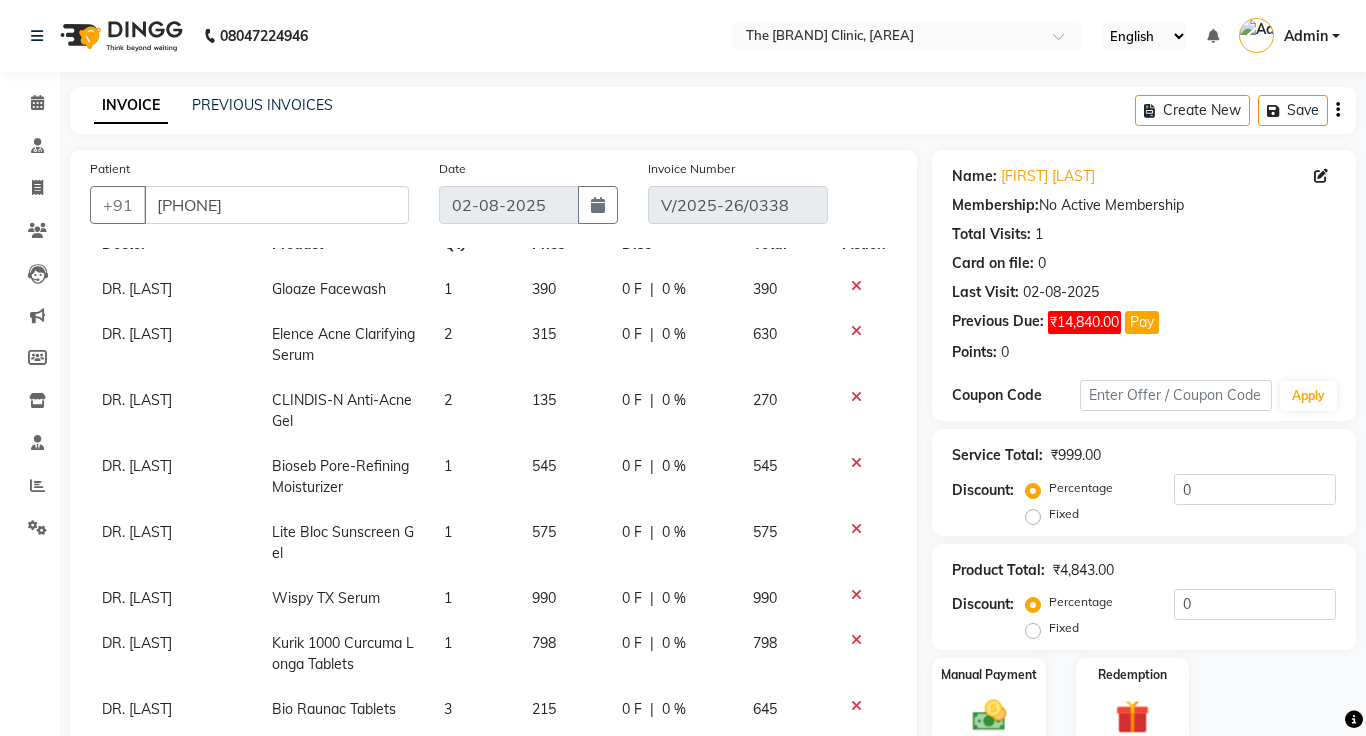 click on "2" 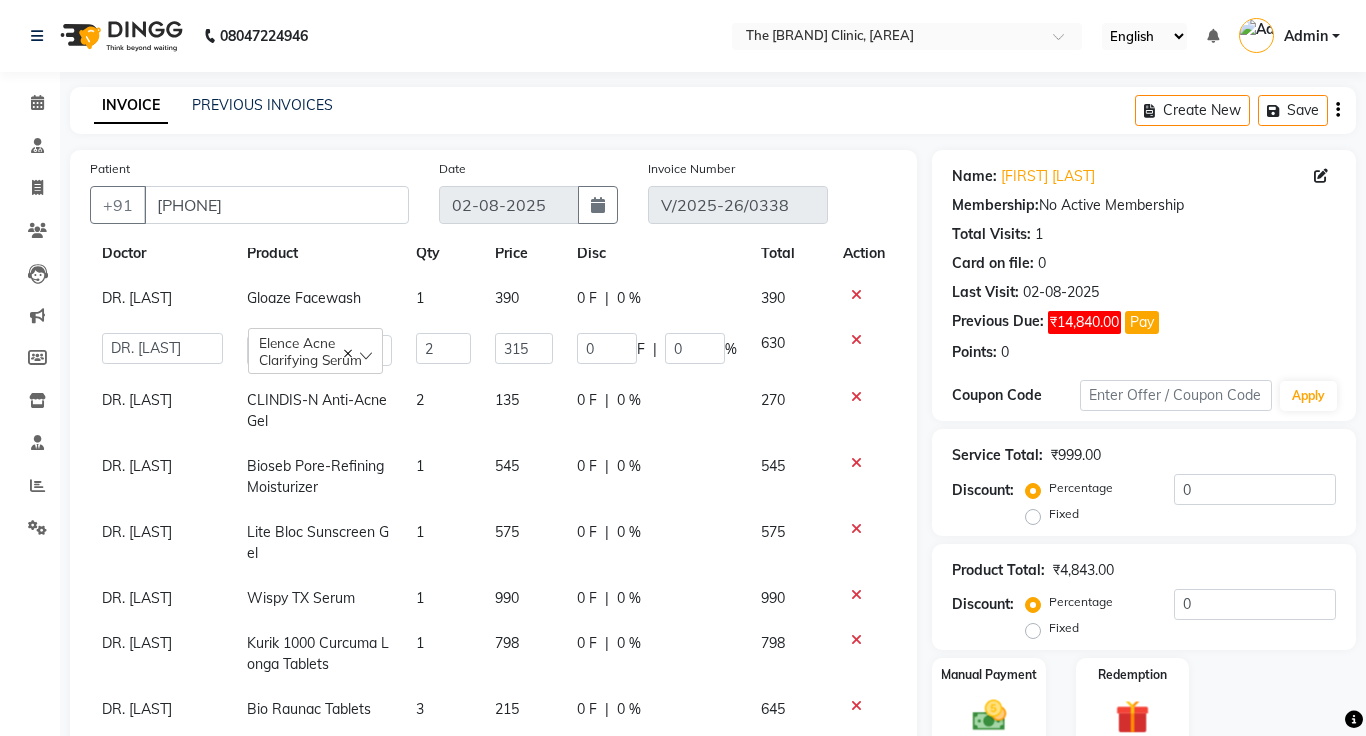 scroll, scrollTop: 197, scrollLeft: 0, axis: vertical 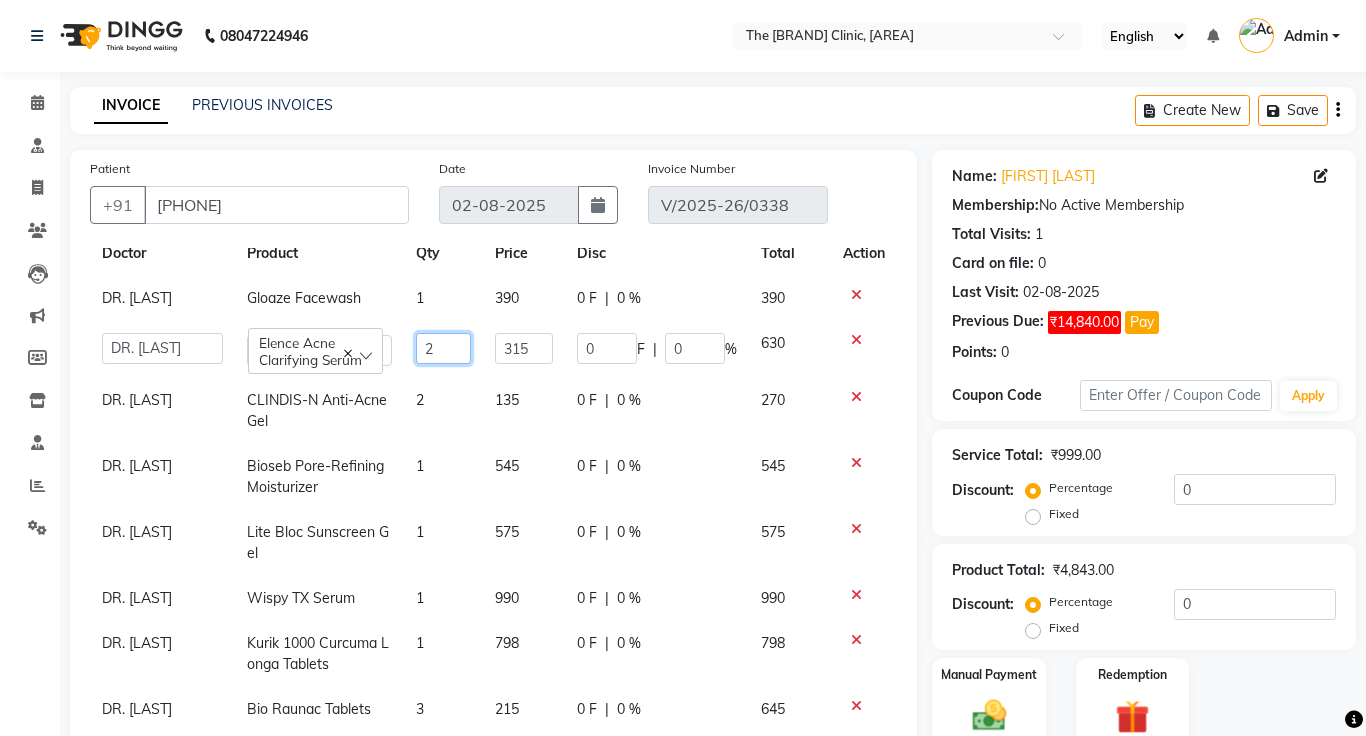 click on "2" 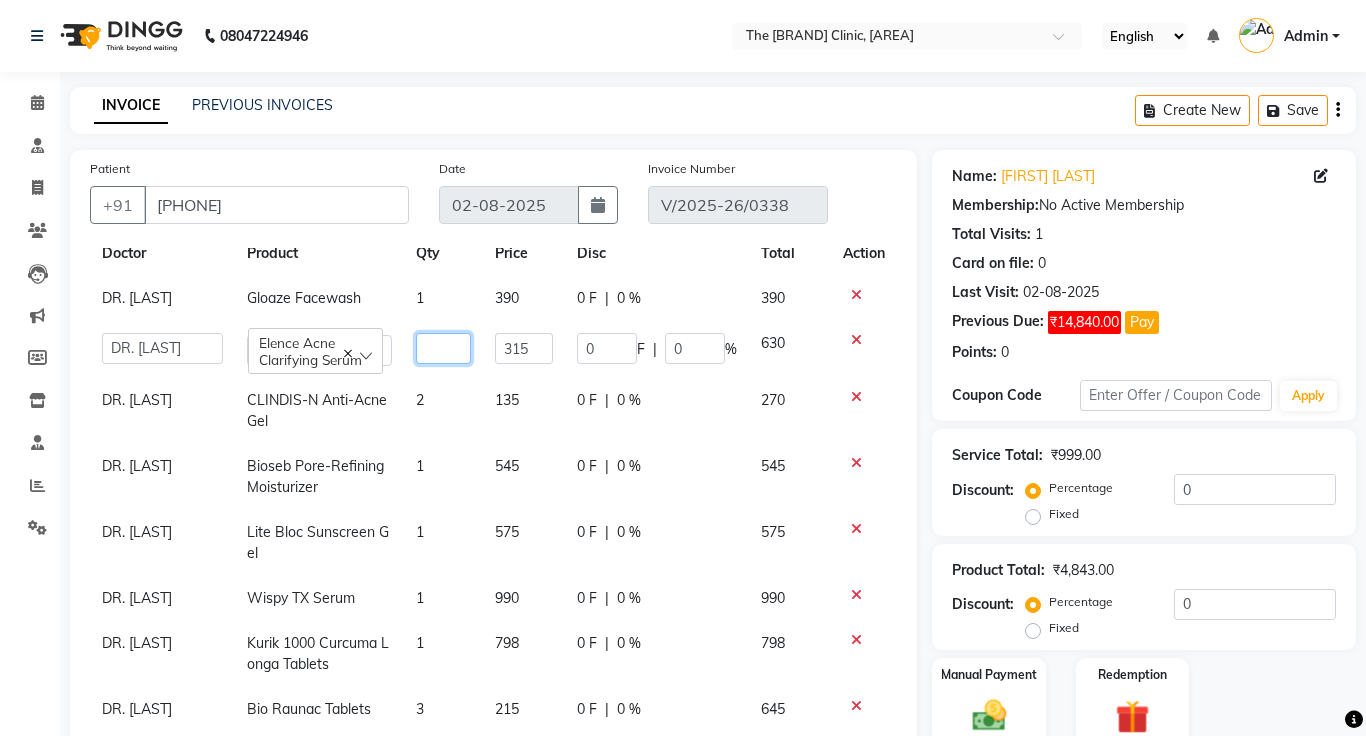 type on "1" 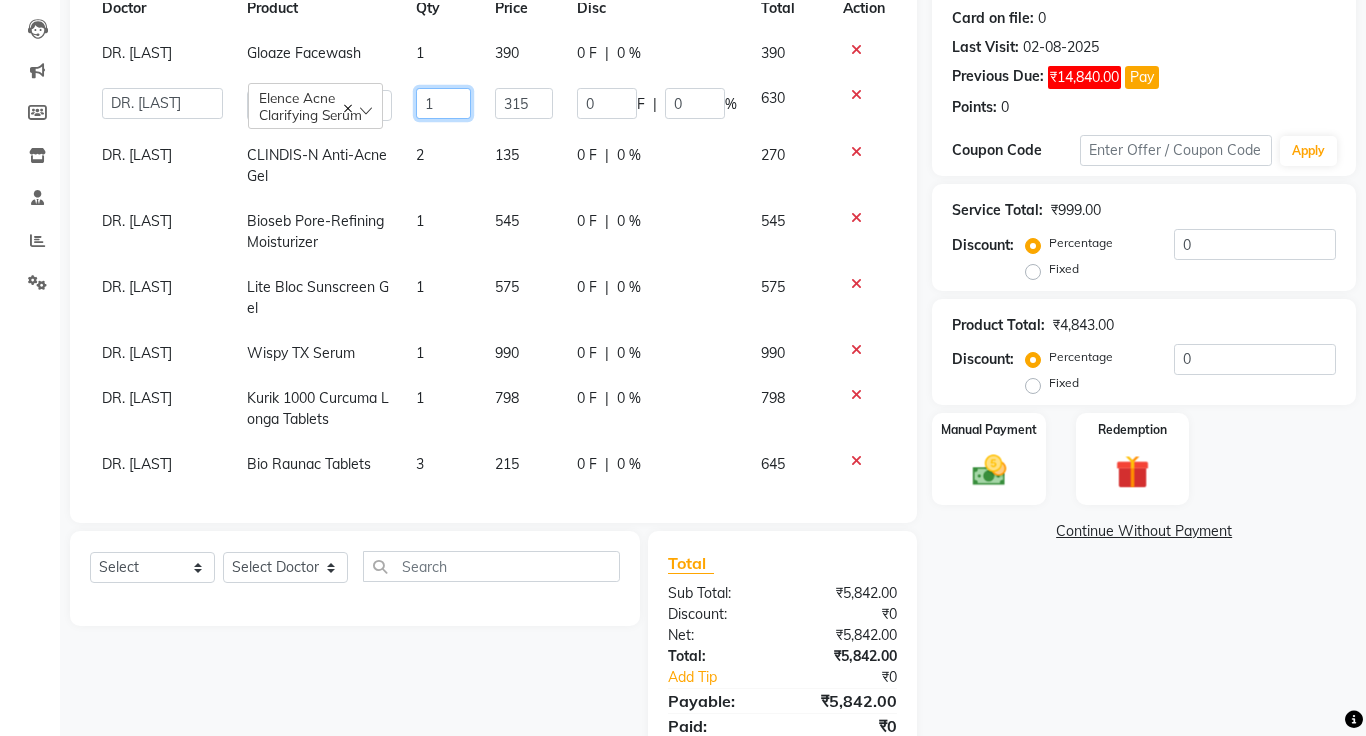 scroll, scrollTop: 246, scrollLeft: 0, axis: vertical 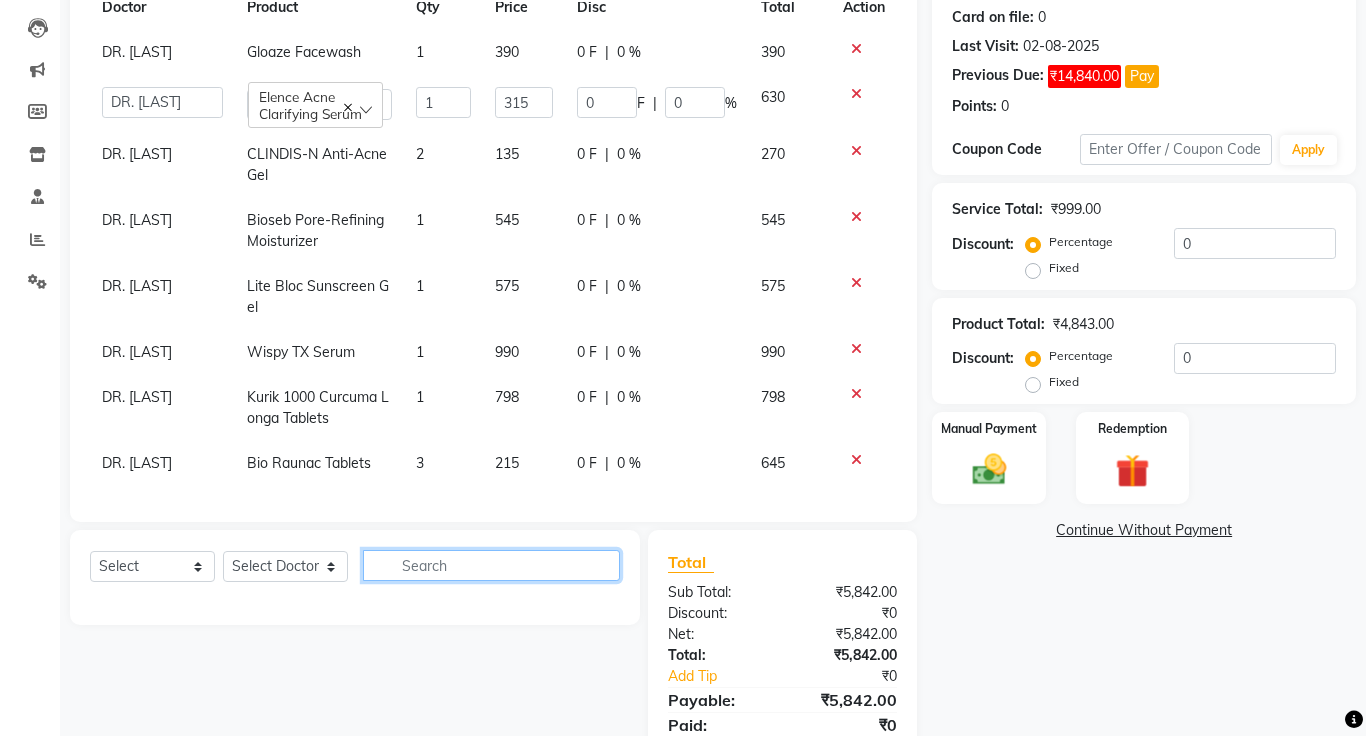click 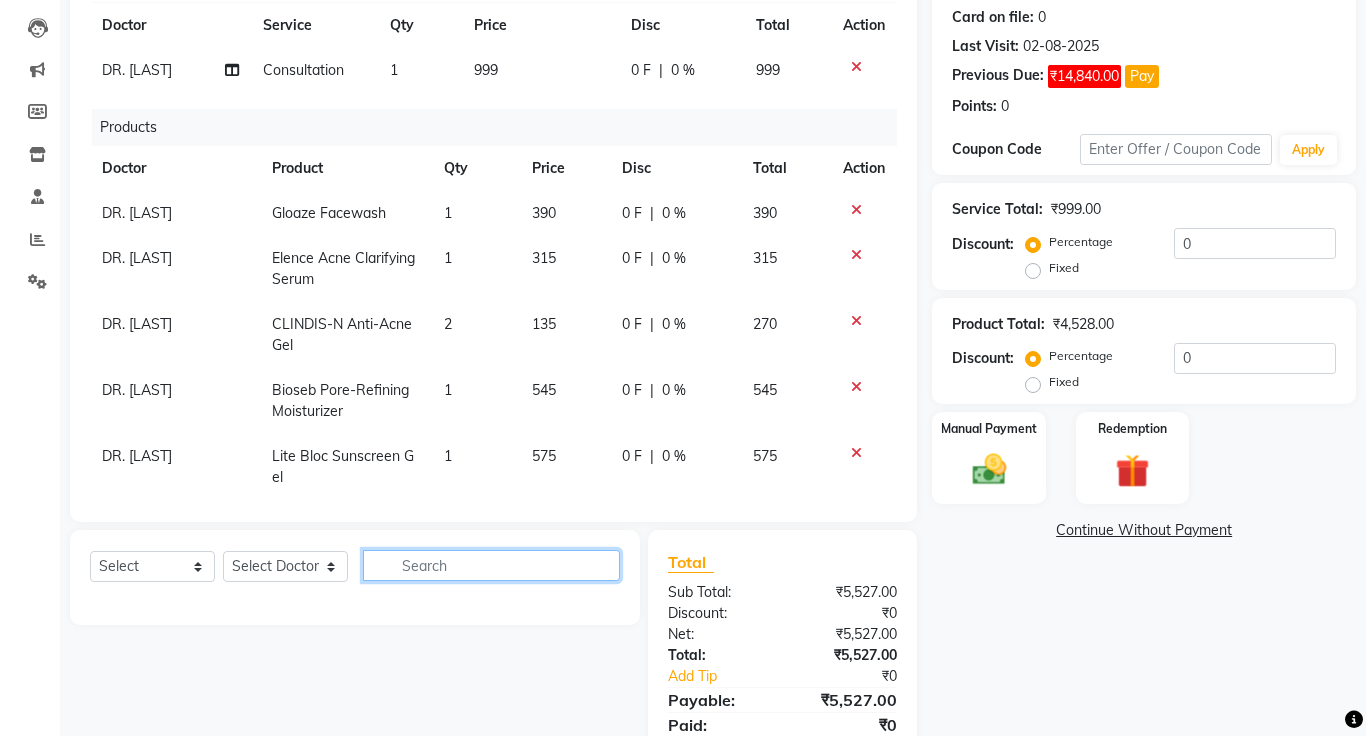 scroll, scrollTop: 34, scrollLeft: 0, axis: vertical 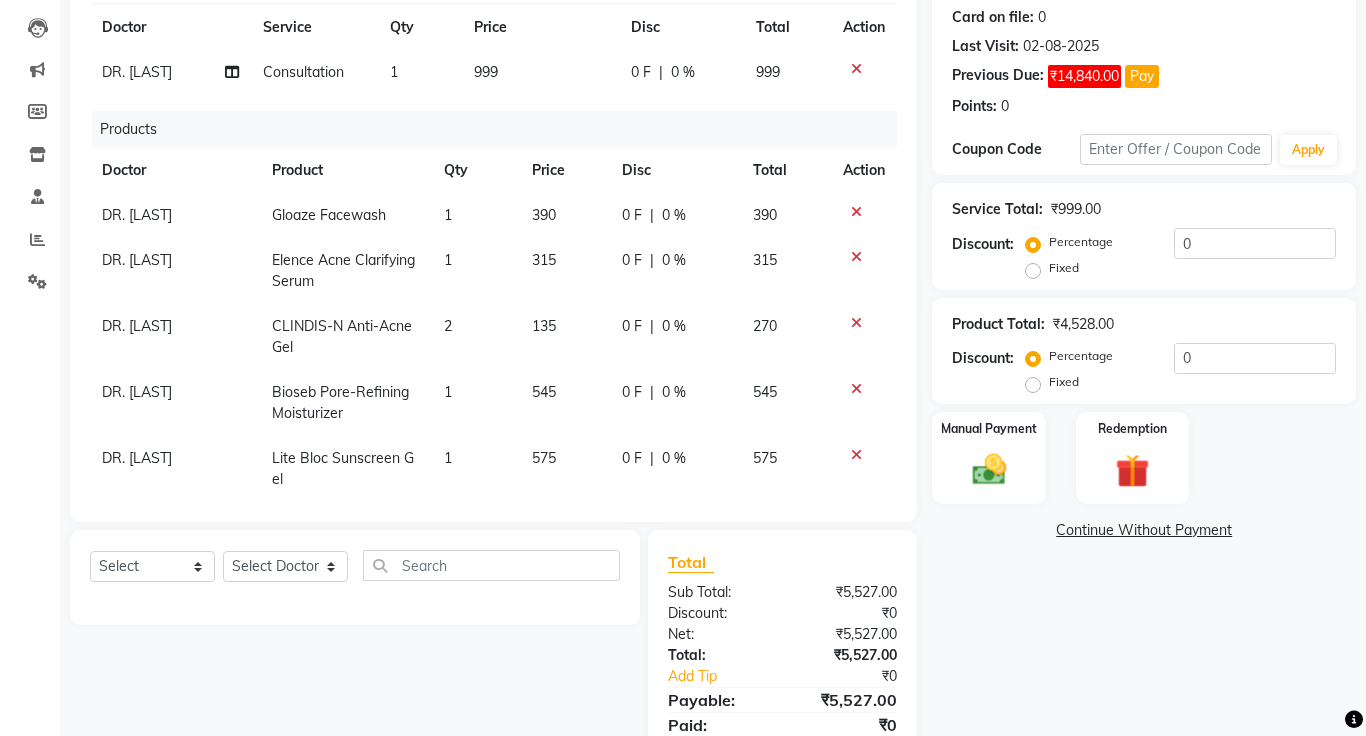 click on "Continue Without Payment" 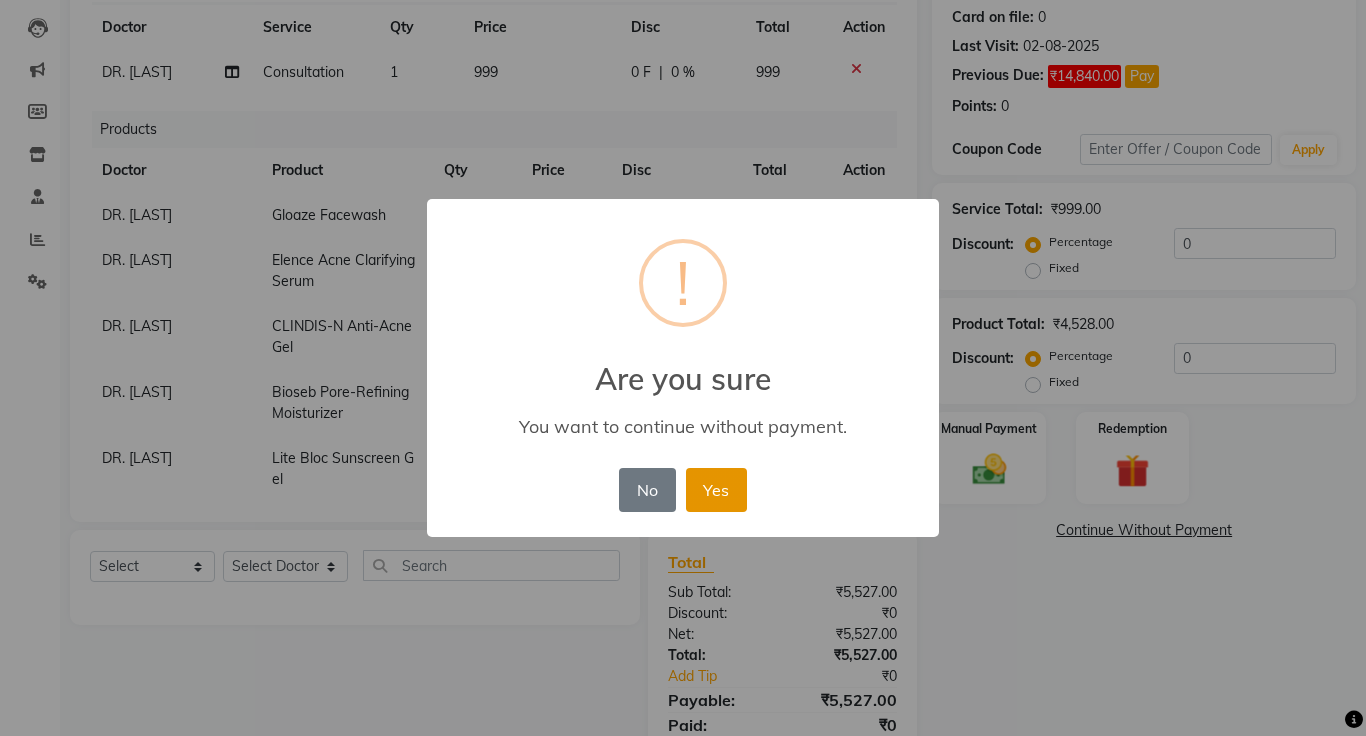 click on "Yes" at bounding box center (716, 490) 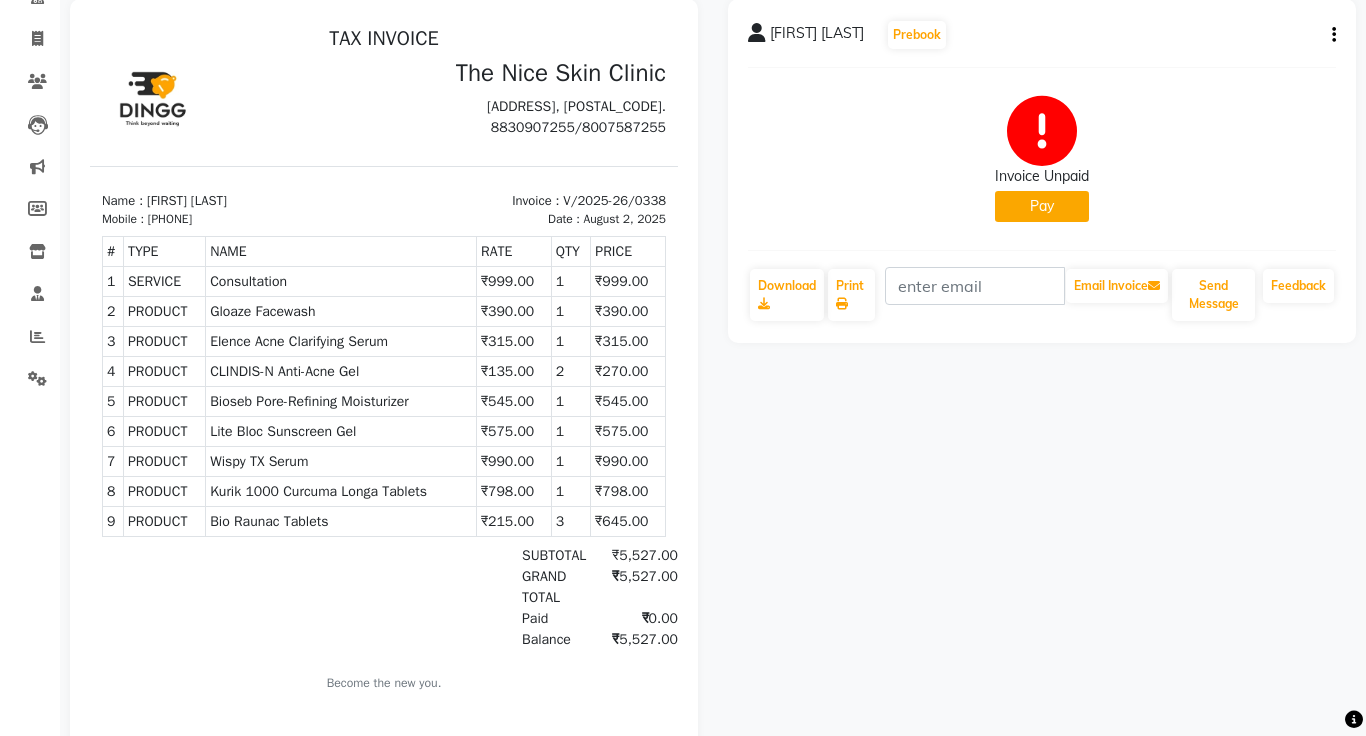 scroll, scrollTop: 0, scrollLeft: 0, axis: both 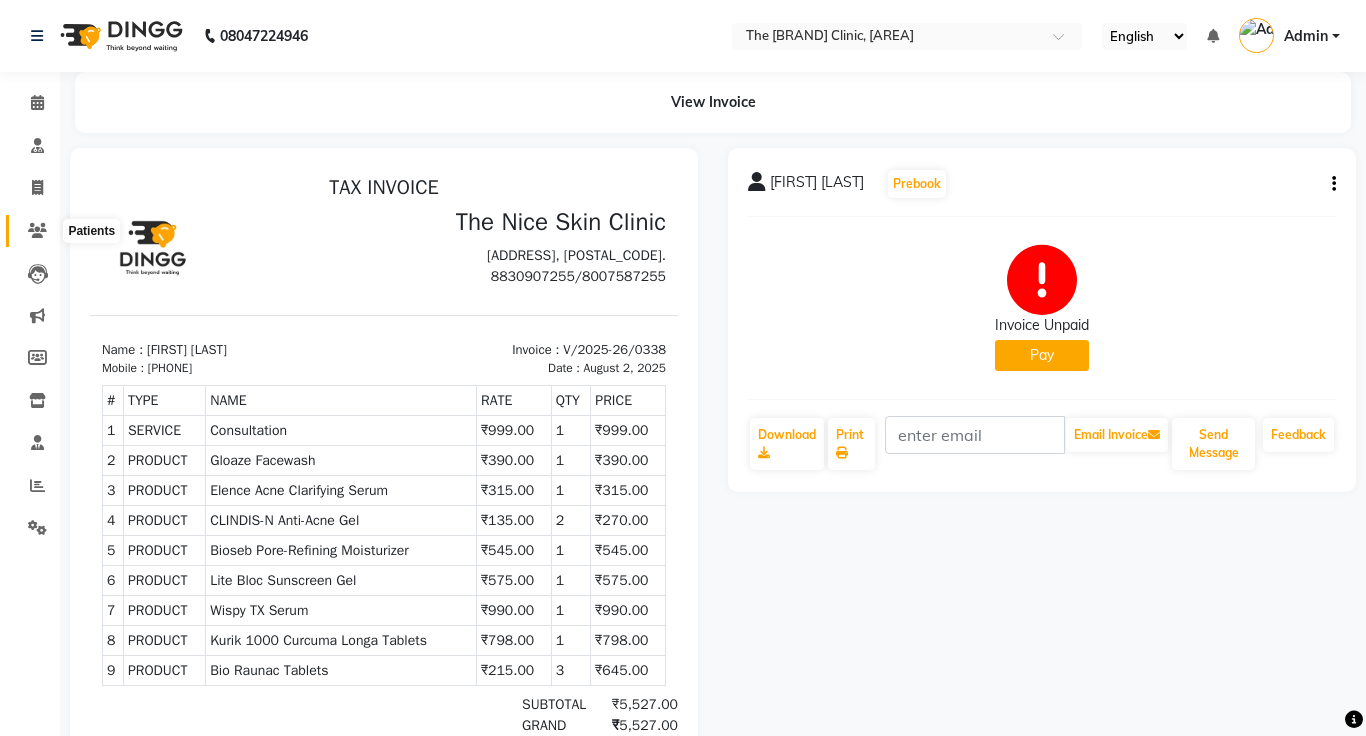 click 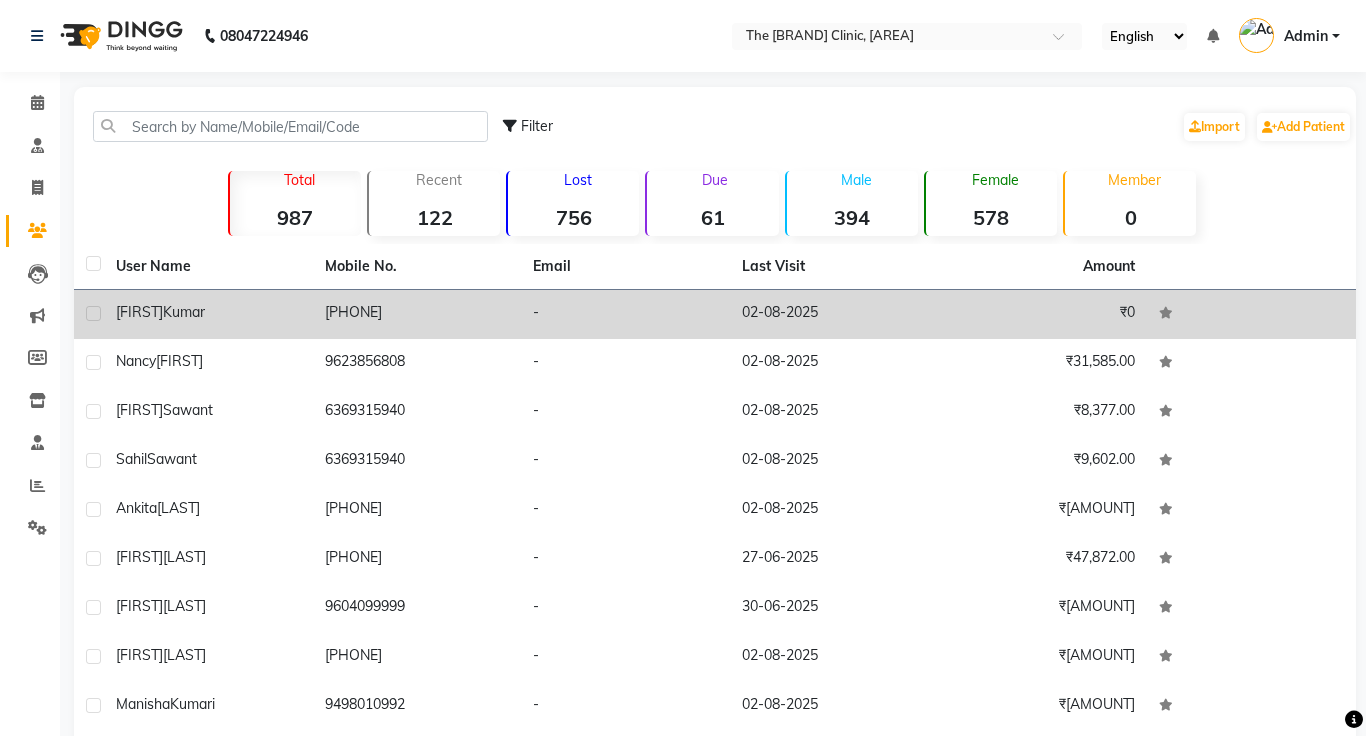 click on "[FIRST] [LAST]" 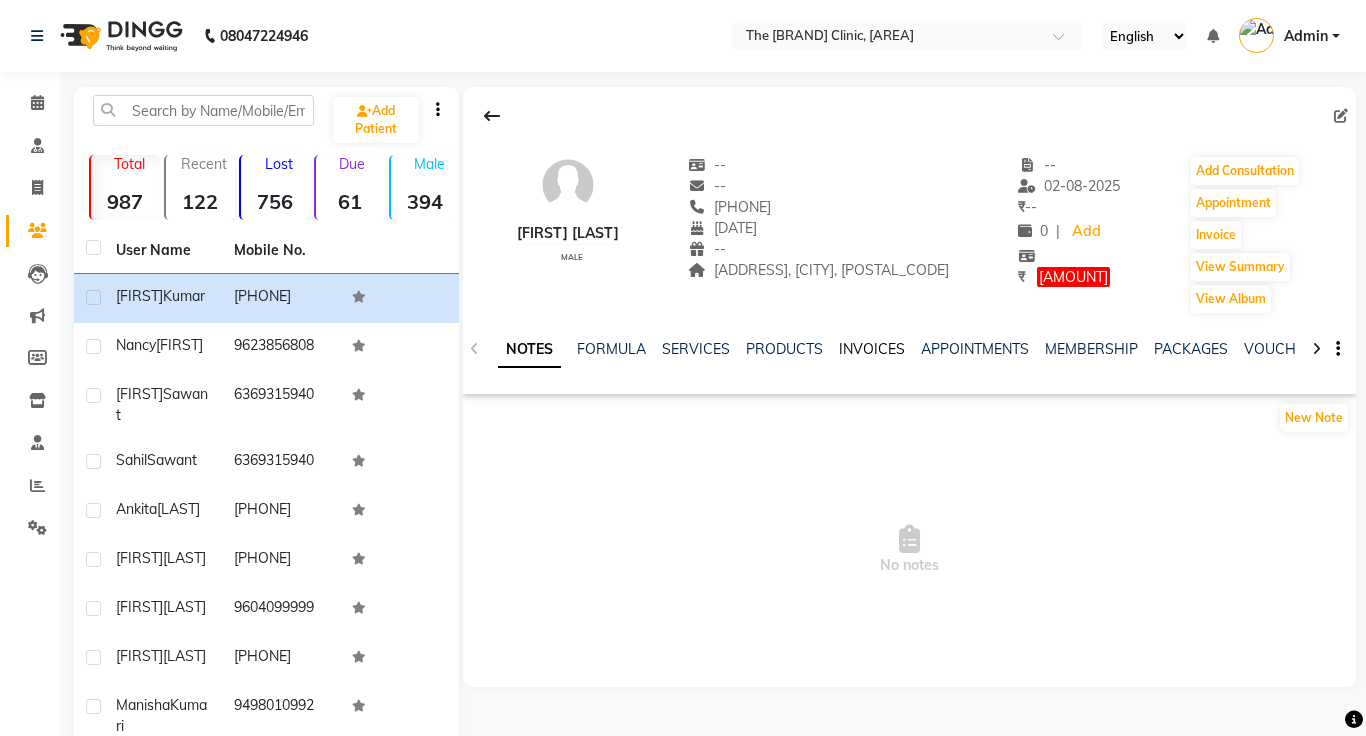 click on "INVOICES" 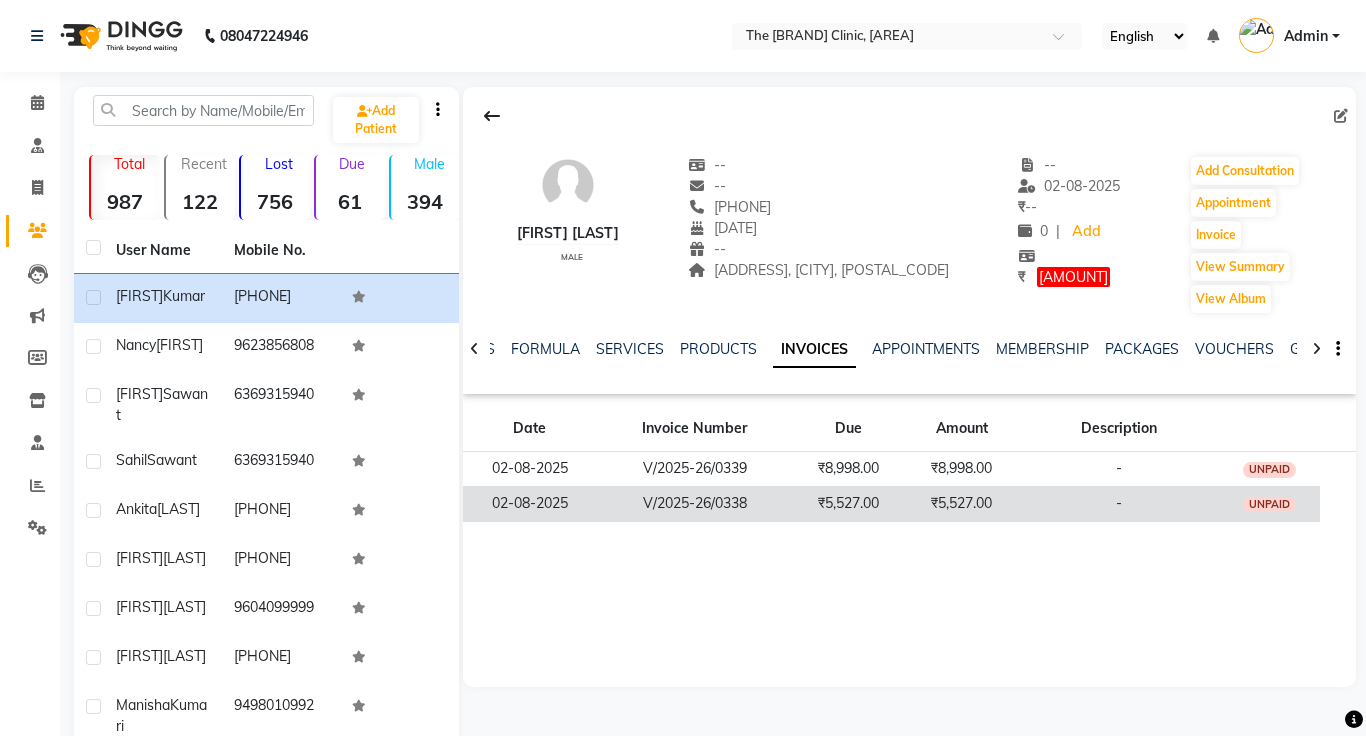click on "₹5,527.00" 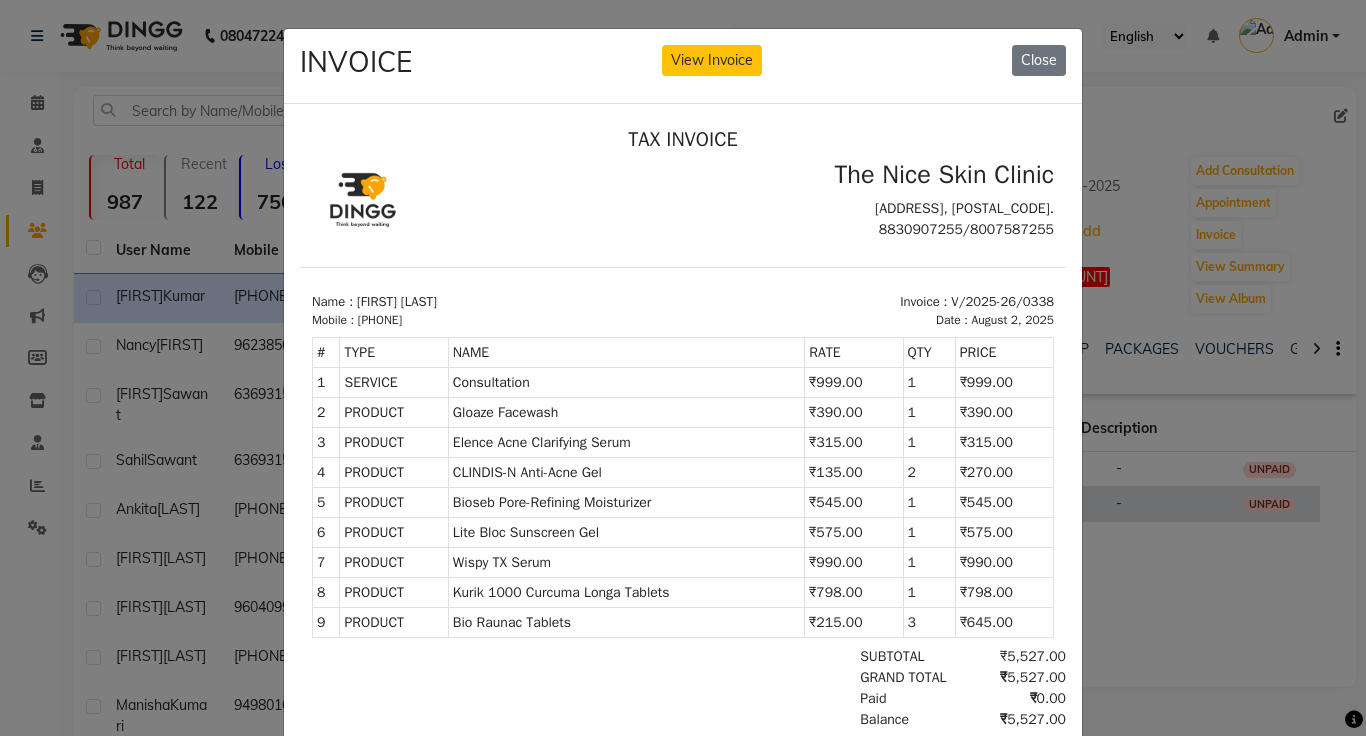 scroll, scrollTop: 8, scrollLeft: 0, axis: vertical 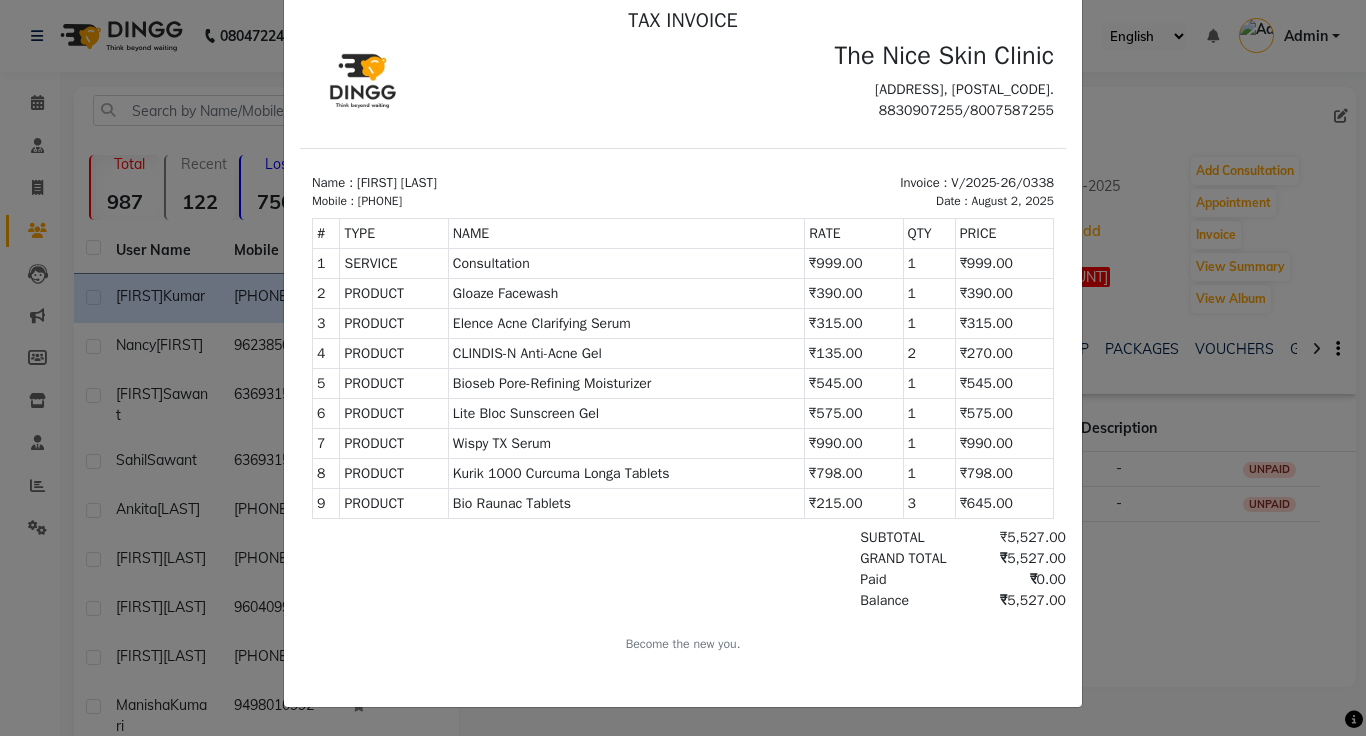 click on "INVOICE View Invoice Close" 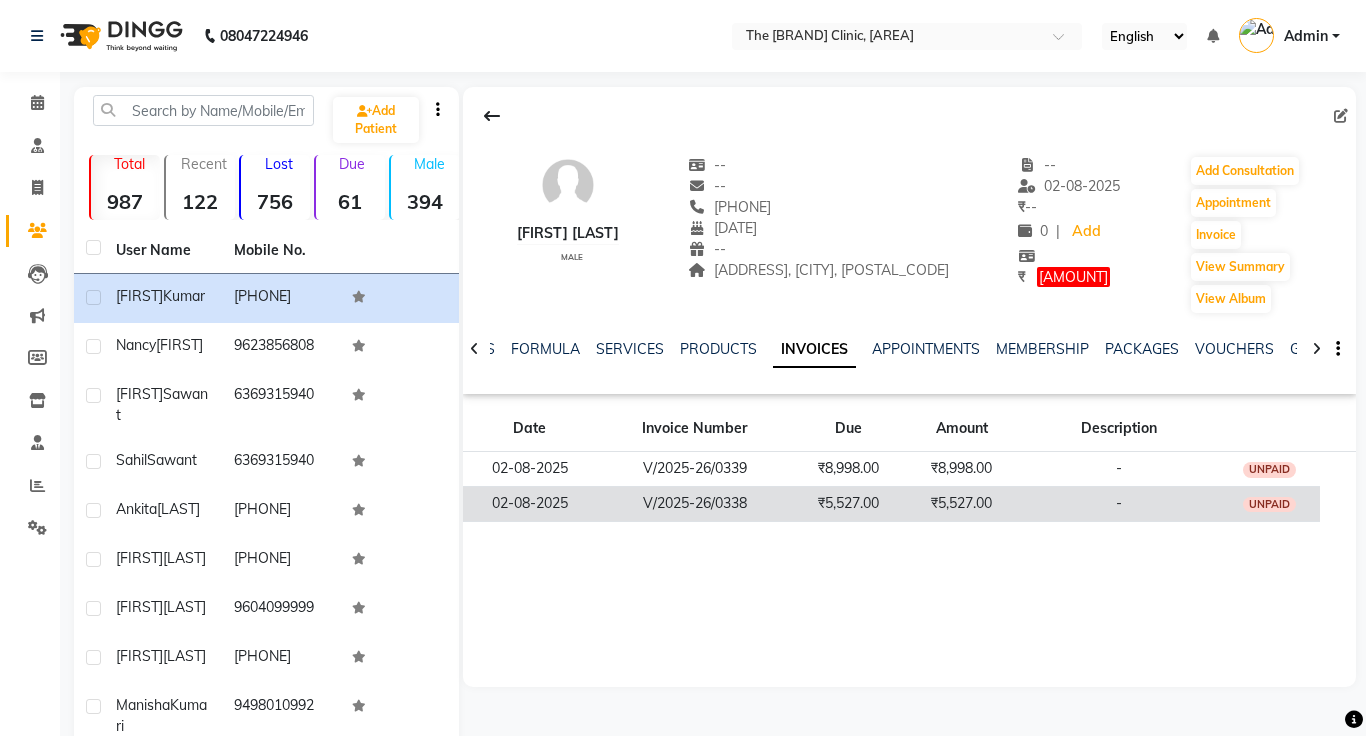 click on "₹5,527.00" 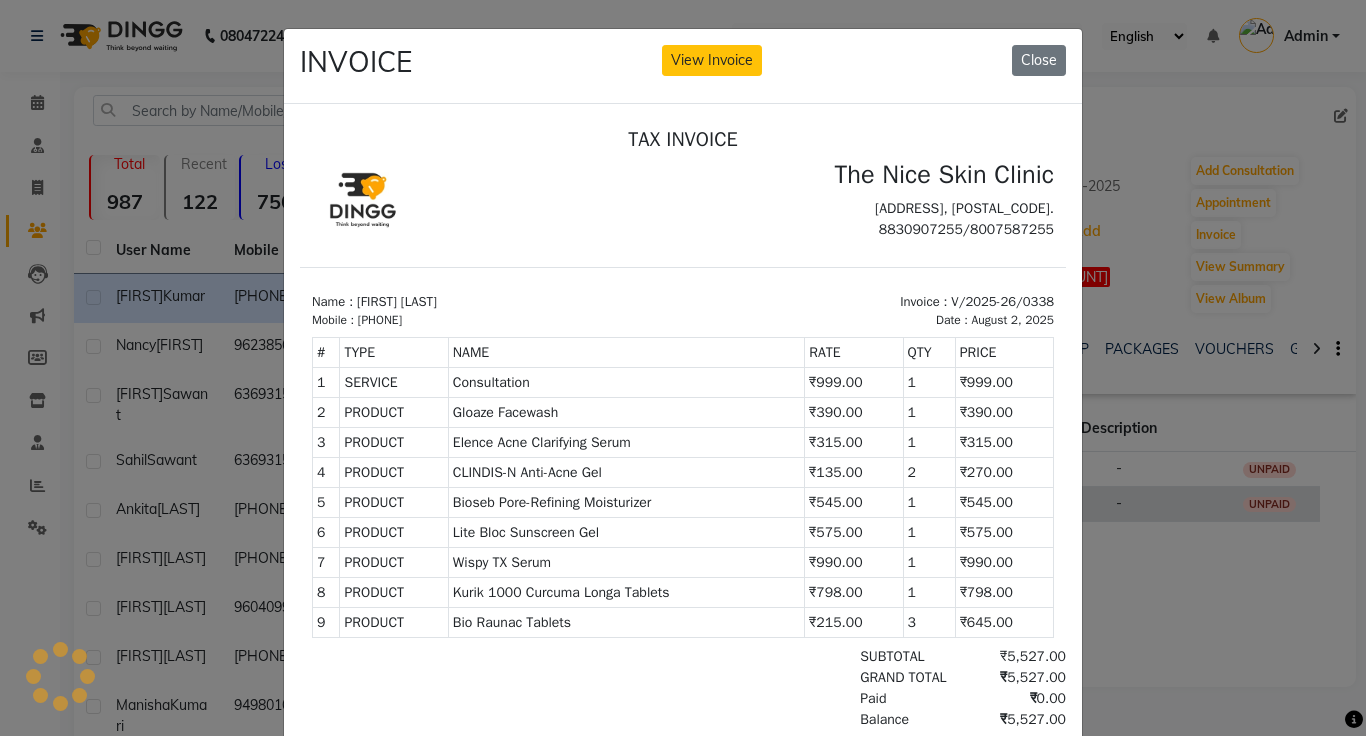 scroll, scrollTop: 0, scrollLeft: 0, axis: both 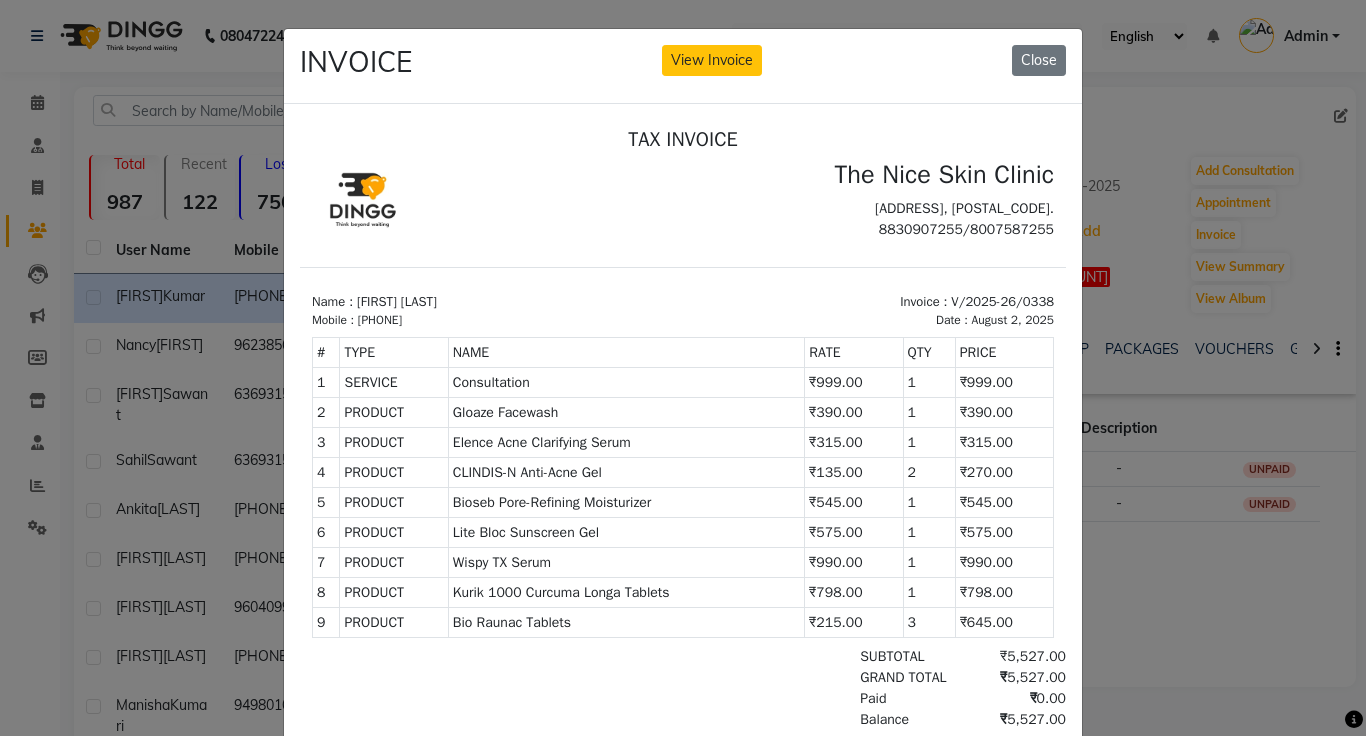 click on "INVOICE View Invoice Close" 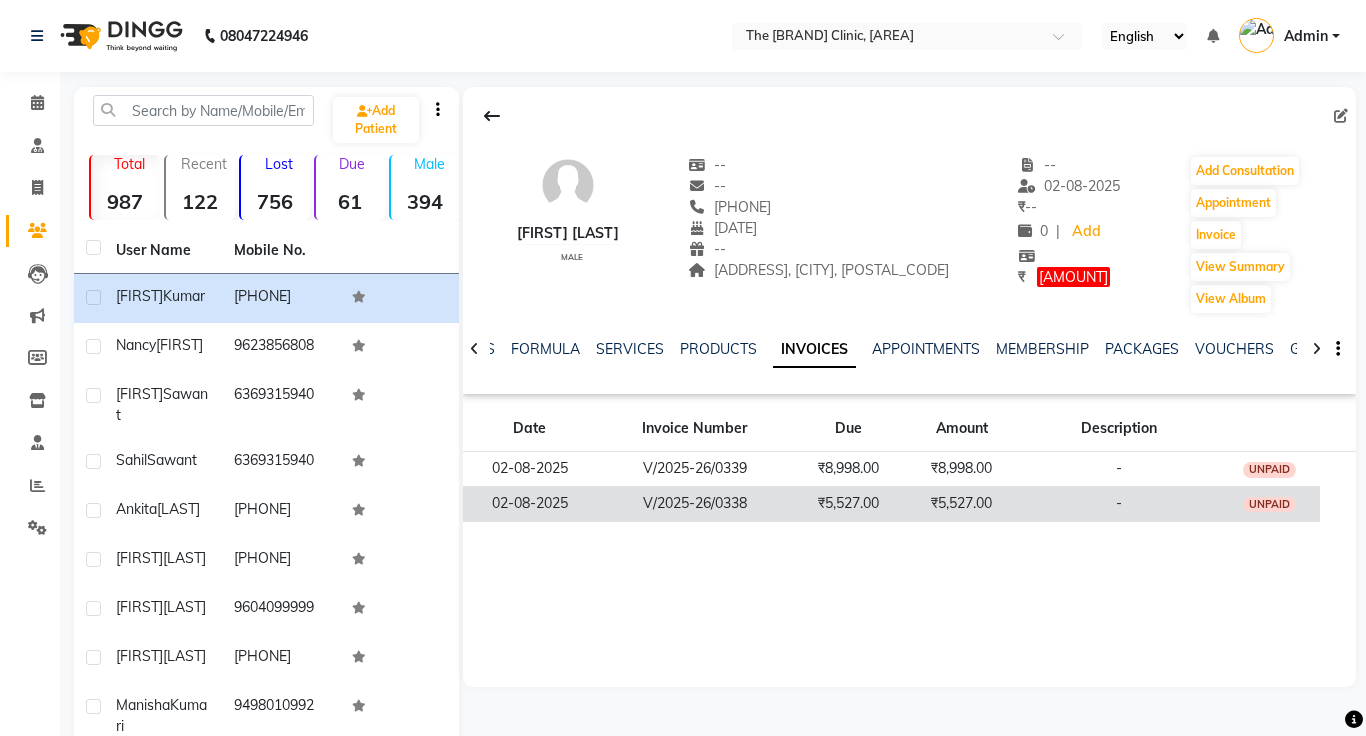 click on "-" 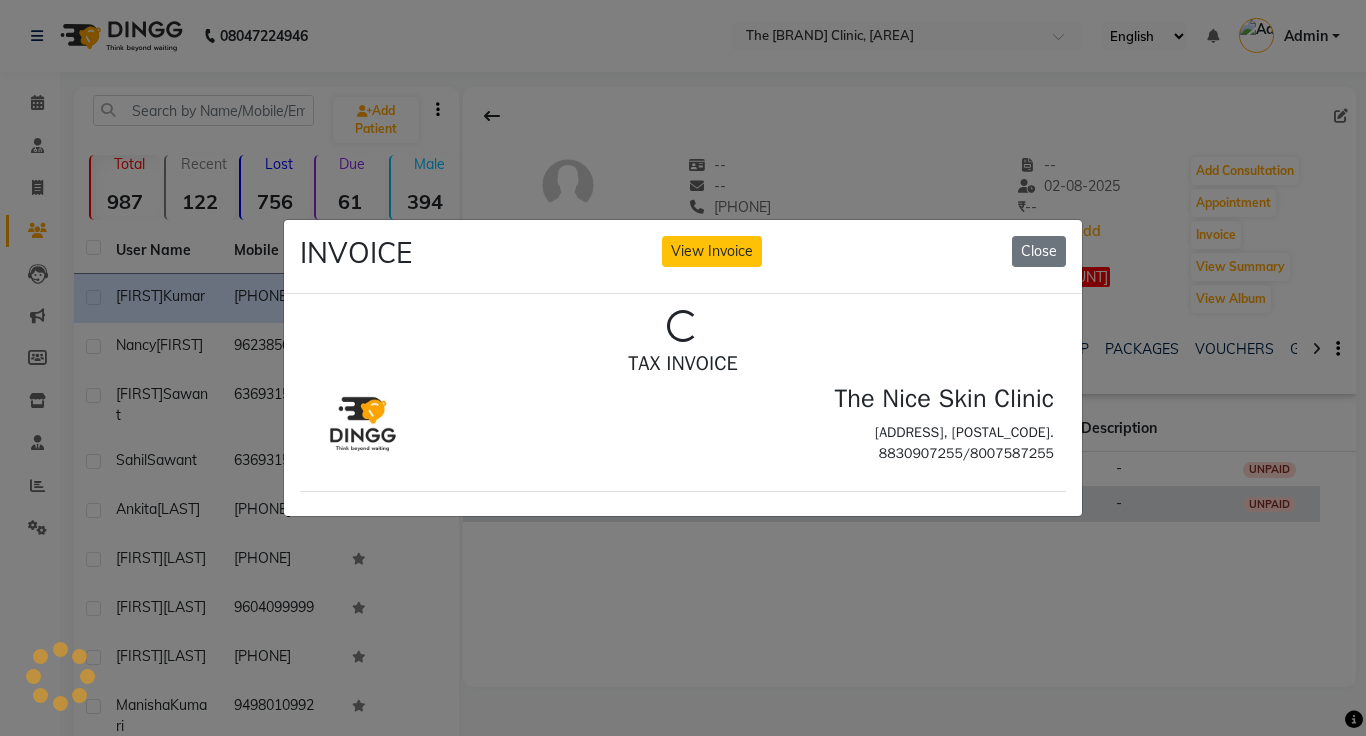 scroll, scrollTop: 0, scrollLeft: 0, axis: both 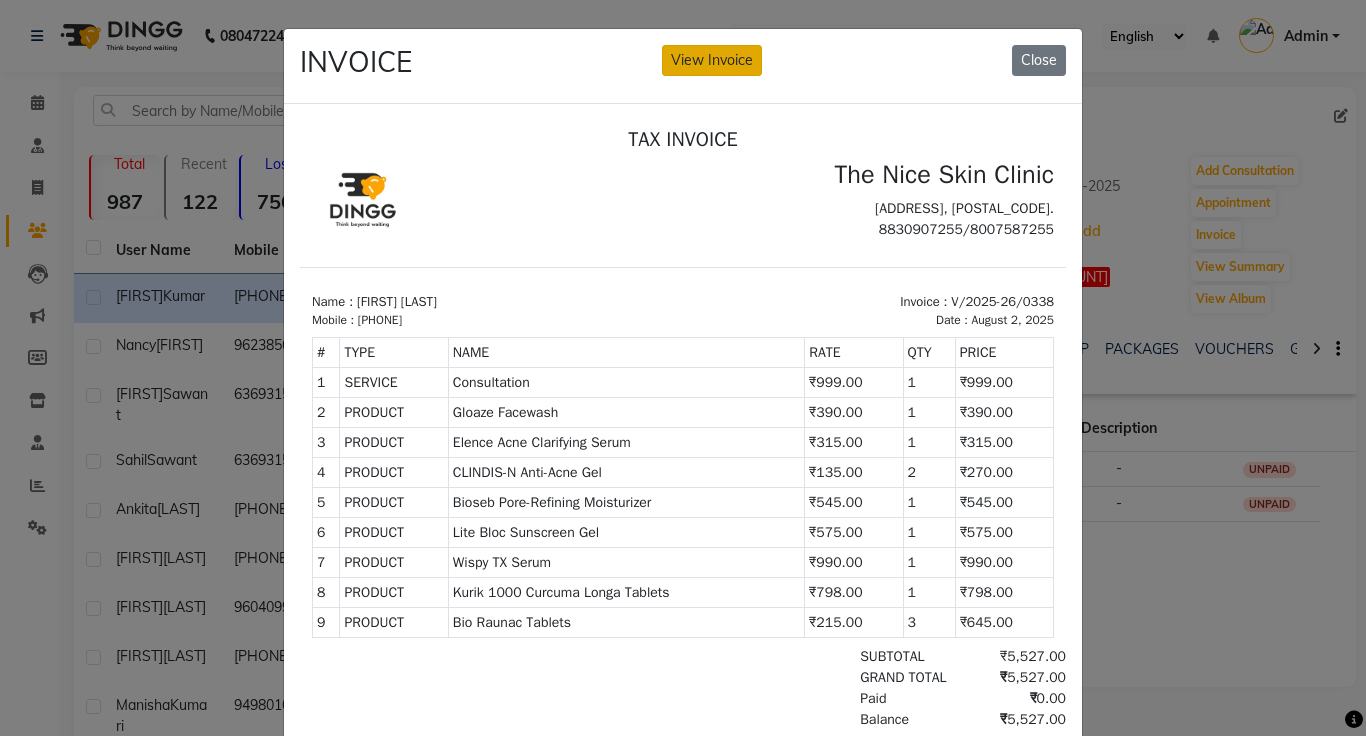click on "View Invoice" 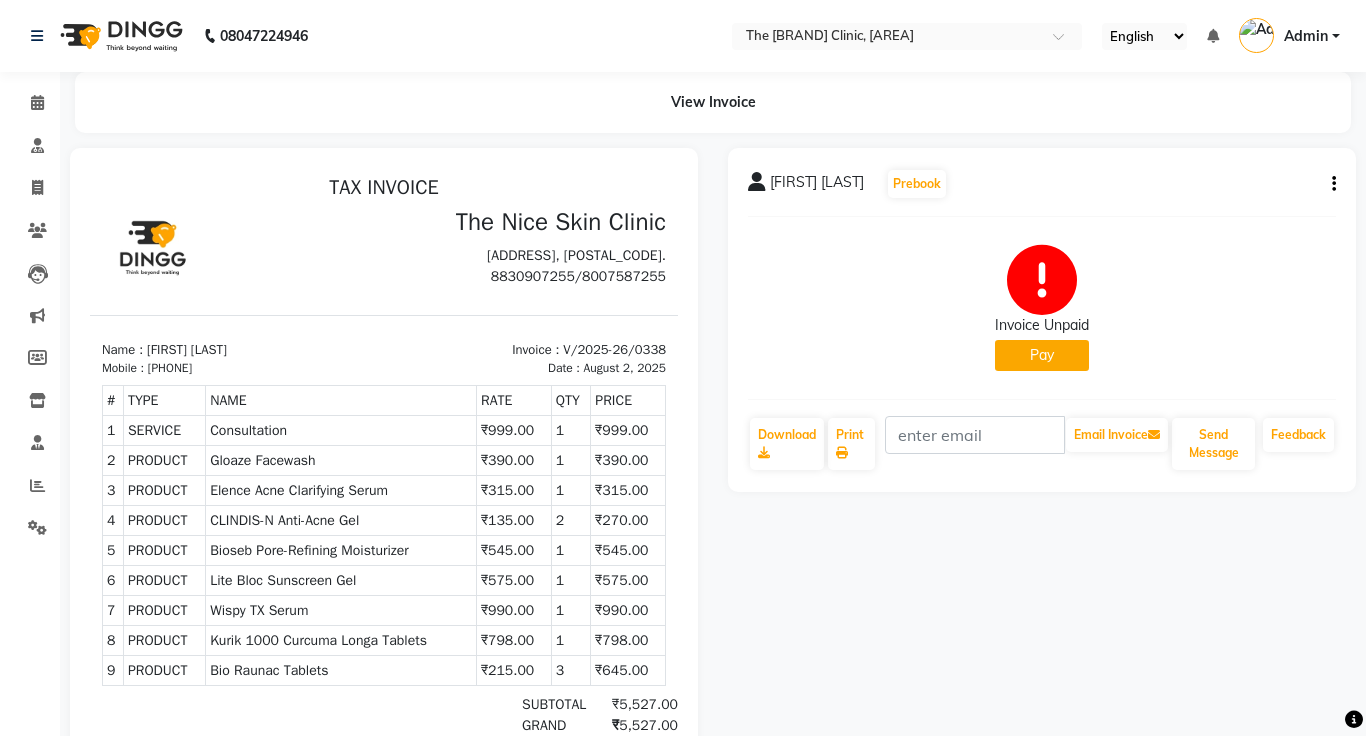 scroll, scrollTop: 213, scrollLeft: 0, axis: vertical 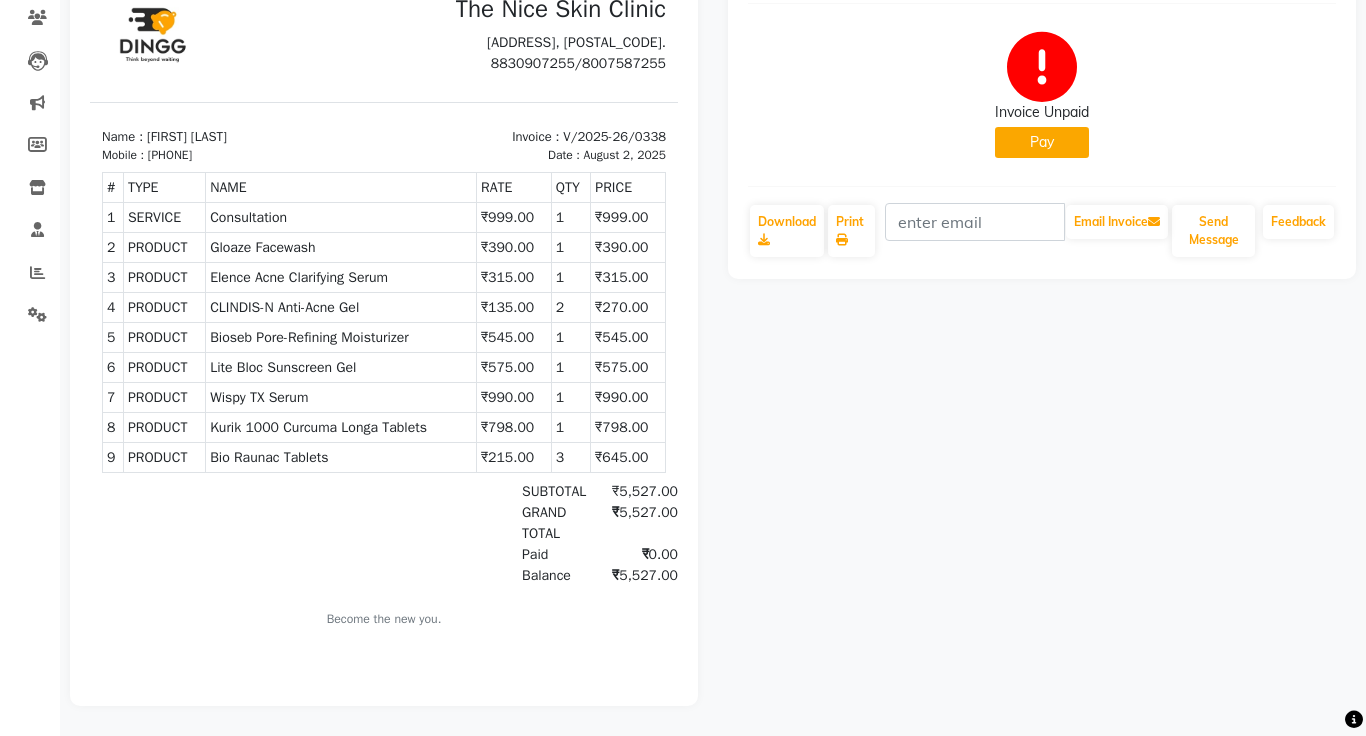 click on "[FIRST] [LAST] Prebook Invoice Unpaid Pay Download Print Email Invoice Send Message Feedback" 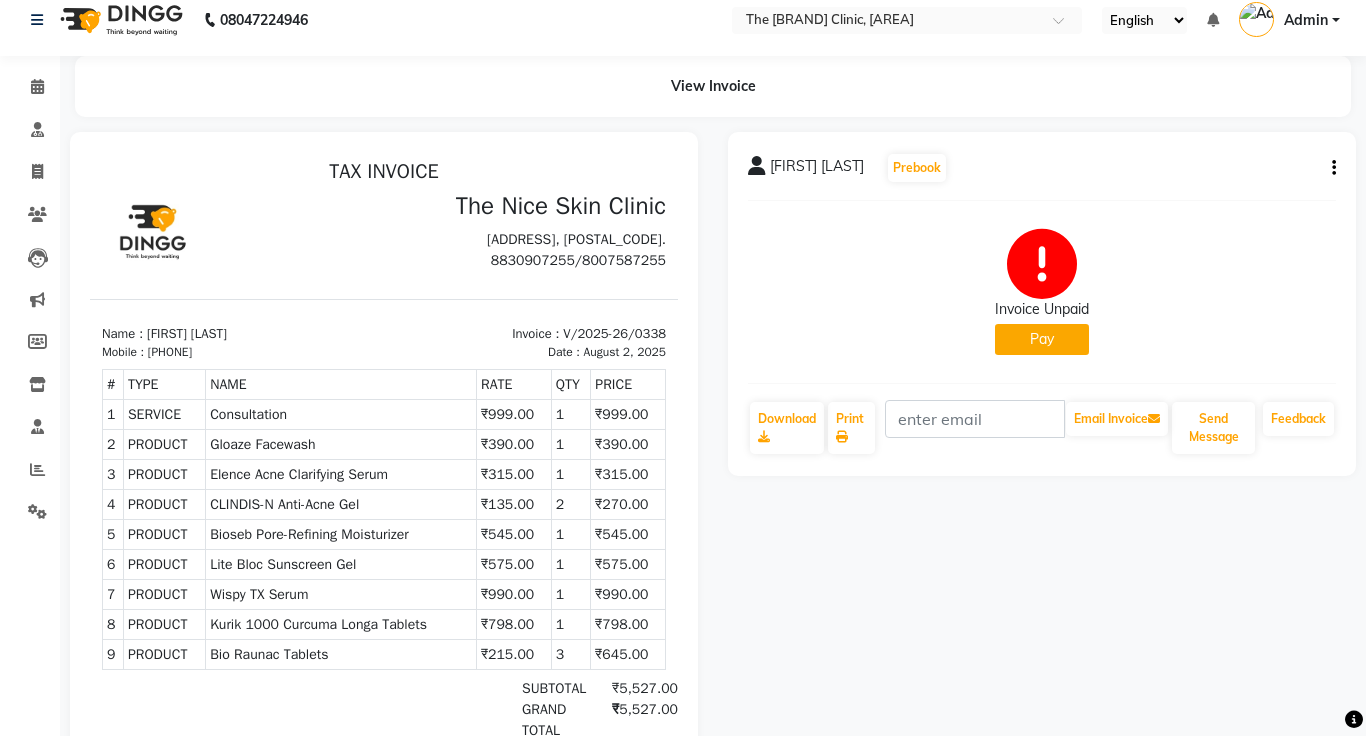 scroll, scrollTop: 17, scrollLeft: 0, axis: vertical 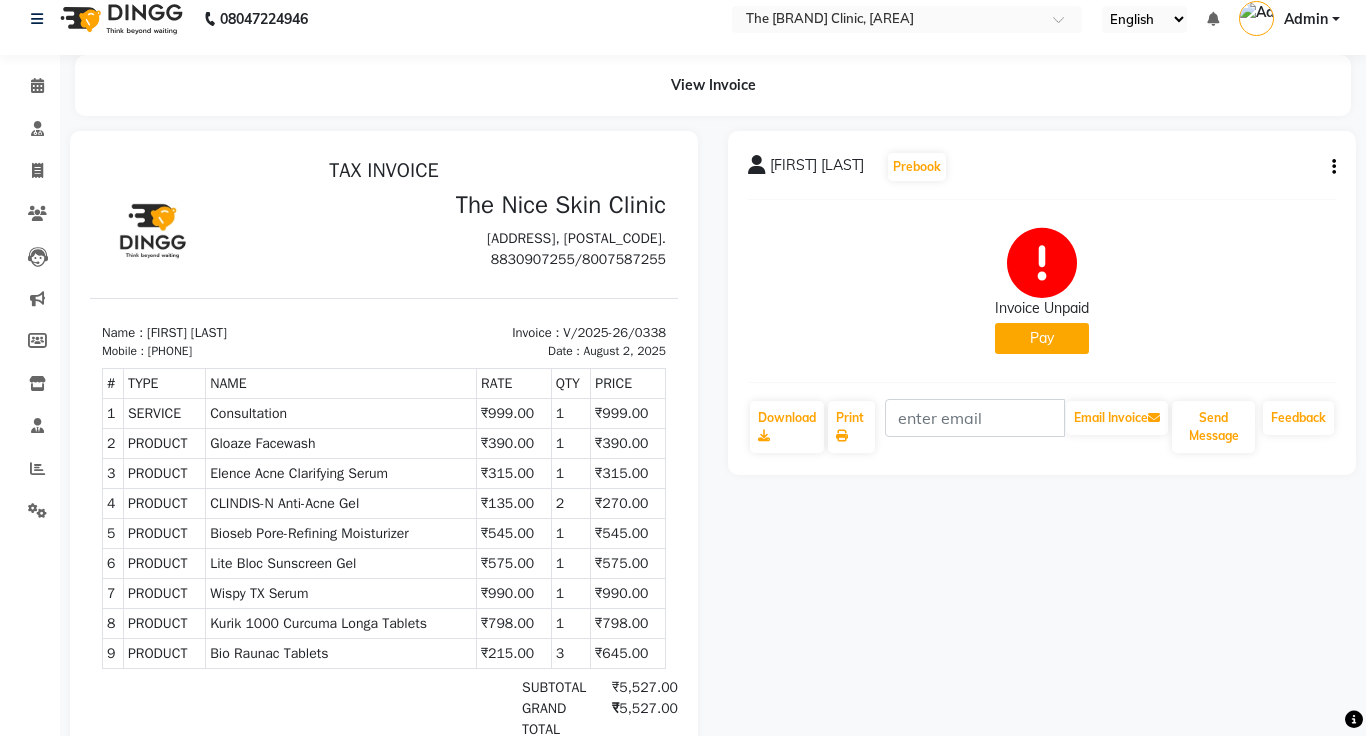 click 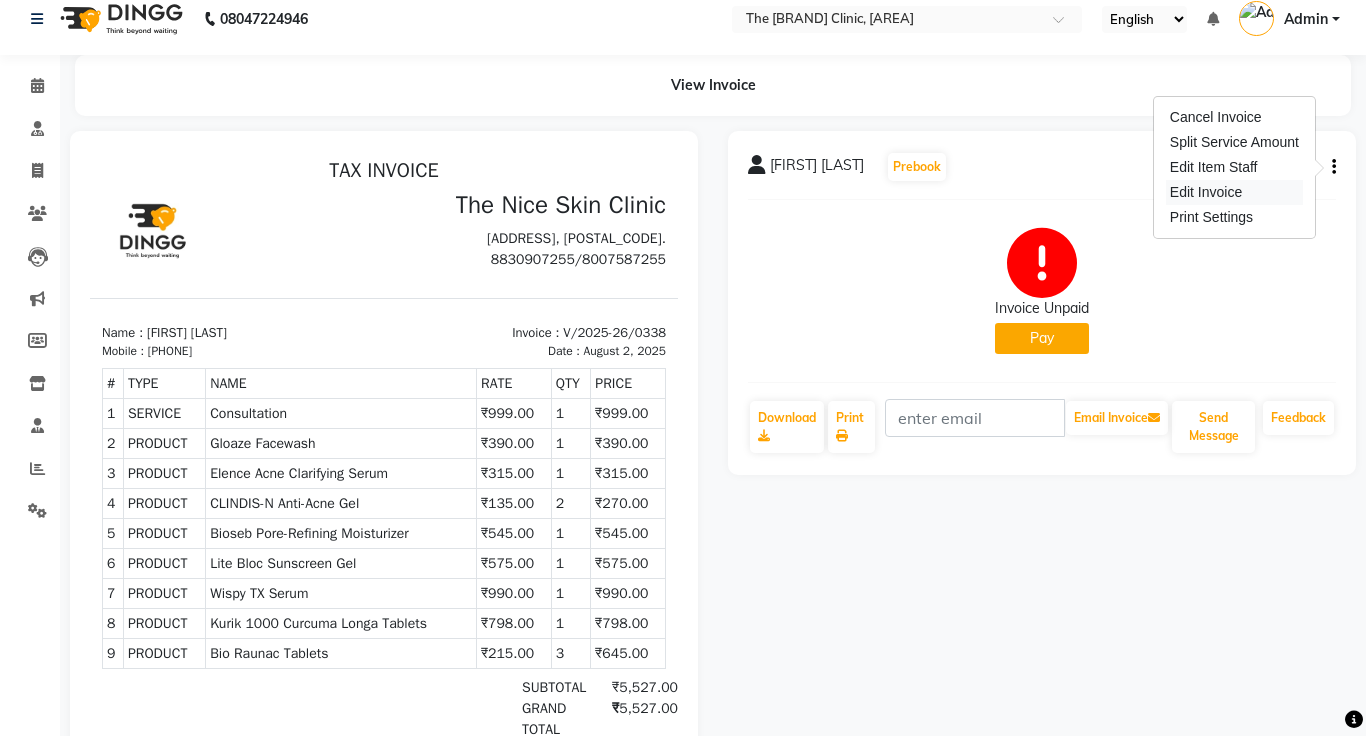 click on "Edit Invoice" at bounding box center [1234, 192] 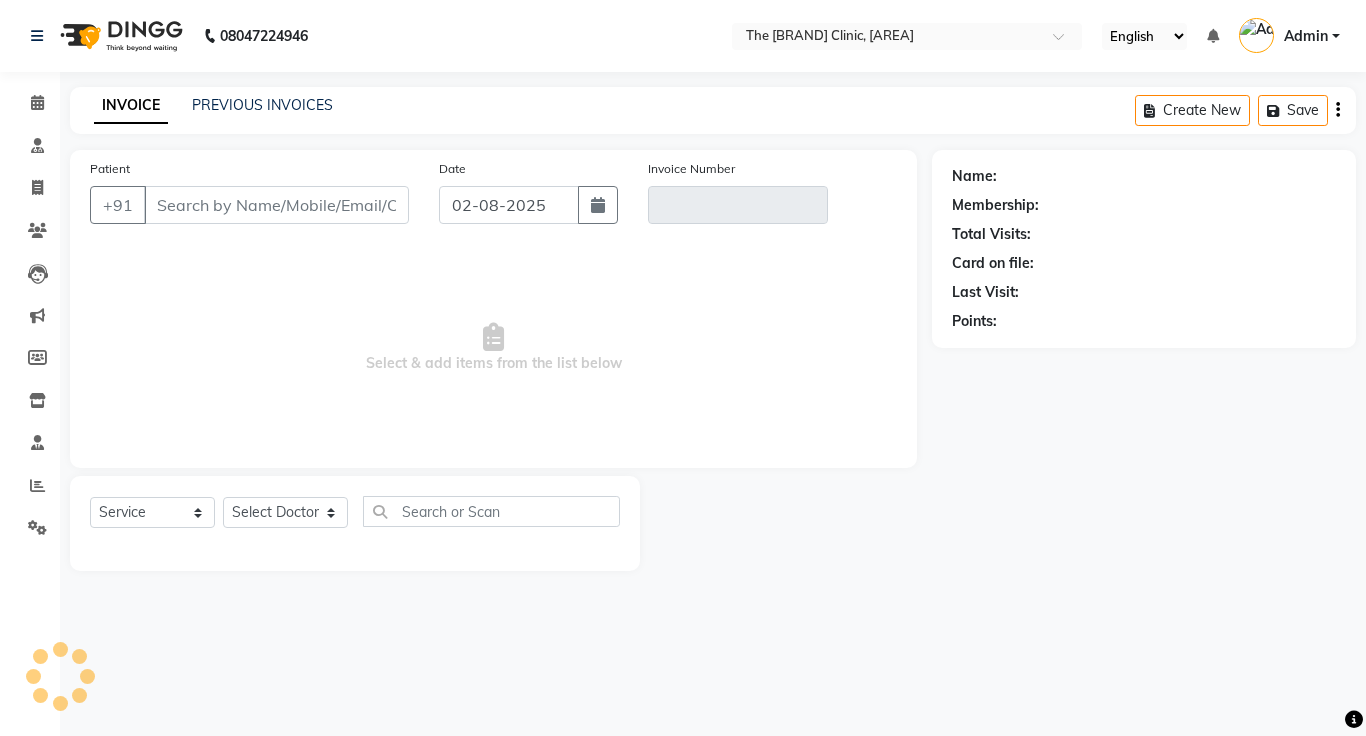 scroll, scrollTop: 0, scrollLeft: 0, axis: both 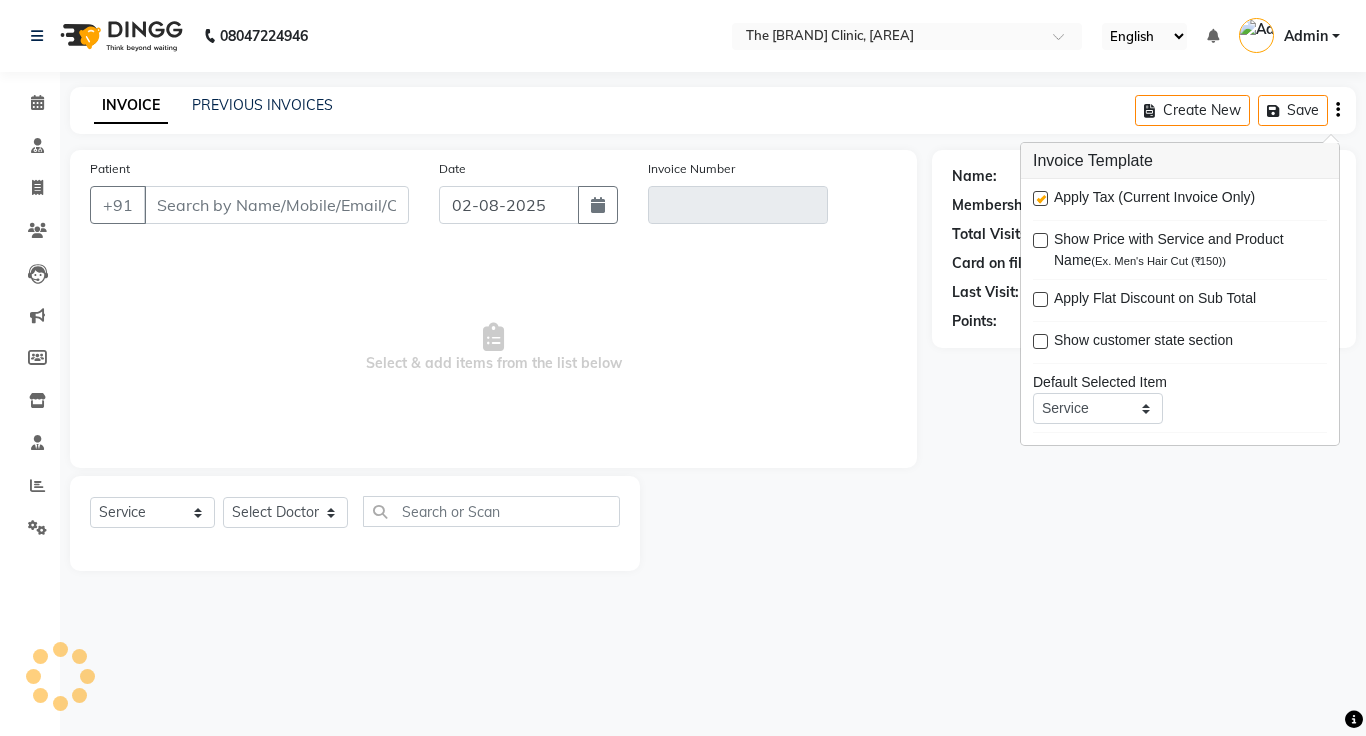 type on "[PHONE]" 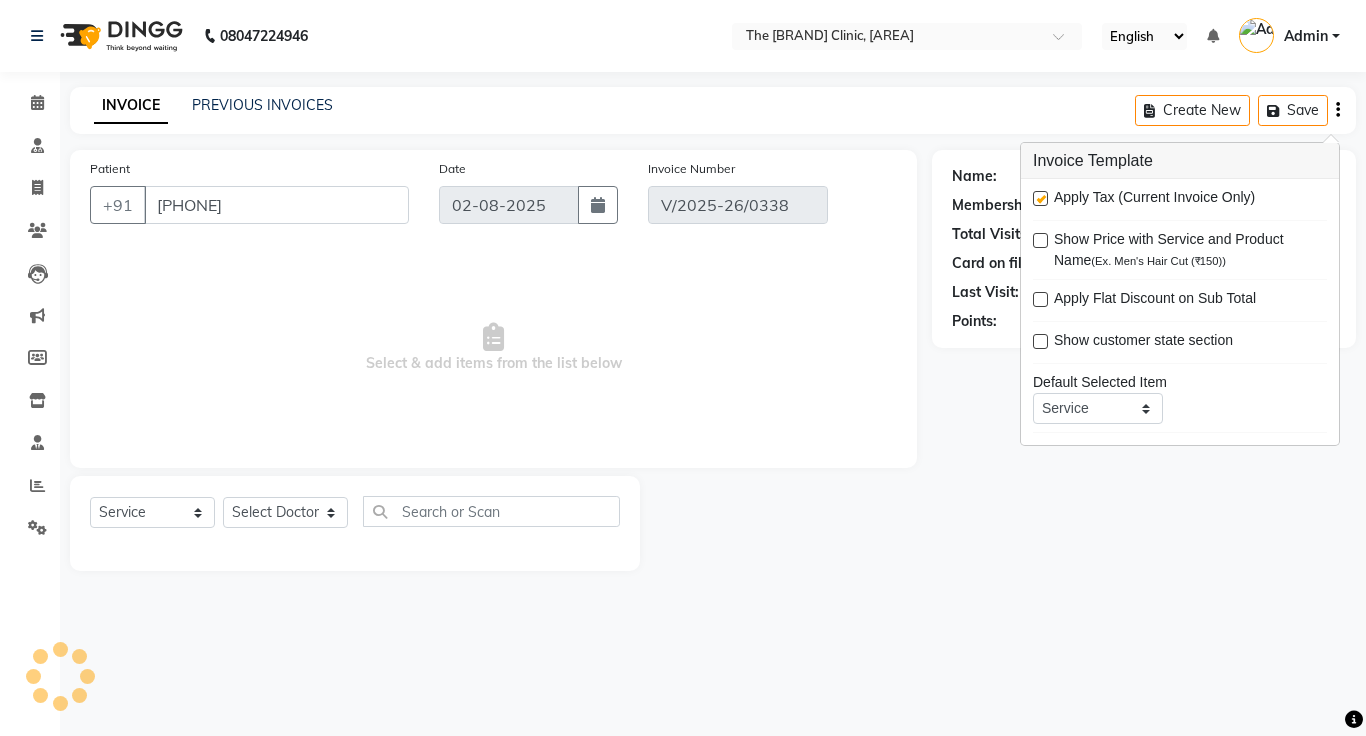click at bounding box center [1040, 198] 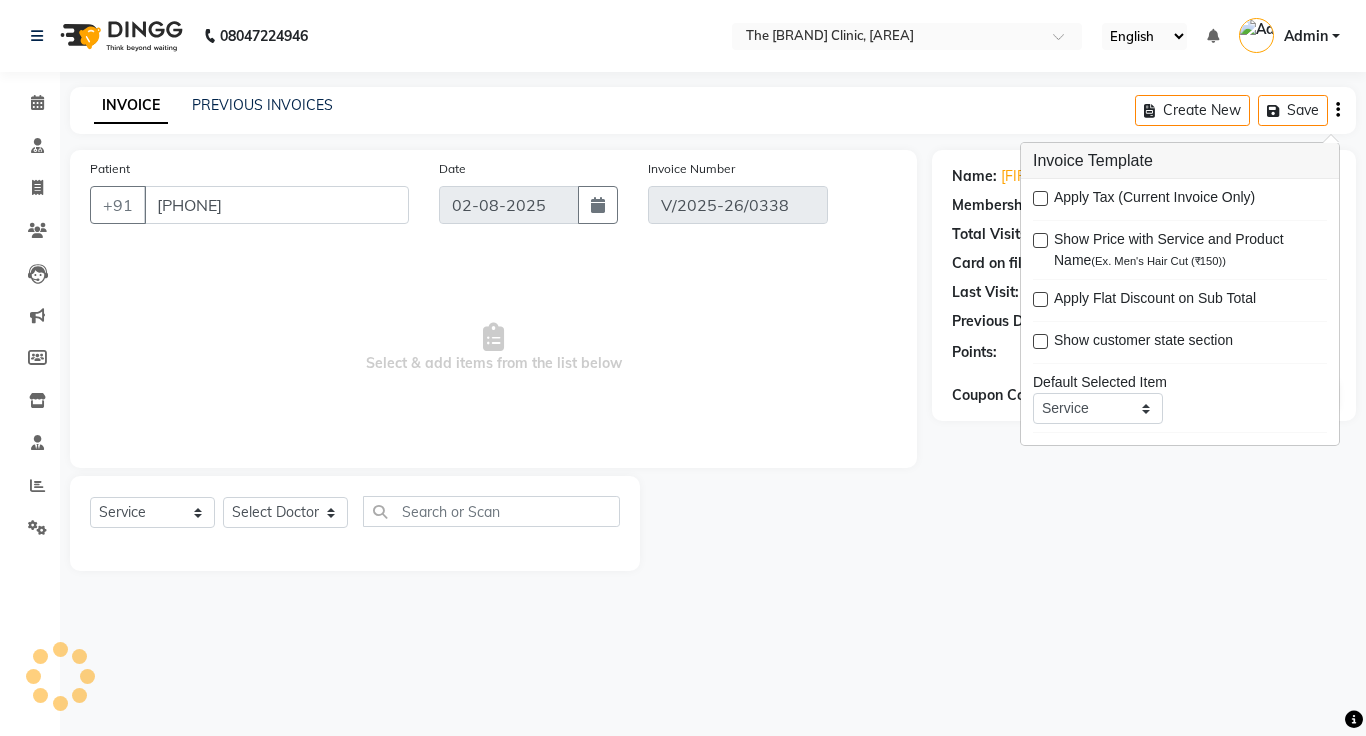 click on "INVOICE PREVIOUS INVOICES Create New   Save" 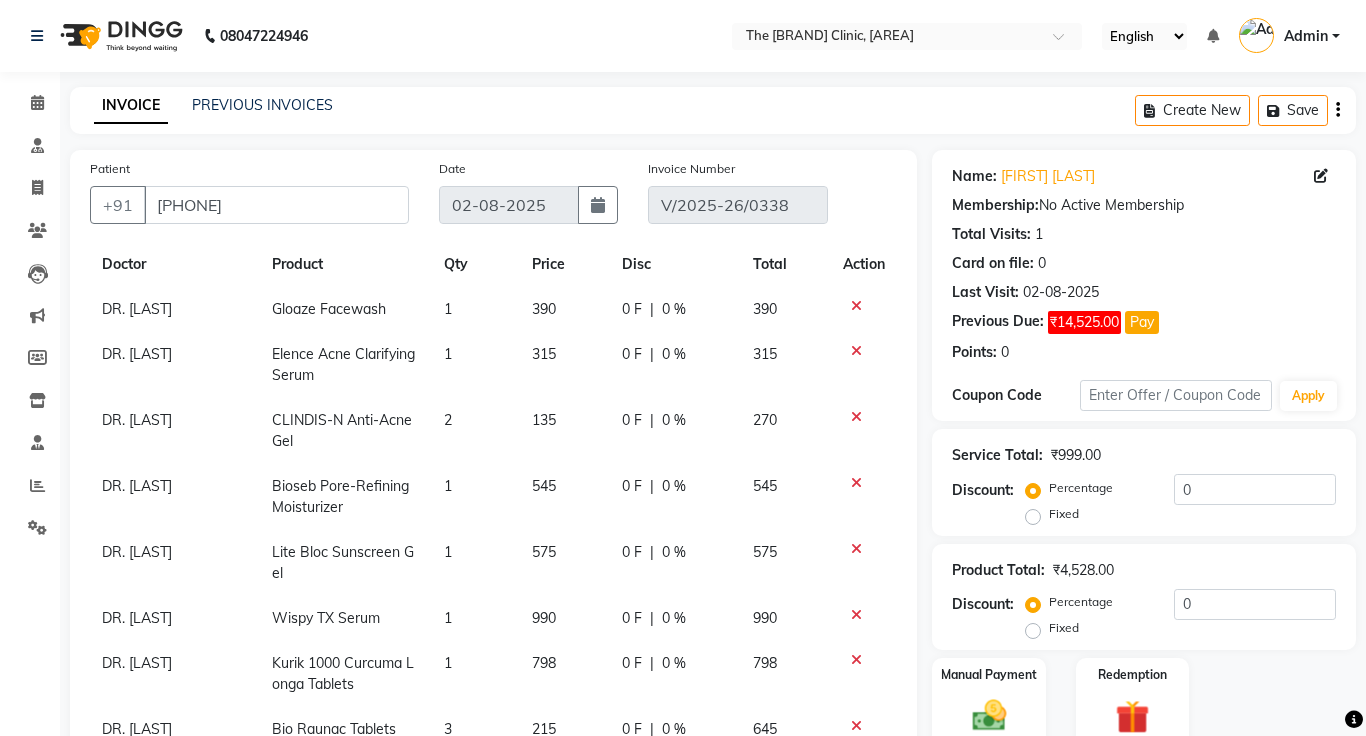 scroll, scrollTop: 188, scrollLeft: 0, axis: vertical 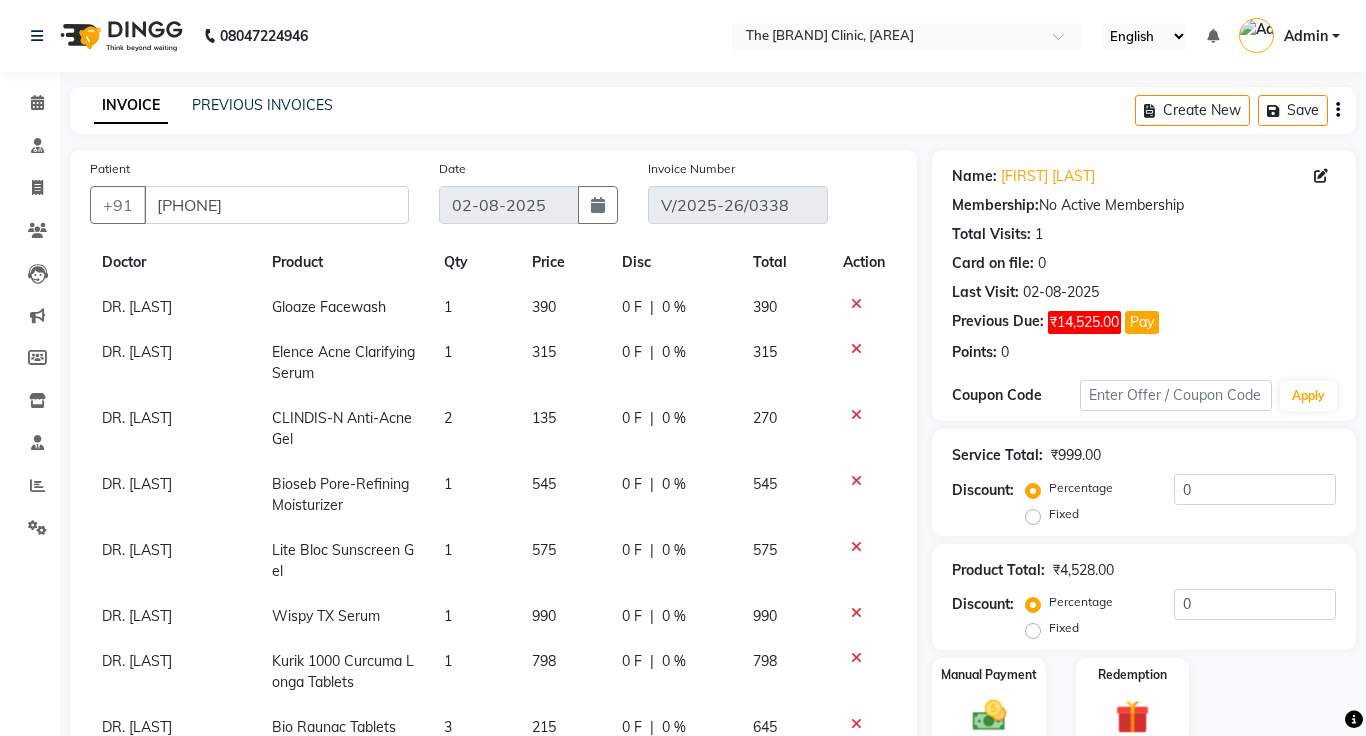 click on "2" 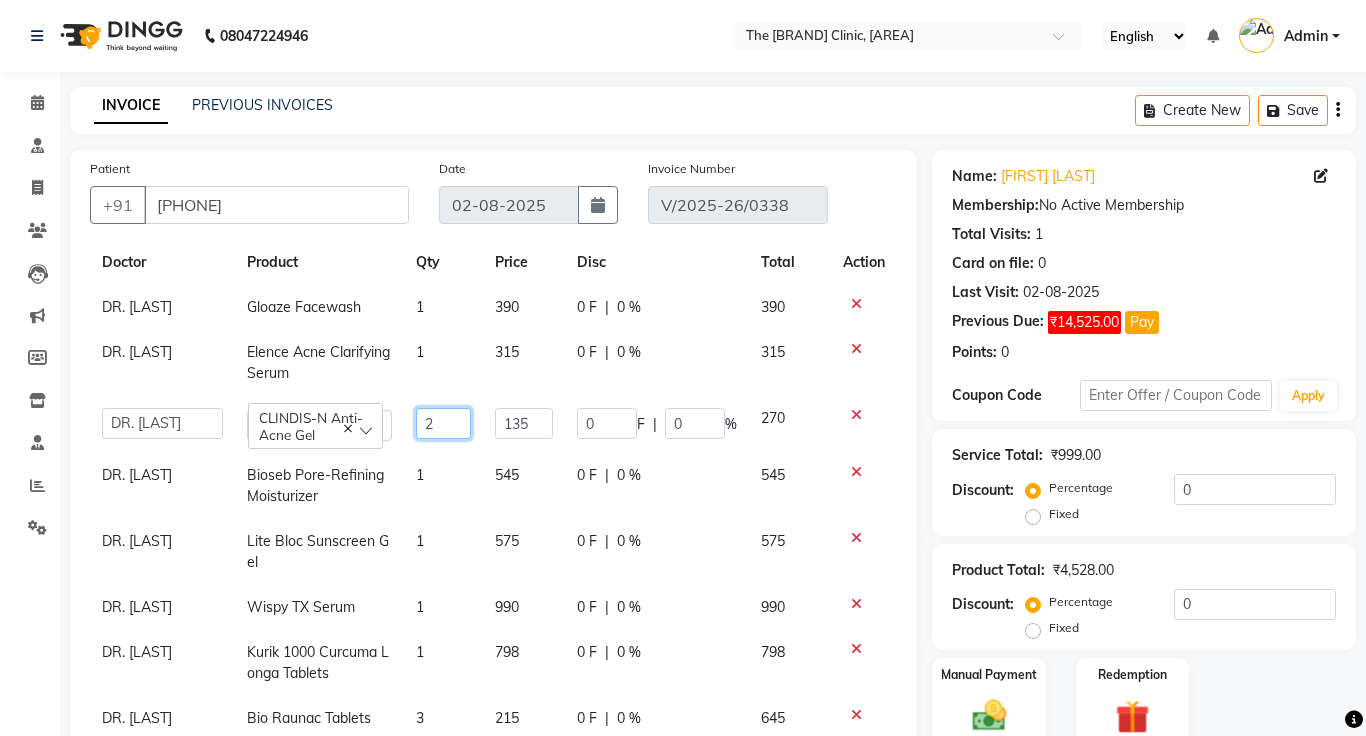 click on "2" 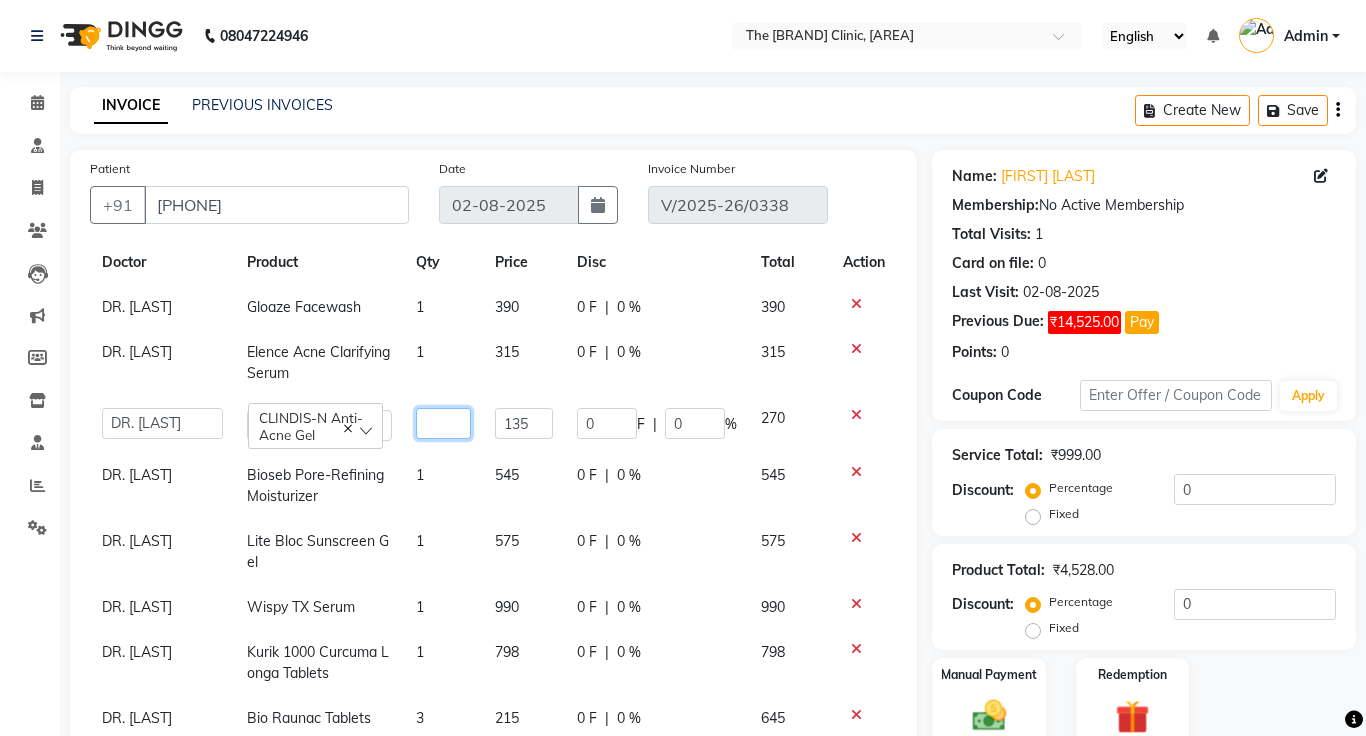 type on "1" 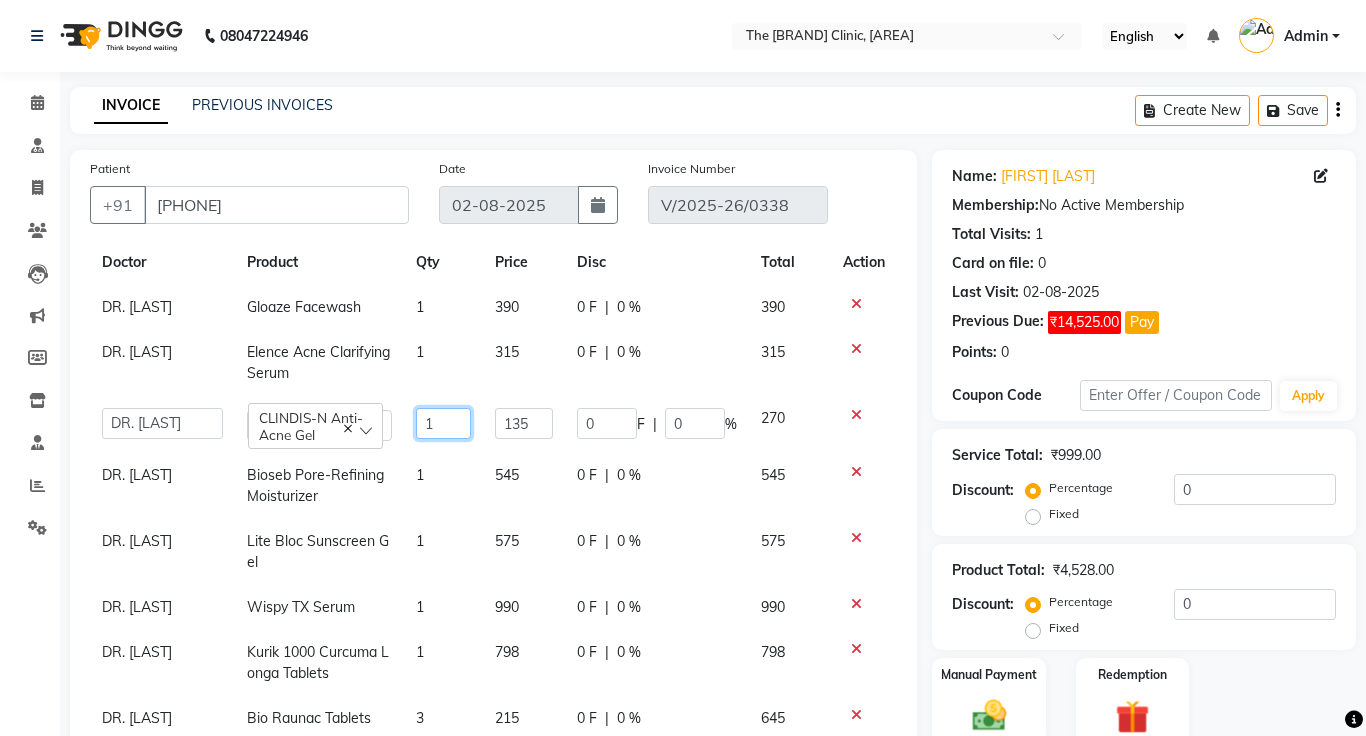 scroll, scrollTop: 197, scrollLeft: 0, axis: vertical 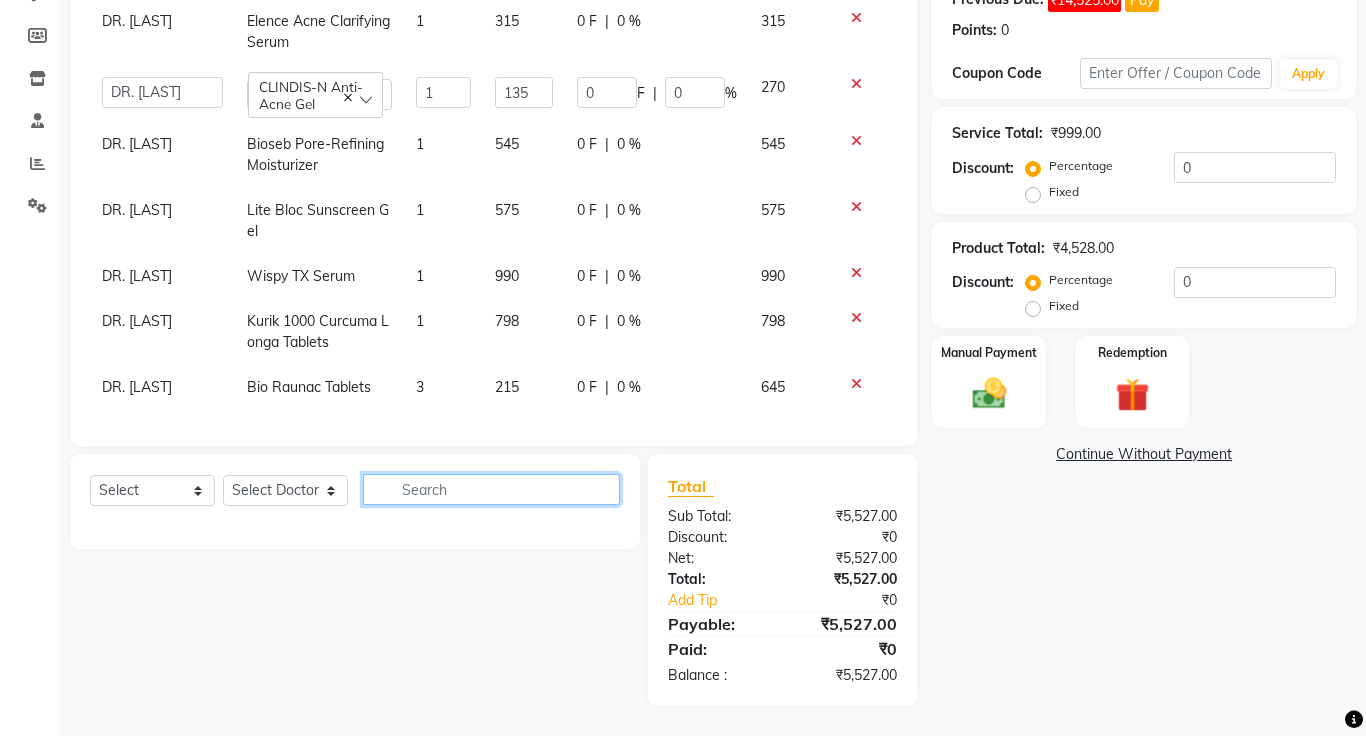 click 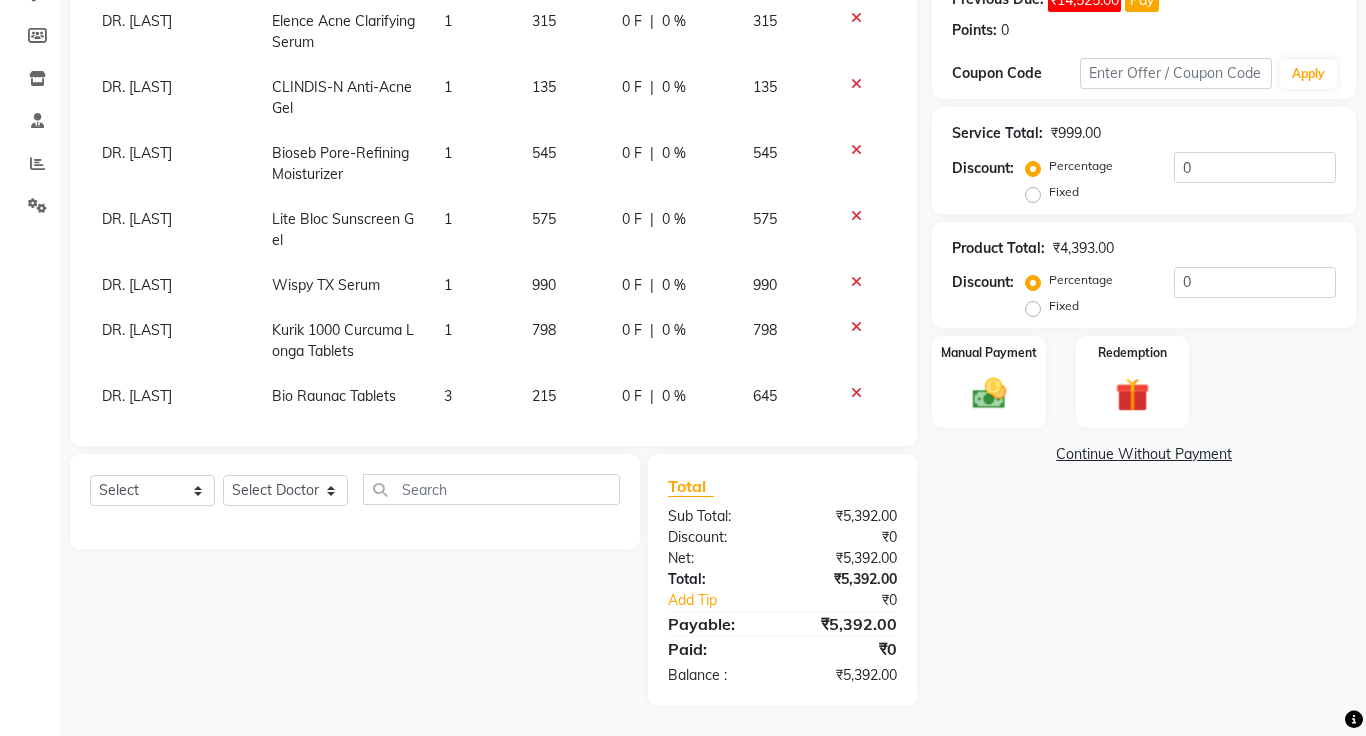 click on "Continue Without Payment" 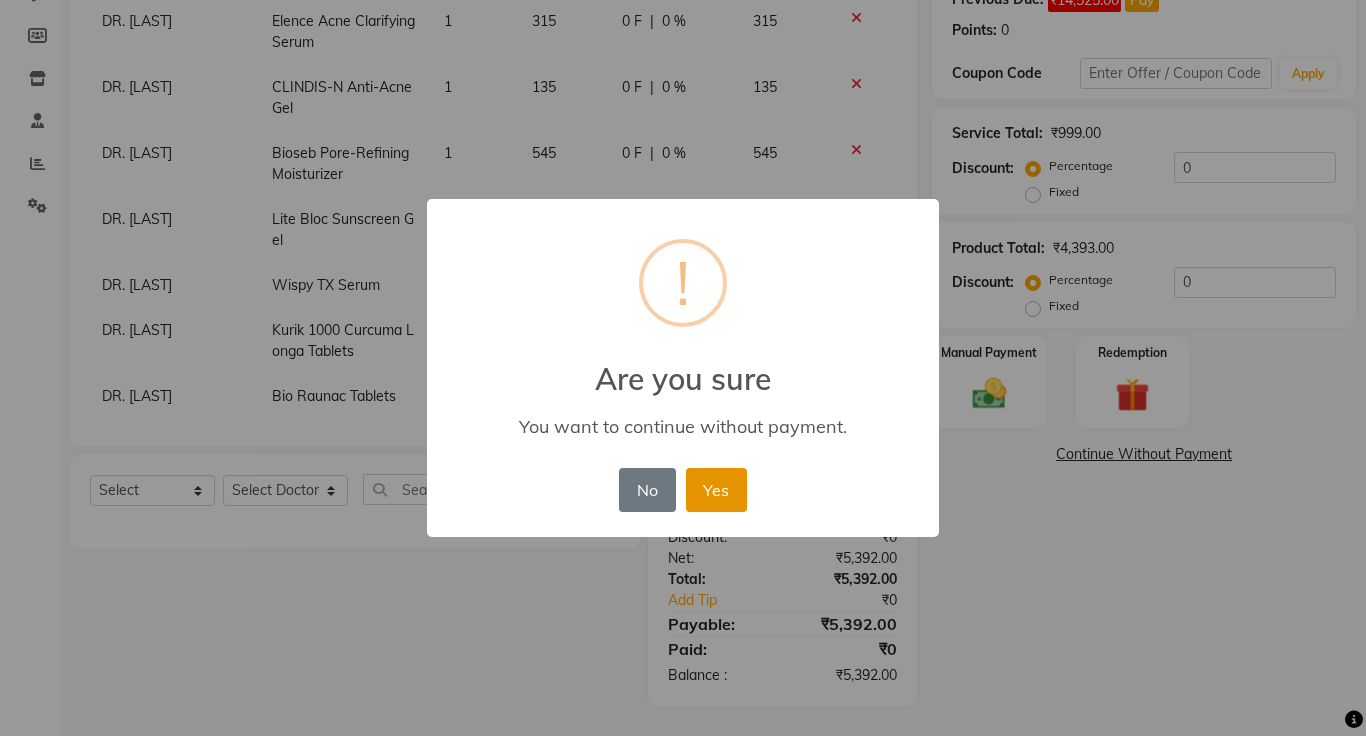 click on "Yes" at bounding box center (716, 490) 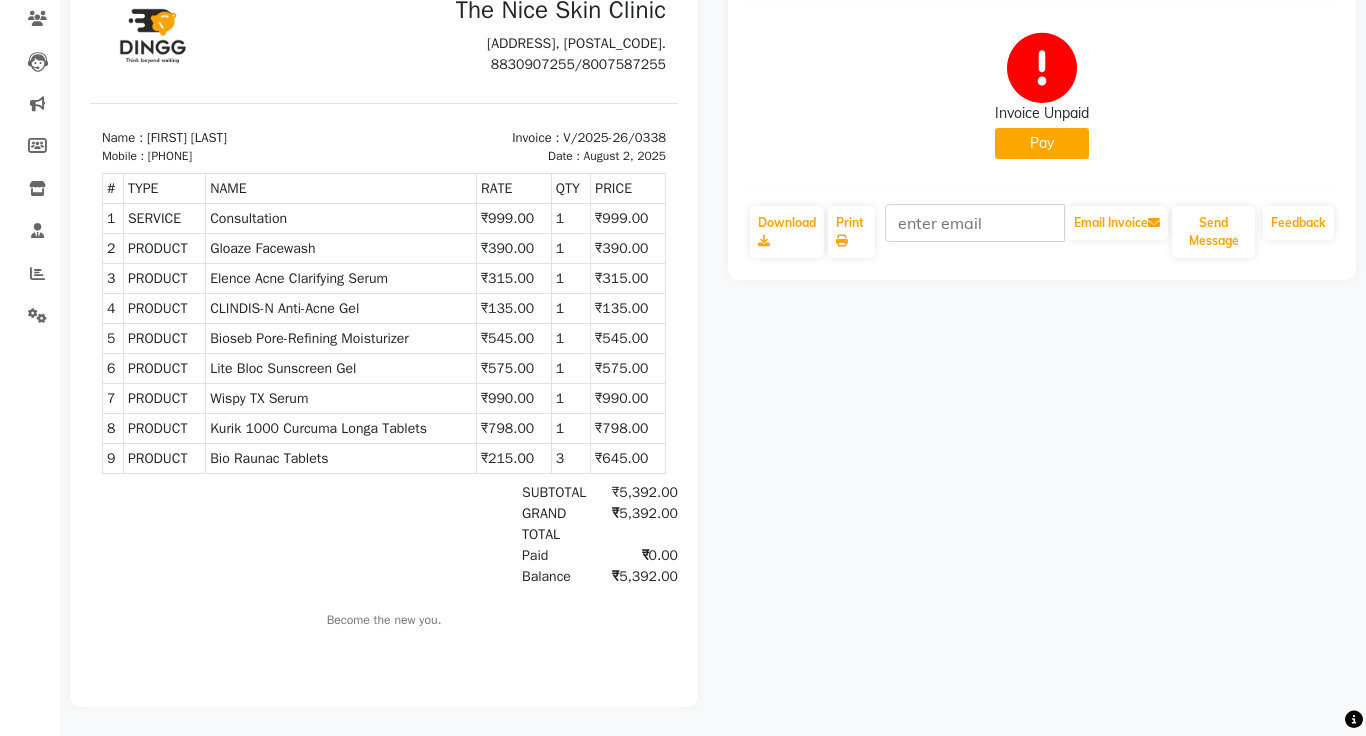 scroll, scrollTop: 0, scrollLeft: 0, axis: both 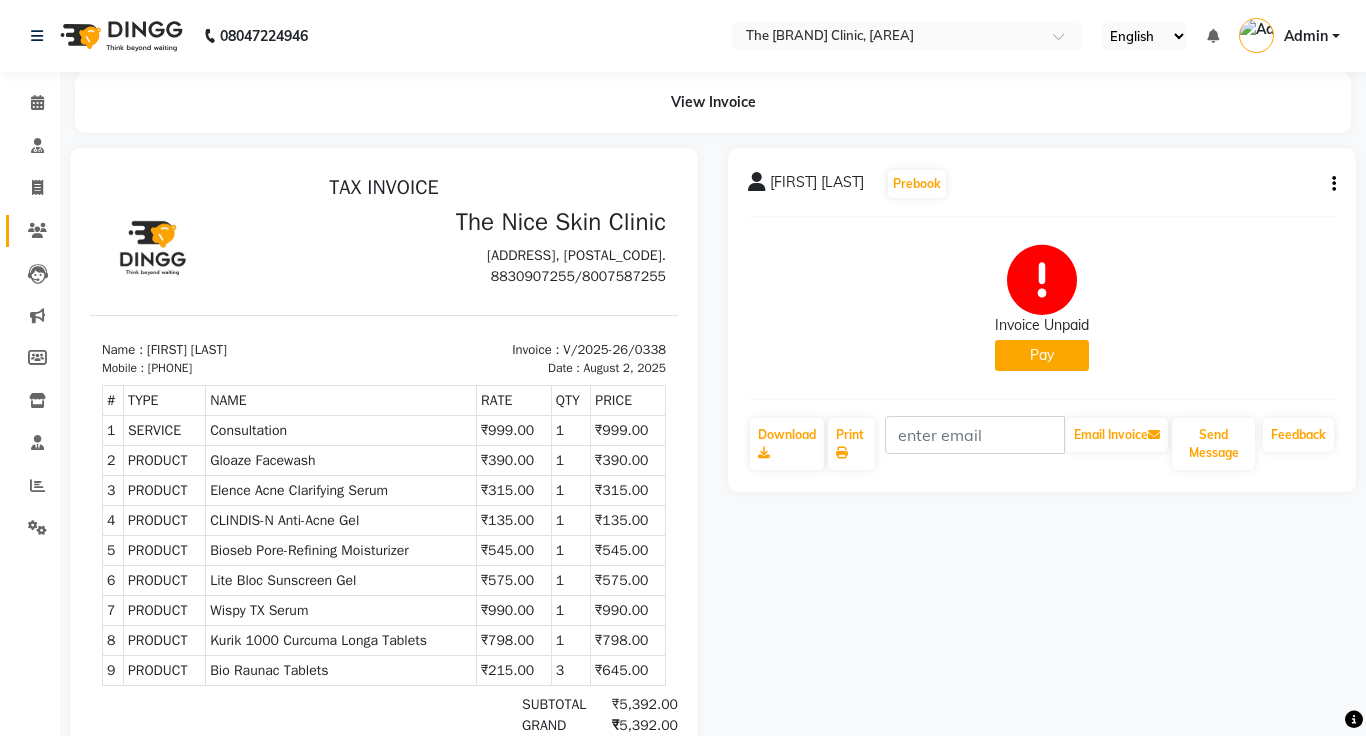 click 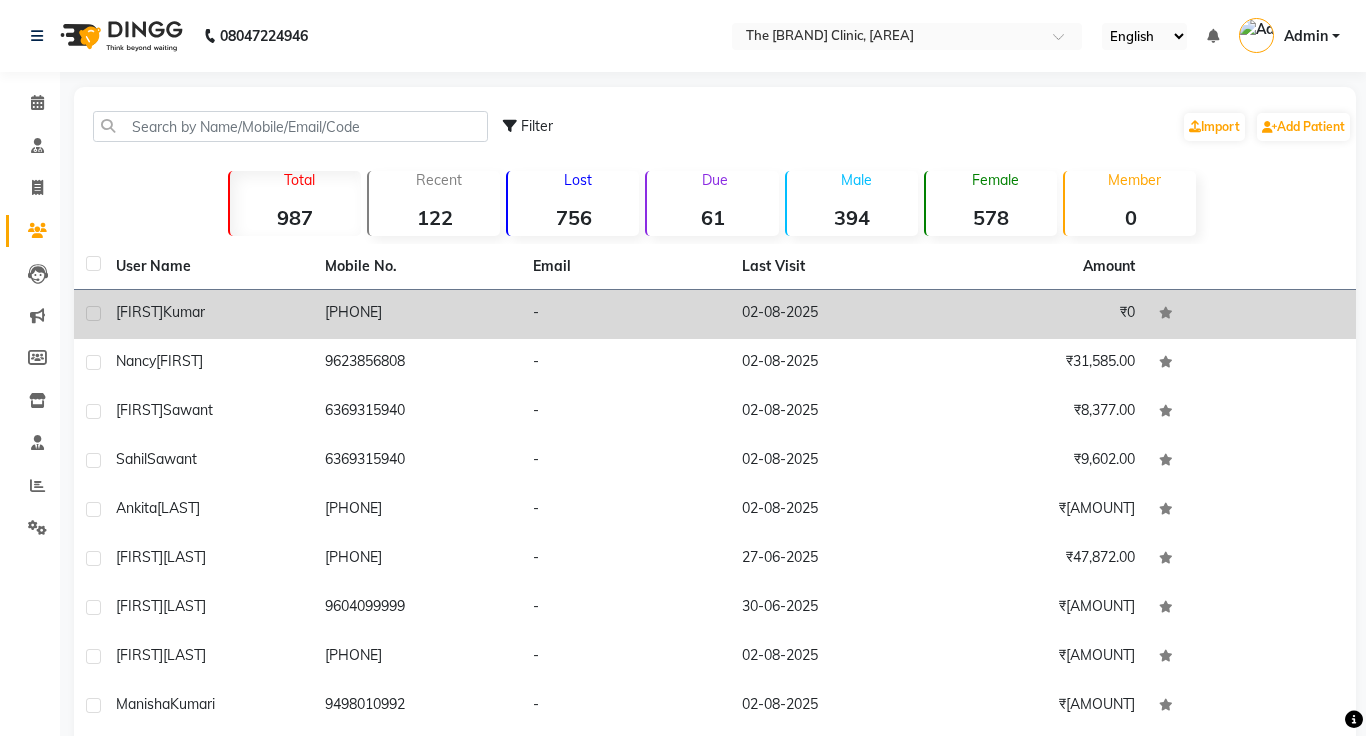 click on "-" 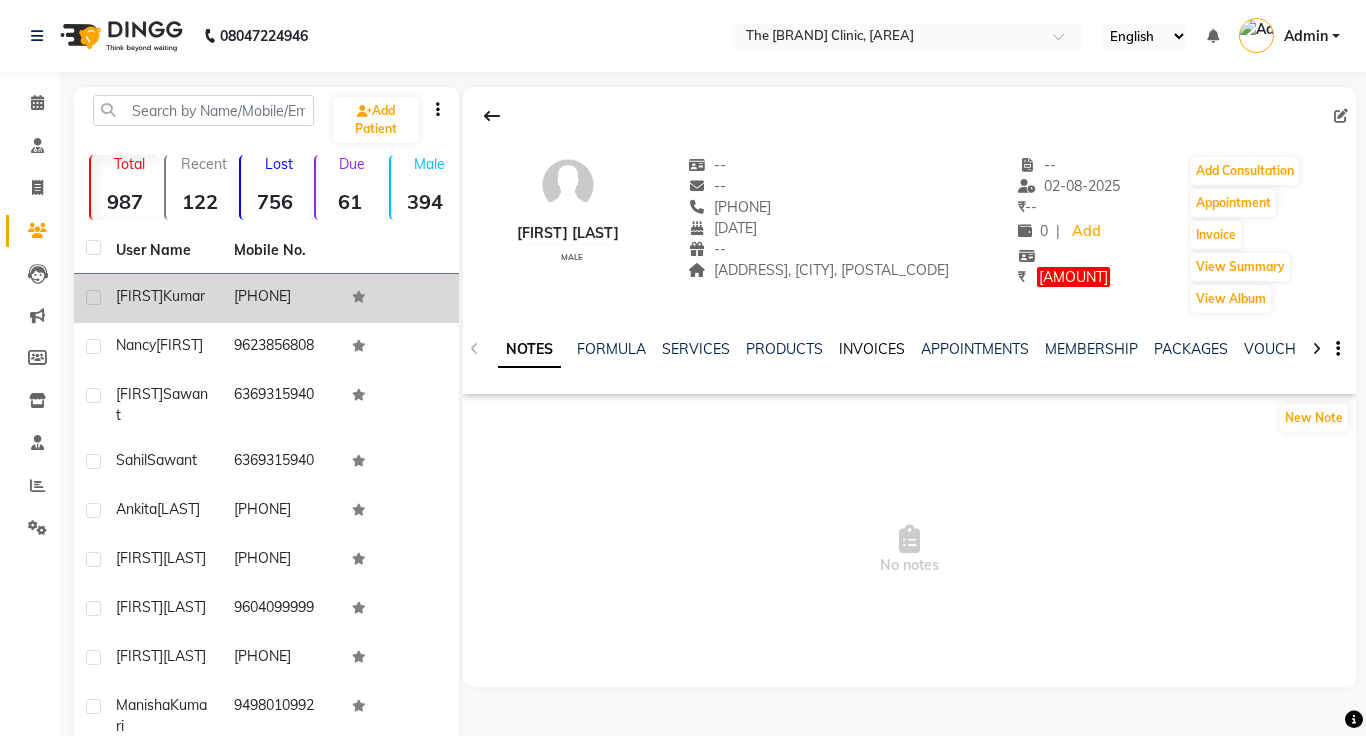 click on "INVOICES" 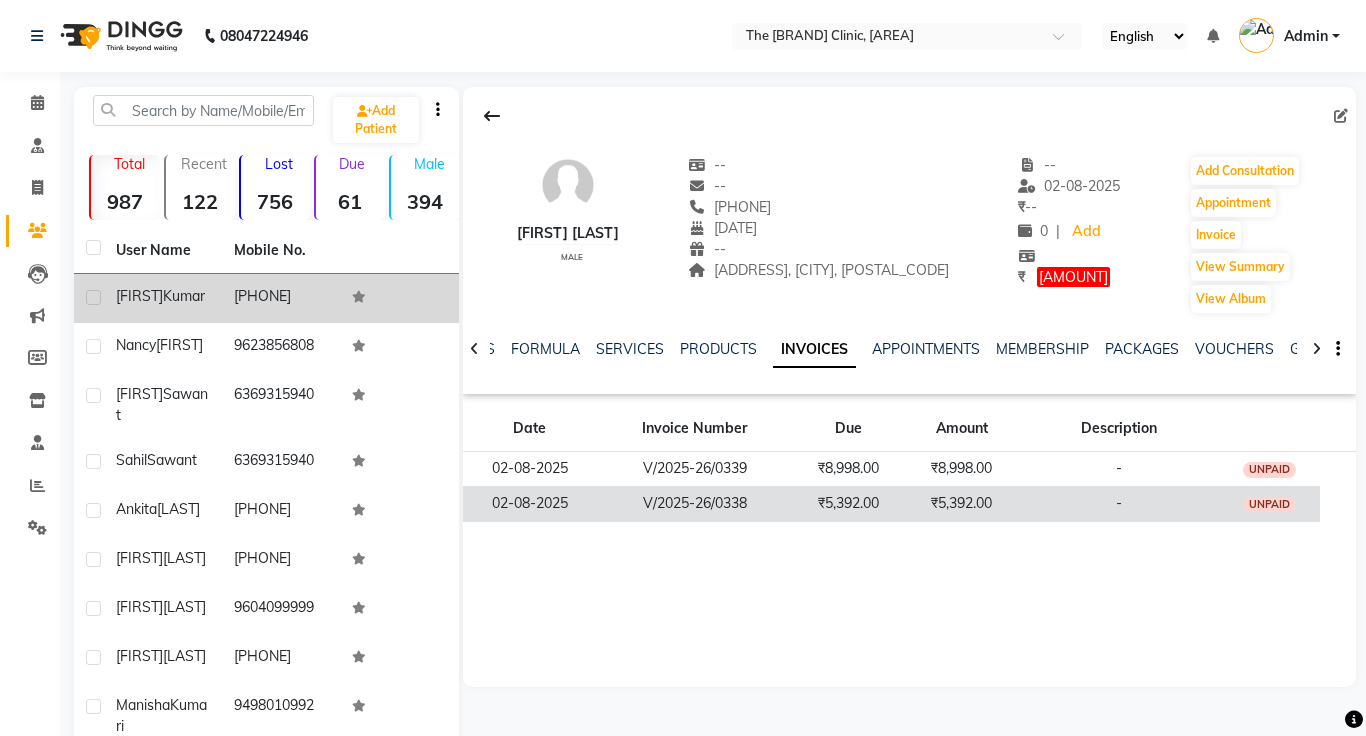 click on "₹5,392.00" 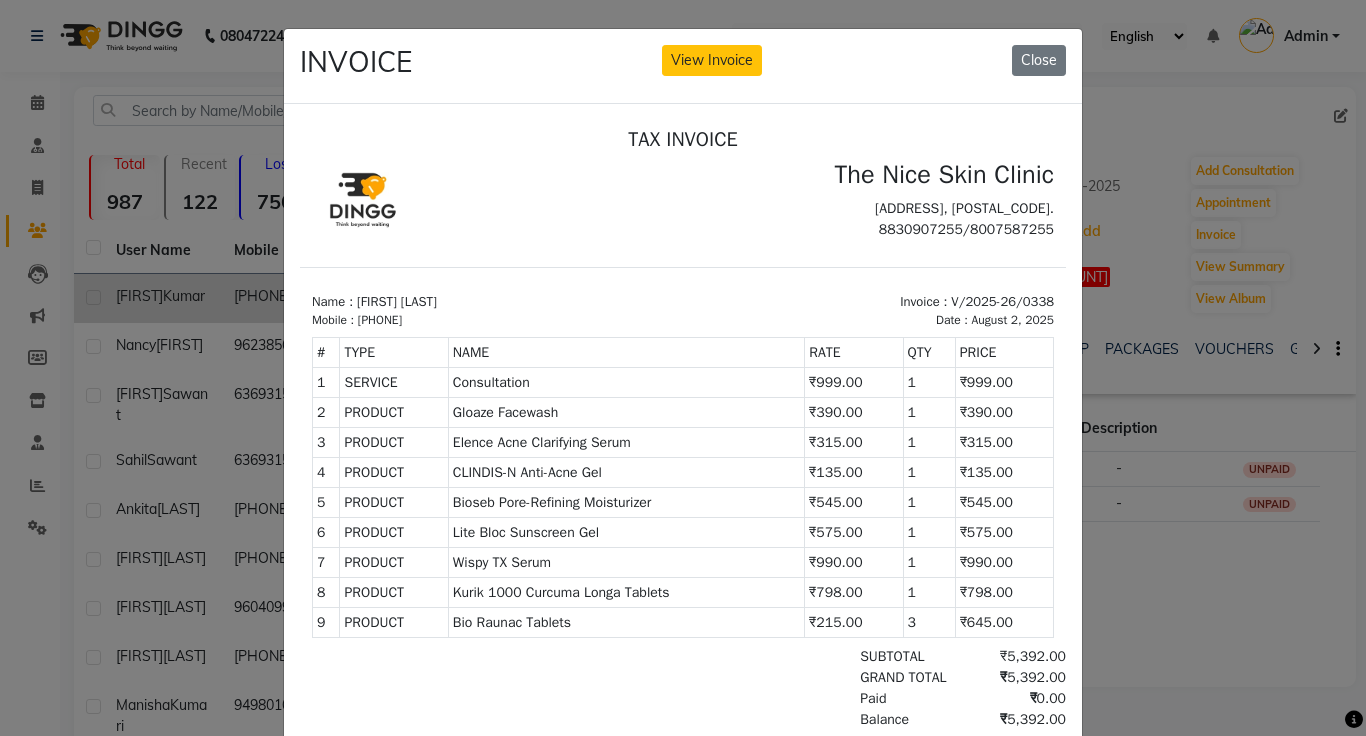 scroll, scrollTop: 8, scrollLeft: 0, axis: vertical 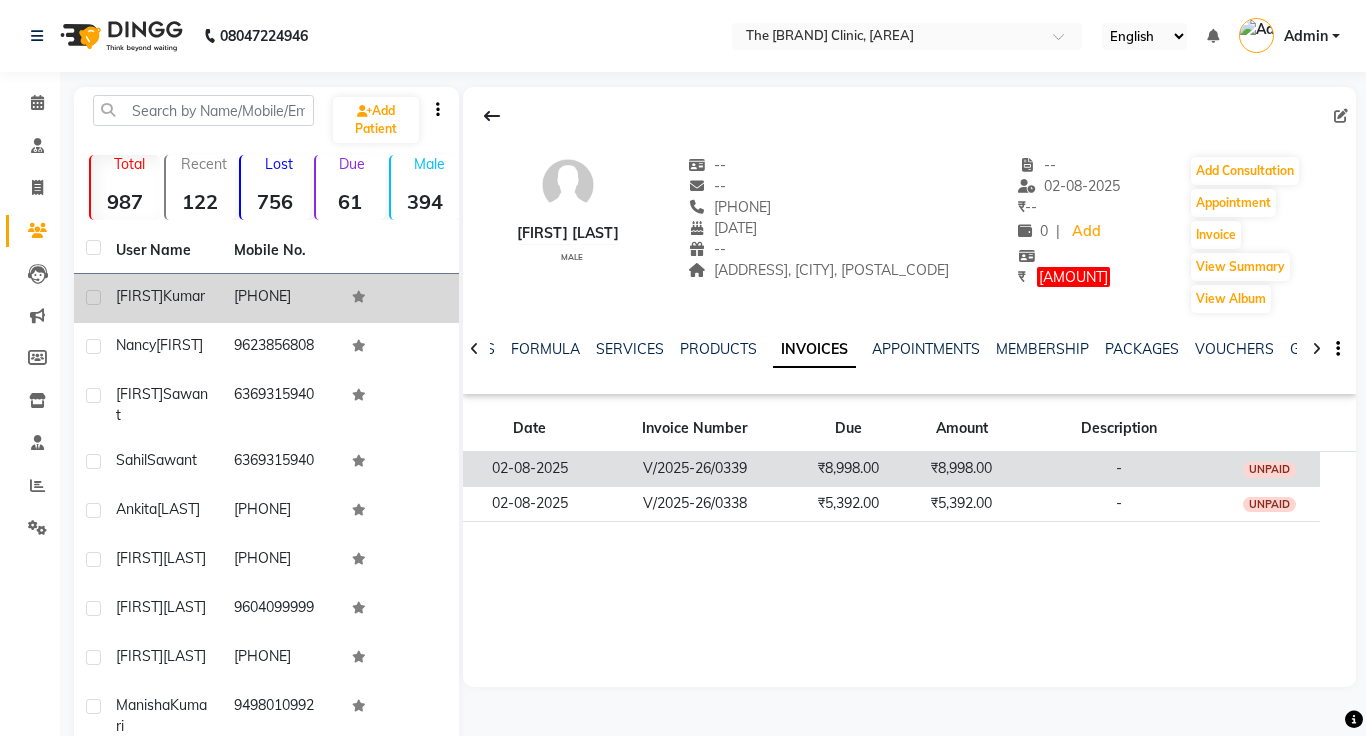 click on "-" 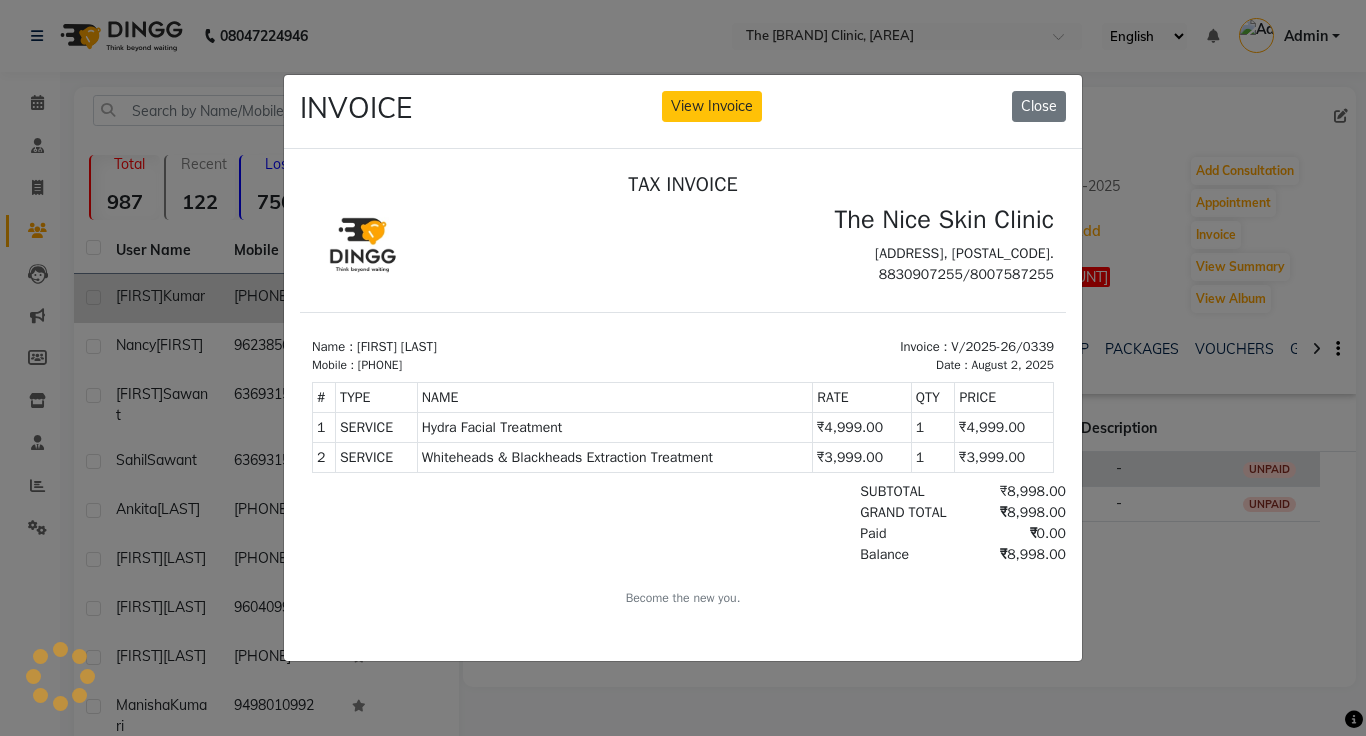 scroll, scrollTop: 0, scrollLeft: 0, axis: both 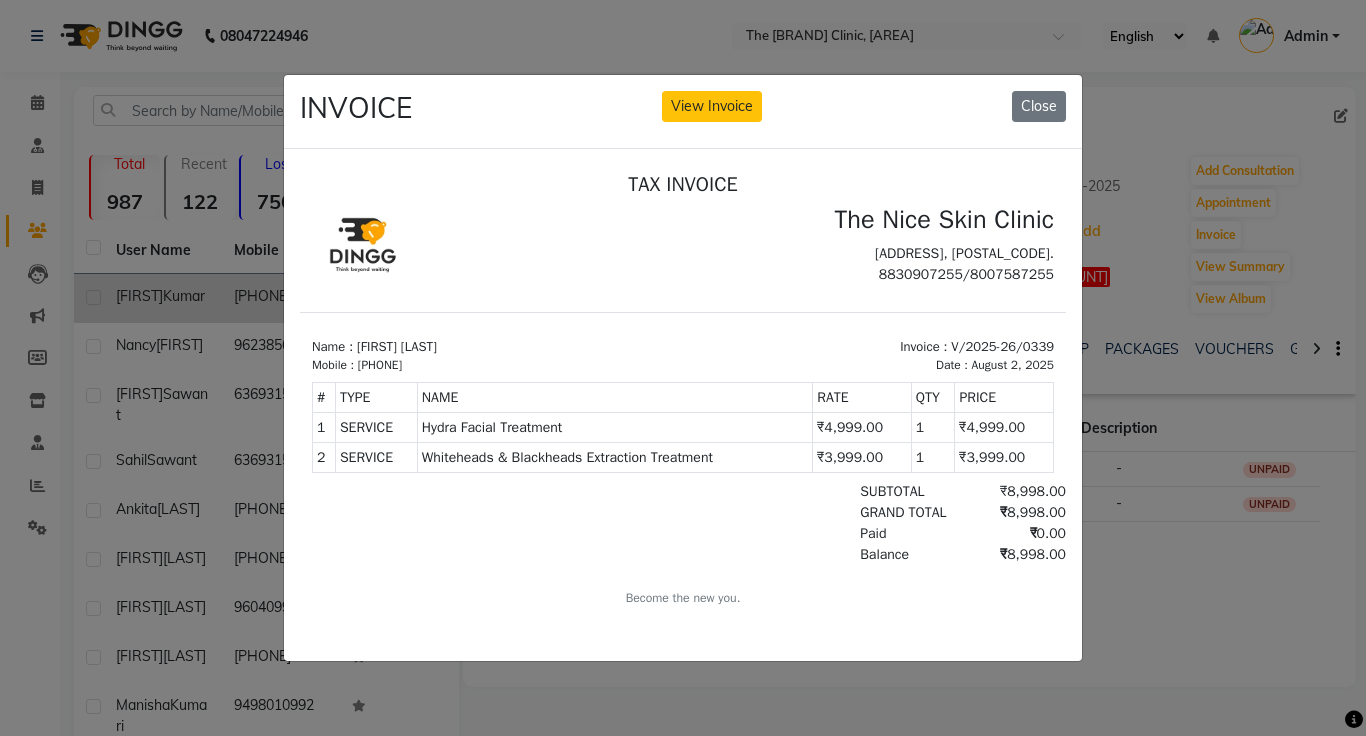 click on "INVOICE View Invoice Close" 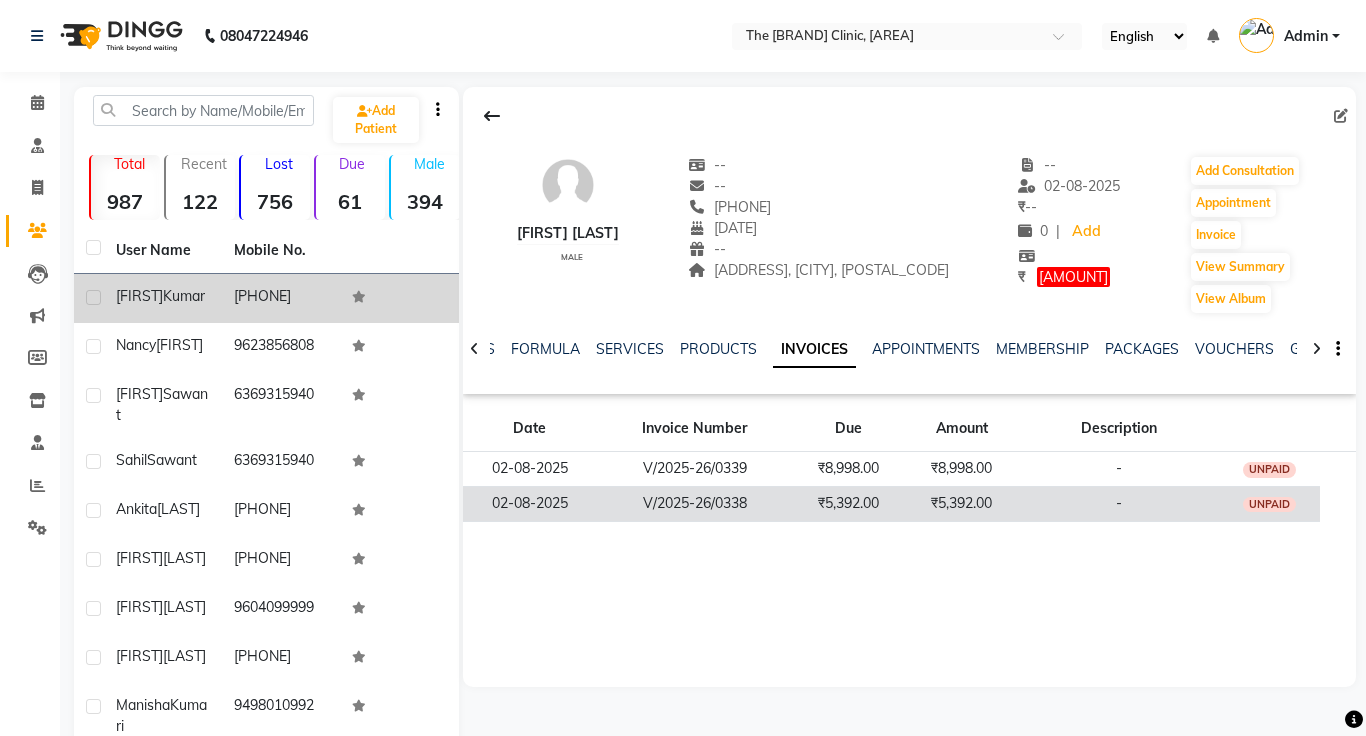 click on "₹5,392.00" 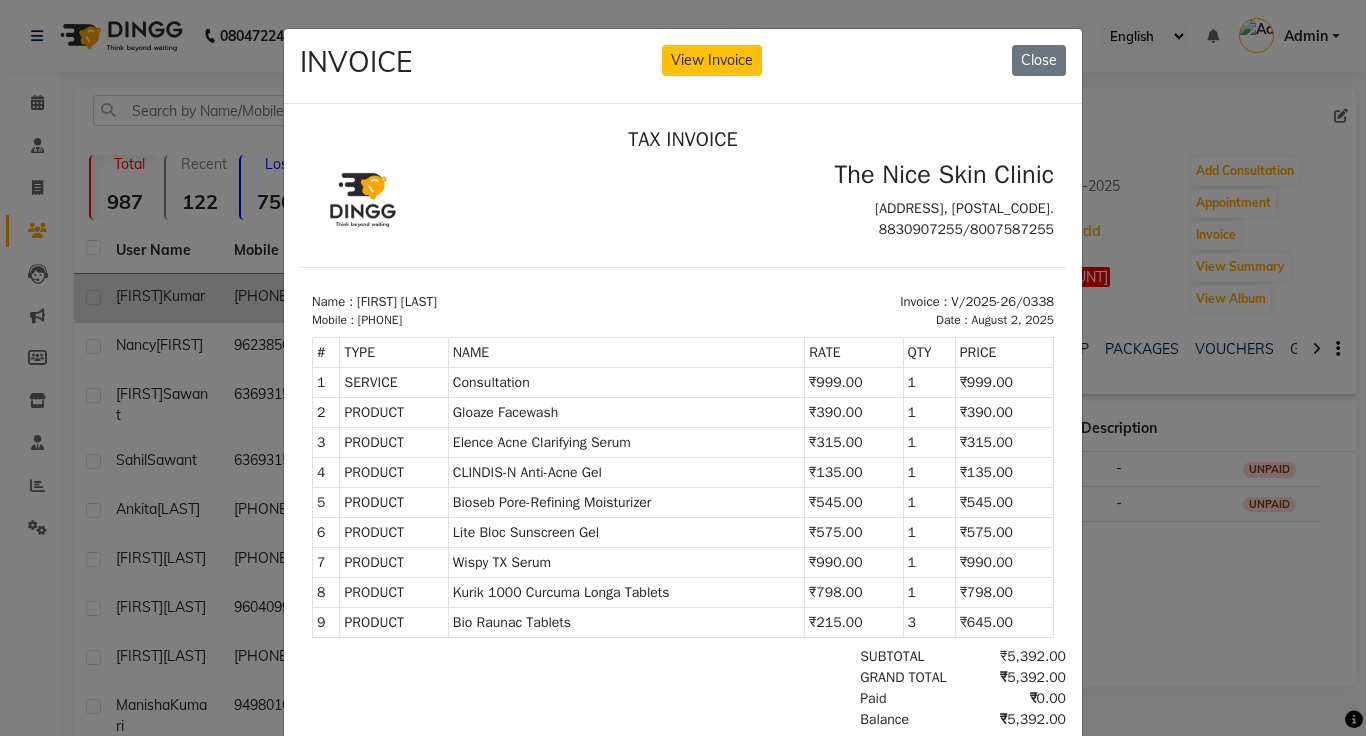 scroll, scrollTop: 8, scrollLeft: 0, axis: vertical 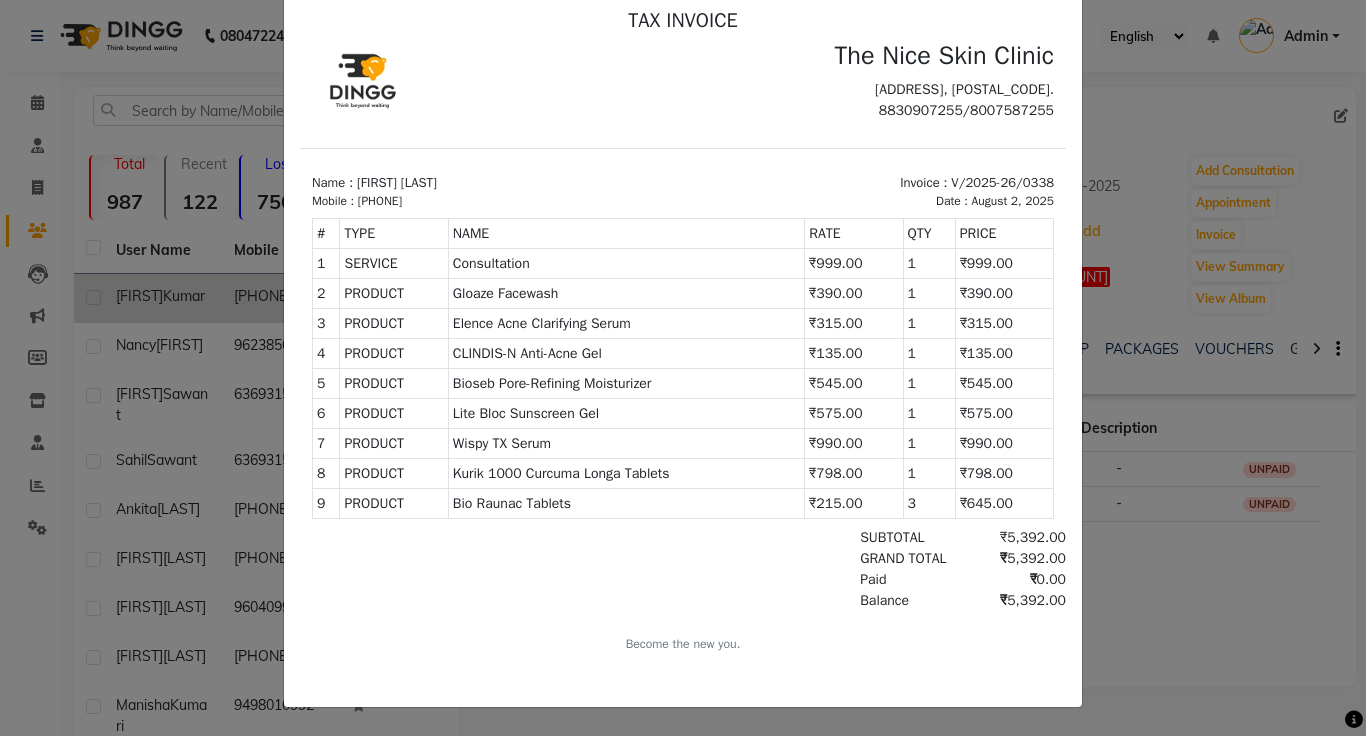 click on "INVOICE View Invoice Close" 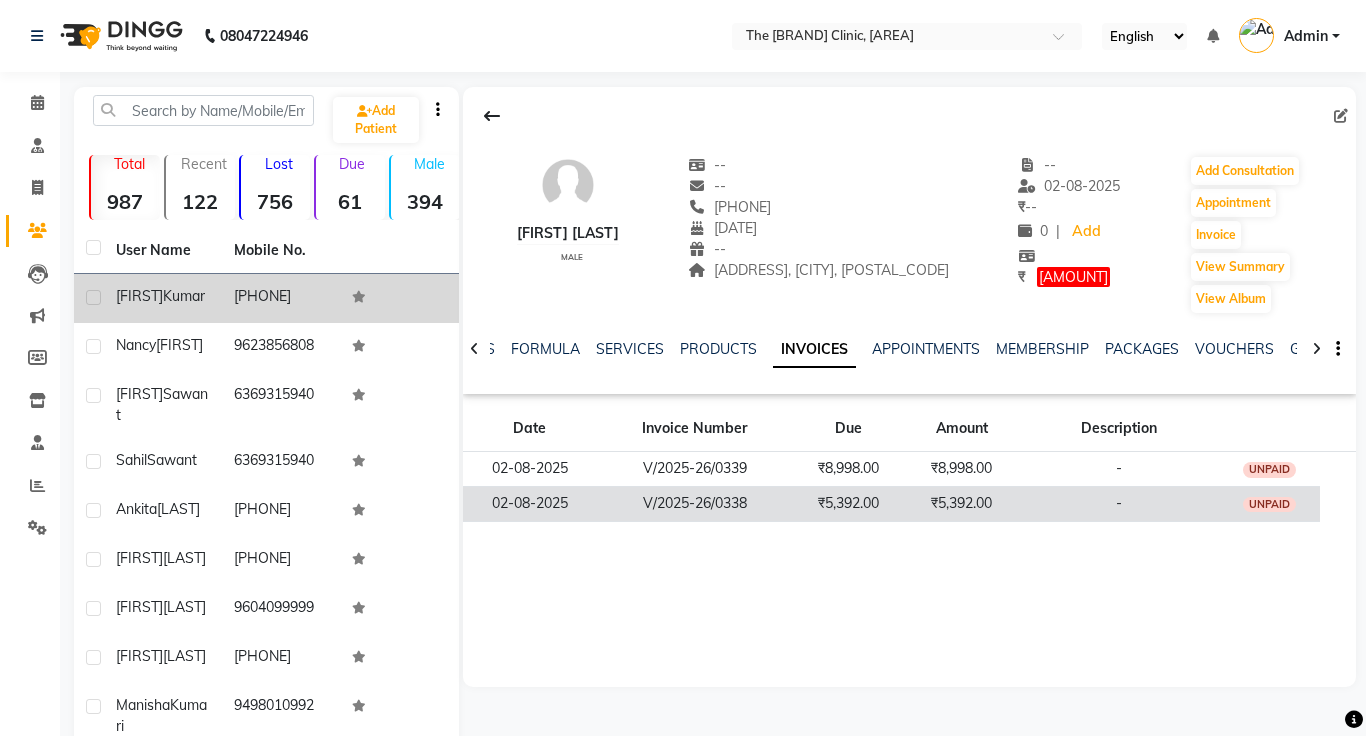 click on "₹5,392.00" 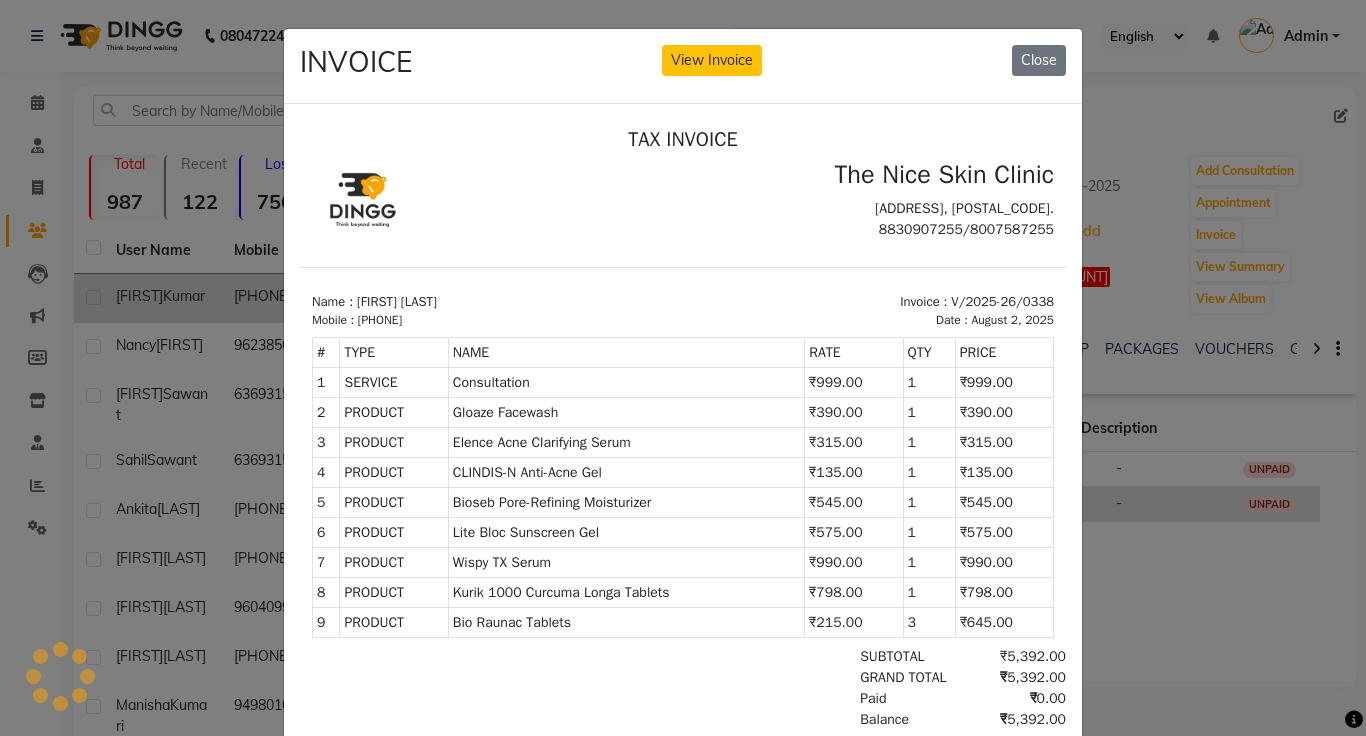 scroll, scrollTop: 0, scrollLeft: 0, axis: both 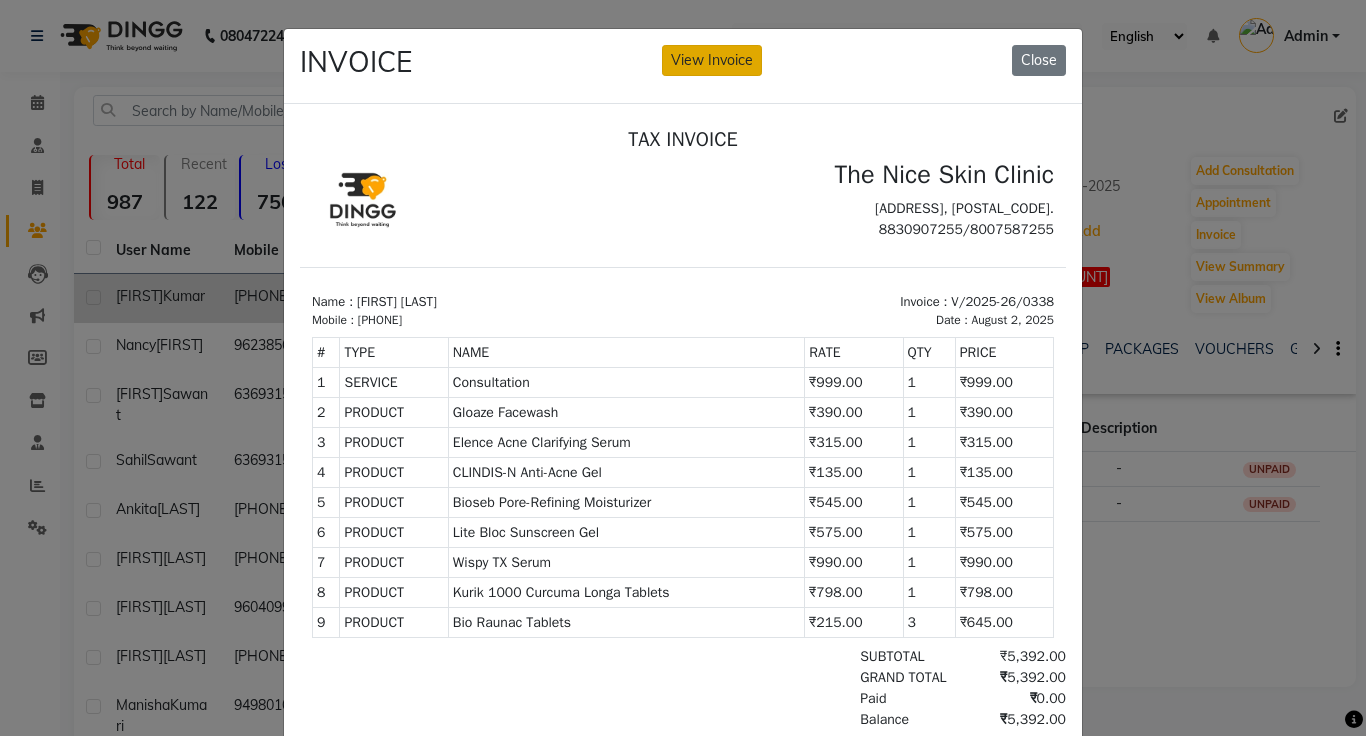 click on "View Invoice" 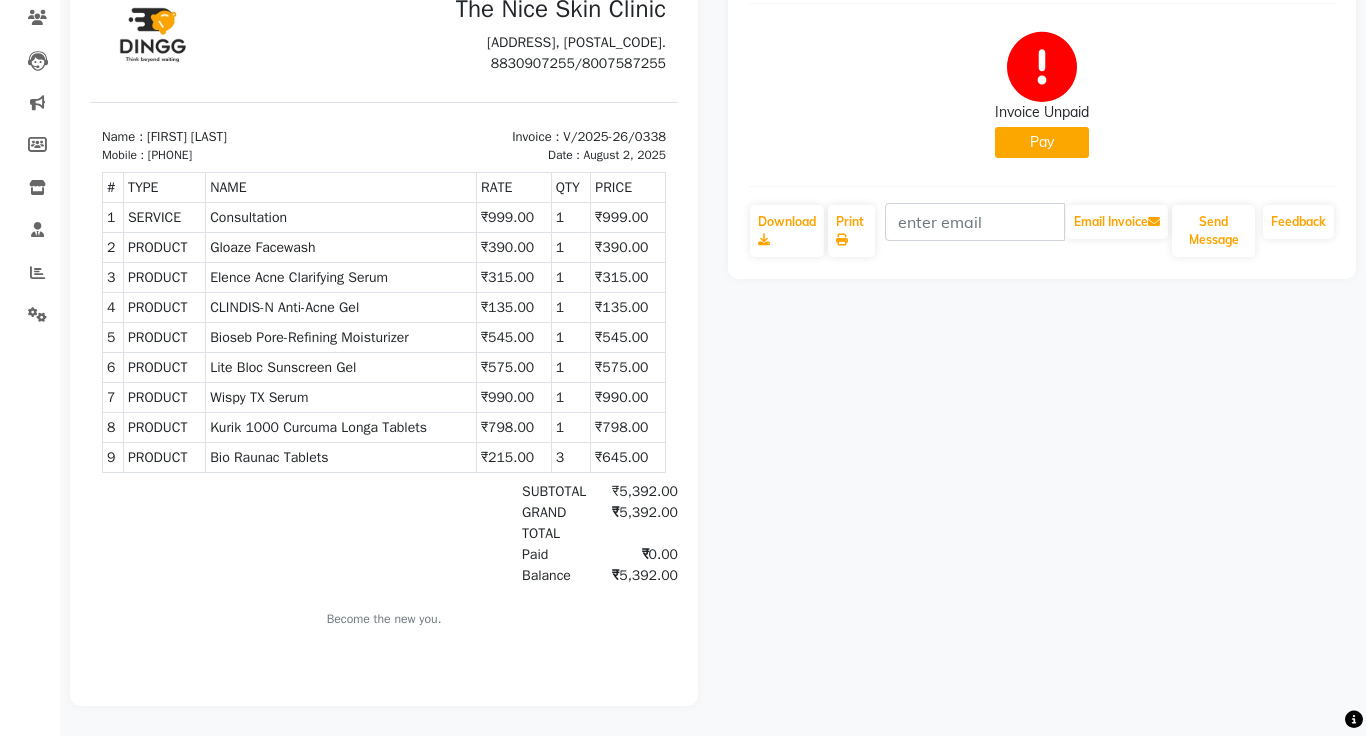 scroll, scrollTop: 8, scrollLeft: 0, axis: vertical 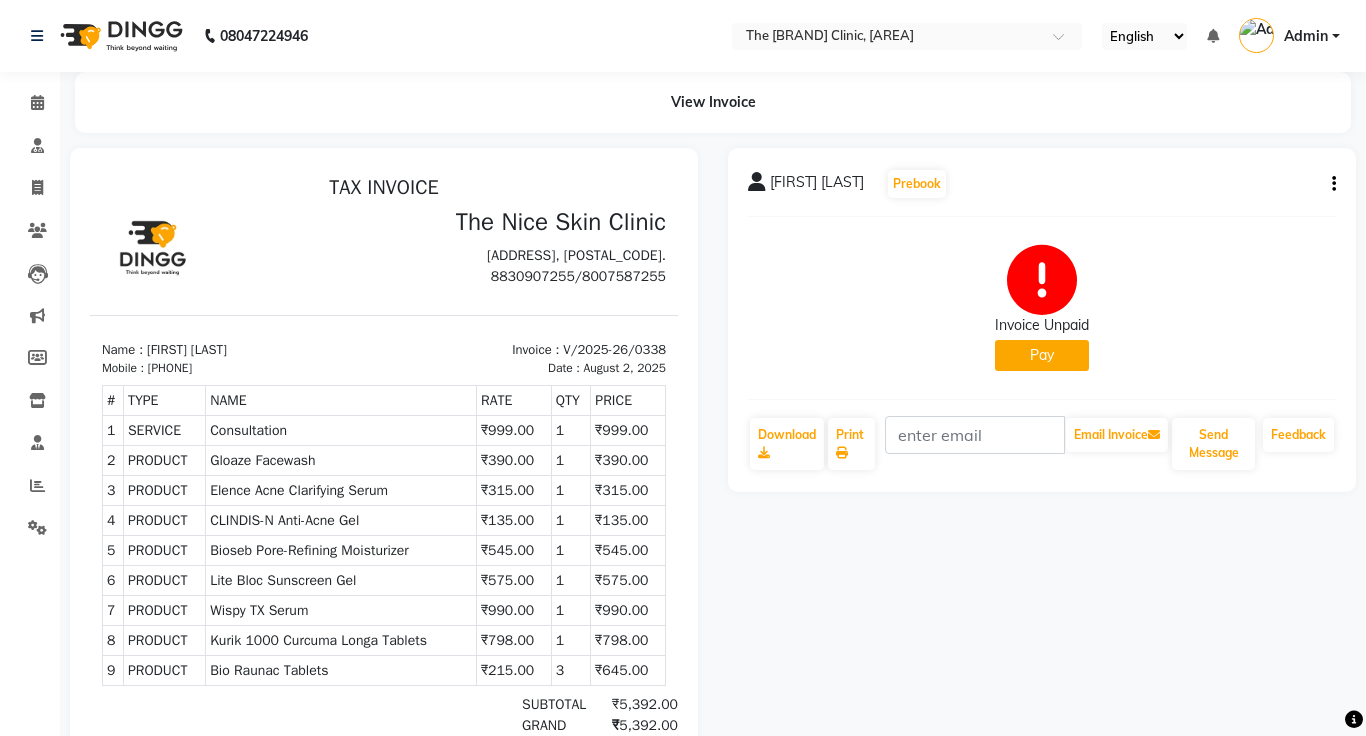 click 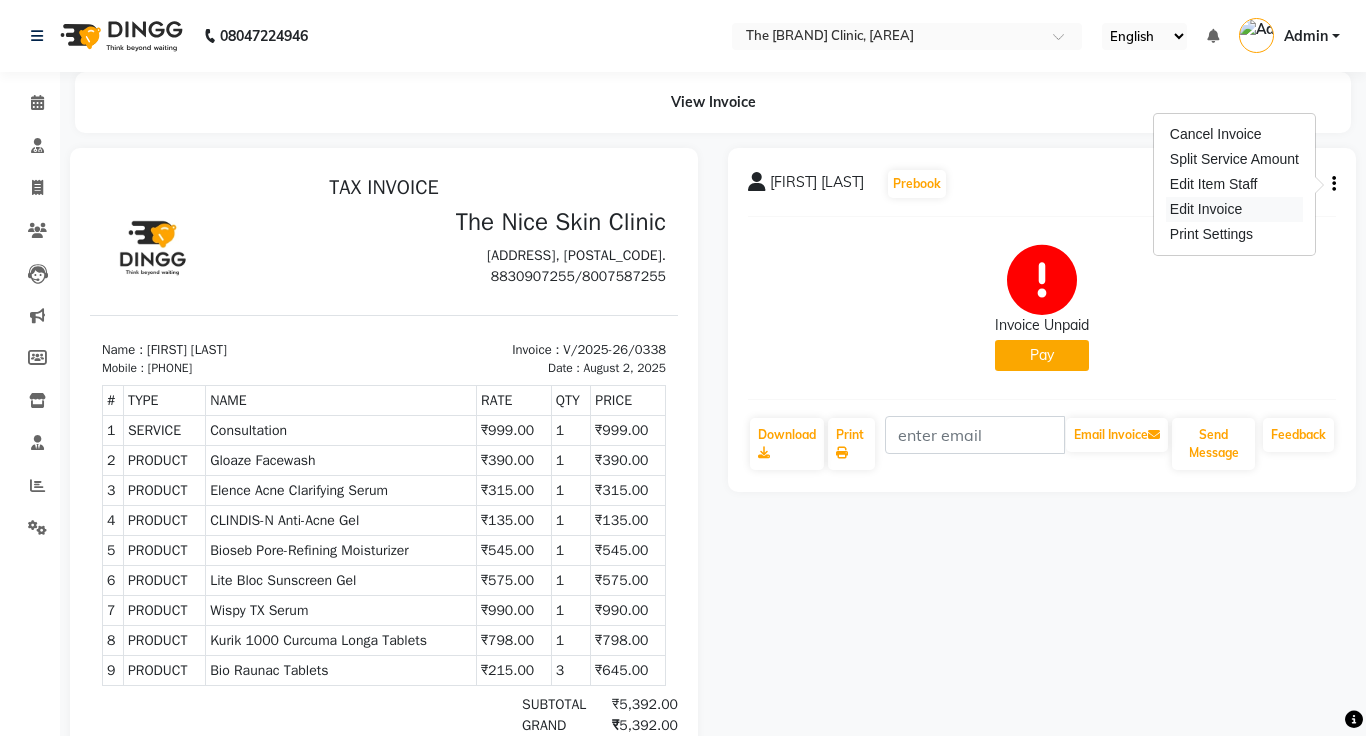 click on "Edit Invoice" at bounding box center (1234, 209) 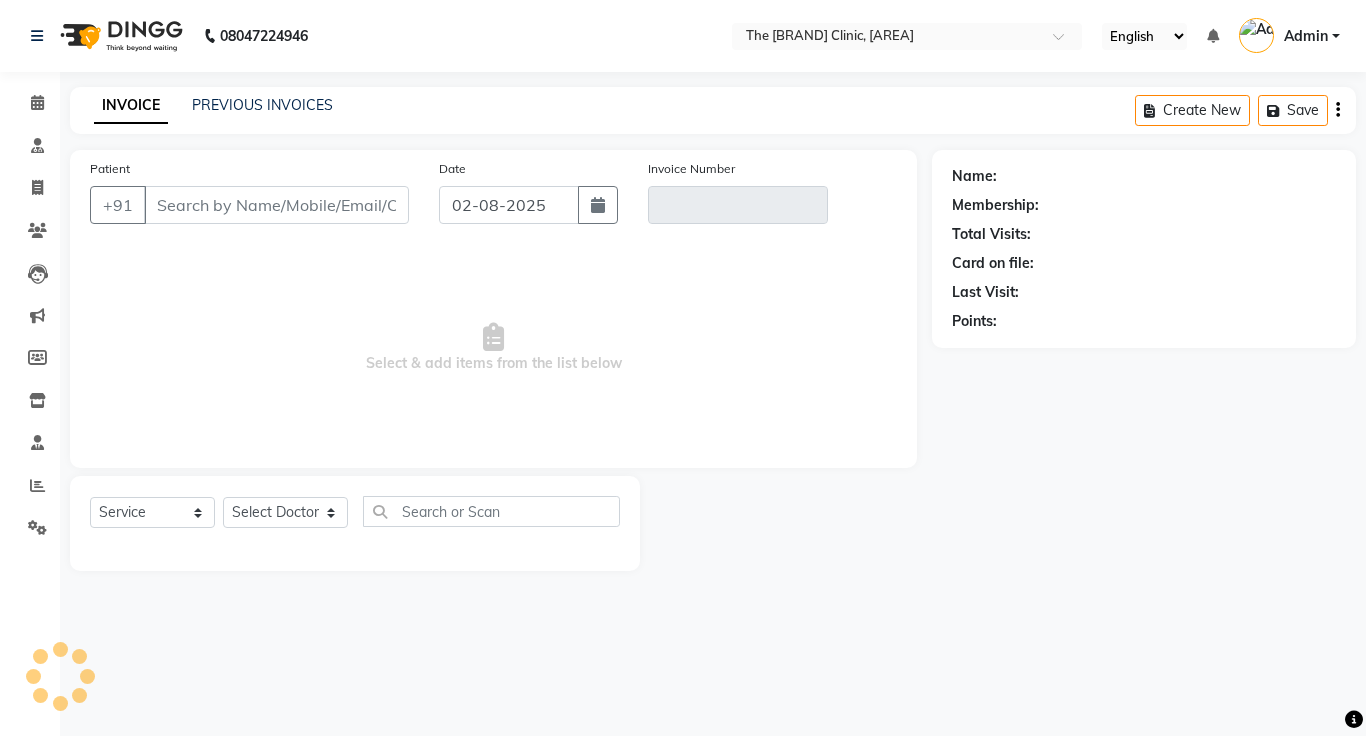 click 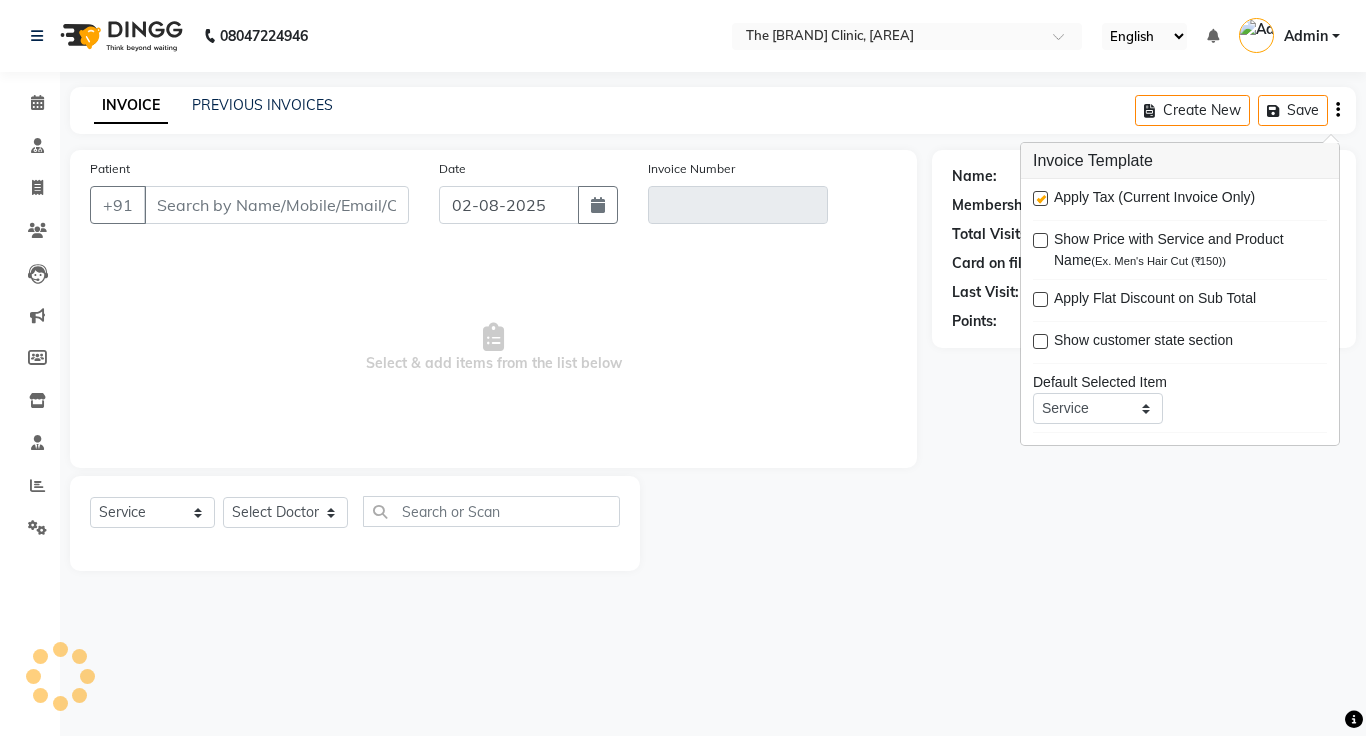 type on "[PHONE]" 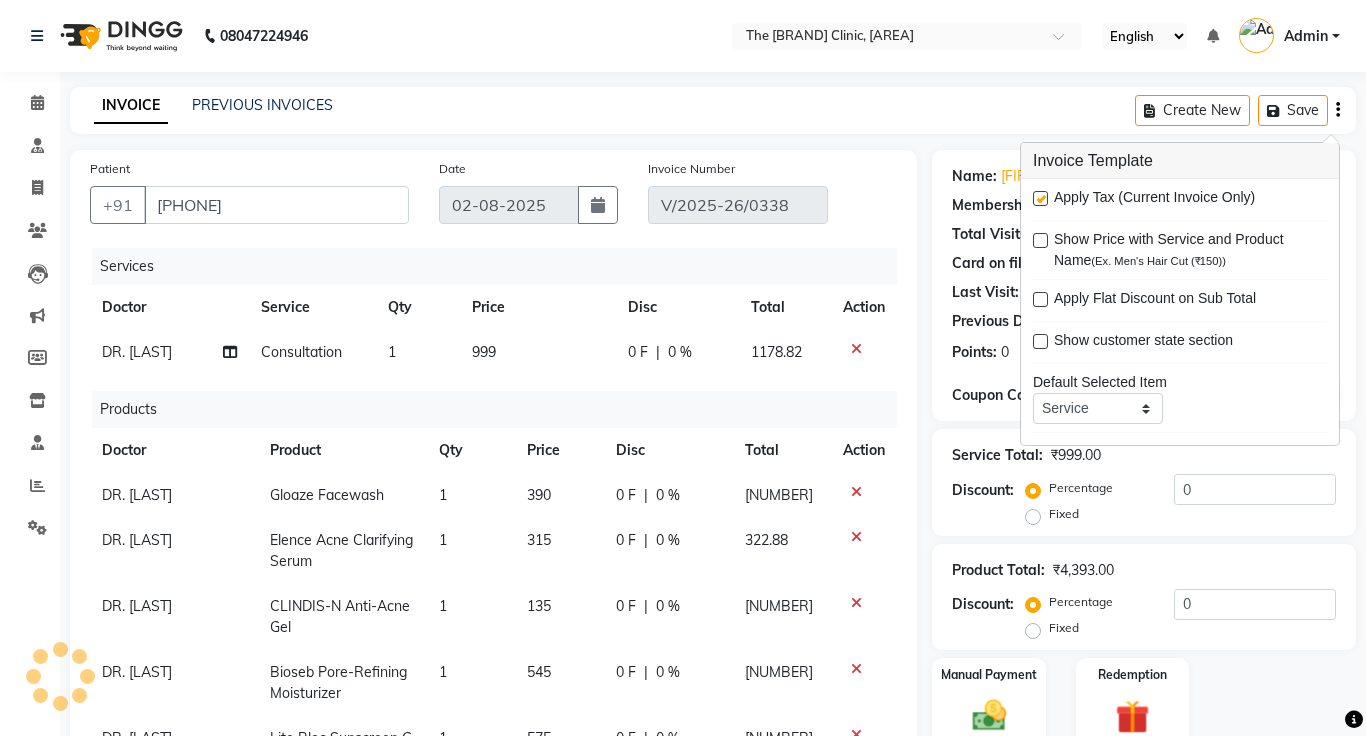 click at bounding box center (1040, 198) 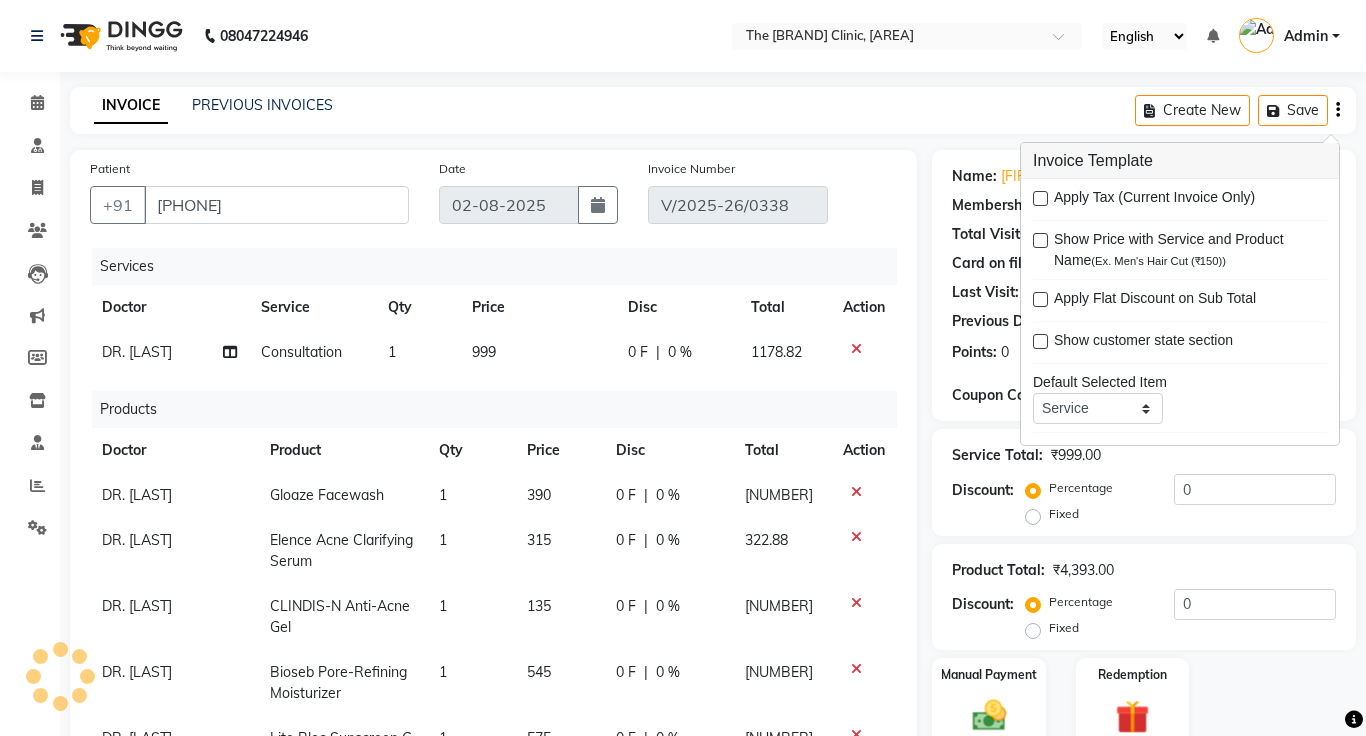 select on "select" 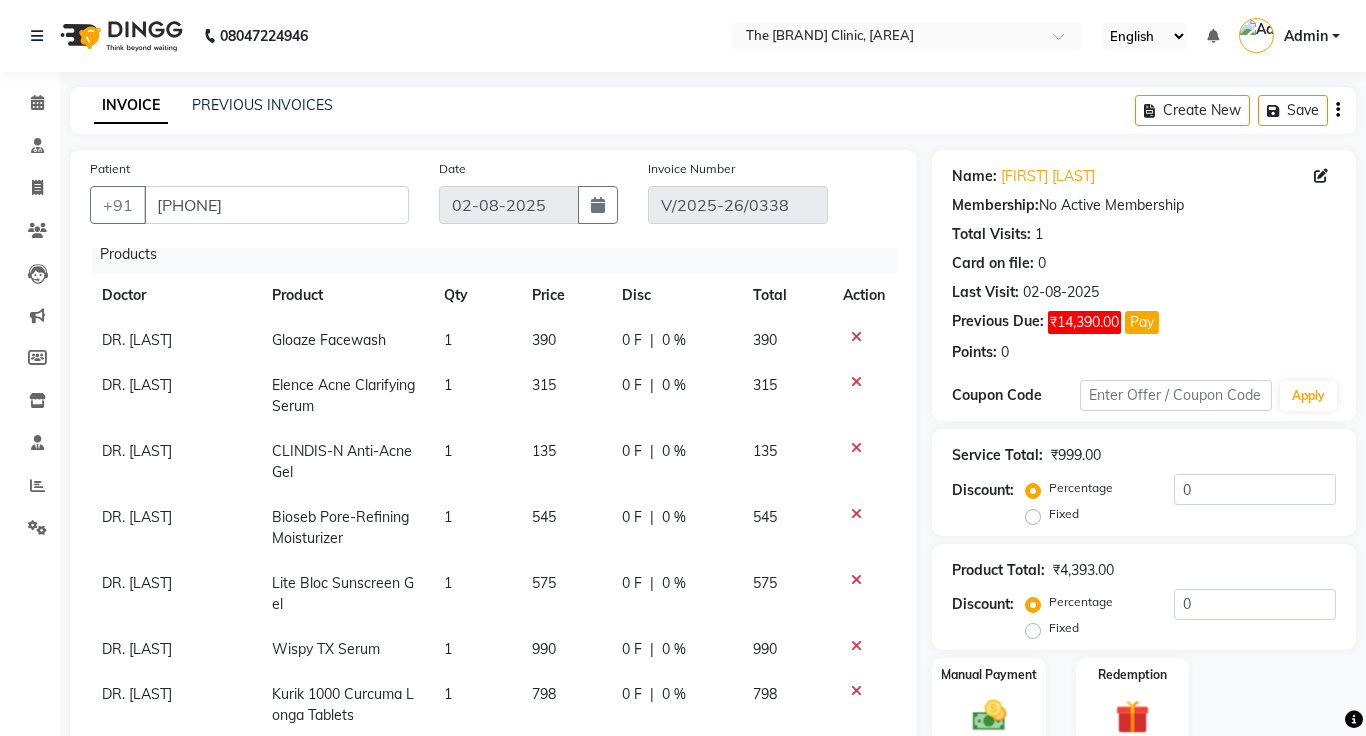 scroll, scrollTop: 206, scrollLeft: 0, axis: vertical 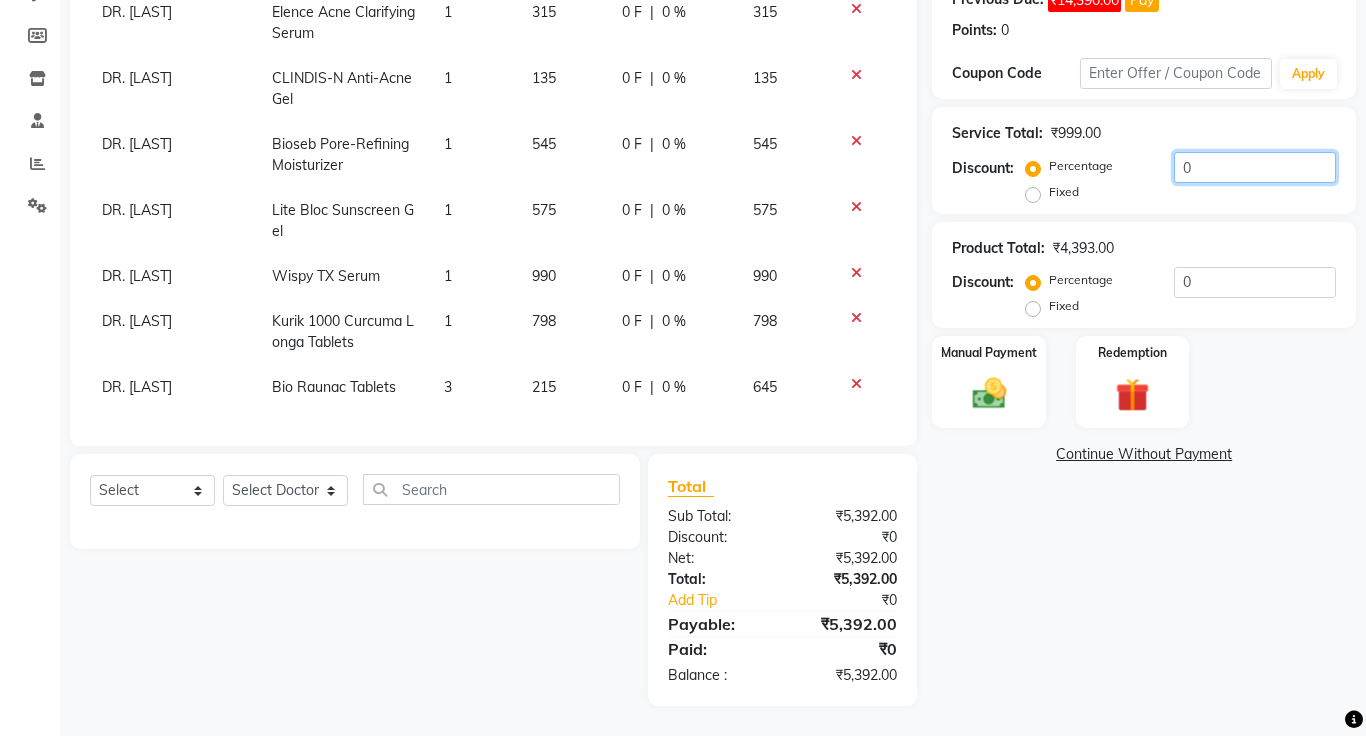 click on "0" 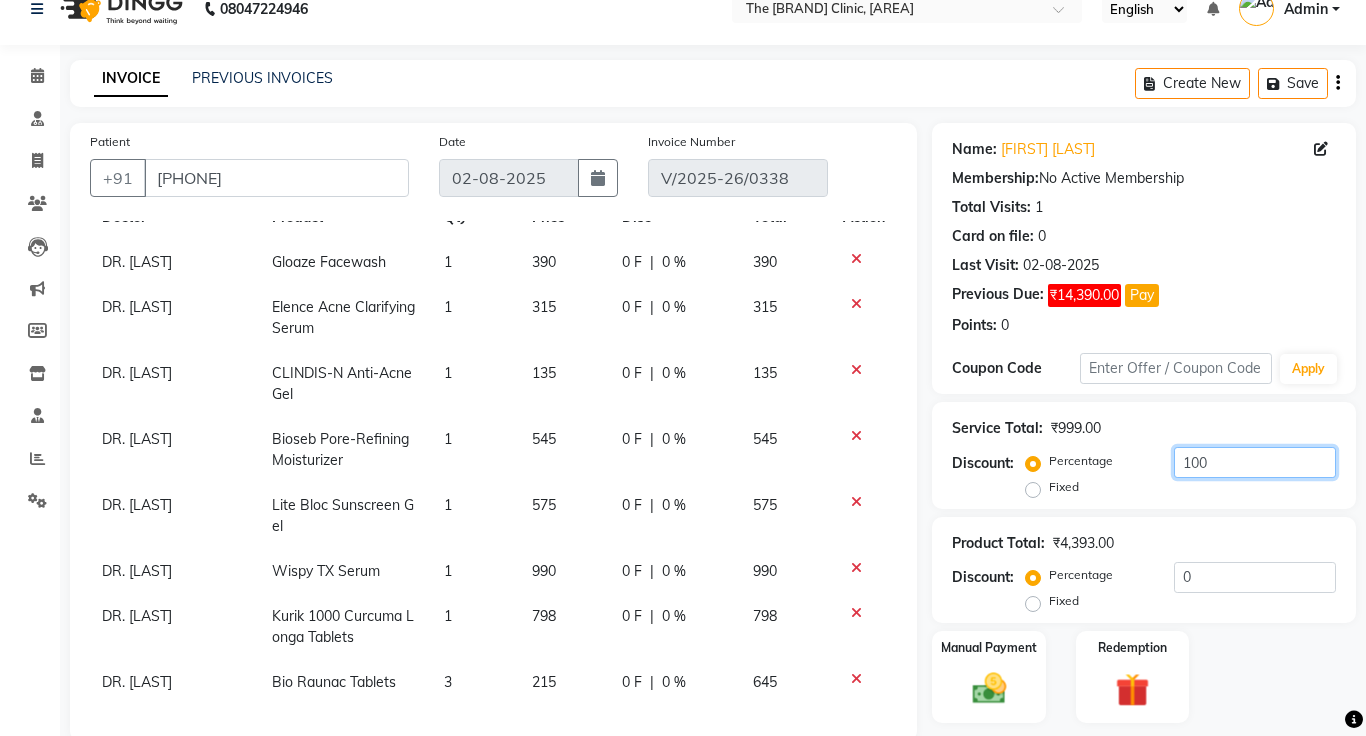 scroll, scrollTop: 0, scrollLeft: 0, axis: both 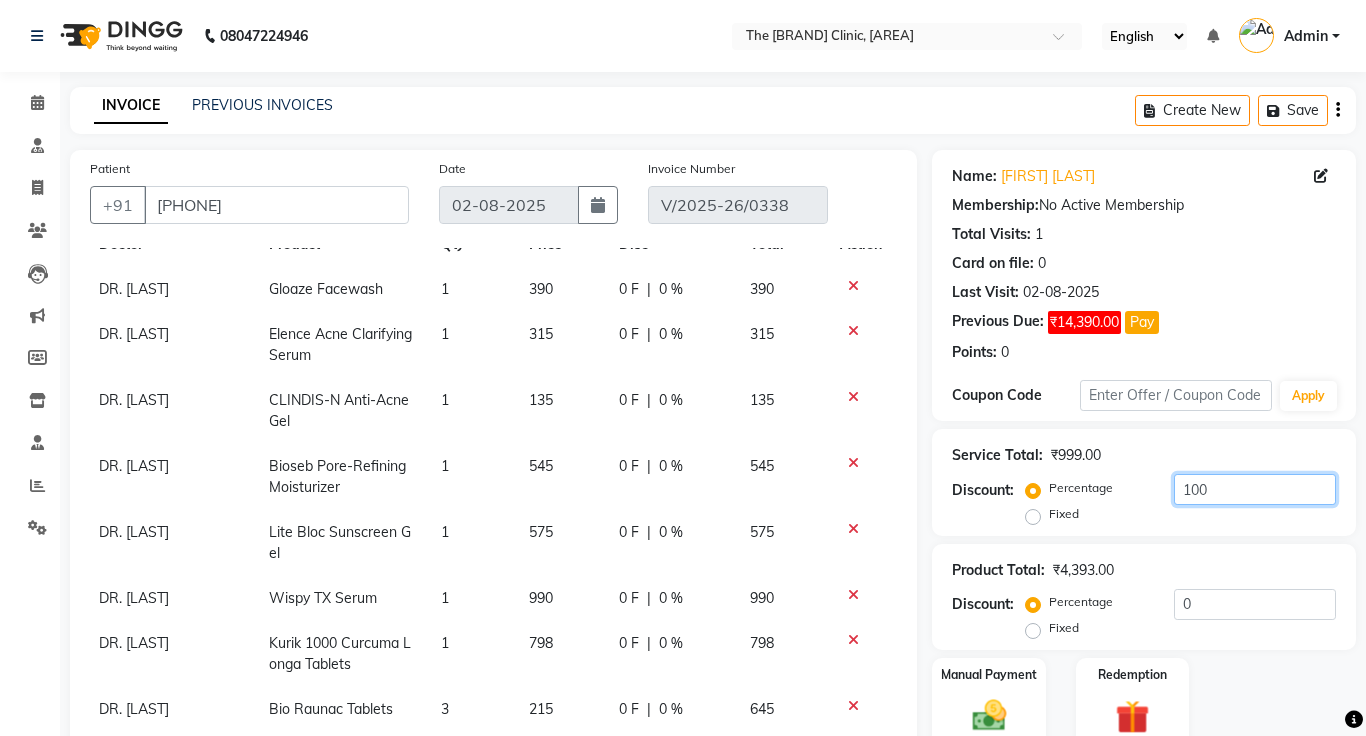 click on "100" 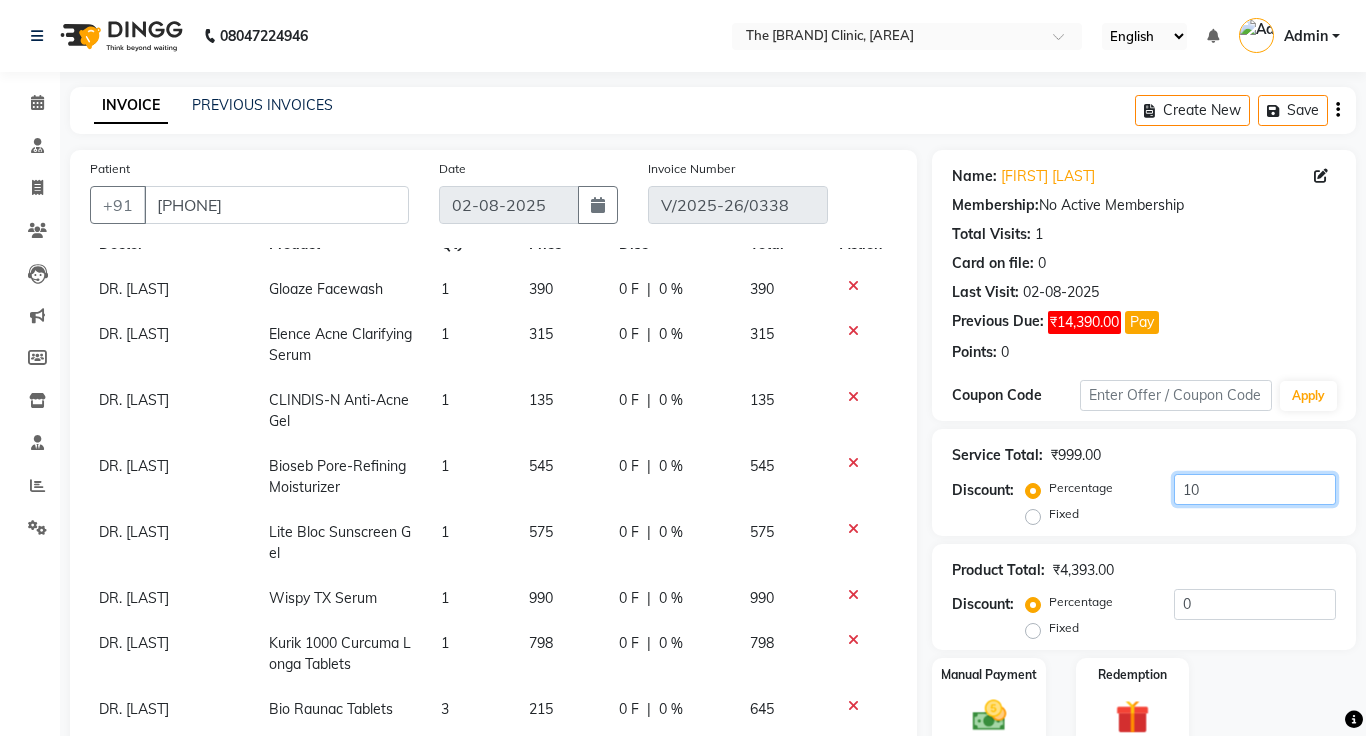 type on "1" 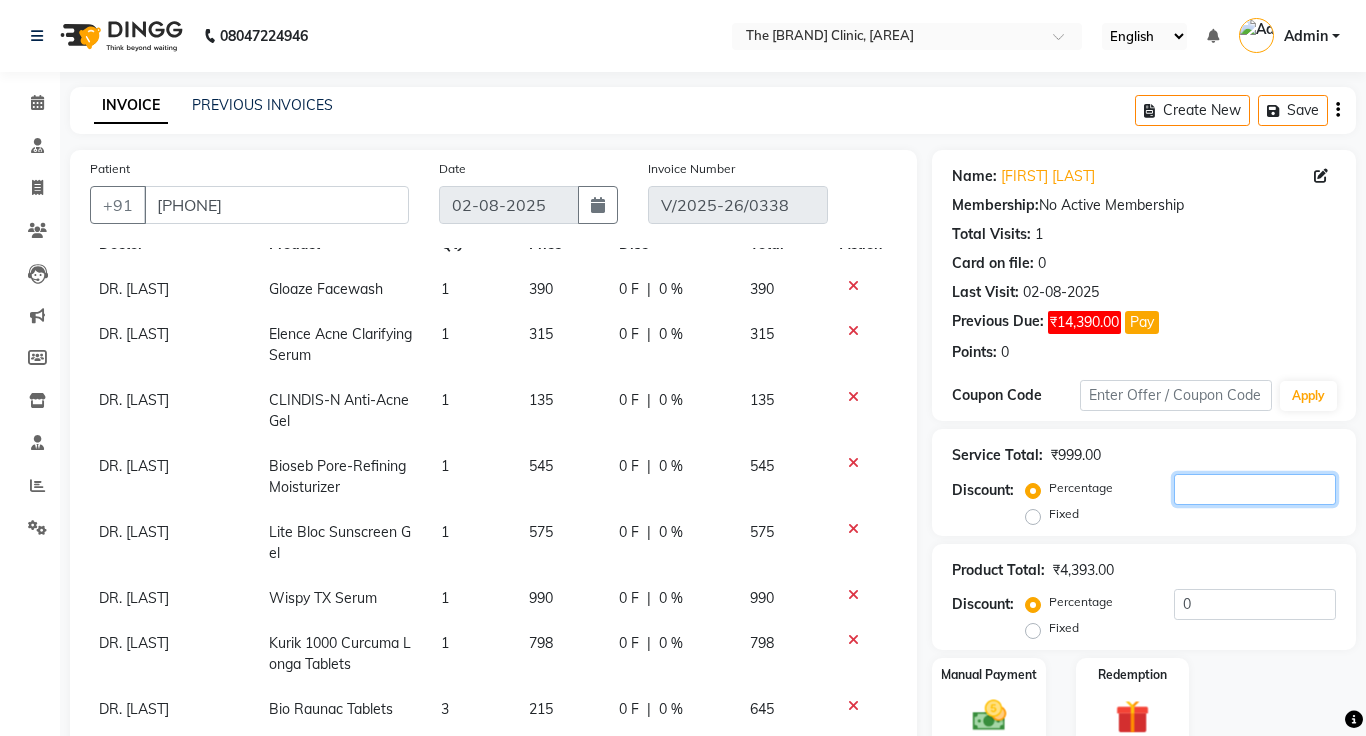 type 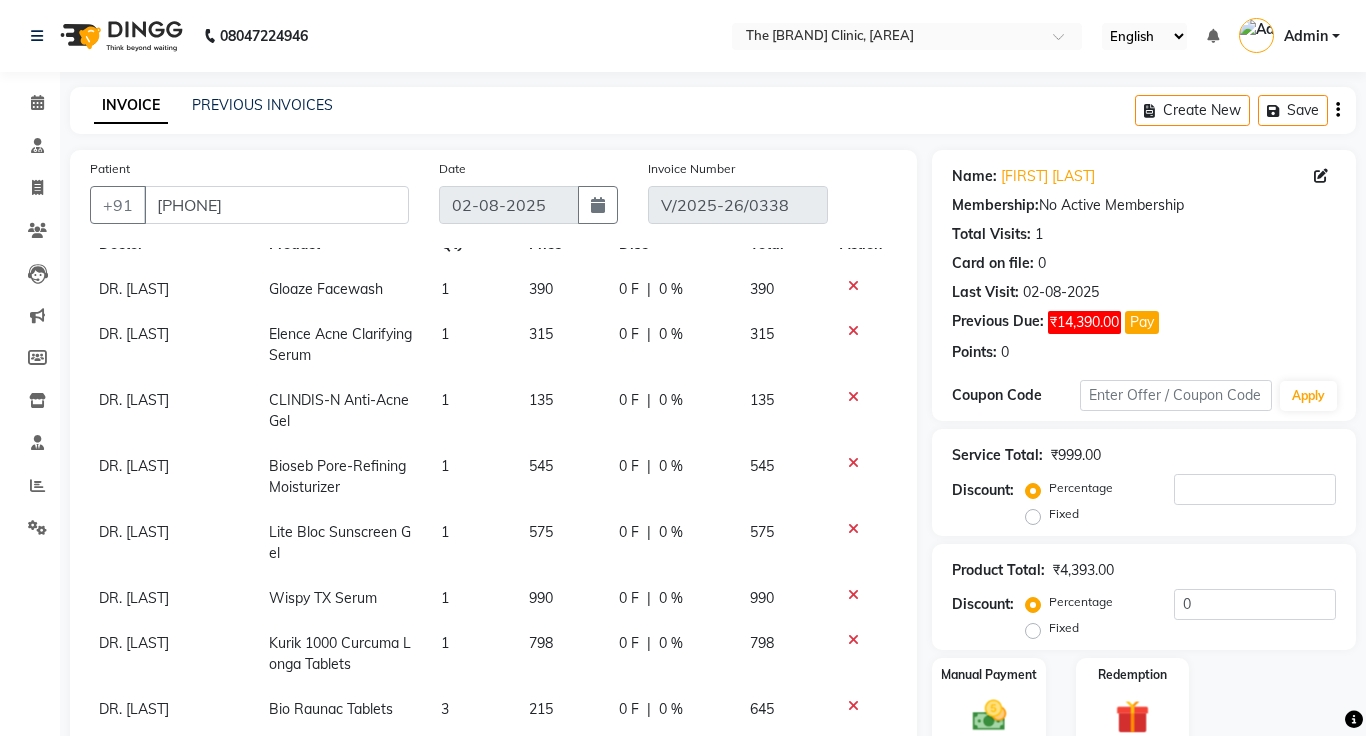 click on "Fixed" 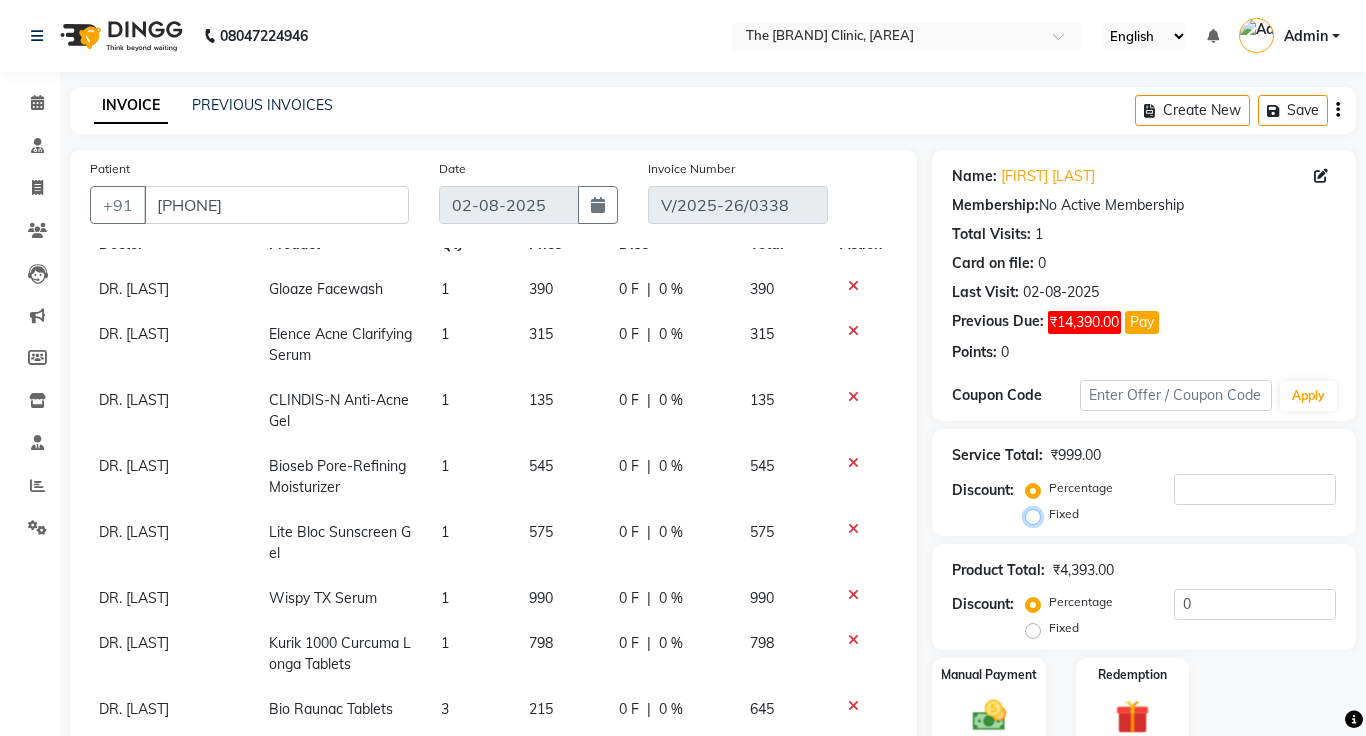click on "Fixed" at bounding box center (1037, 514) 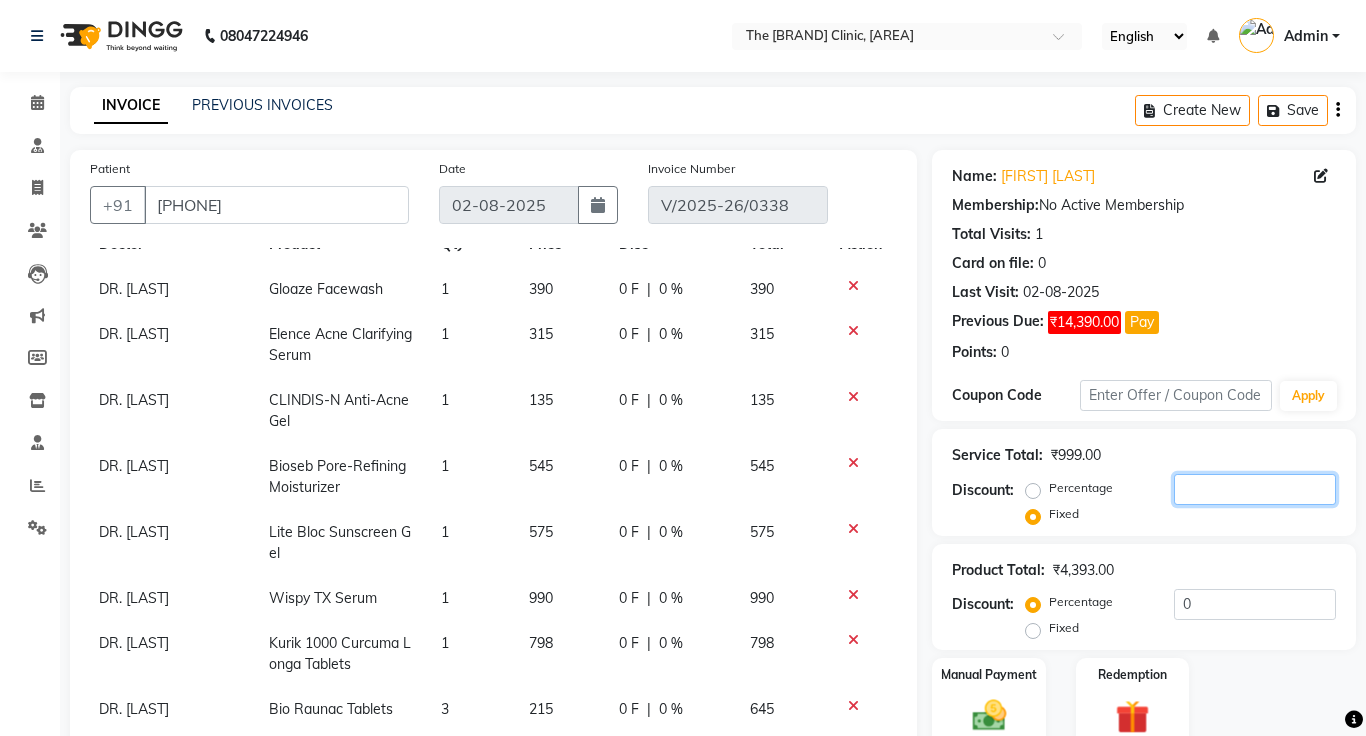 click 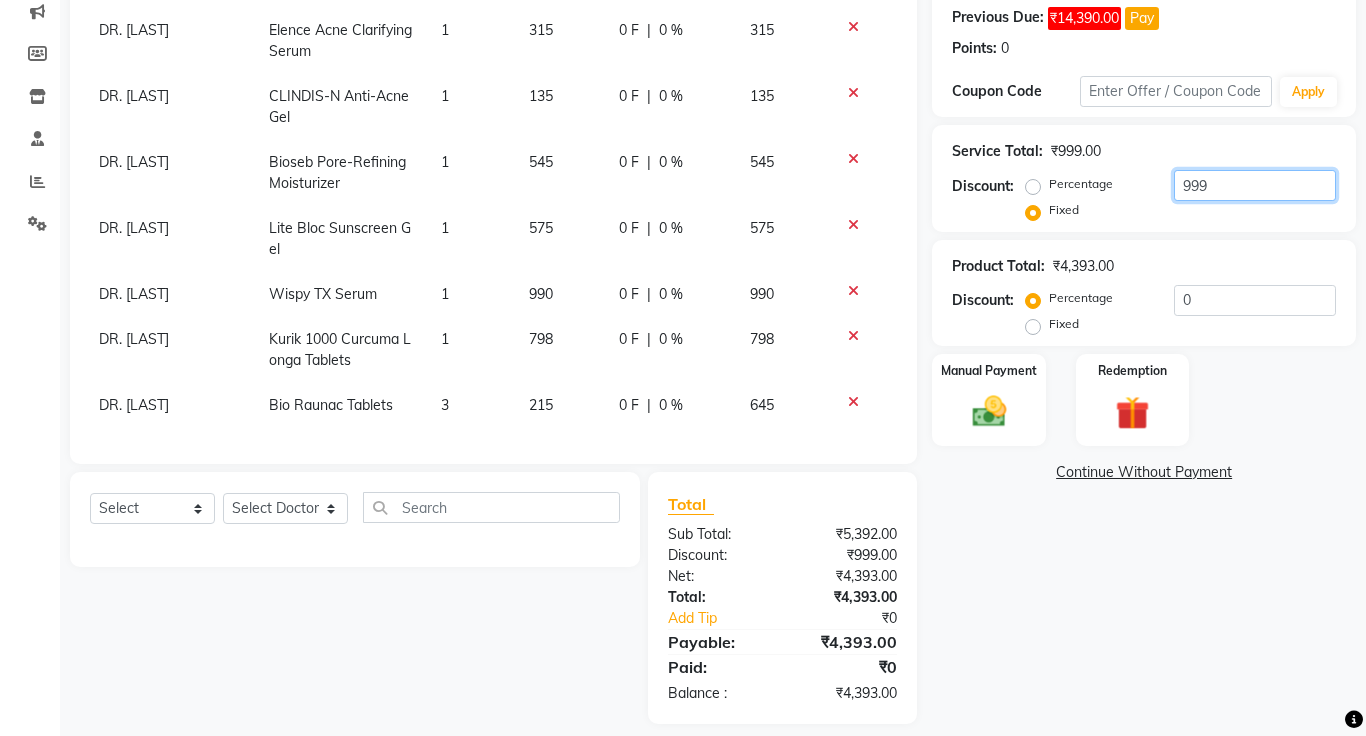 scroll, scrollTop: 322, scrollLeft: 0, axis: vertical 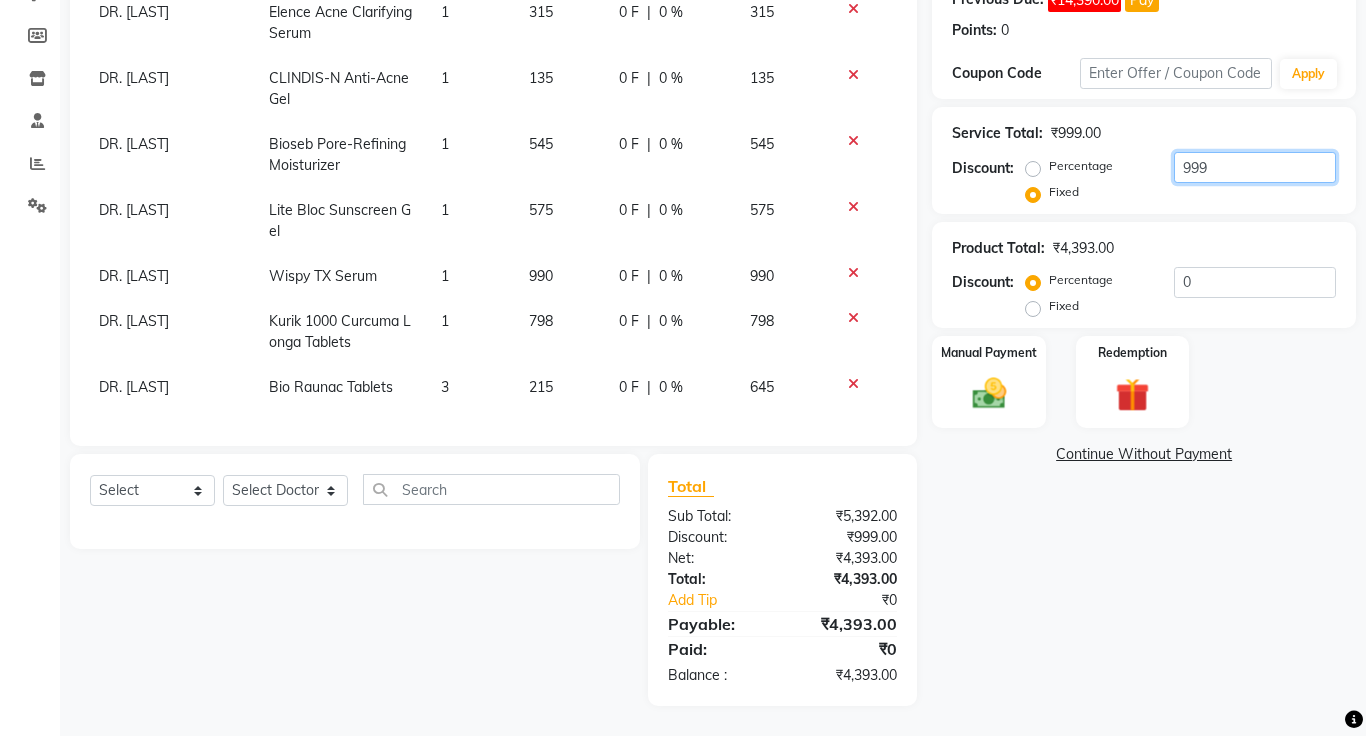 type on "999" 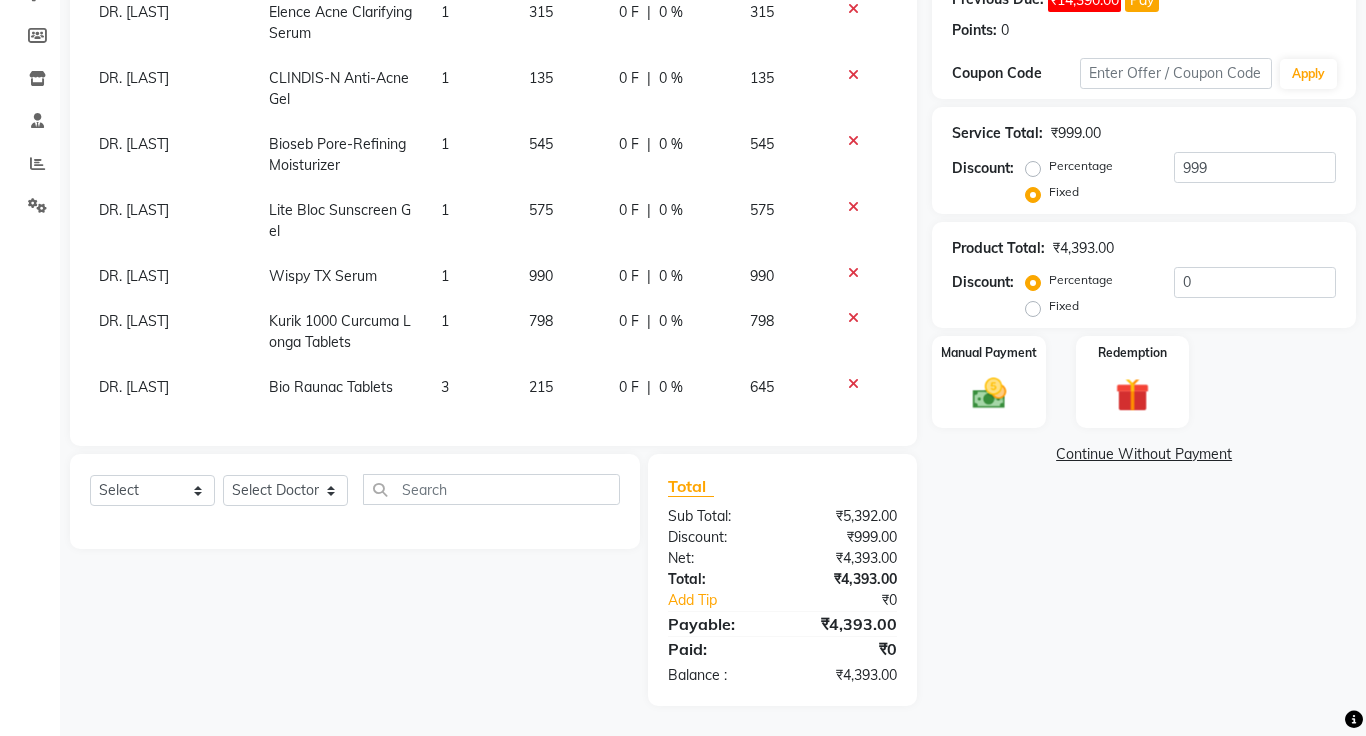 click on "Continue Without Payment" 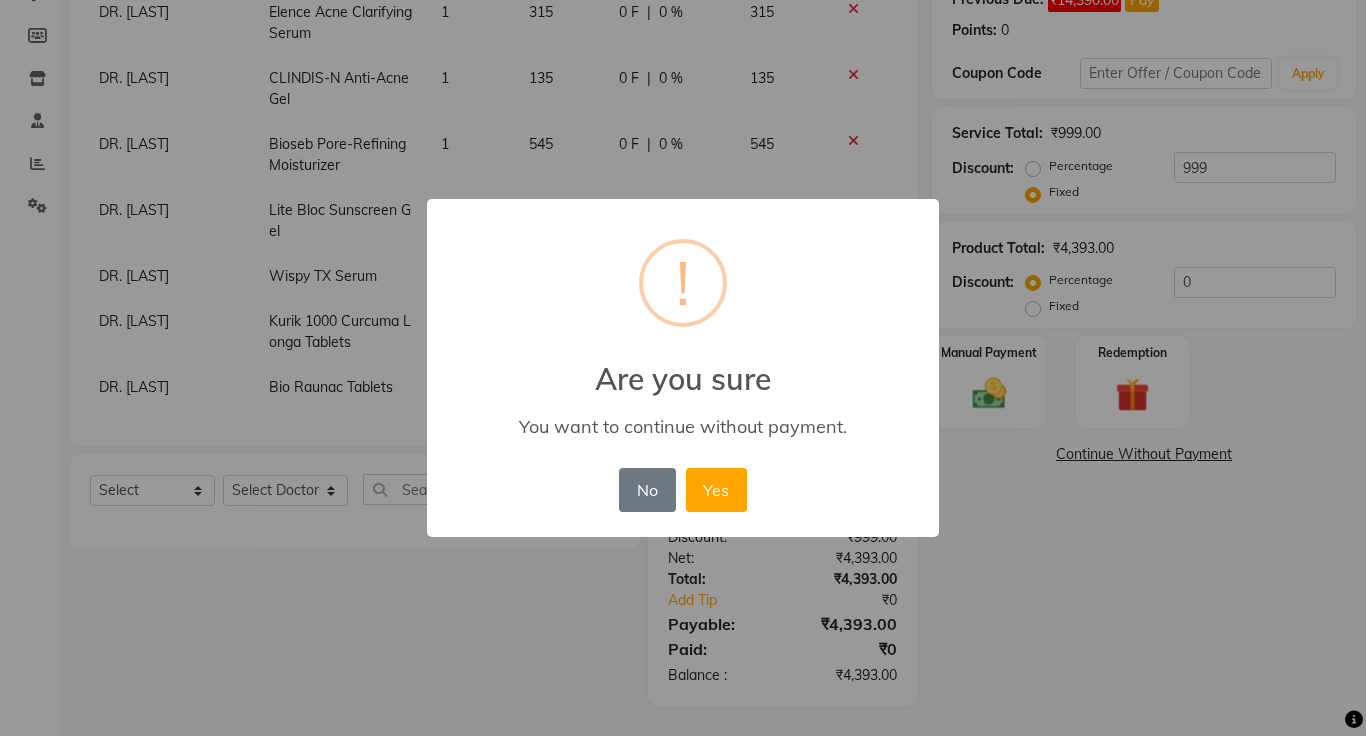 click on "× ! Are you sure You want to continue without payment. No No Yes" at bounding box center [683, 368] 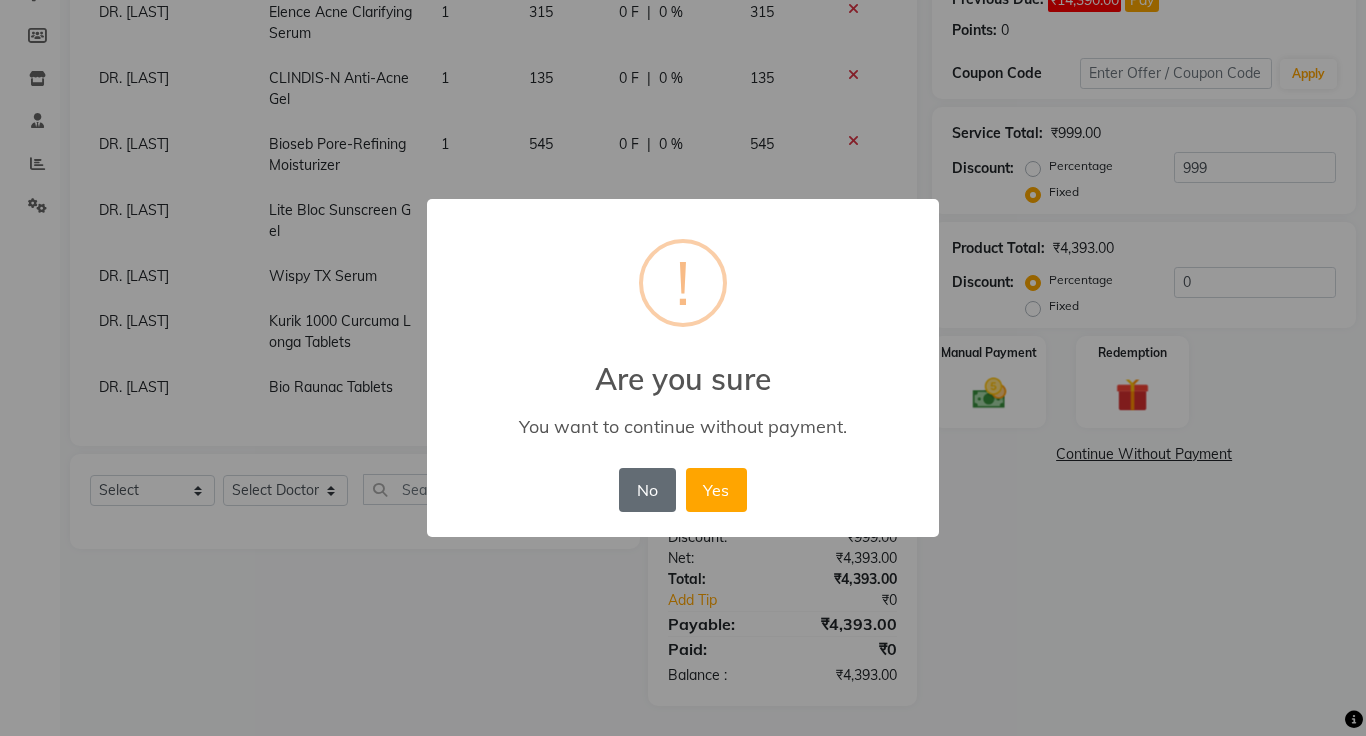 click on "No" at bounding box center [647, 490] 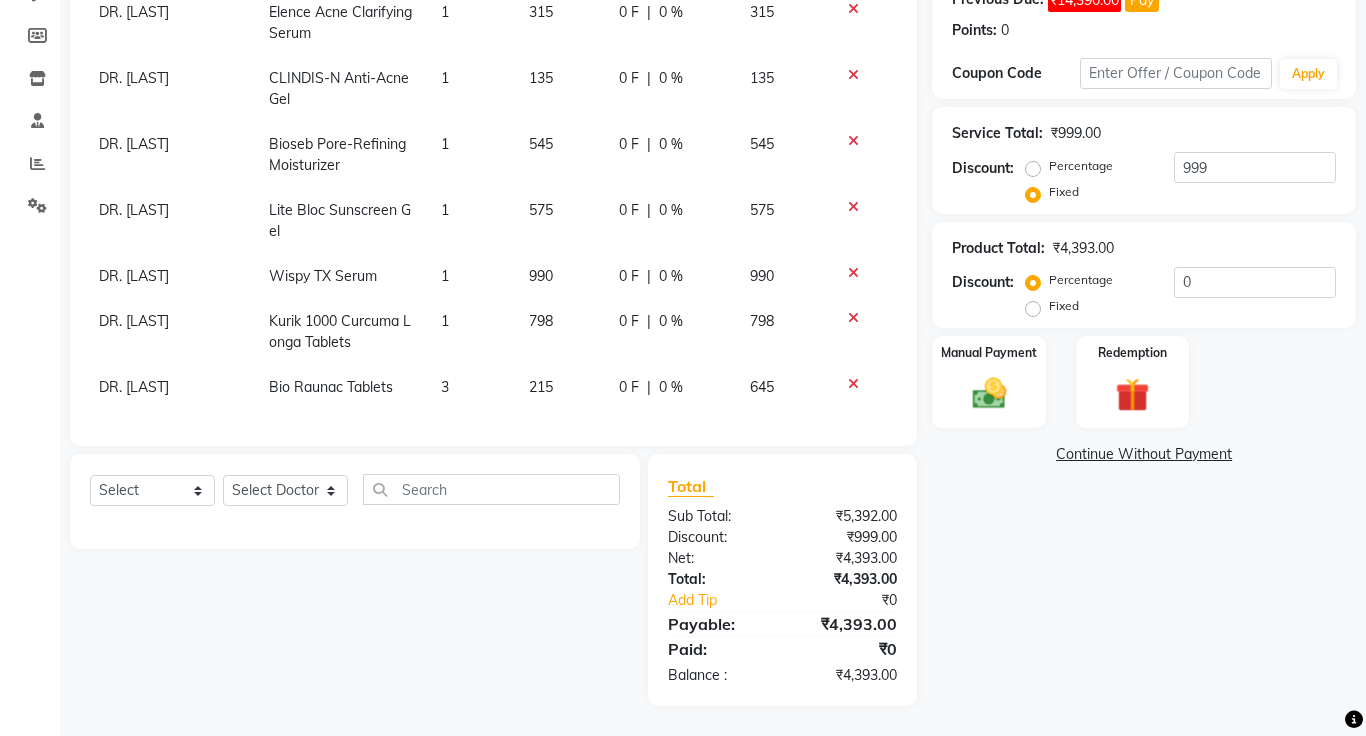 click on "Continue Without Payment" 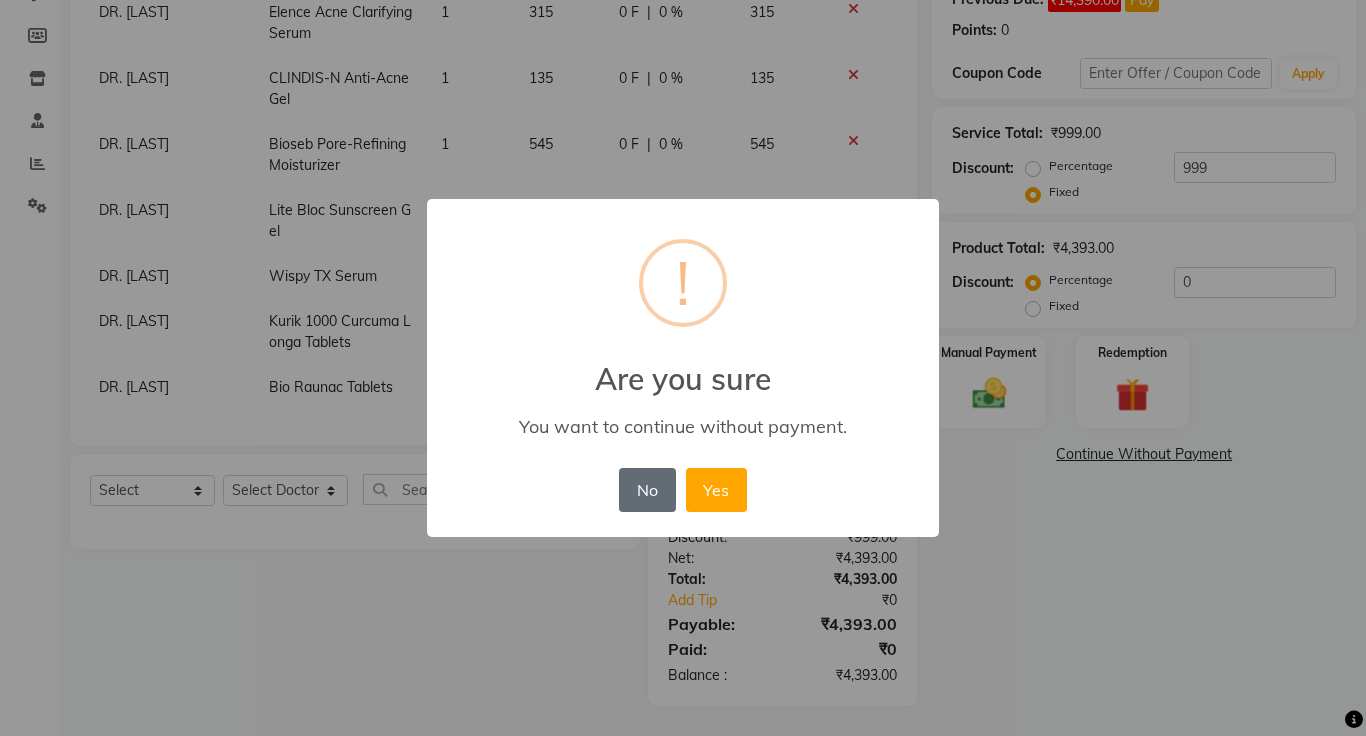 click on "No" at bounding box center [647, 490] 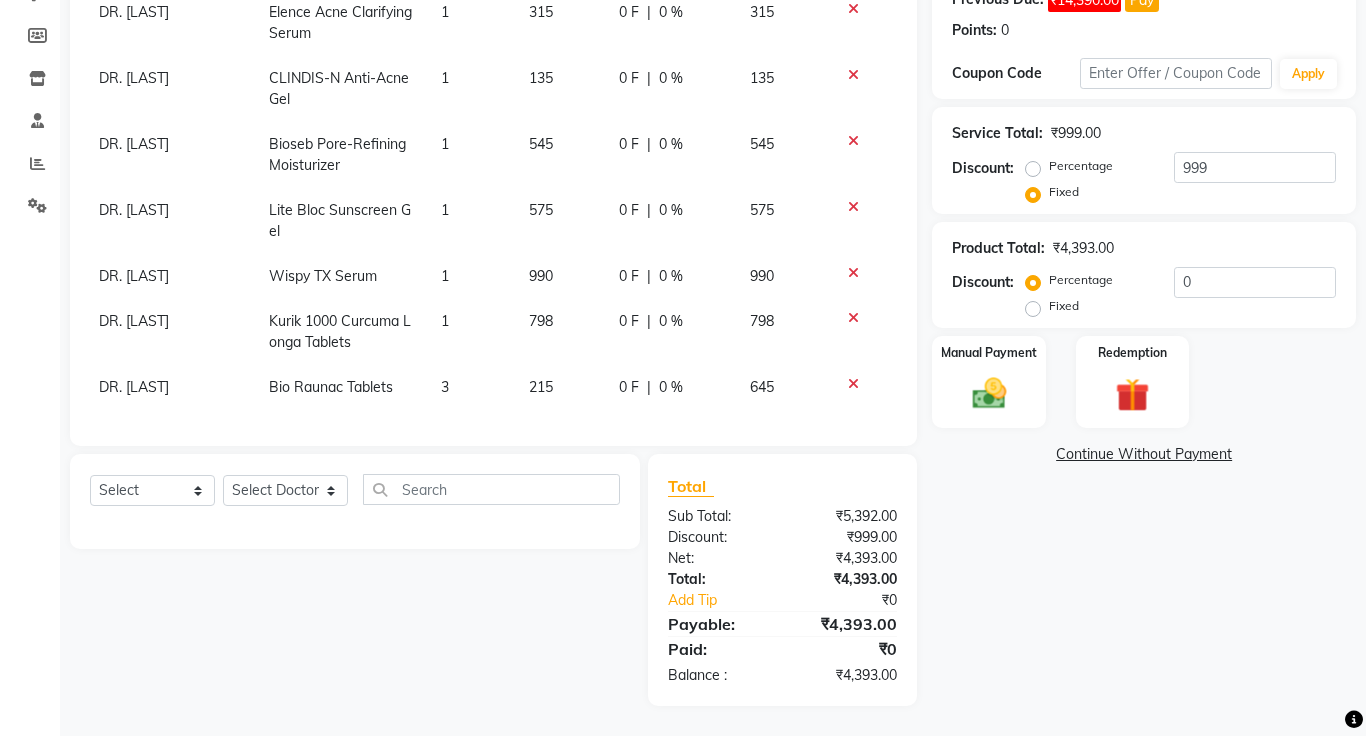 click on "Percentage" 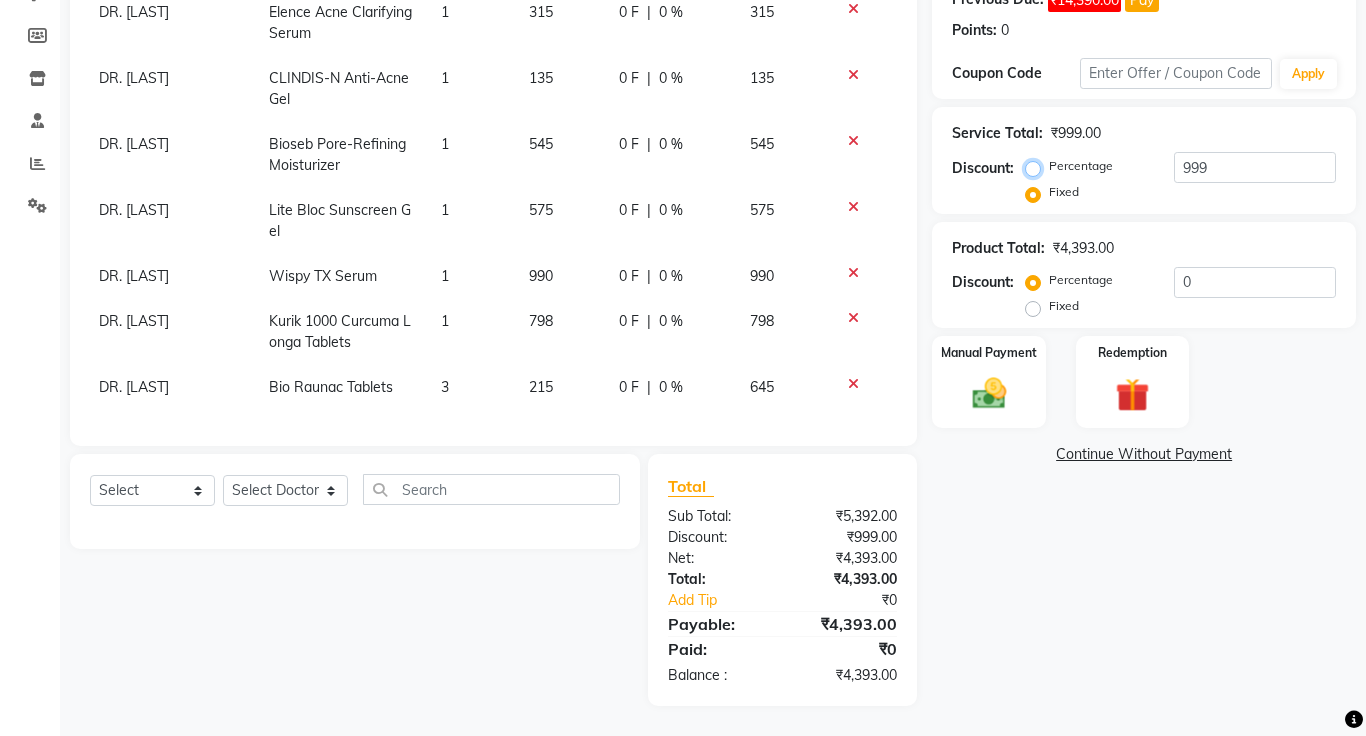 click on "Percentage" at bounding box center [1037, 166] 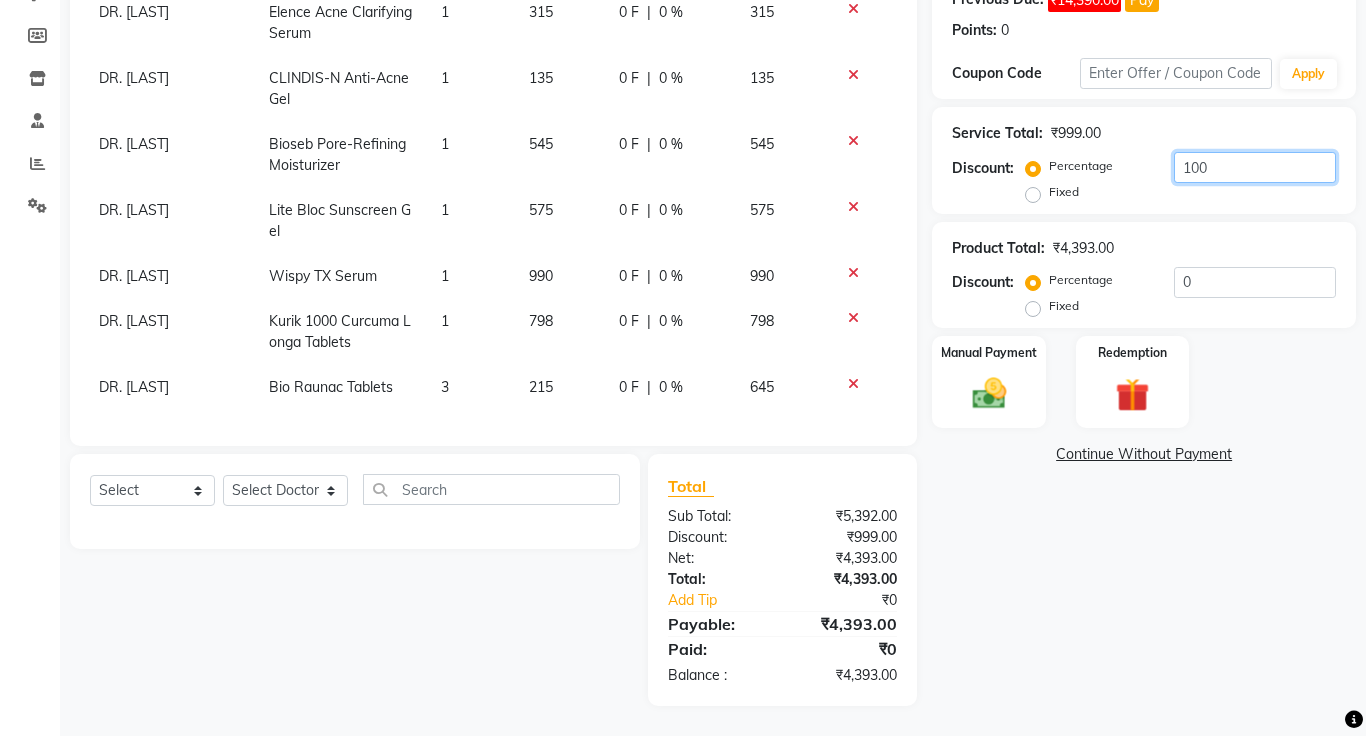 click on "100" 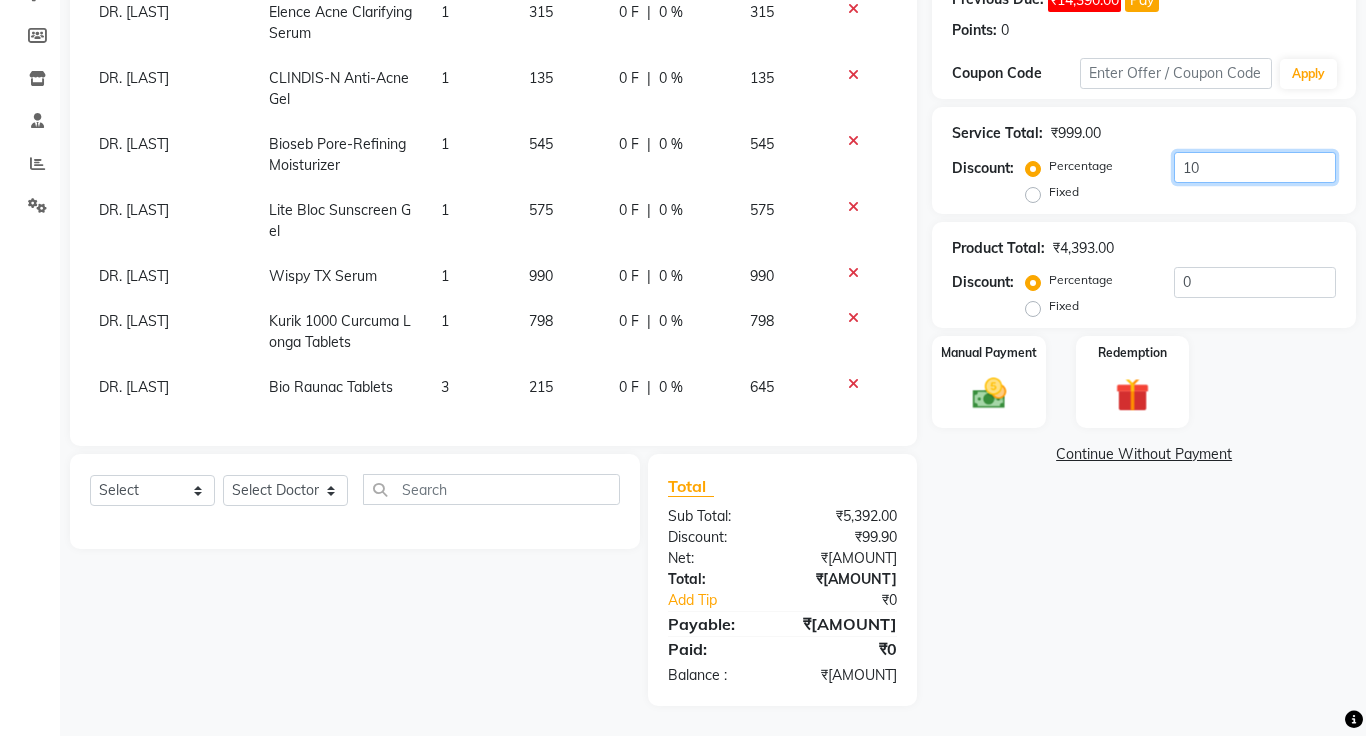 type on "1" 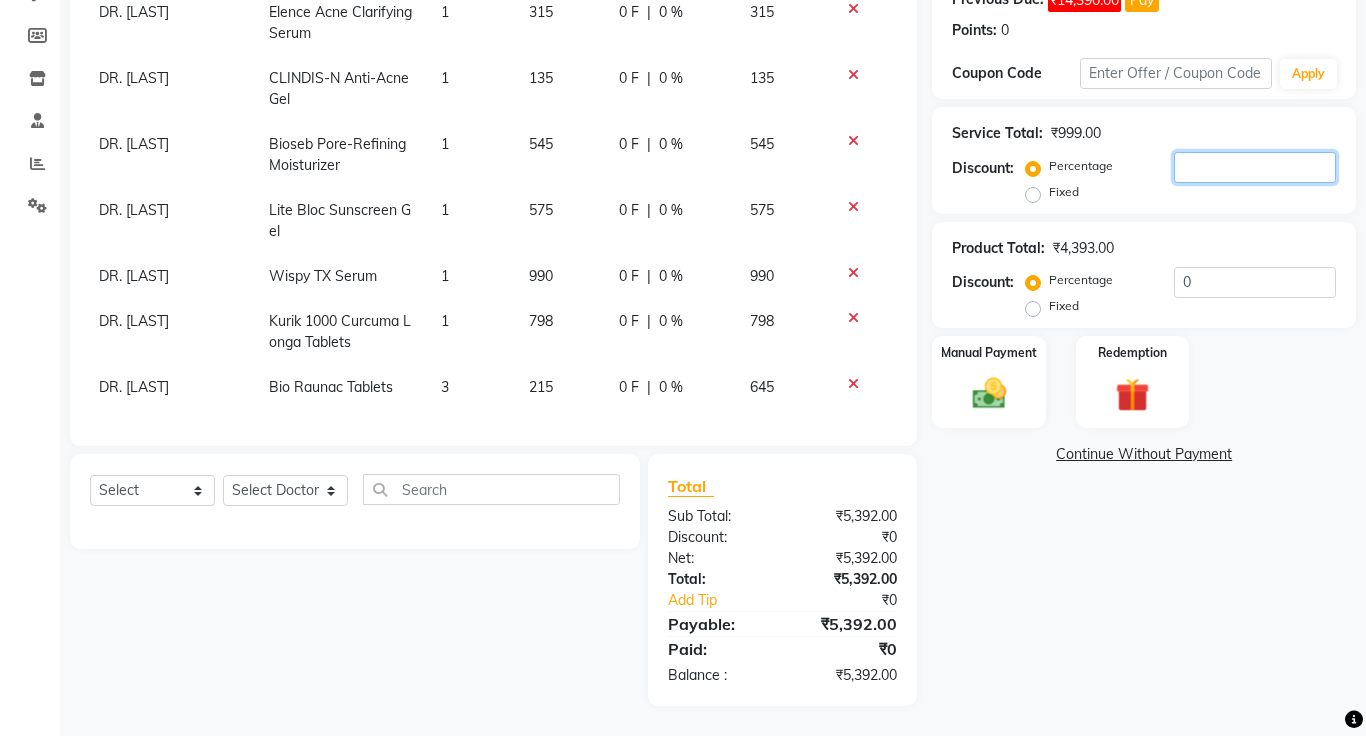 type 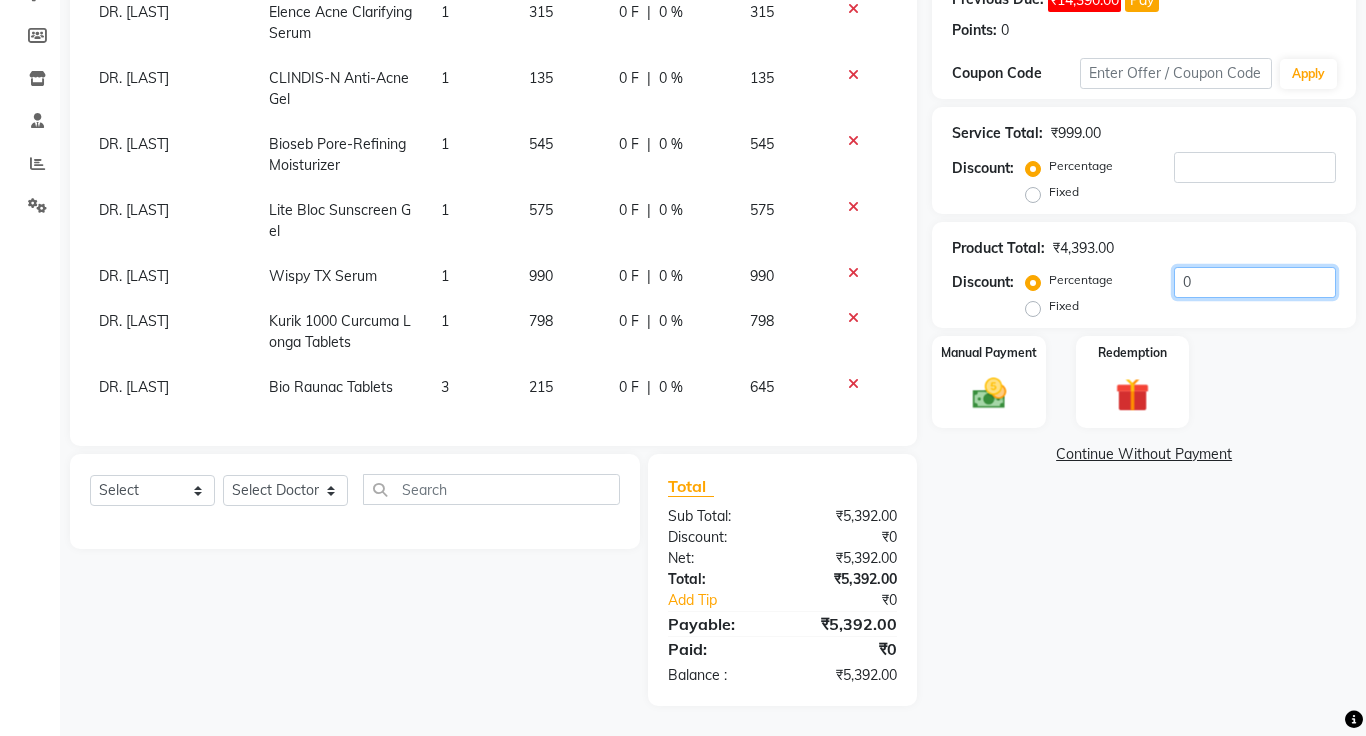 click on "0" 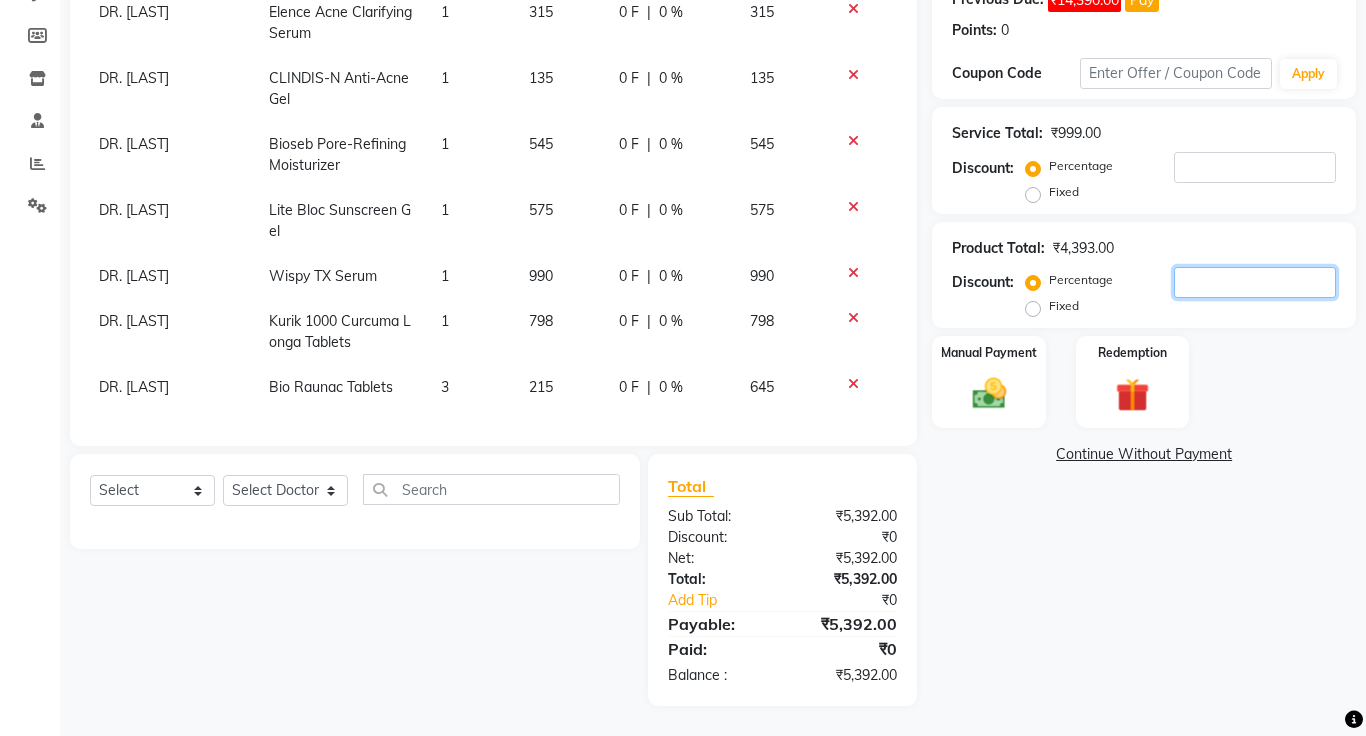 type on "5" 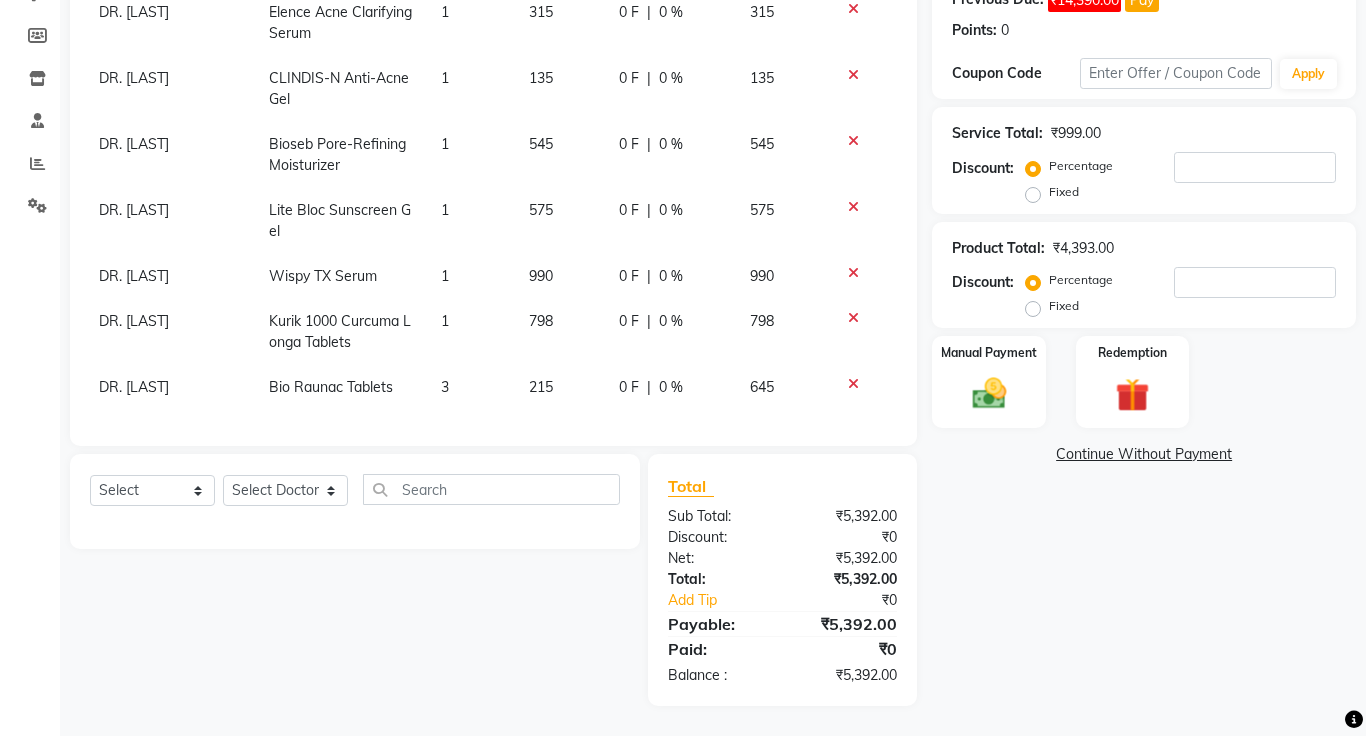 click on "Fixed" 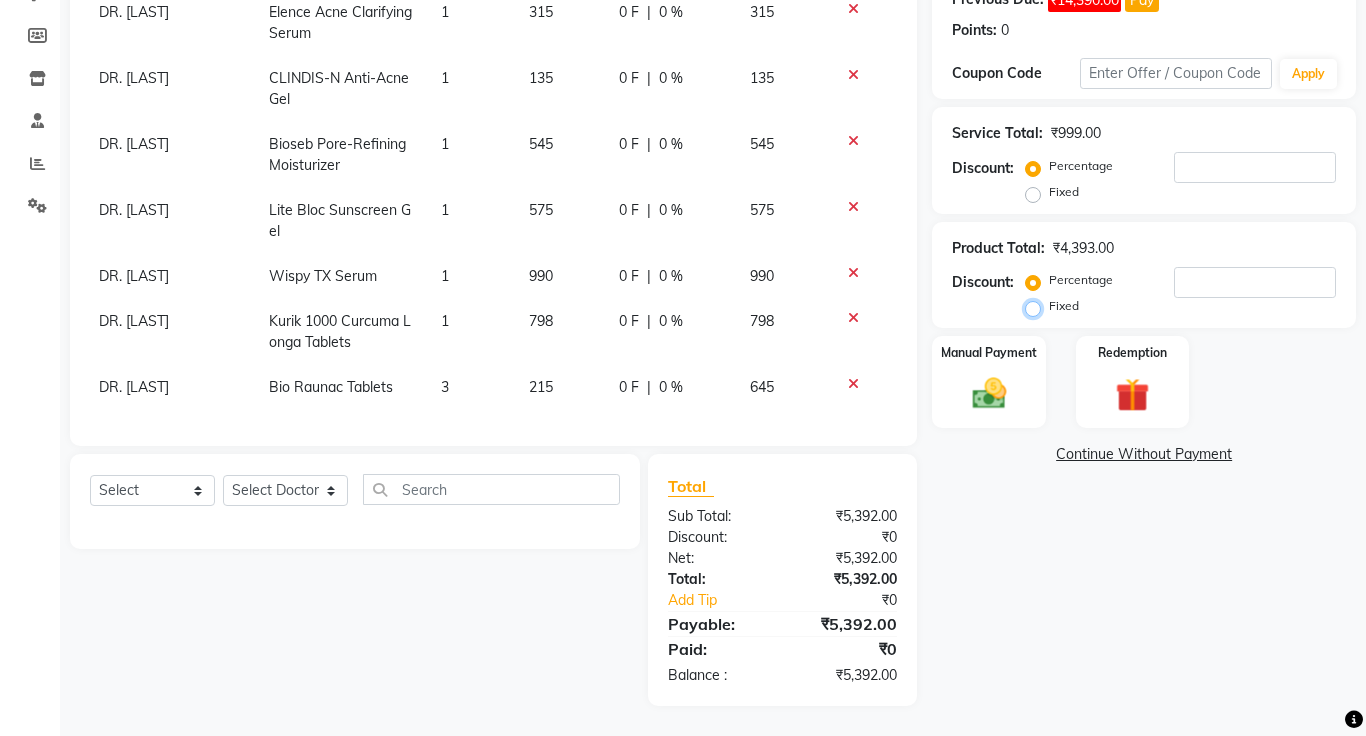 click on "Fixed" at bounding box center [1037, 306] 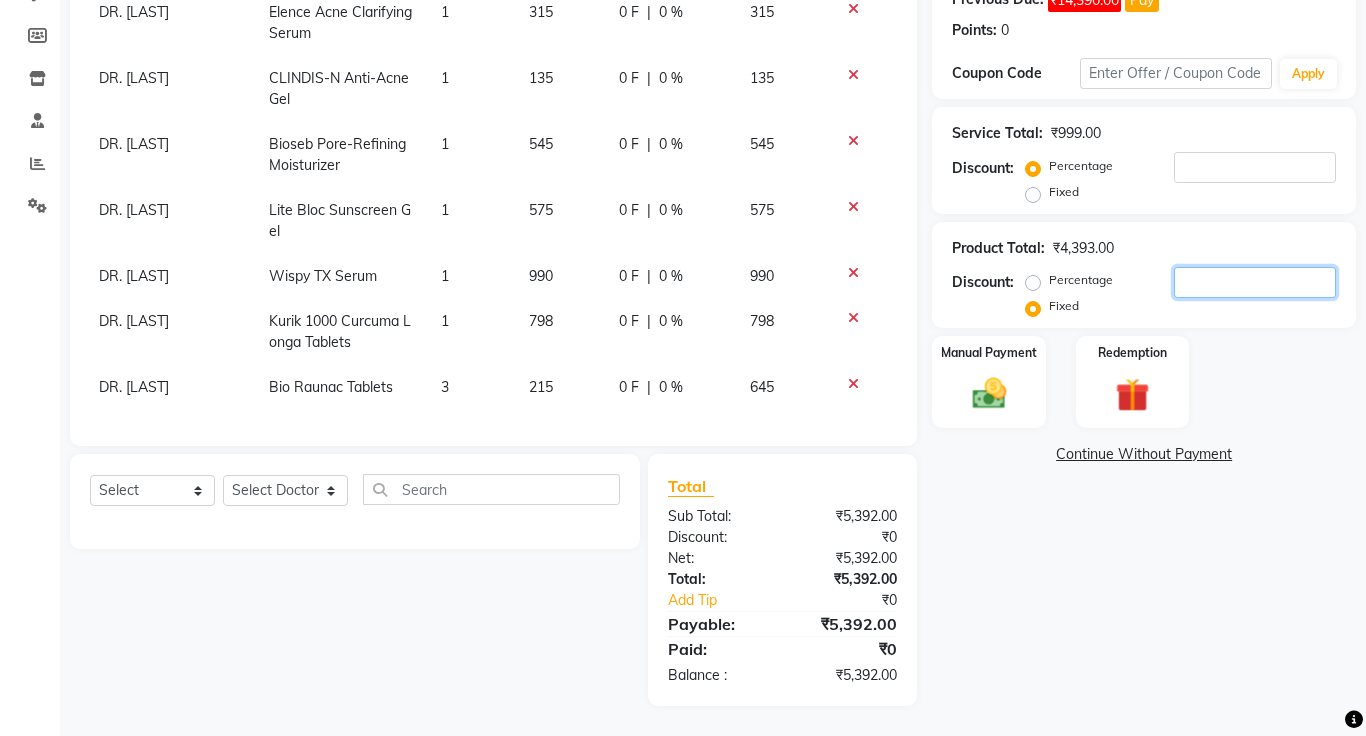 click 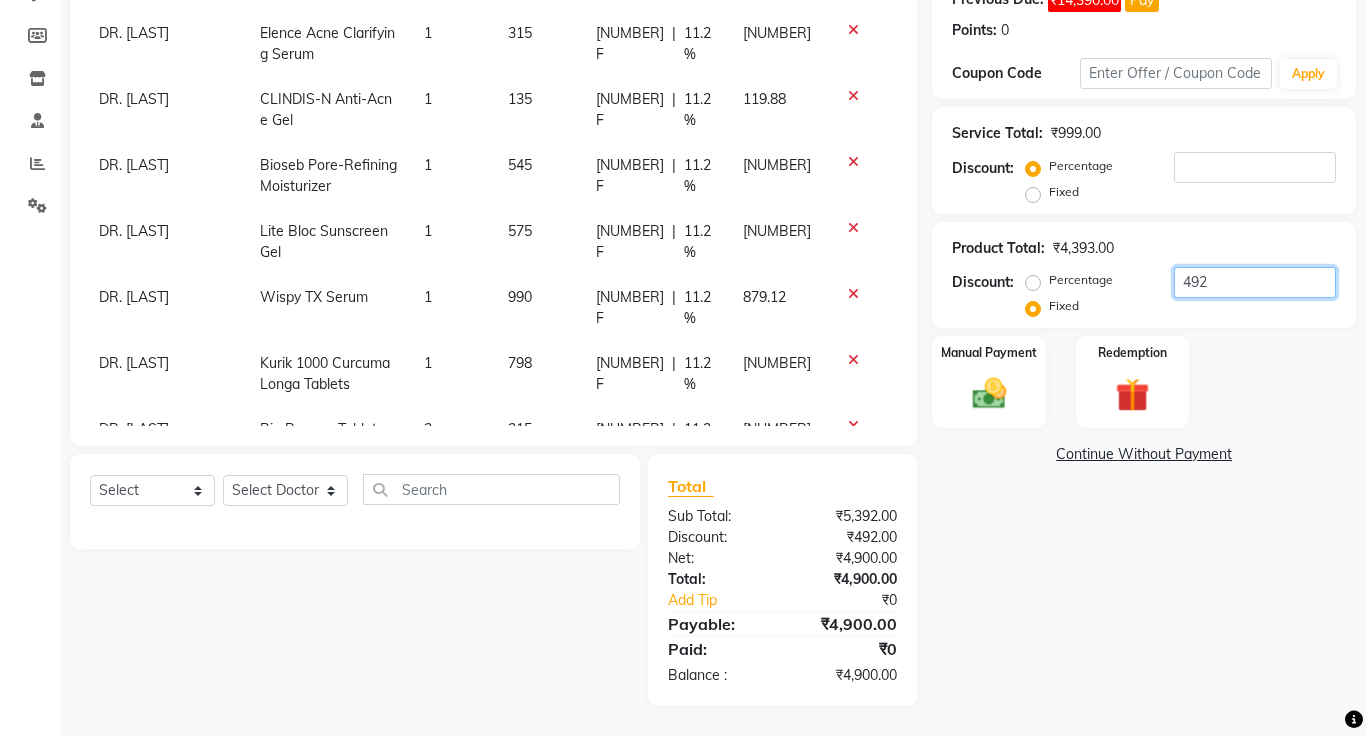 type on "492" 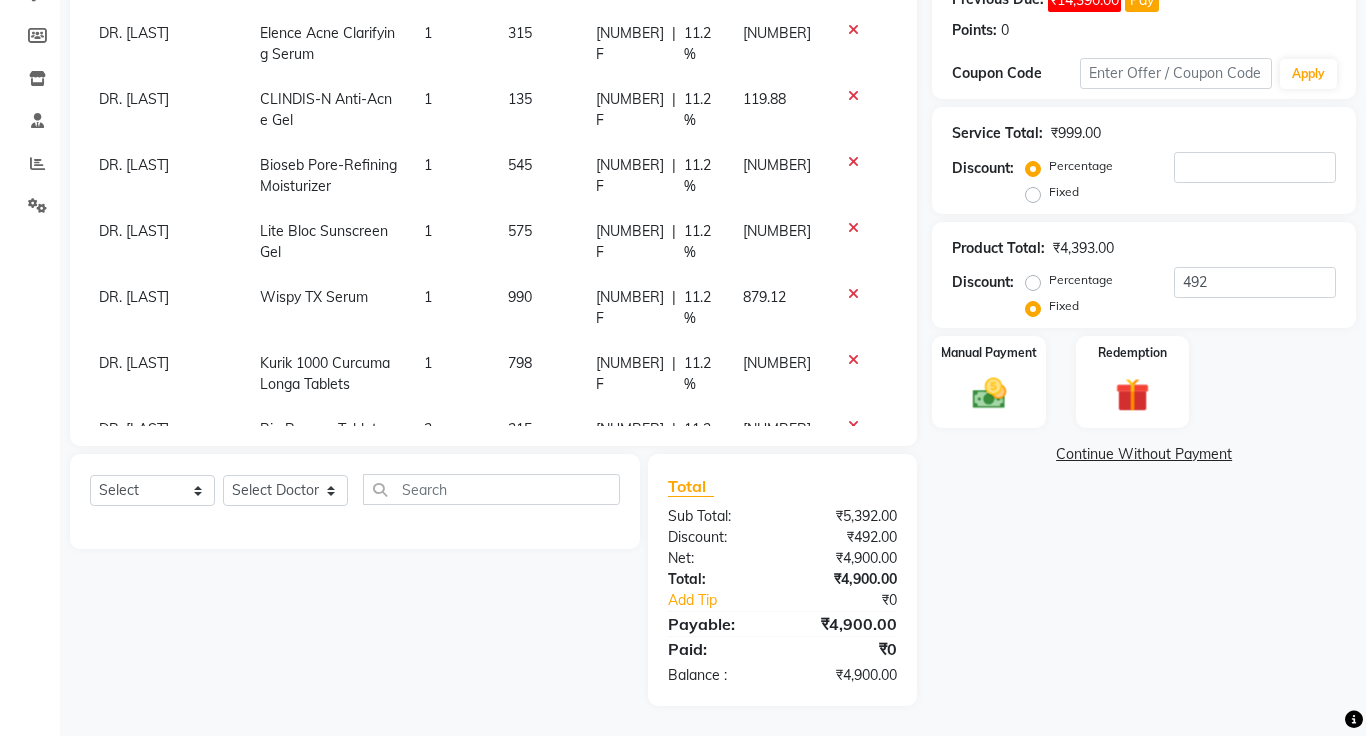 click on "Name: [FIRST] [LAST] Membership:  No Active Membership  Total Visits:  [NUMBER] Card on file:  [NUMBER] Last Visit:   [DATE] Previous Due:  ₹[AMOUNT] Pay Points:   [NUMBER]  Coupon Code Apply Service Total:  ₹[AMOUNT]  Discount:  Percentage   Fixed  Product Total:  ₹[AMOUNT]  Discount:  Percentage   Fixed  [NUMBER] Manual Payment Redemption  Continue Without Payment" 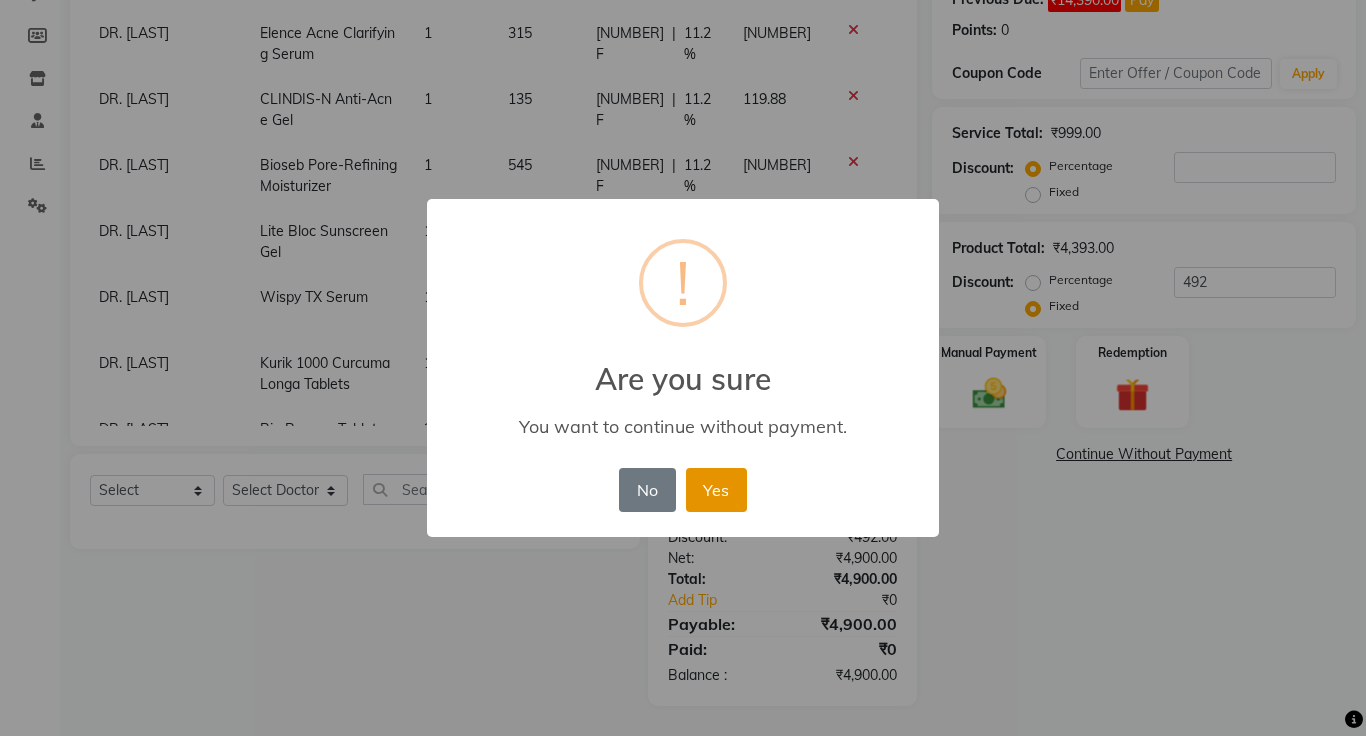 click on "Yes" at bounding box center (716, 490) 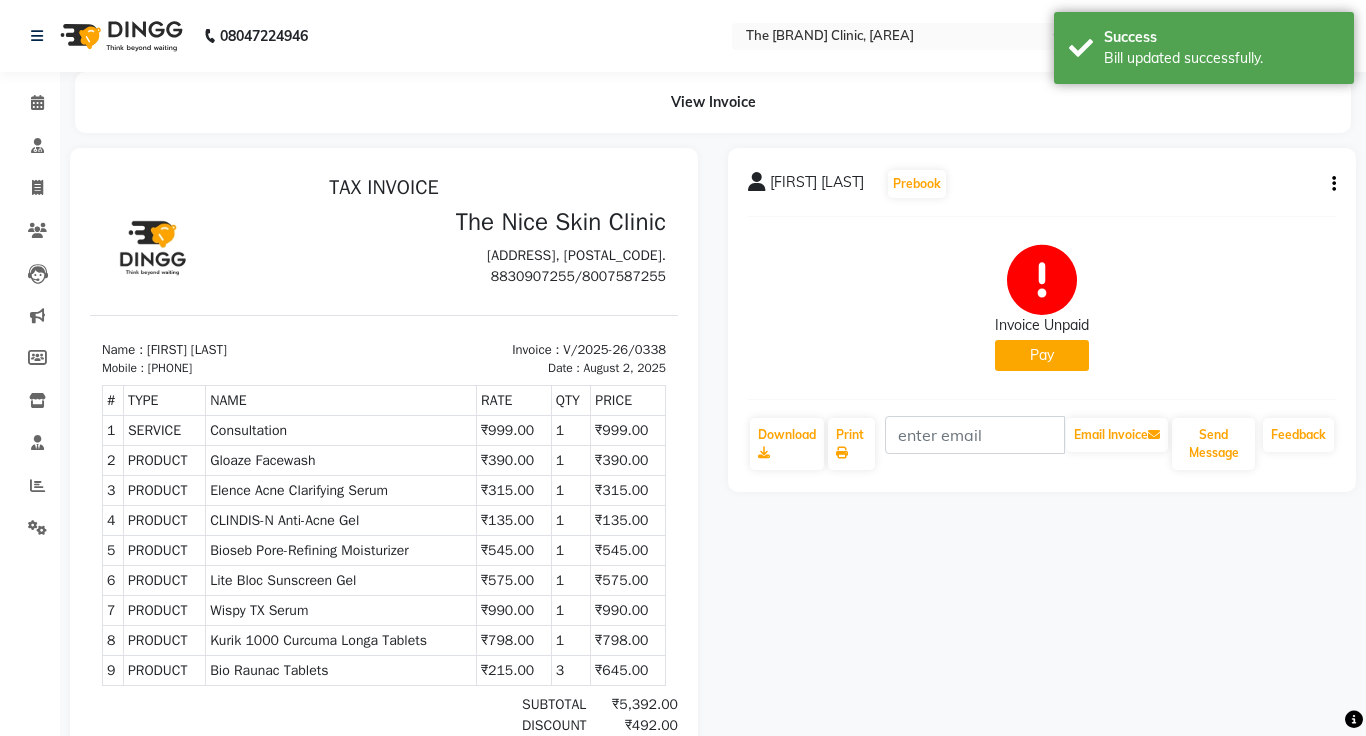 scroll, scrollTop: 0, scrollLeft: 0, axis: both 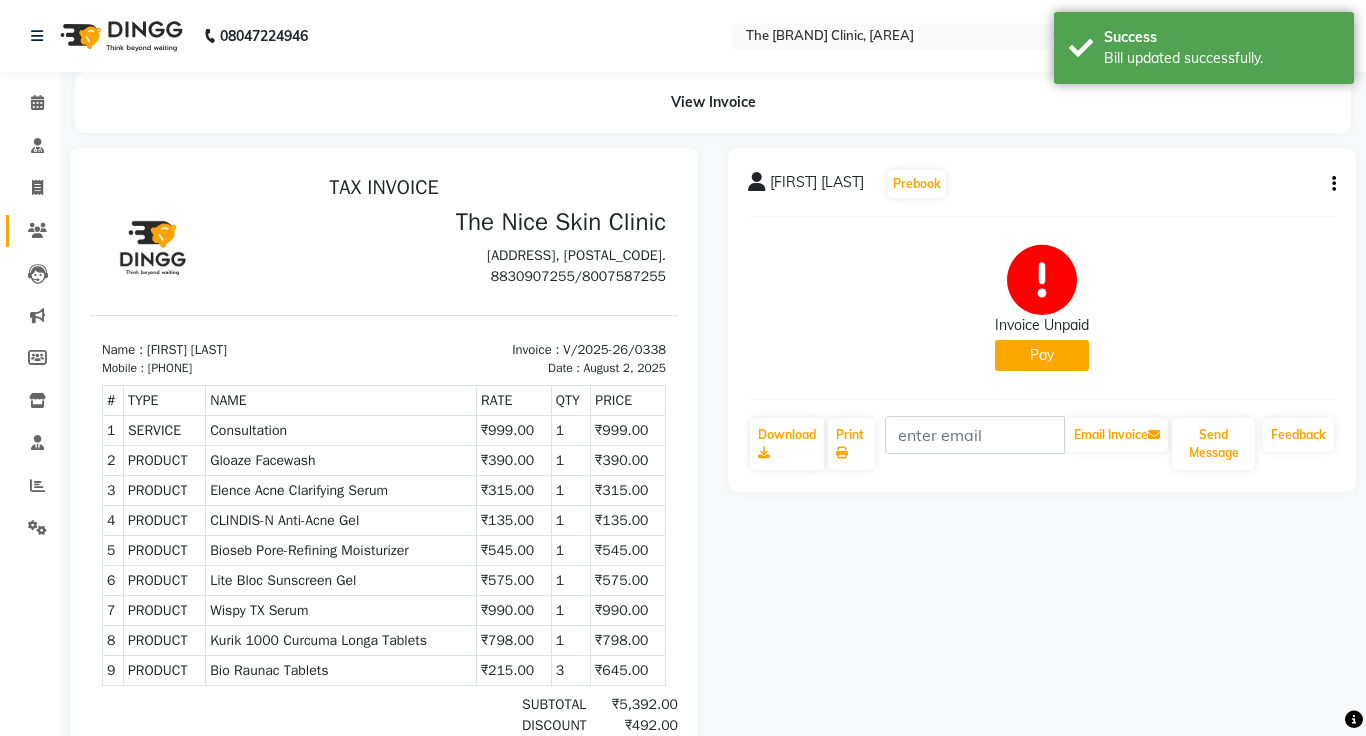 click 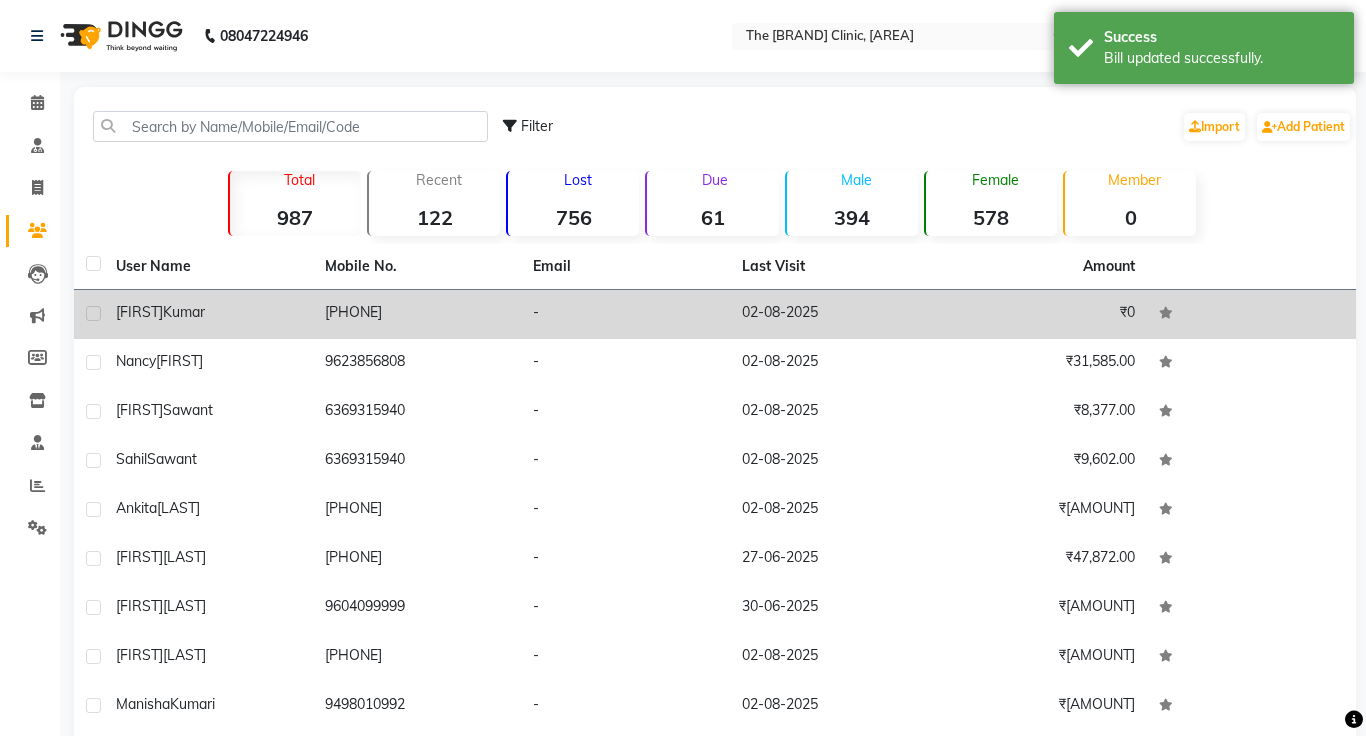 click on "[FIRST]" 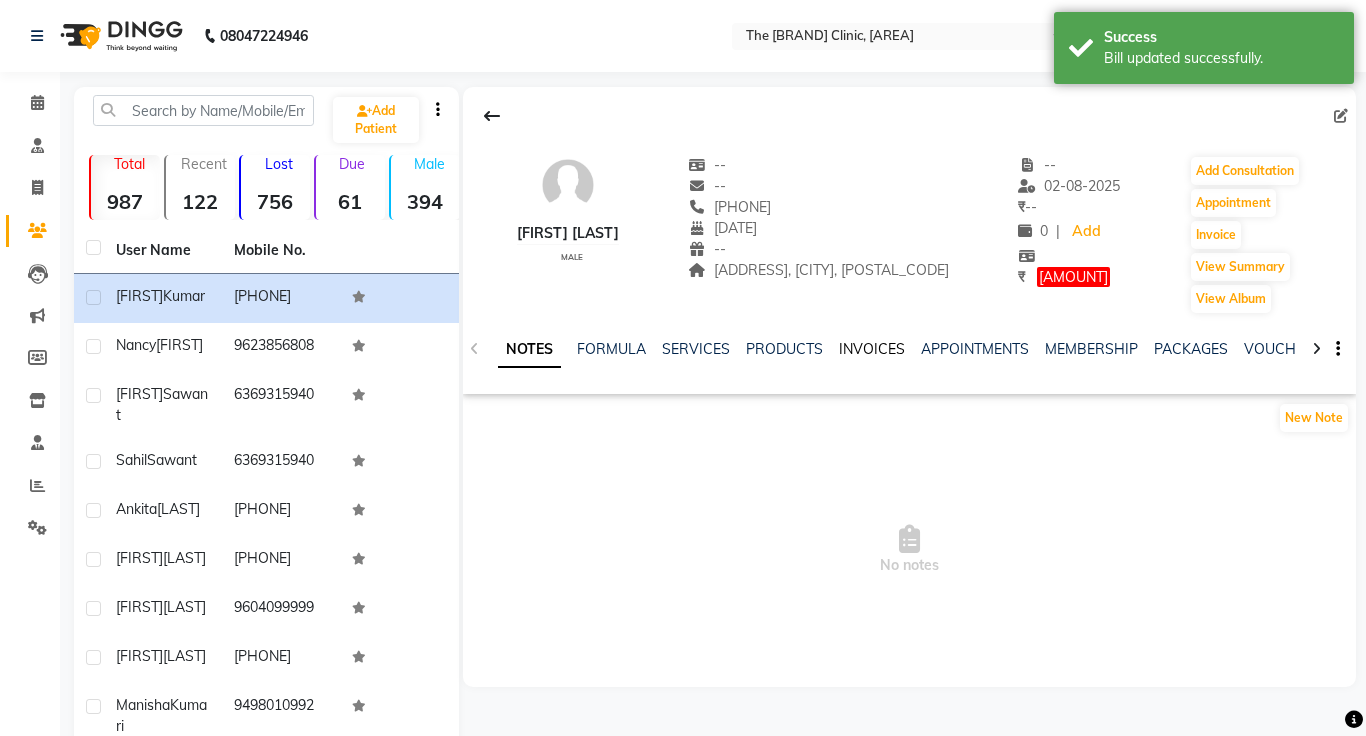 click on "INVOICES" 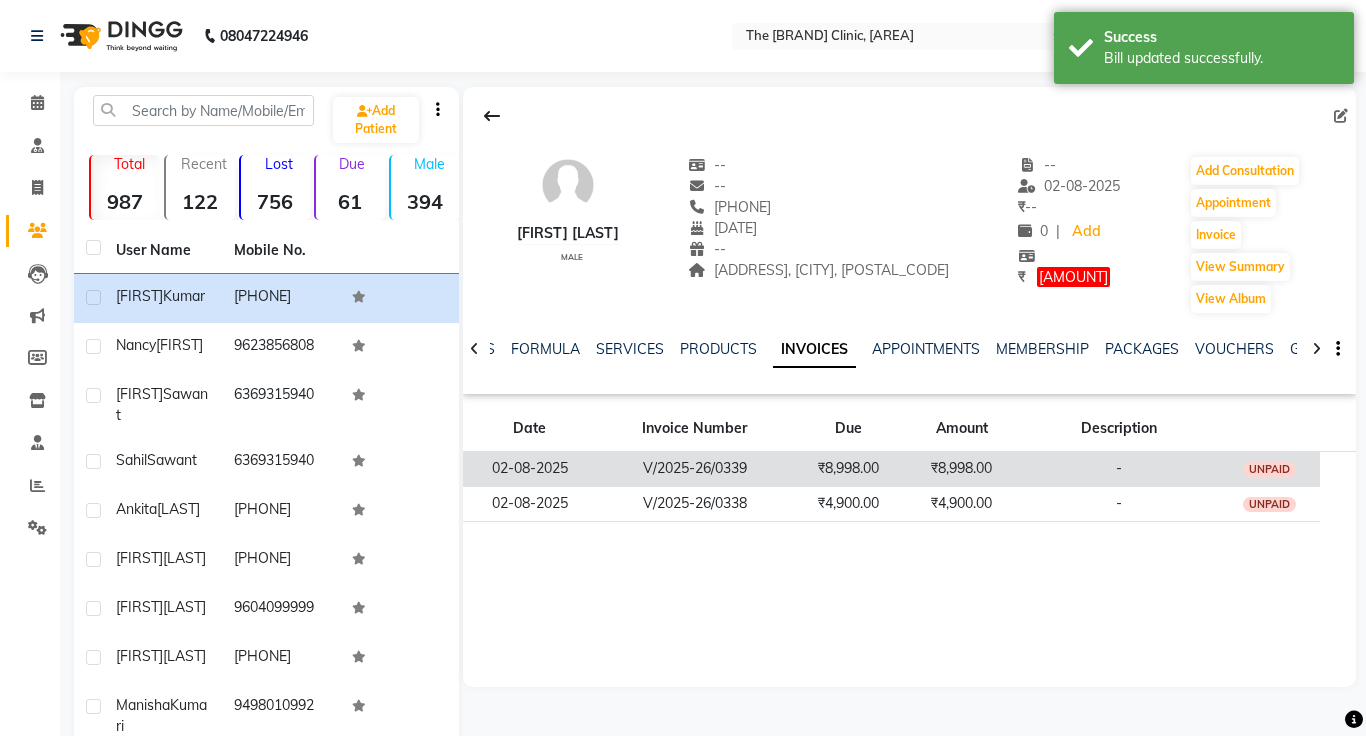 click on "₹8,998.00" 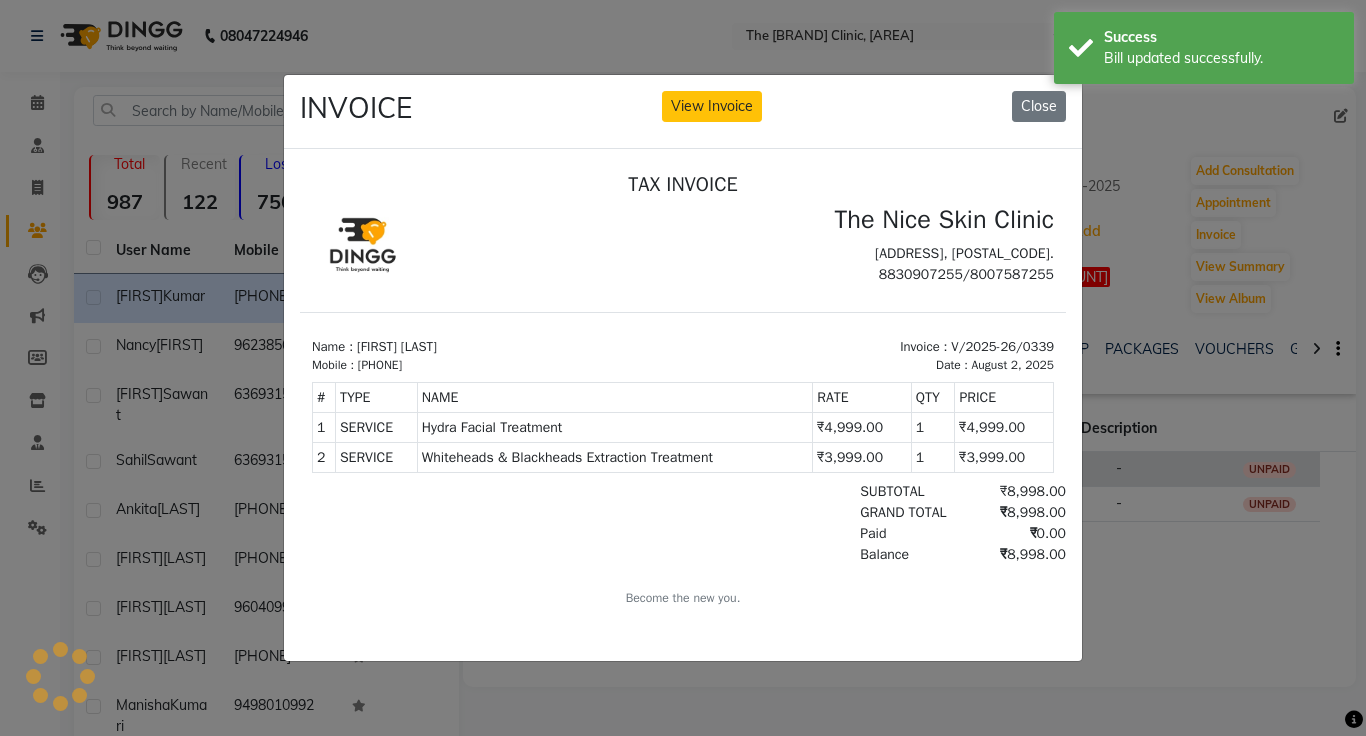scroll, scrollTop: 0, scrollLeft: 0, axis: both 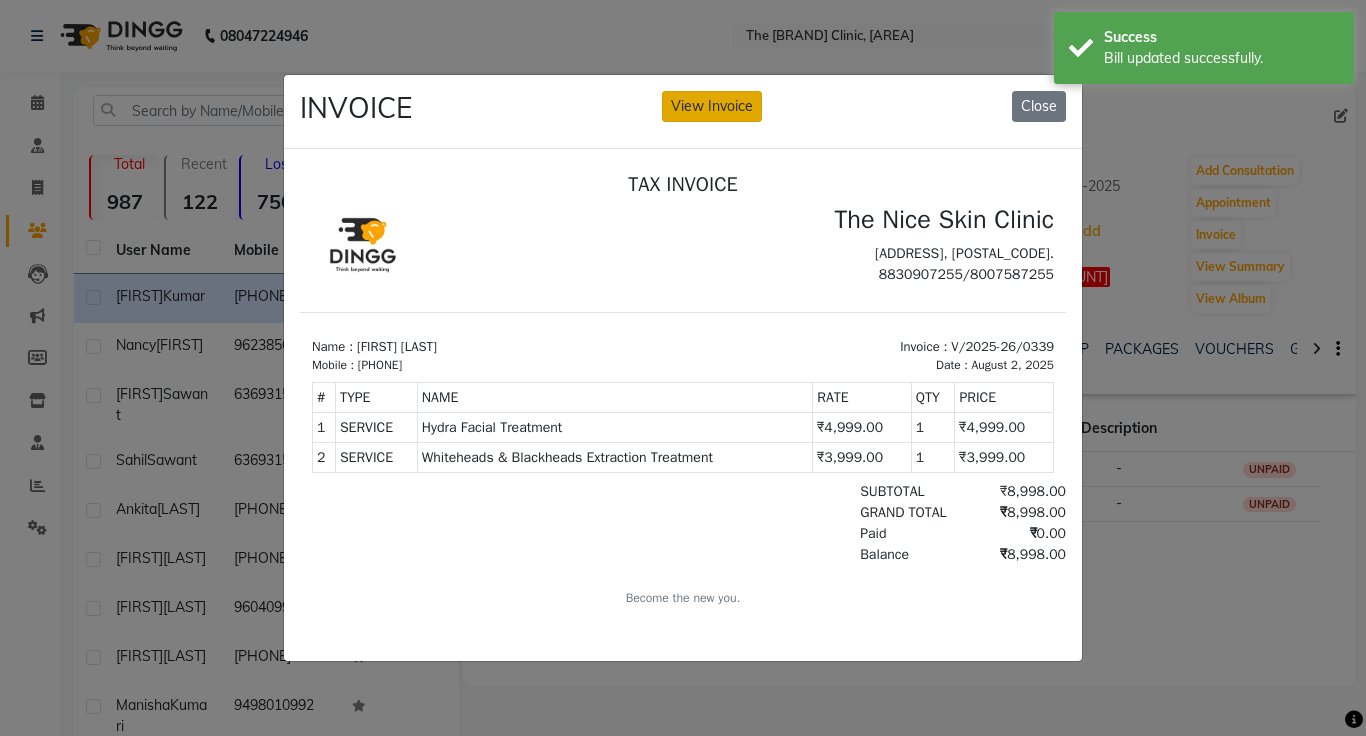 click on "View Invoice" 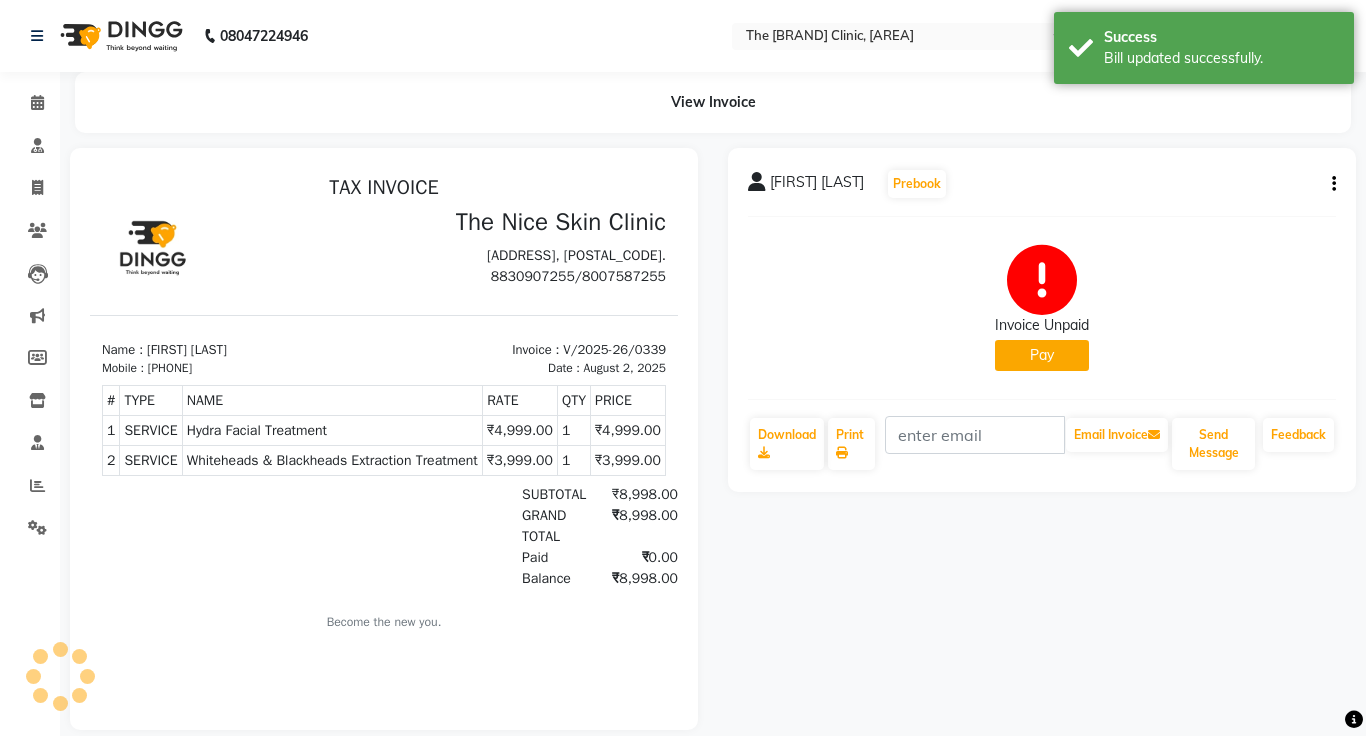 scroll, scrollTop: 0, scrollLeft: 0, axis: both 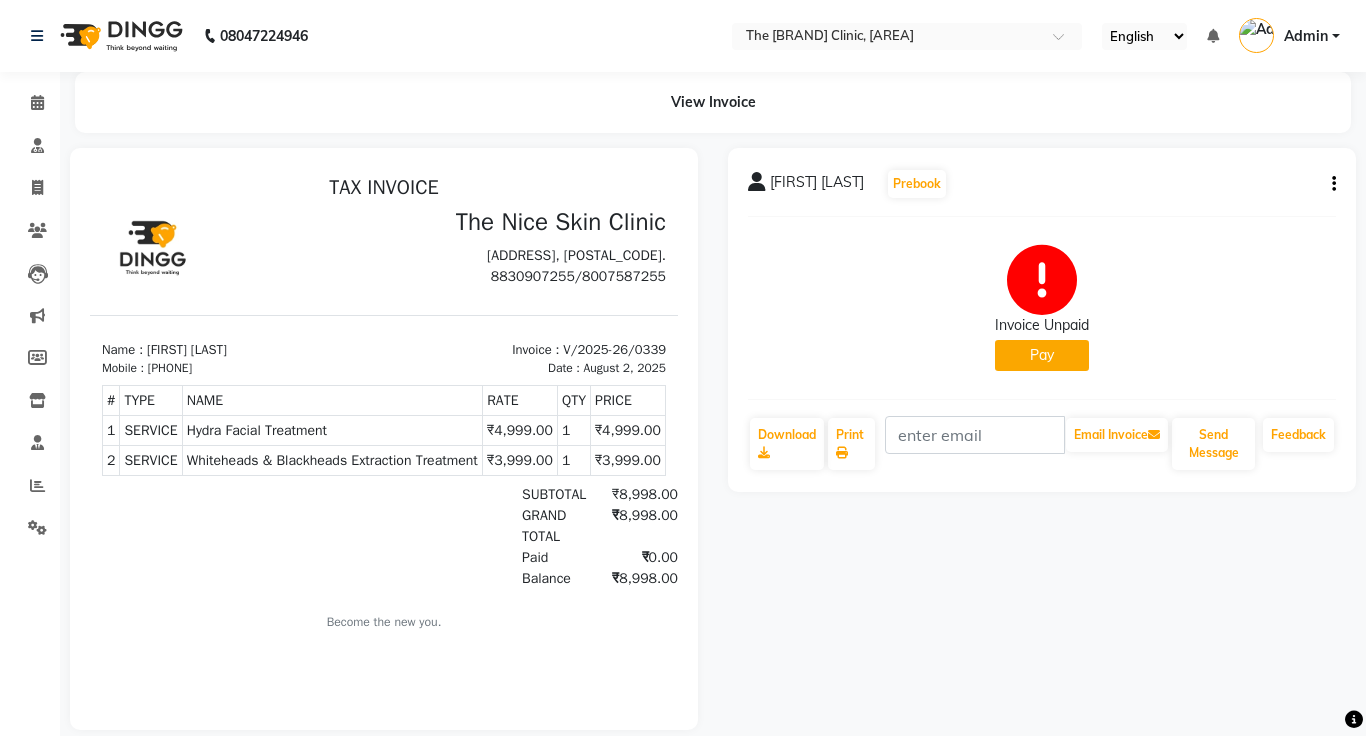 click 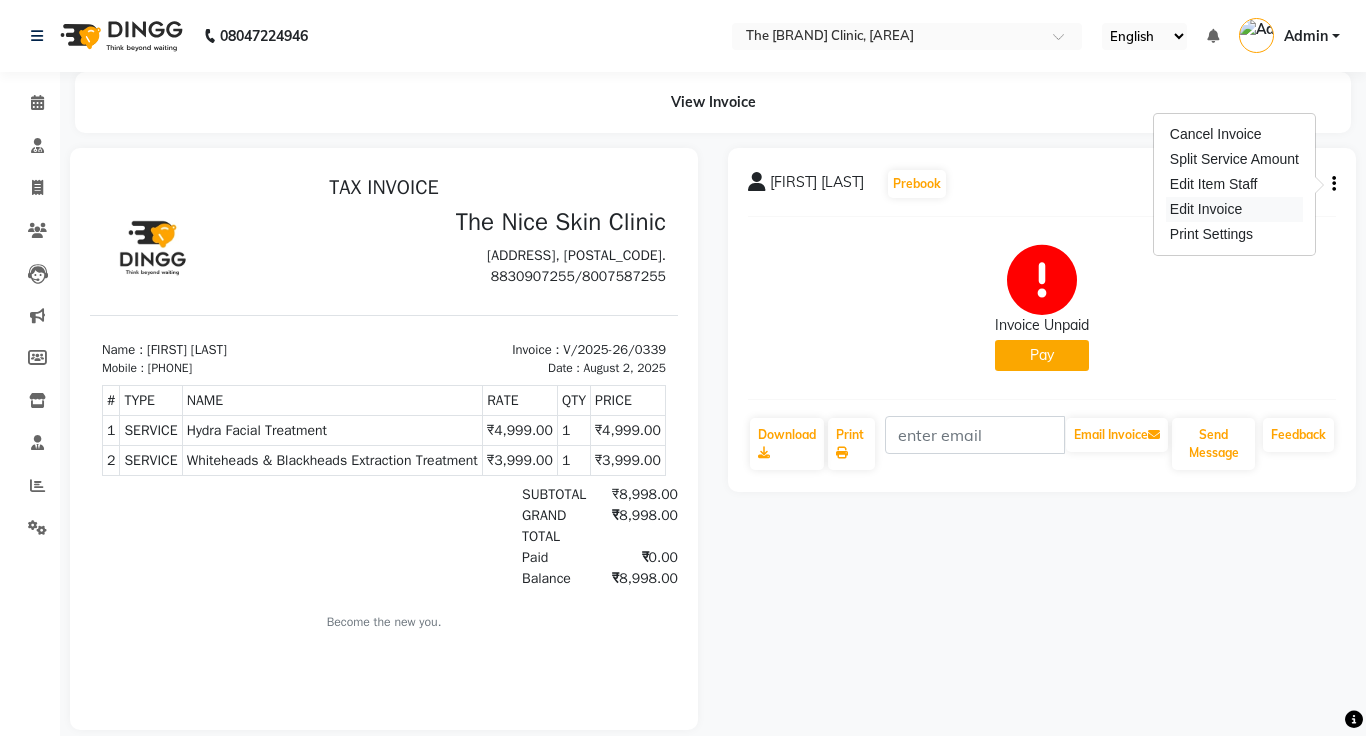 click on "Edit Invoice" at bounding box center [1234, 209] 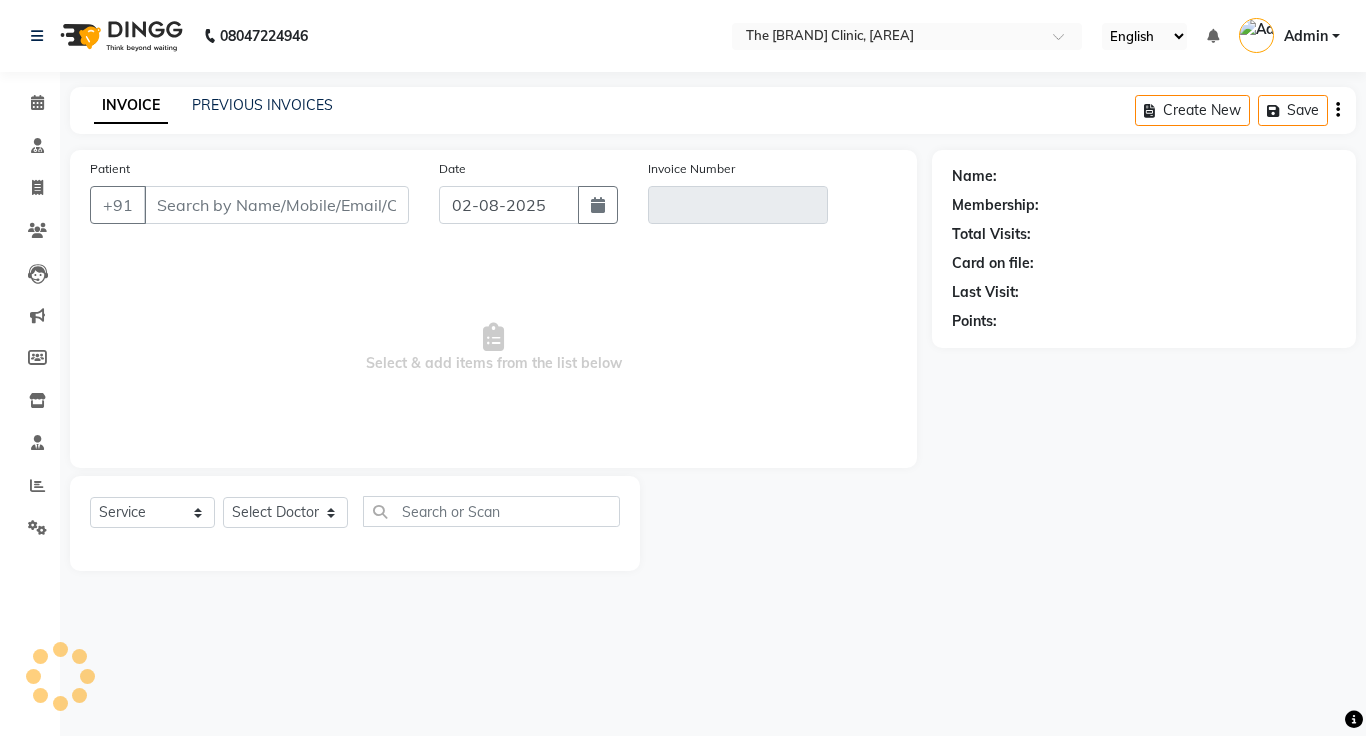type on "[PHONE]" 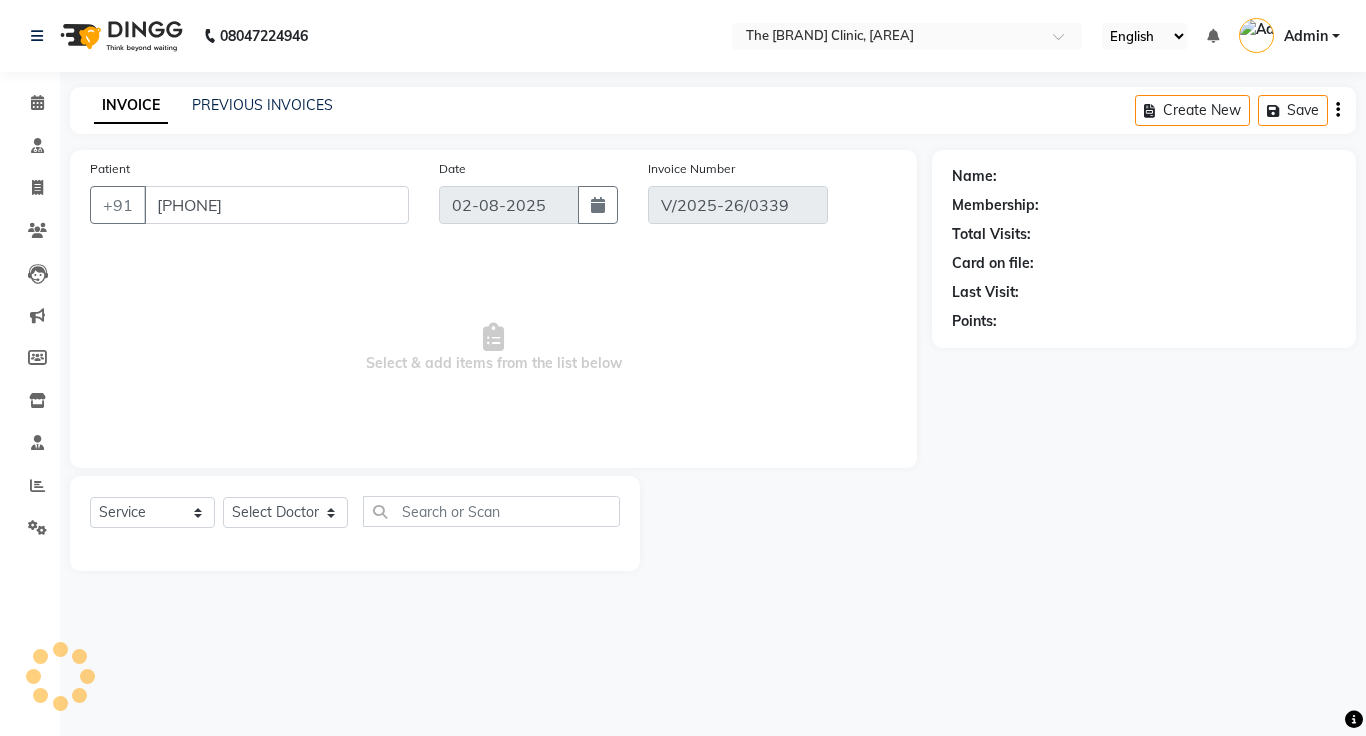click 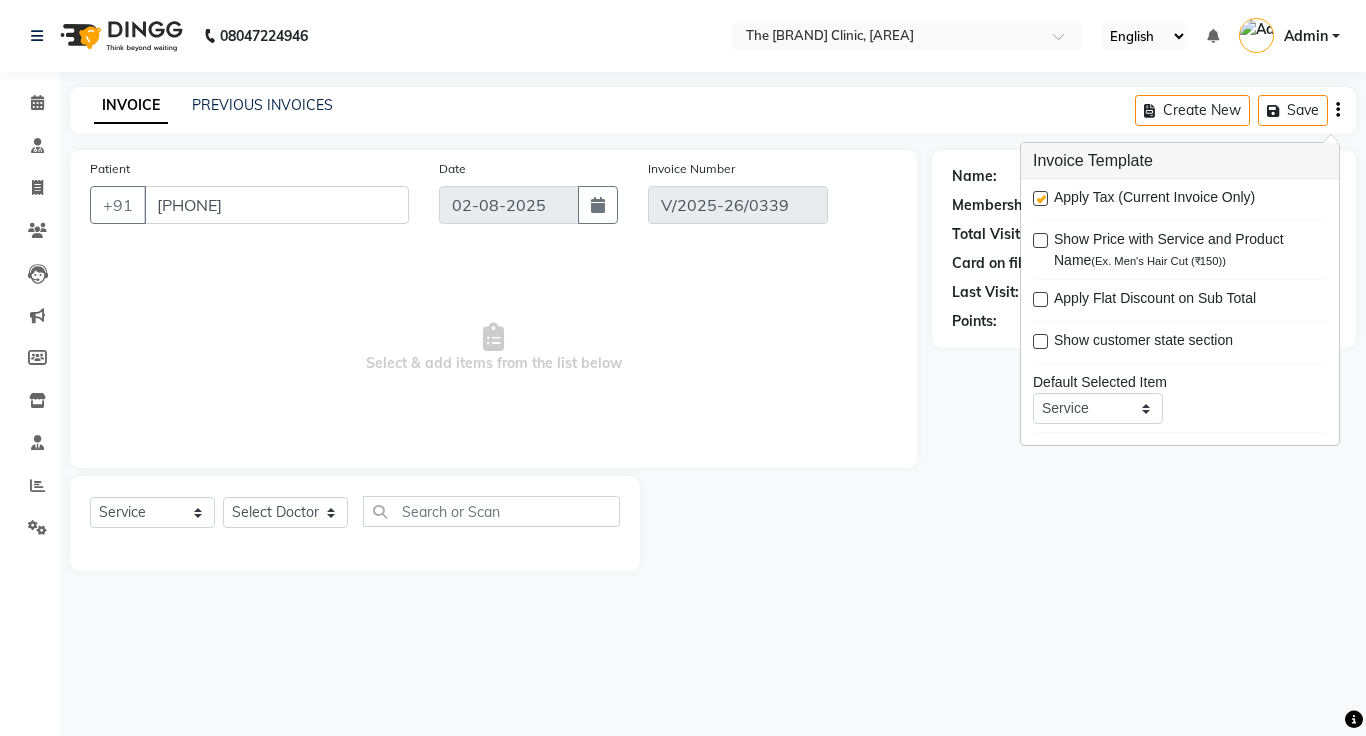 select on "select" 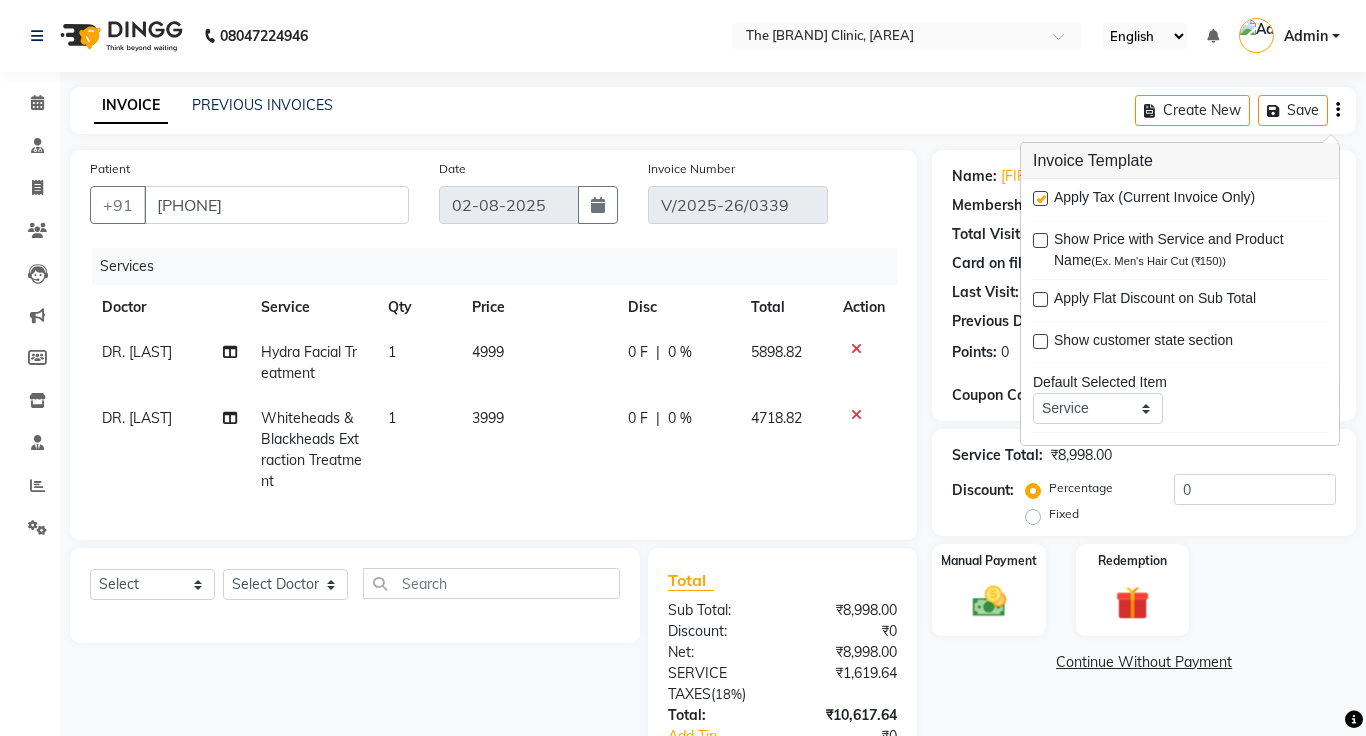 click at bounding box center [1040, 198] 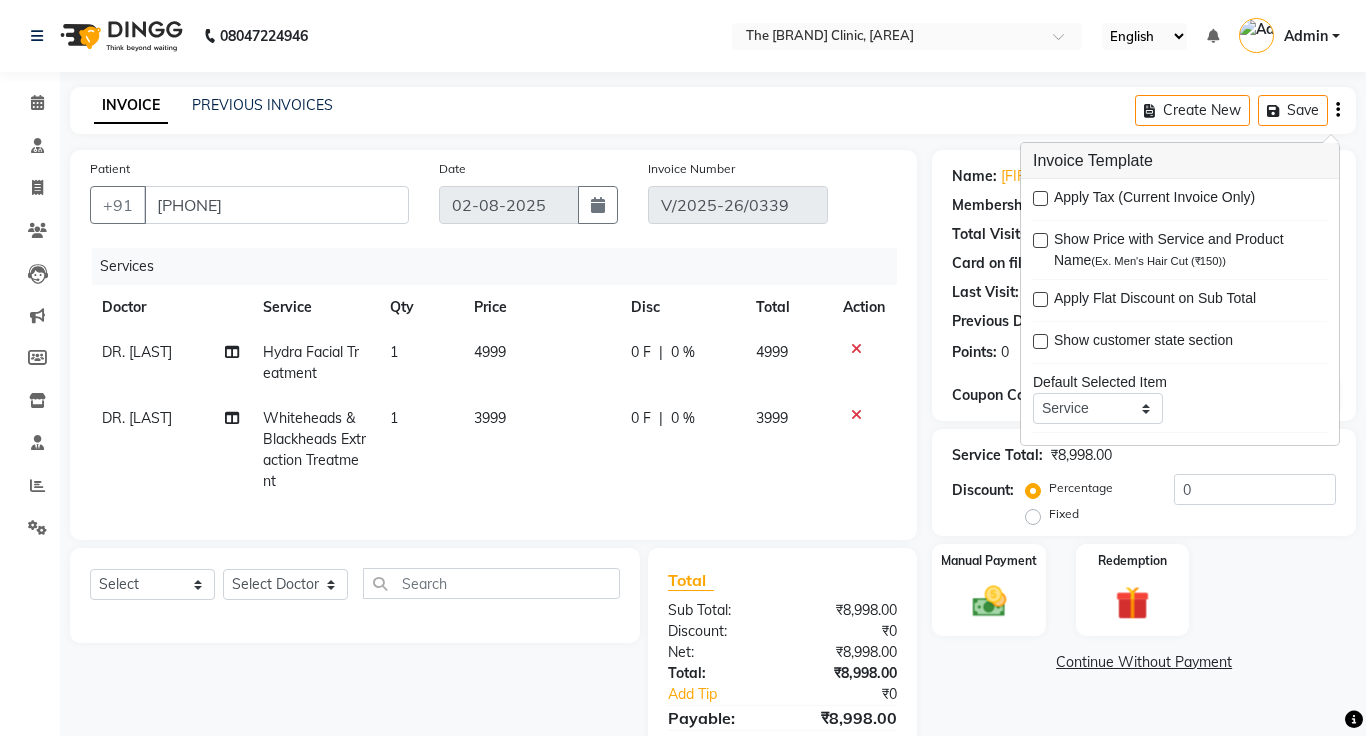 click on "INVOICE PREVIOUS INVOICES Create New   Save" 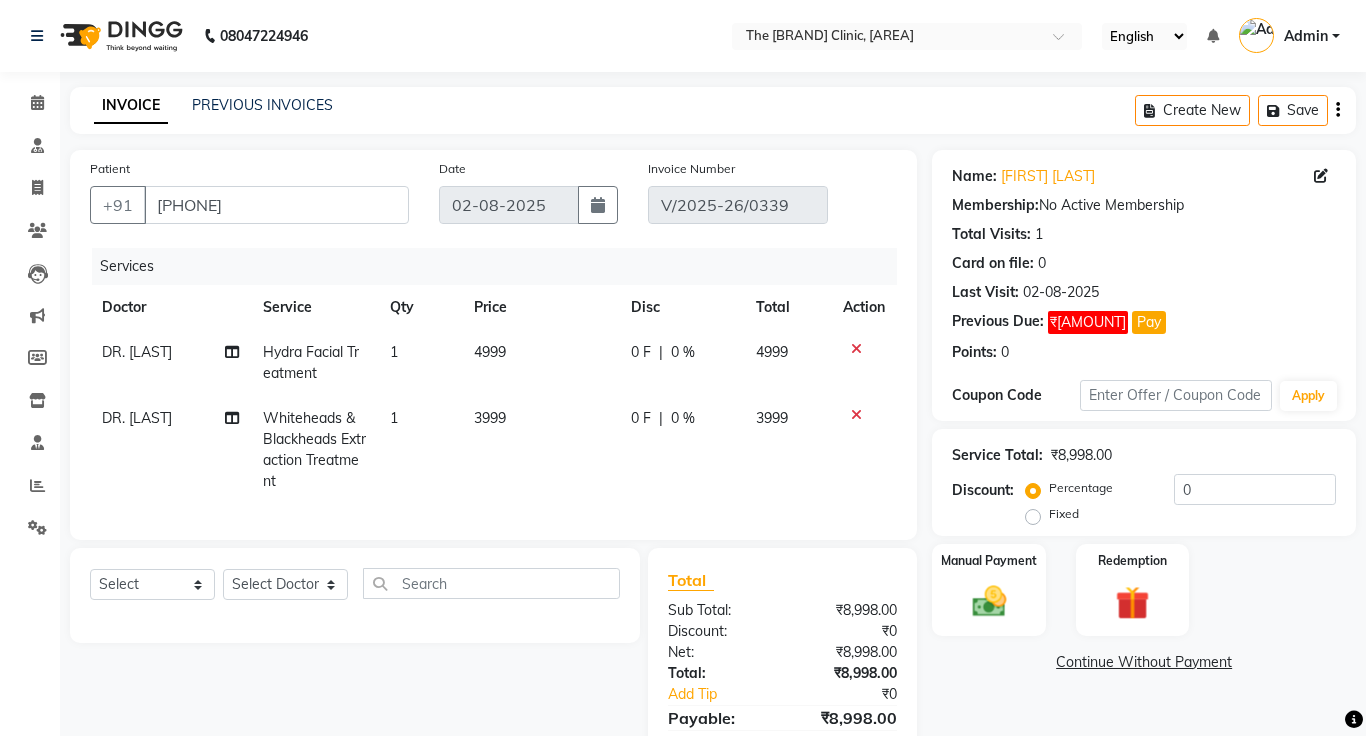 click on "Fixed" 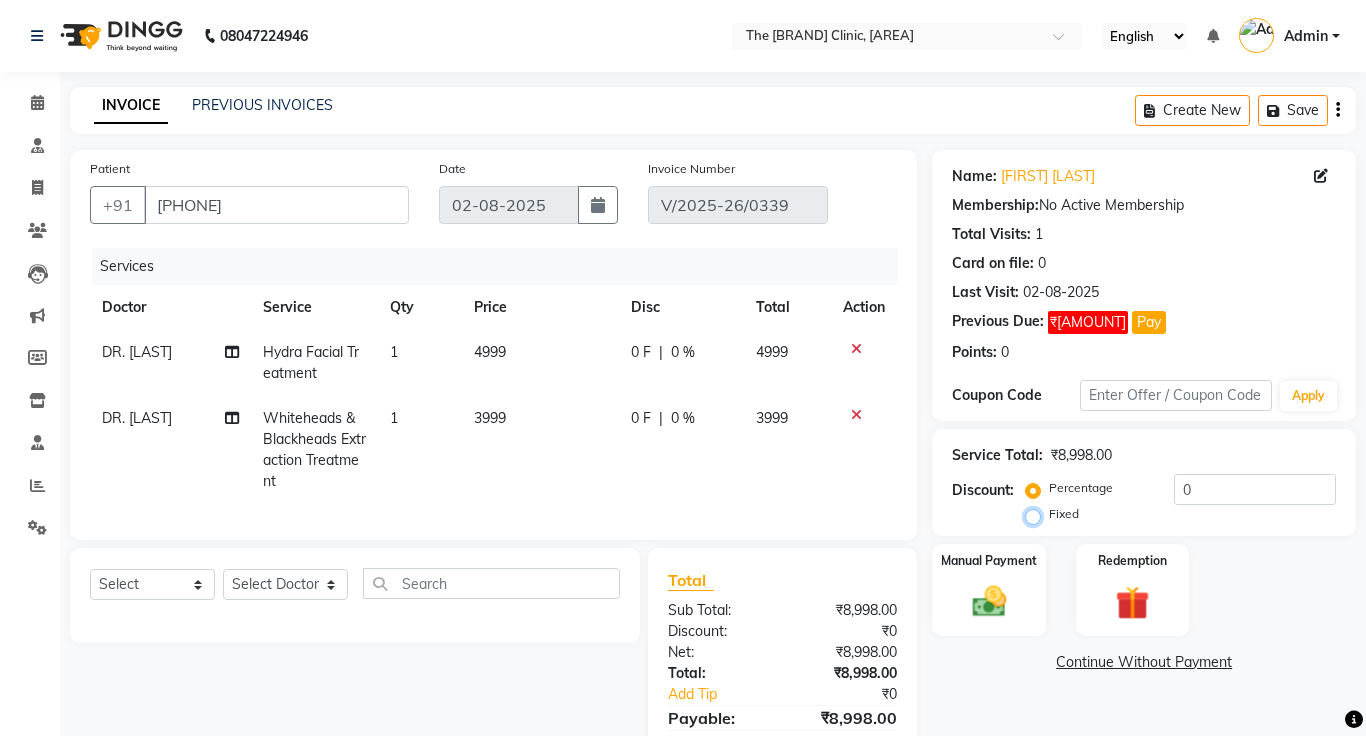 click on "Fixed" at bounding box center (1037, 514) 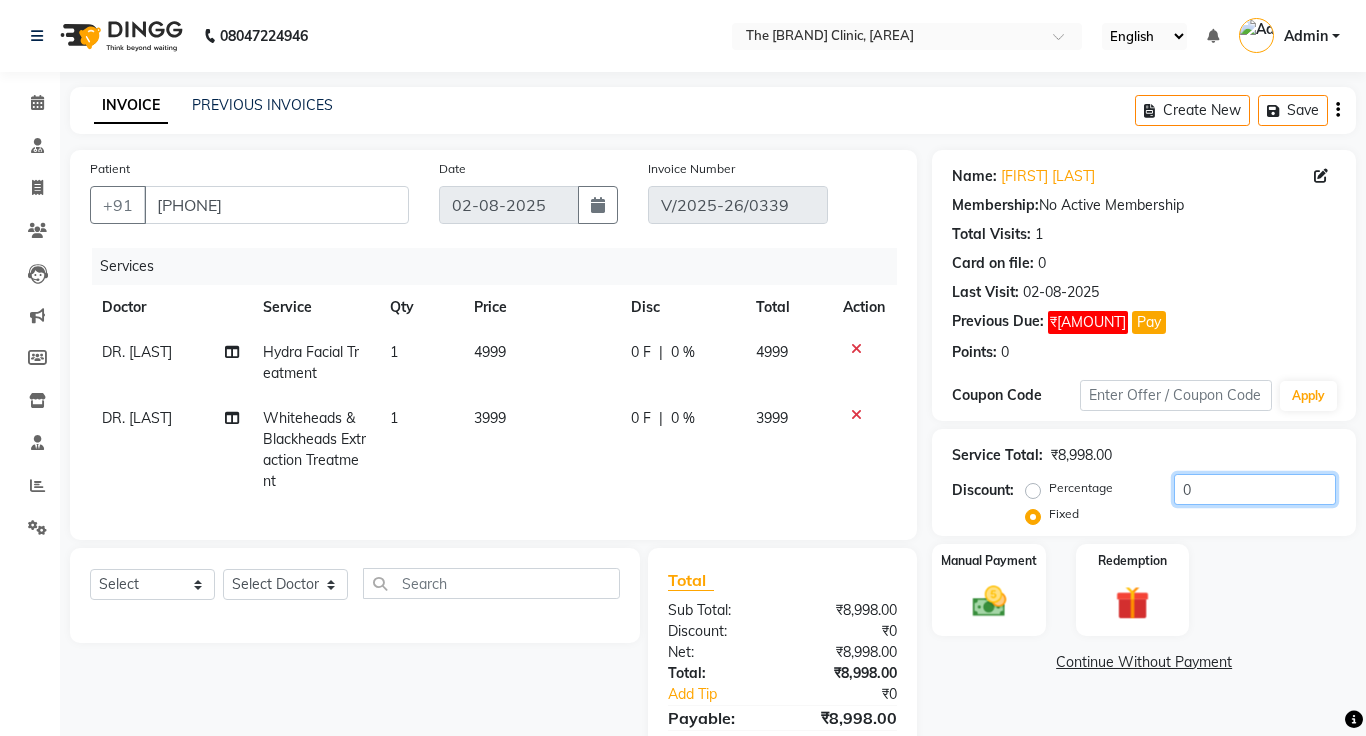 click on "0" 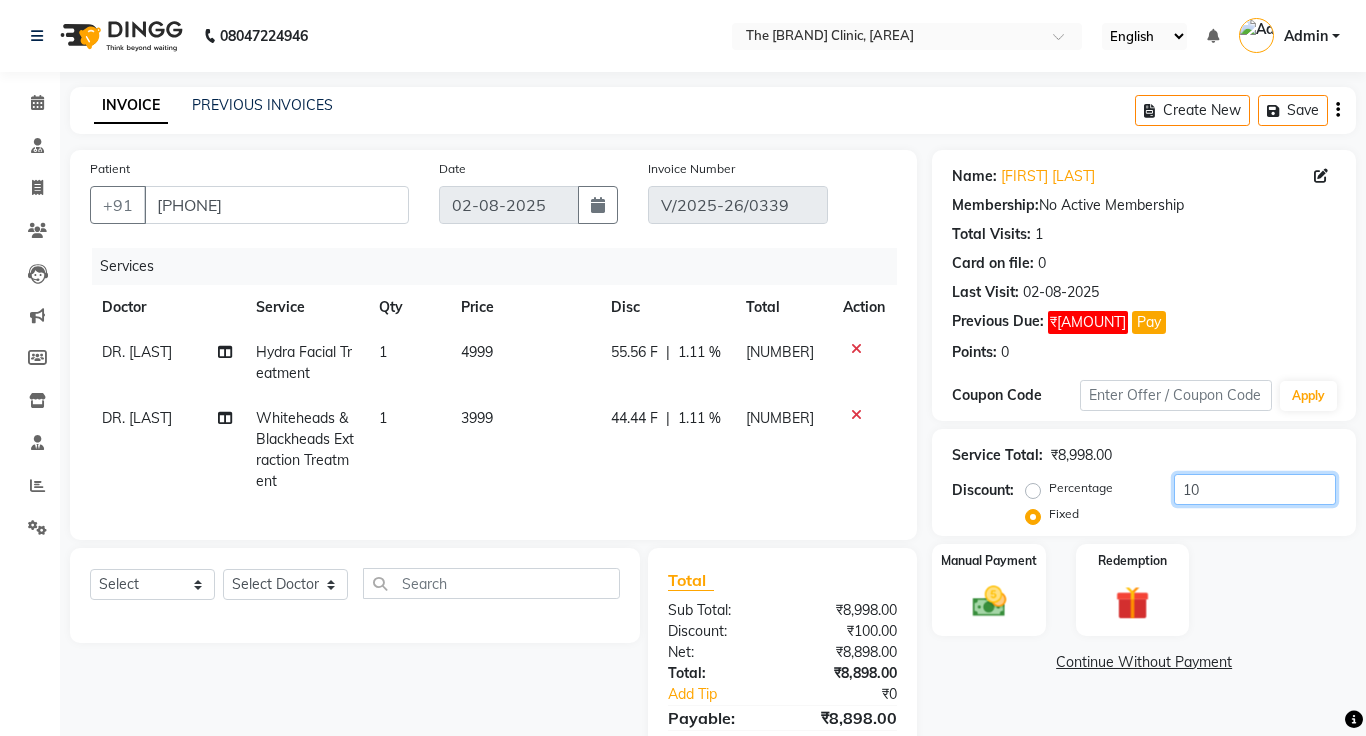 type on "1" 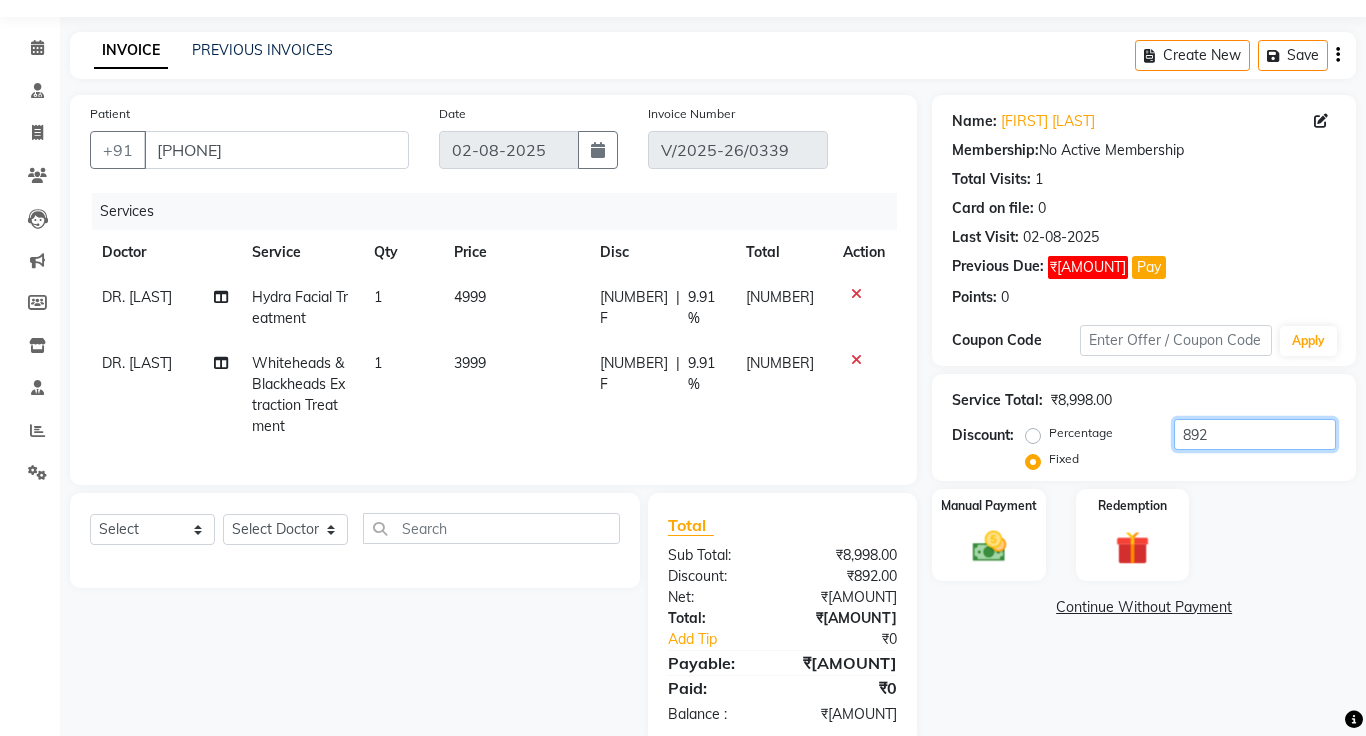 scroll, scrollTop: 94, scrollLeft: 0, axis: vertical 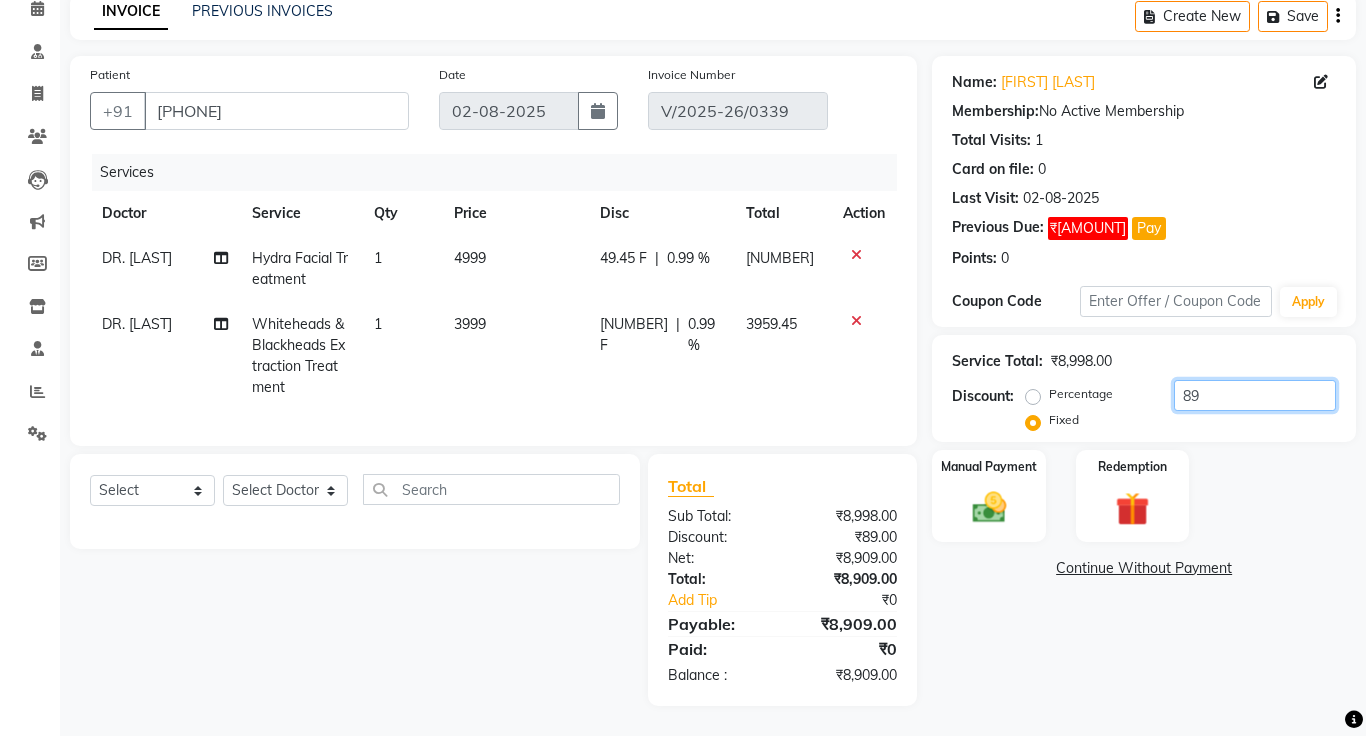 type on "8" 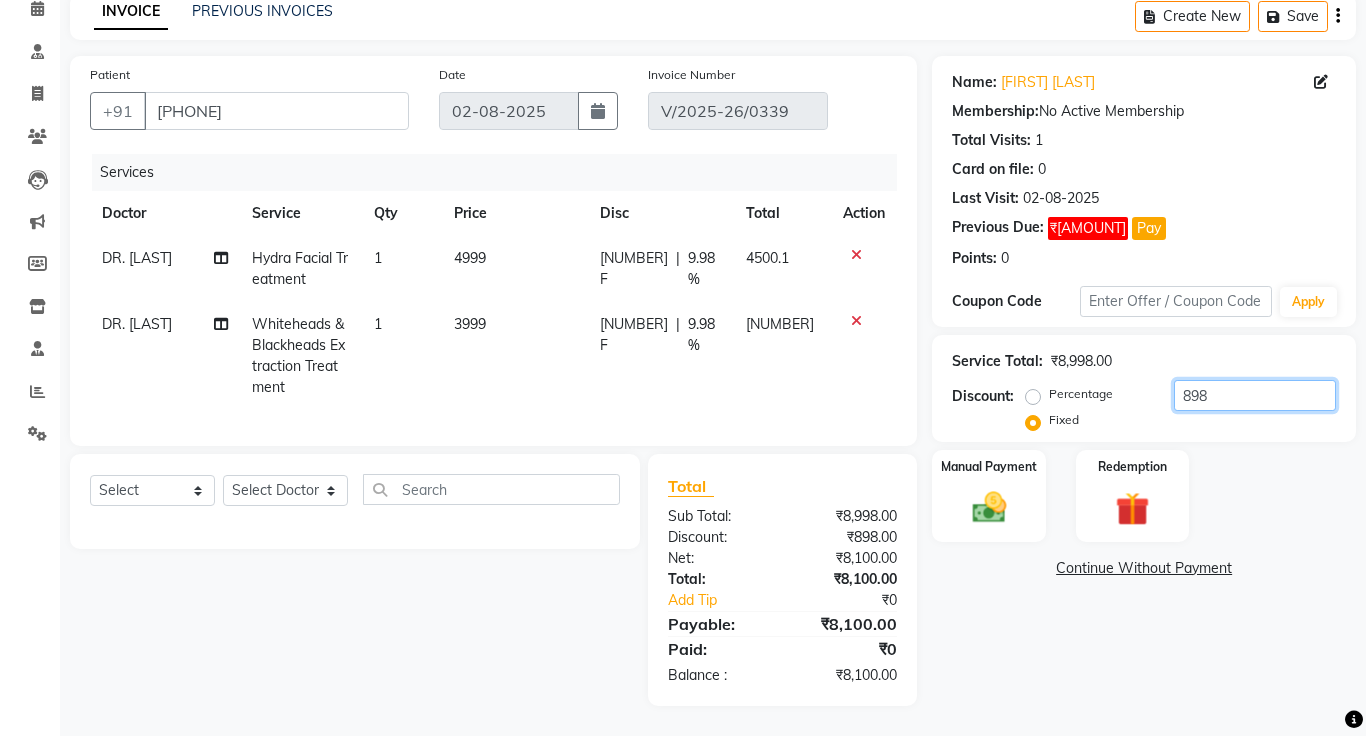 type on "898" 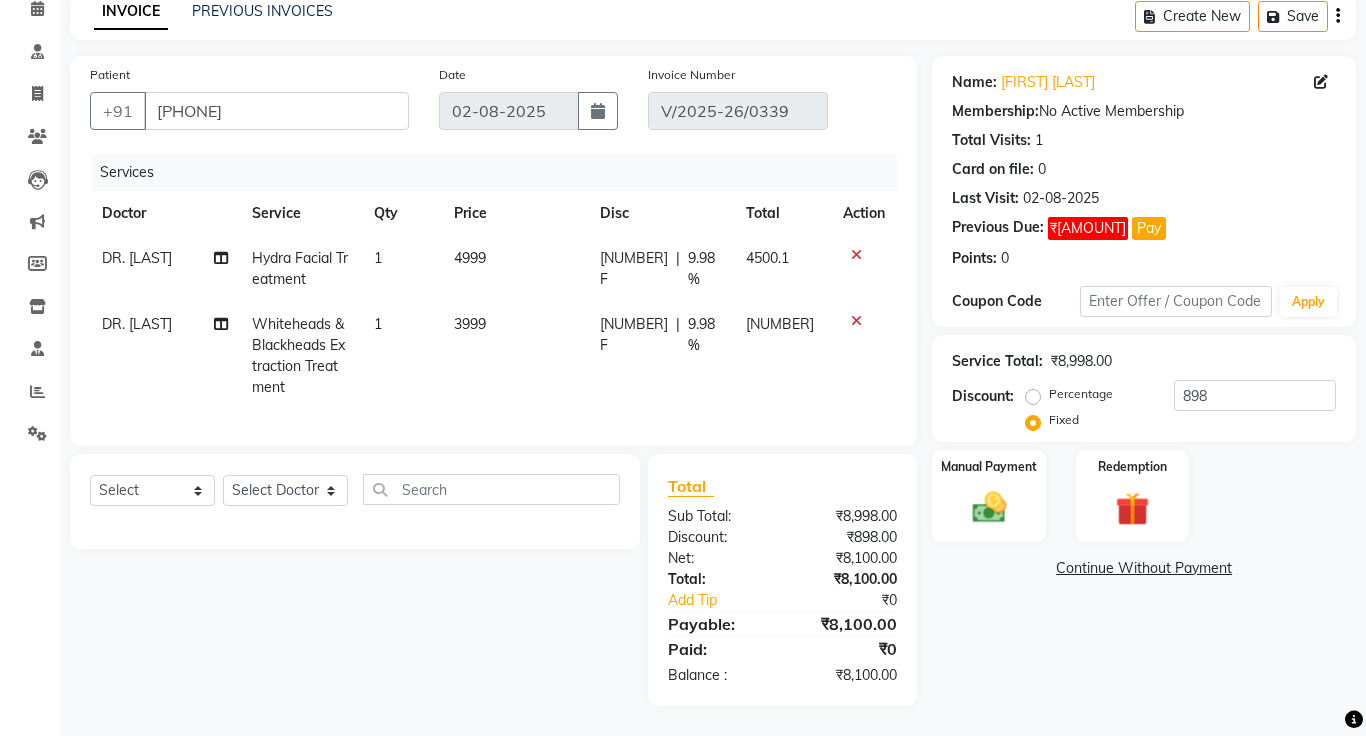 click on "Continue Without Payment" 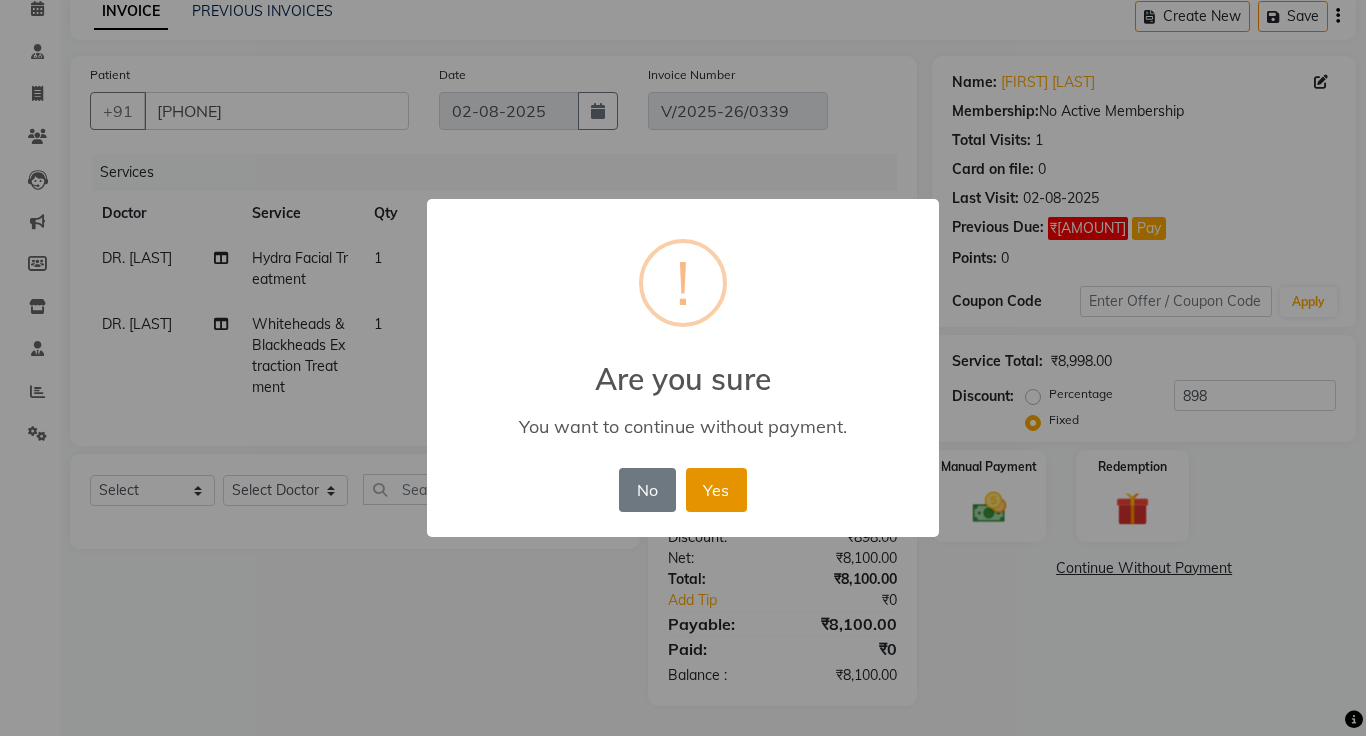 click on "Yes" at bounding box center (716, 490) 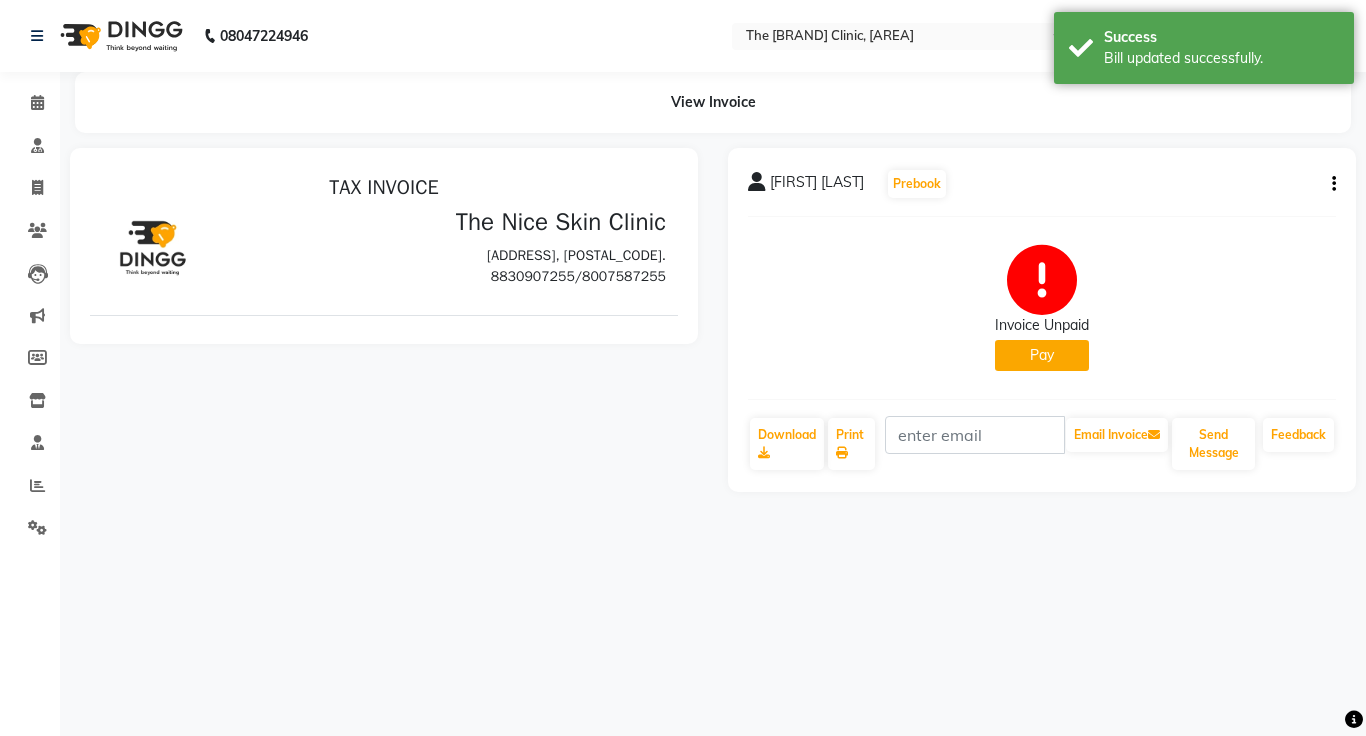 scroll, scrollTop: 0, scrollLeft: 0, axis: both 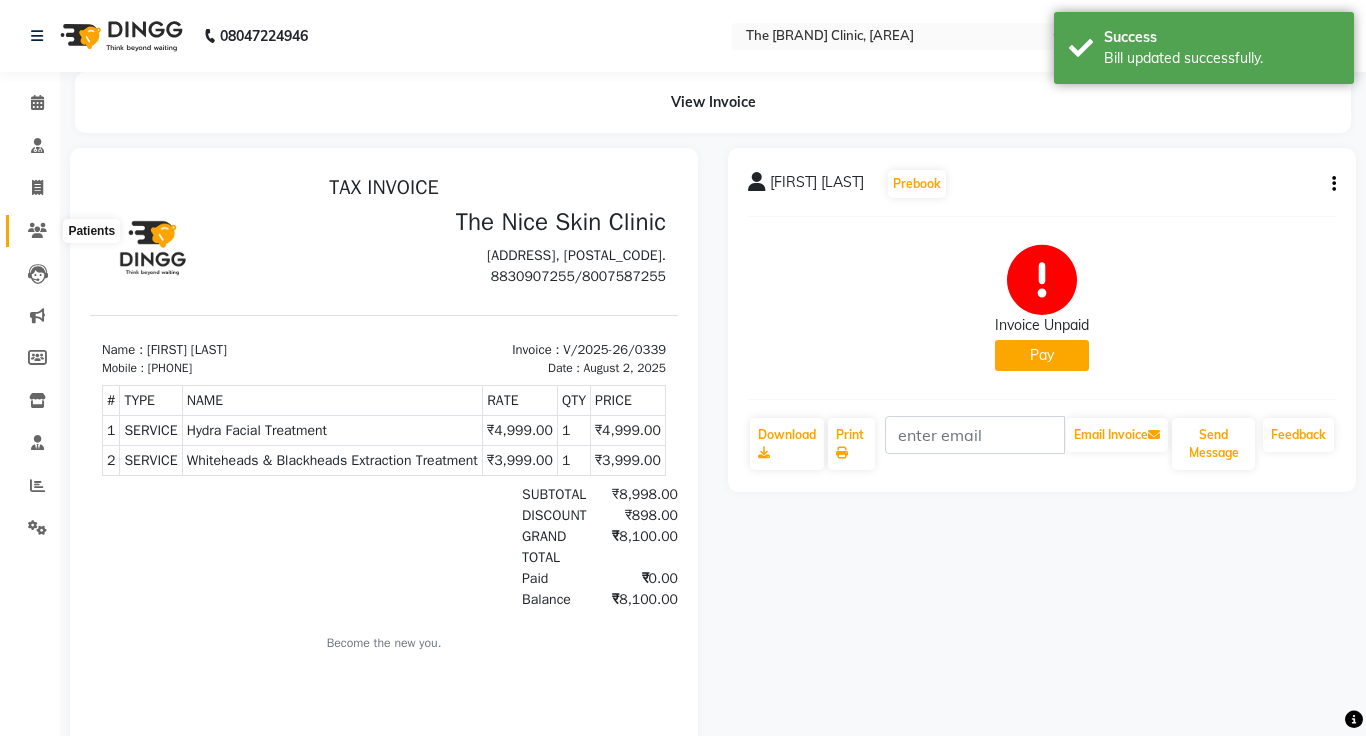 click 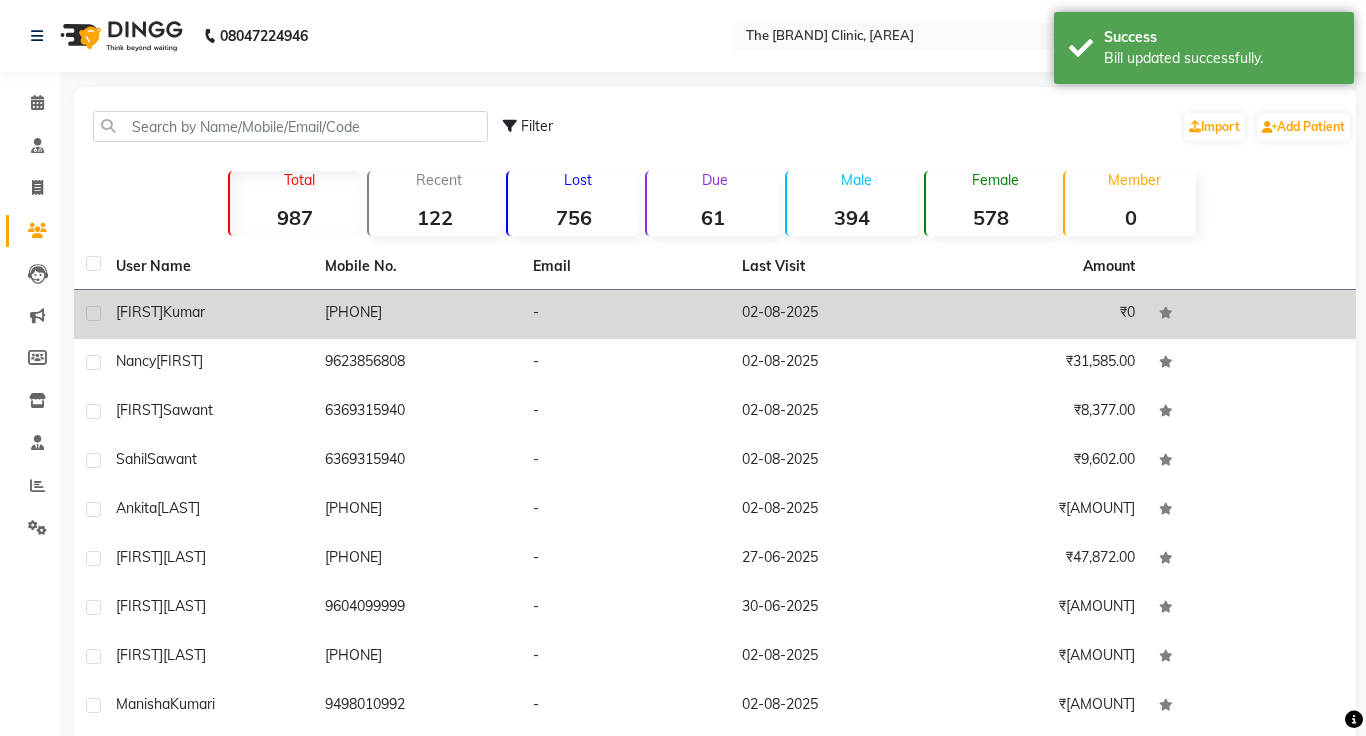 click on "-" 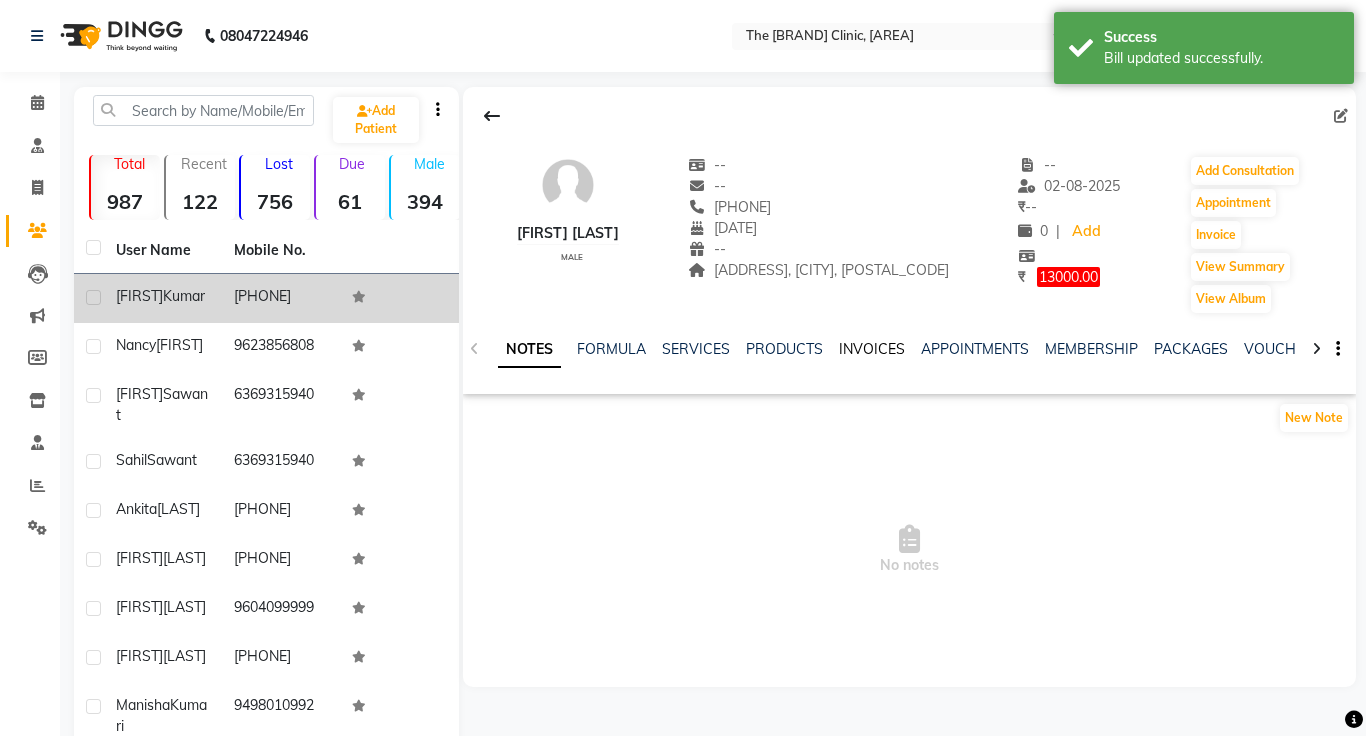 click on "INVOICES" 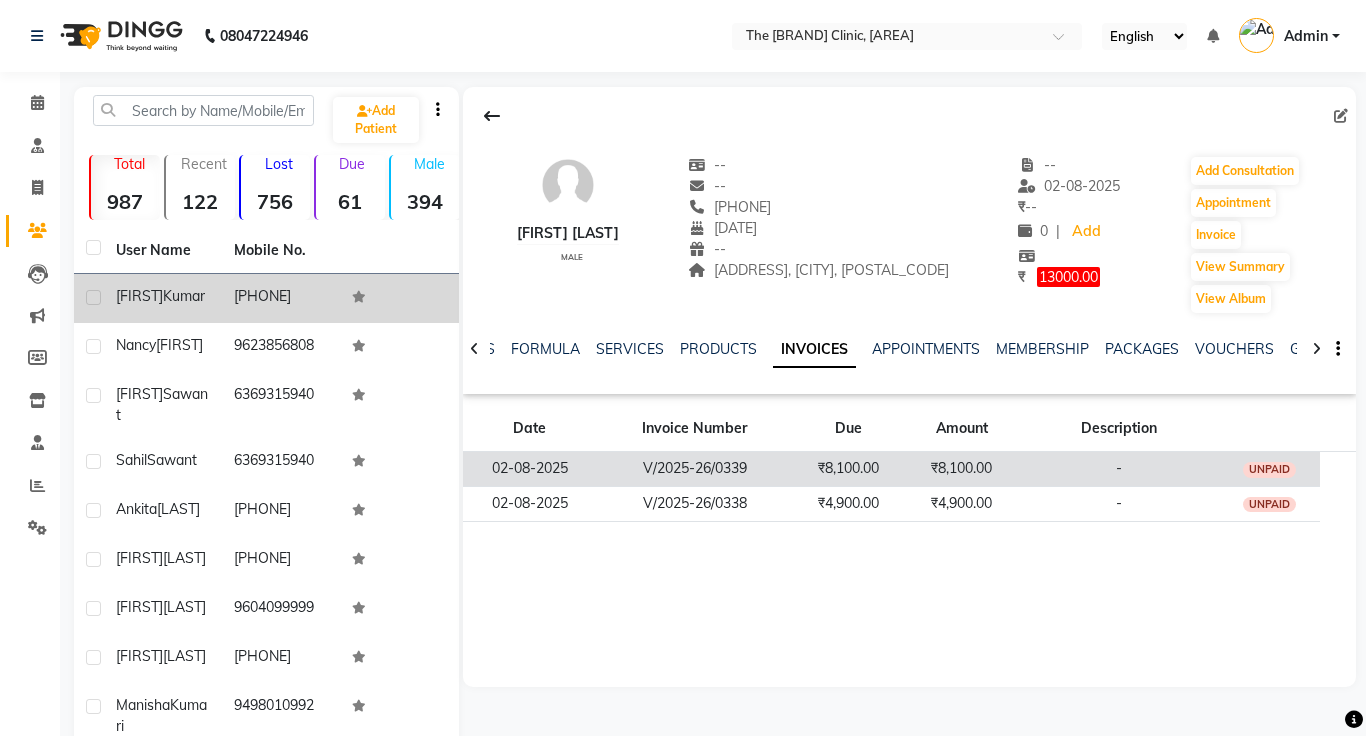 click on "-" 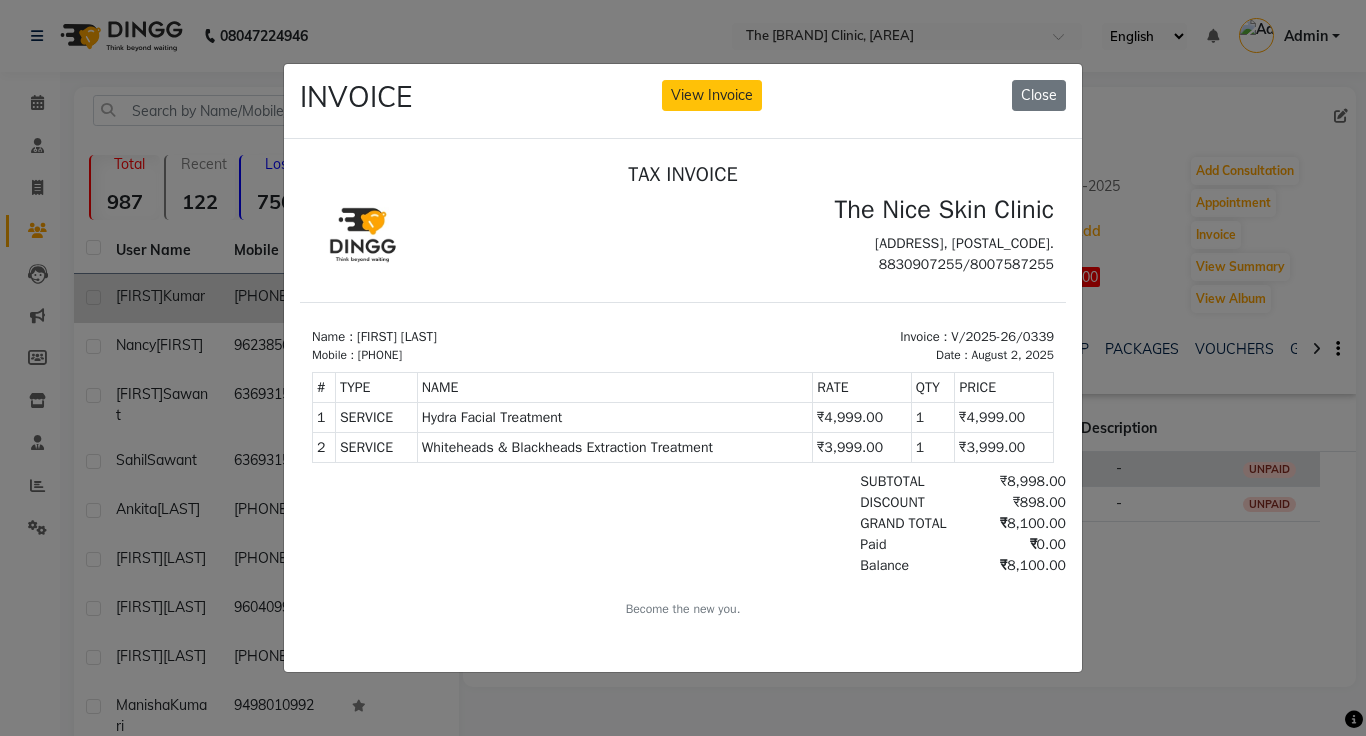 scroll, scrollTop: 0, scrollLeft: 0, axis: both 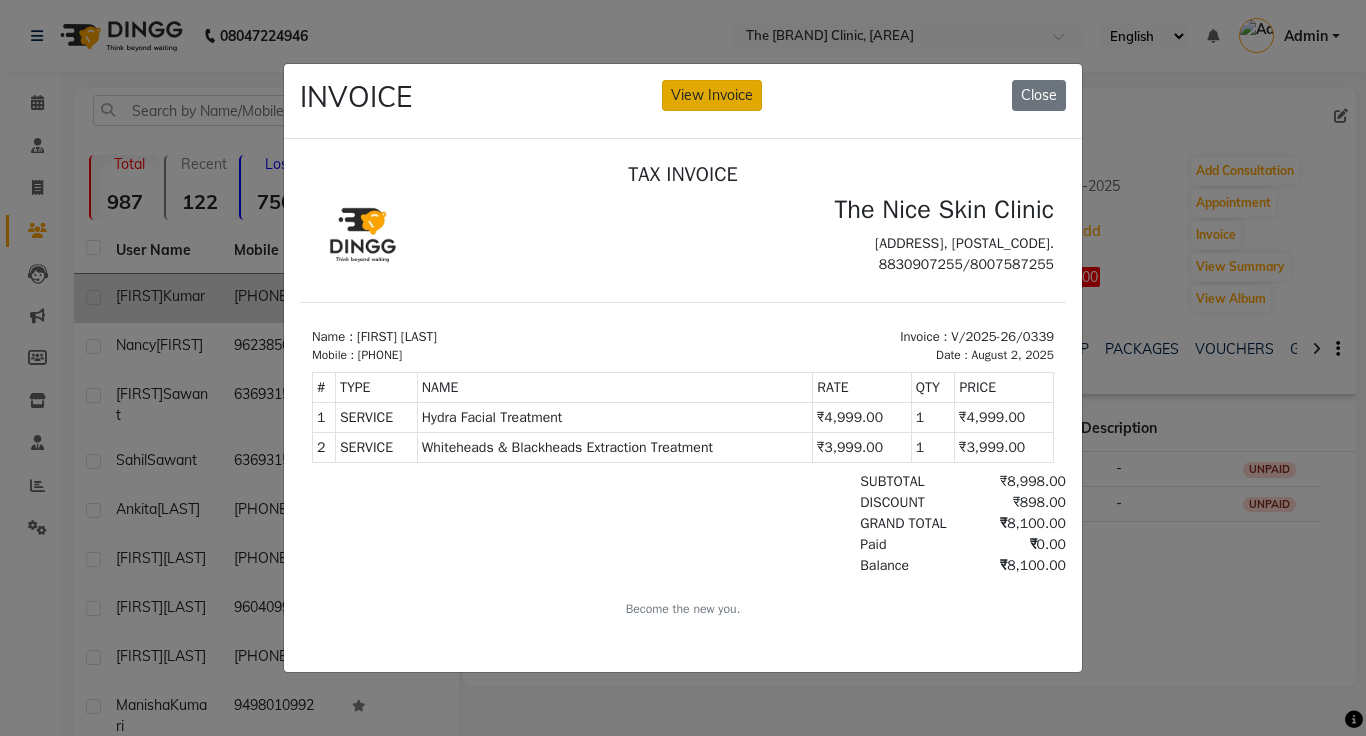 click on "View Invoice" 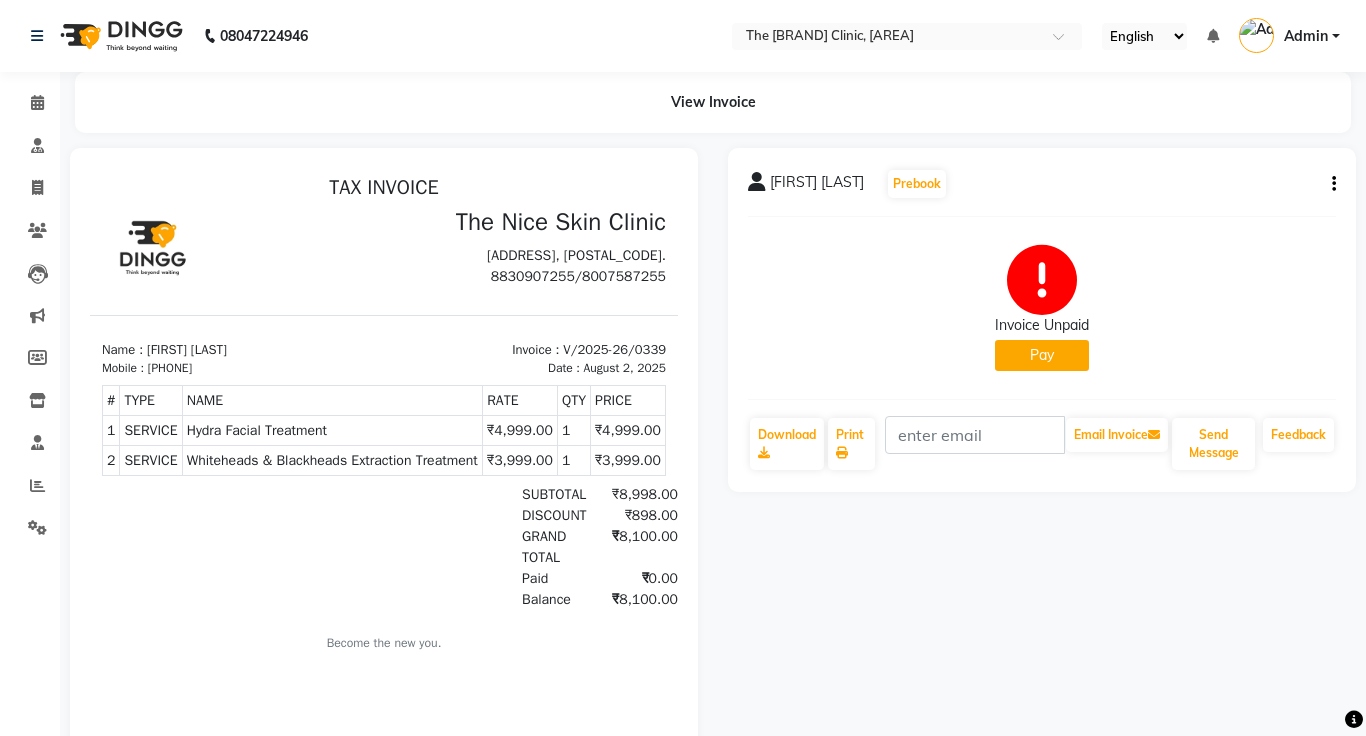 scroll, scrollTop: 45, scrollLeft: 0, axis: vertical 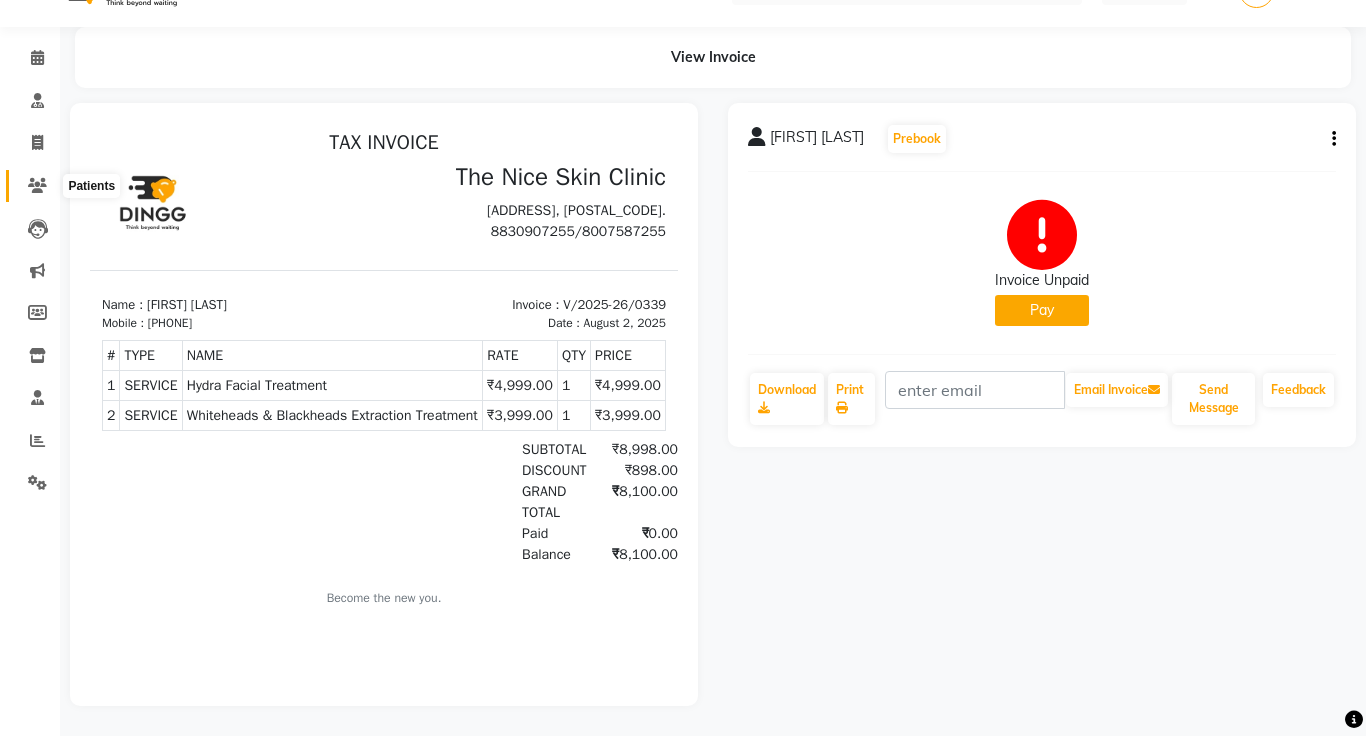 click 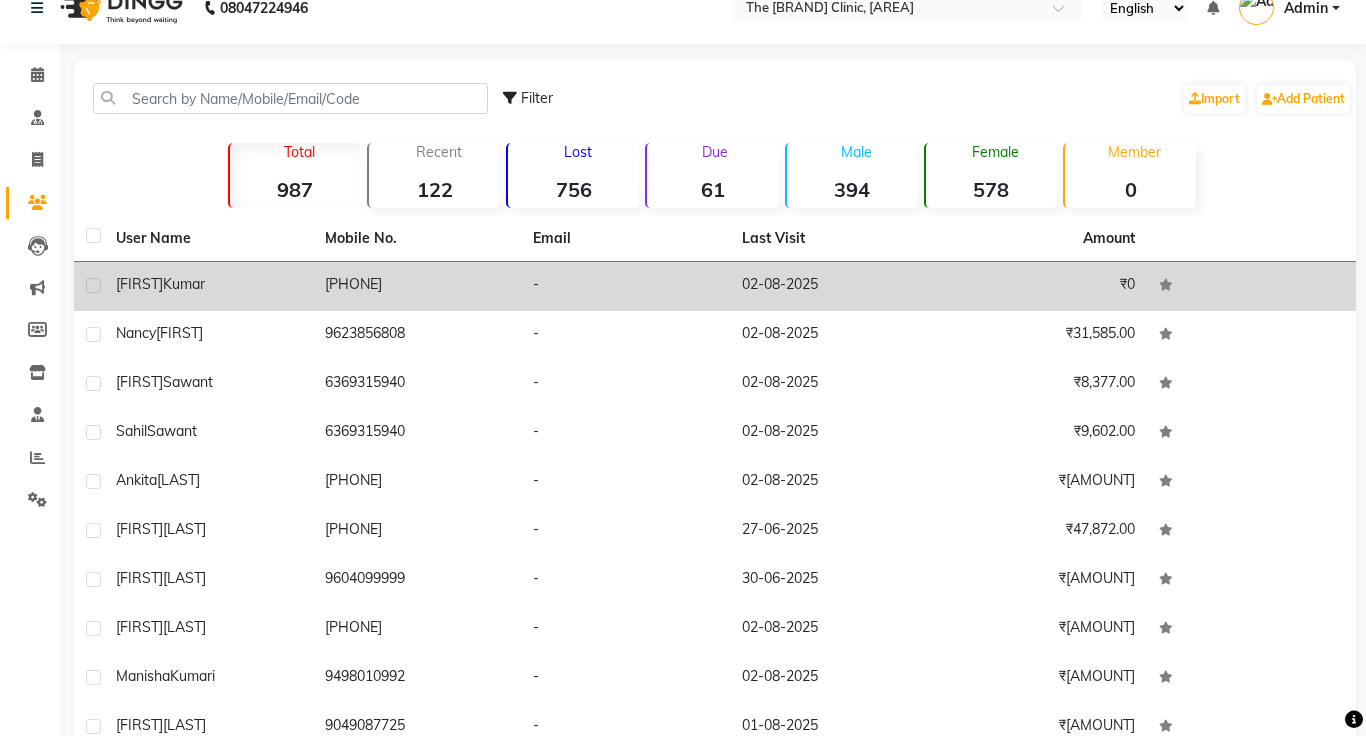 scroll, scrollTop: 45, scrollLeft: 0, axis: vertical 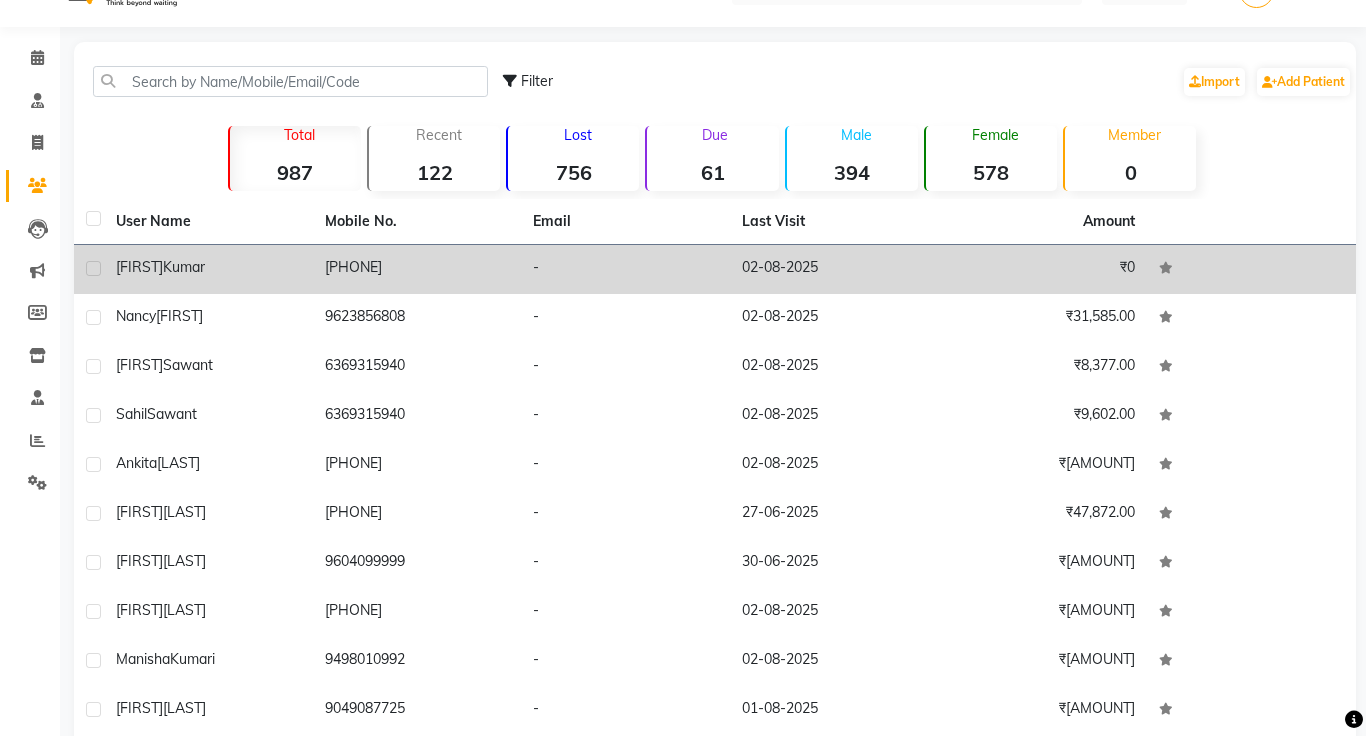 click on "[PHONE]" 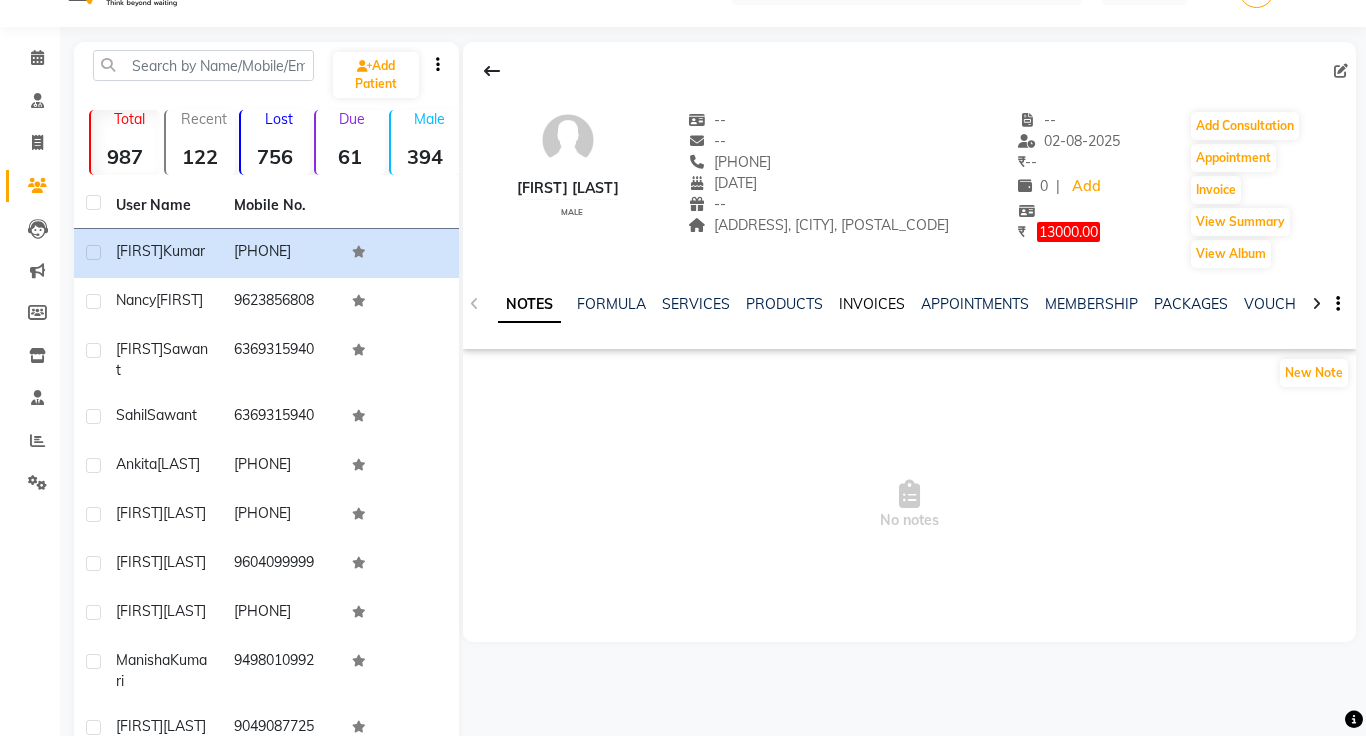 click on "INVOICES" 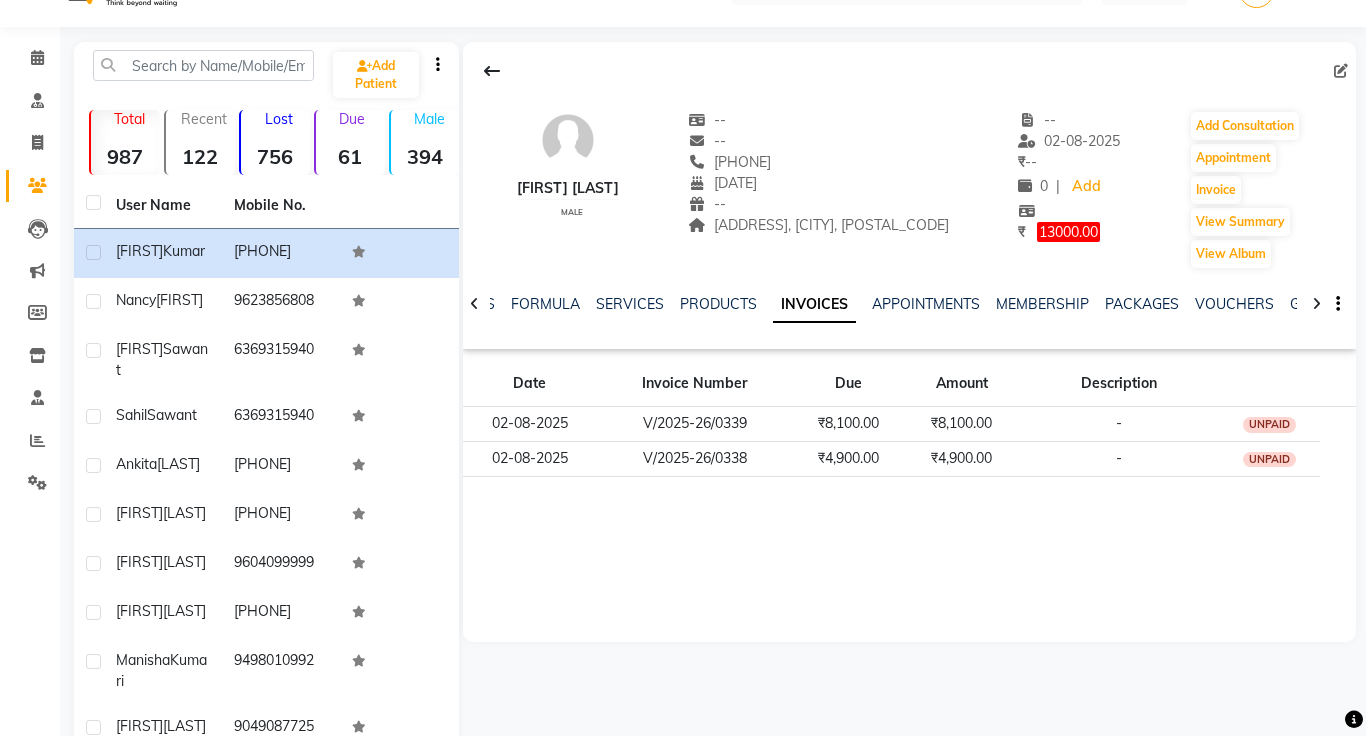 click on "[FIRST] [LAST] [GENDER] --   -- [PHONE] [DATE] --   -- [ADDRESS], [AREA], [CITY]  --   -- [DATE] ₹   --   -- Add Consultation Appointment Invoice View Summary View Album NOTES FORMULA SERVICES PRODUCTS INVOICES APPOINTMENTS MEMBERSHIP PACKAGES VOUCHERS GIFTCARDS POINTS FORMS FAMILY CARDS WALLET Date Invoice Number Due Amount Description [DATE] [CODE] ₹[AMOUNT] ₹[AMOUNT] -  UNPAID [DATE] [CODE] ₹[AMOUNT] ₹[AMOUNT] -  UNPAID" 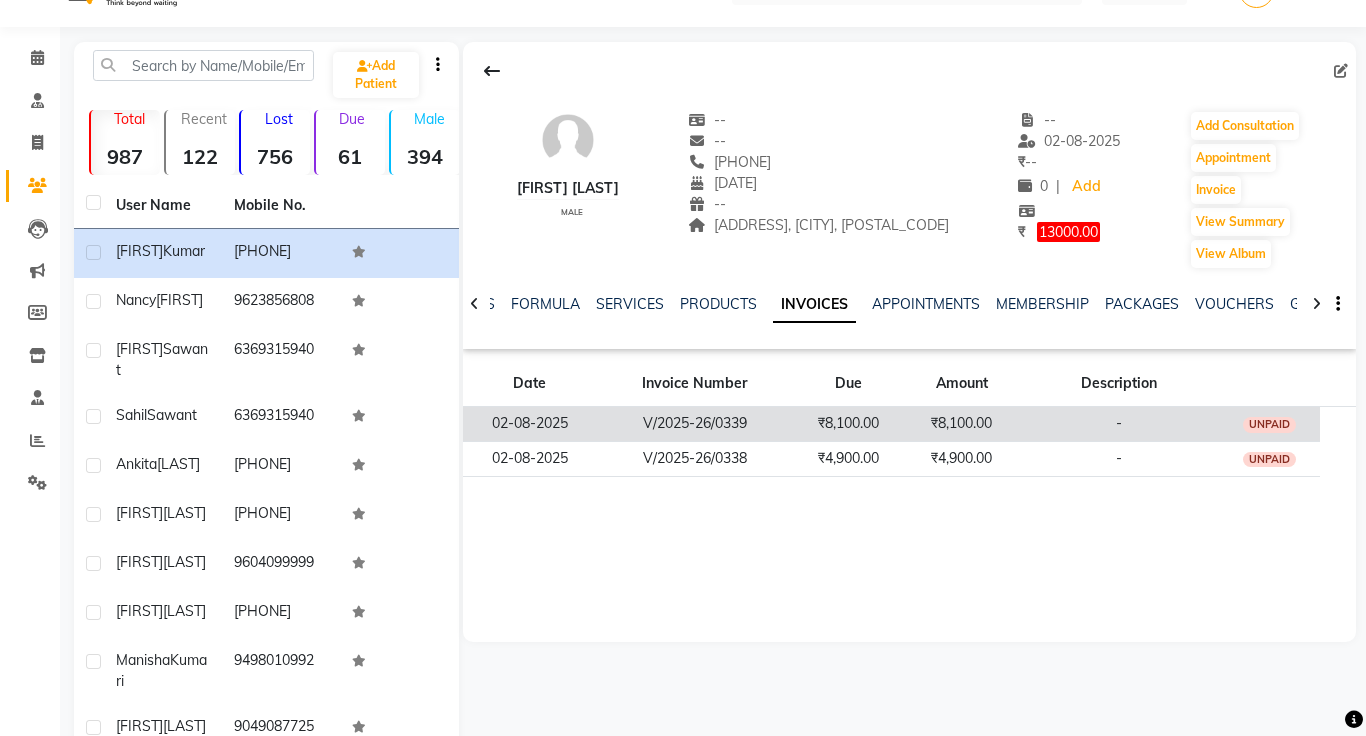 click on "₹8,100.00" 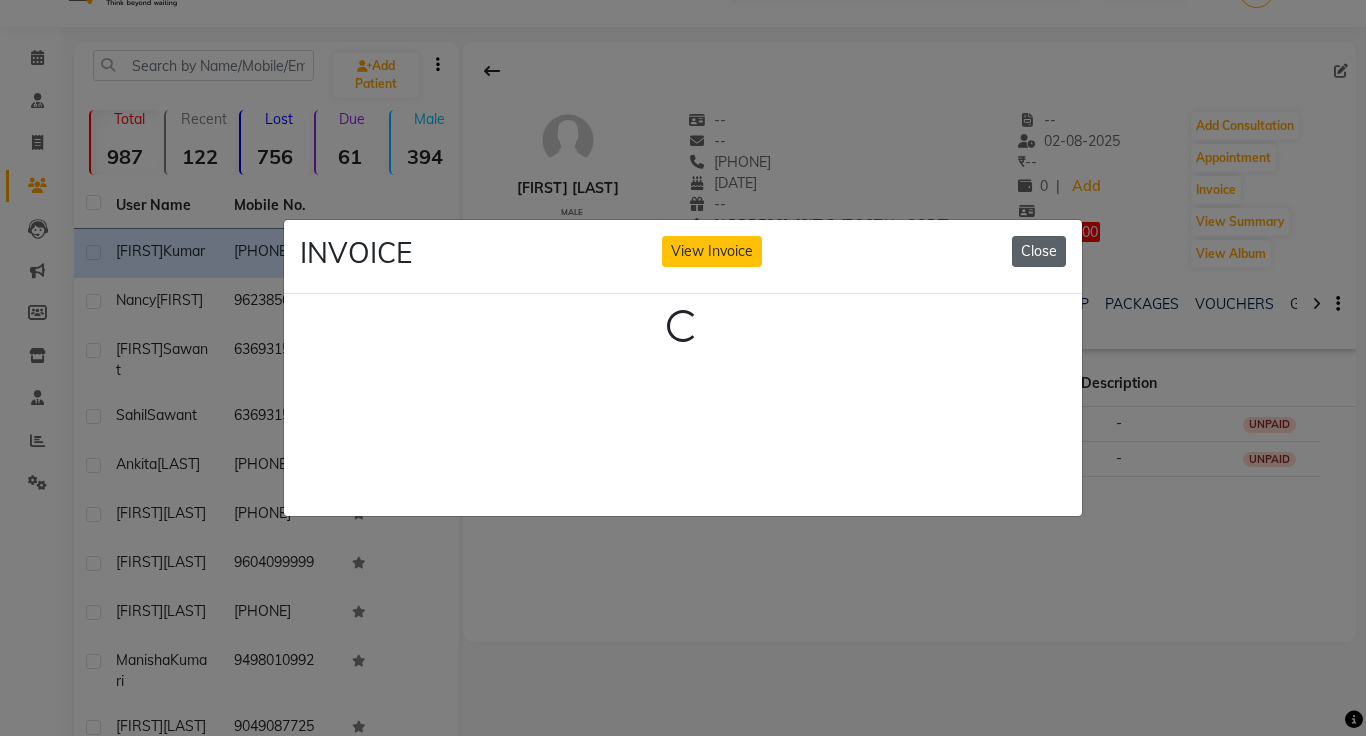 click on "Close" 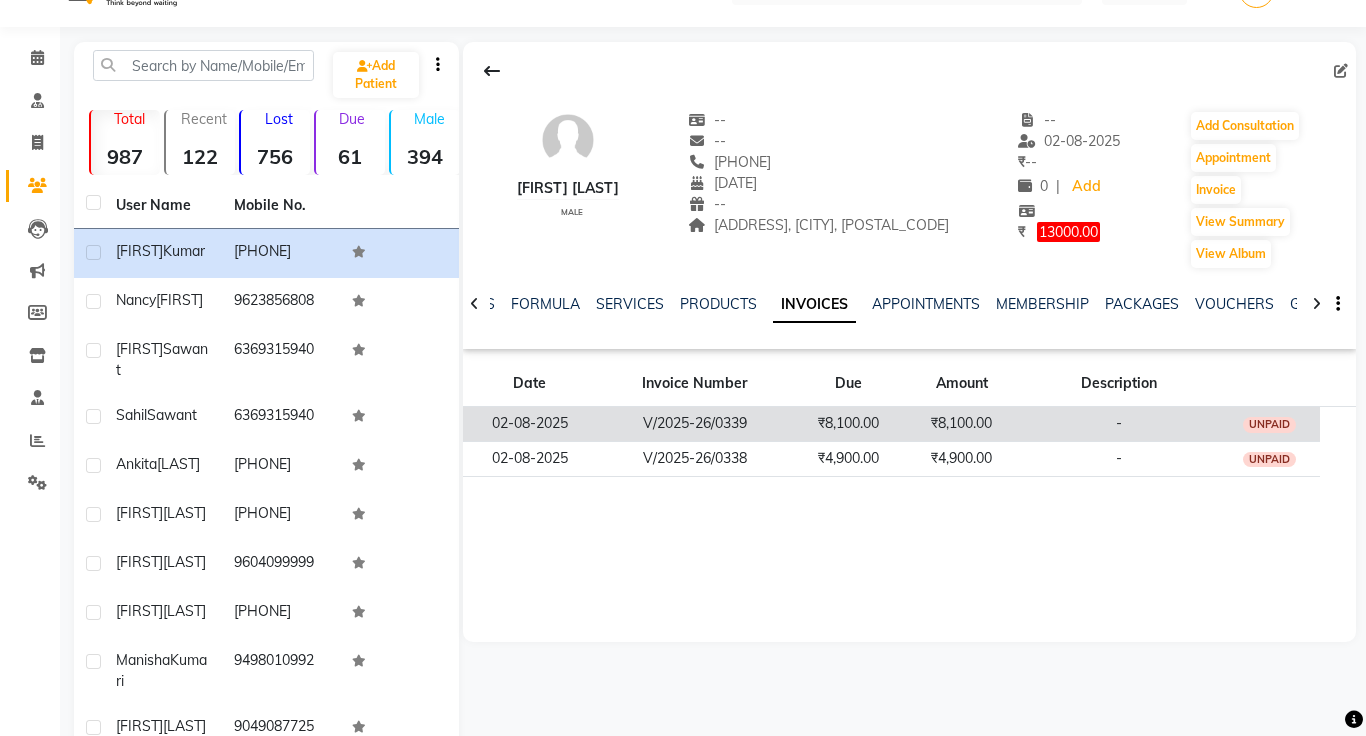 click on "V/2025-26/0339" 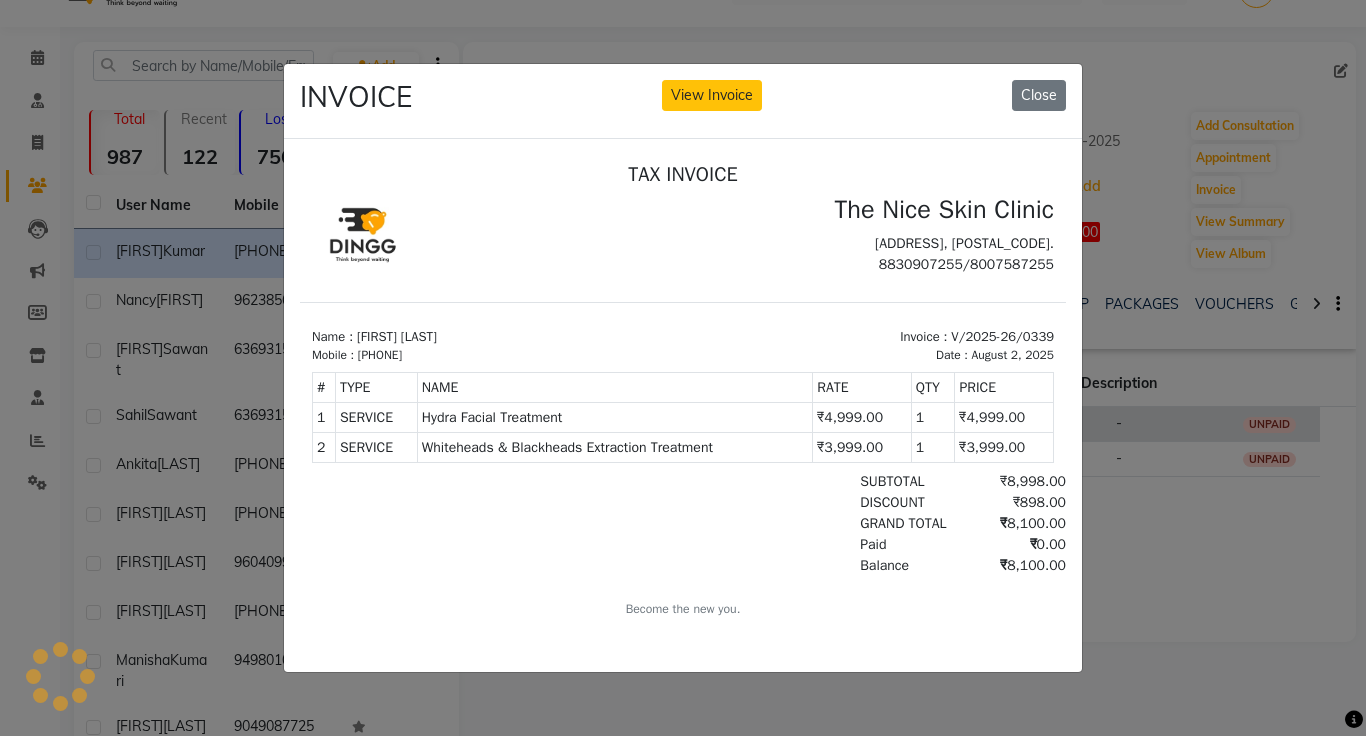 scroll, scrollTop: 0, scrollLeft: 0, axis: both 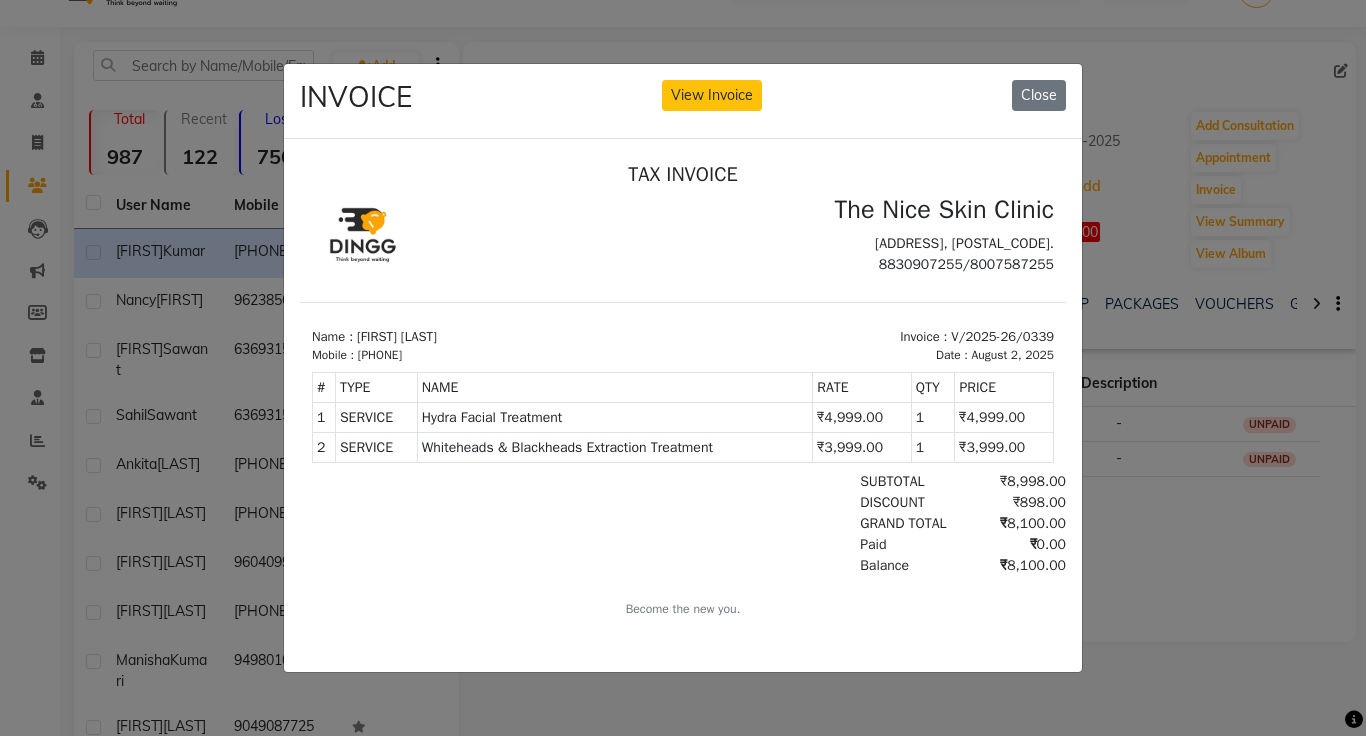 type 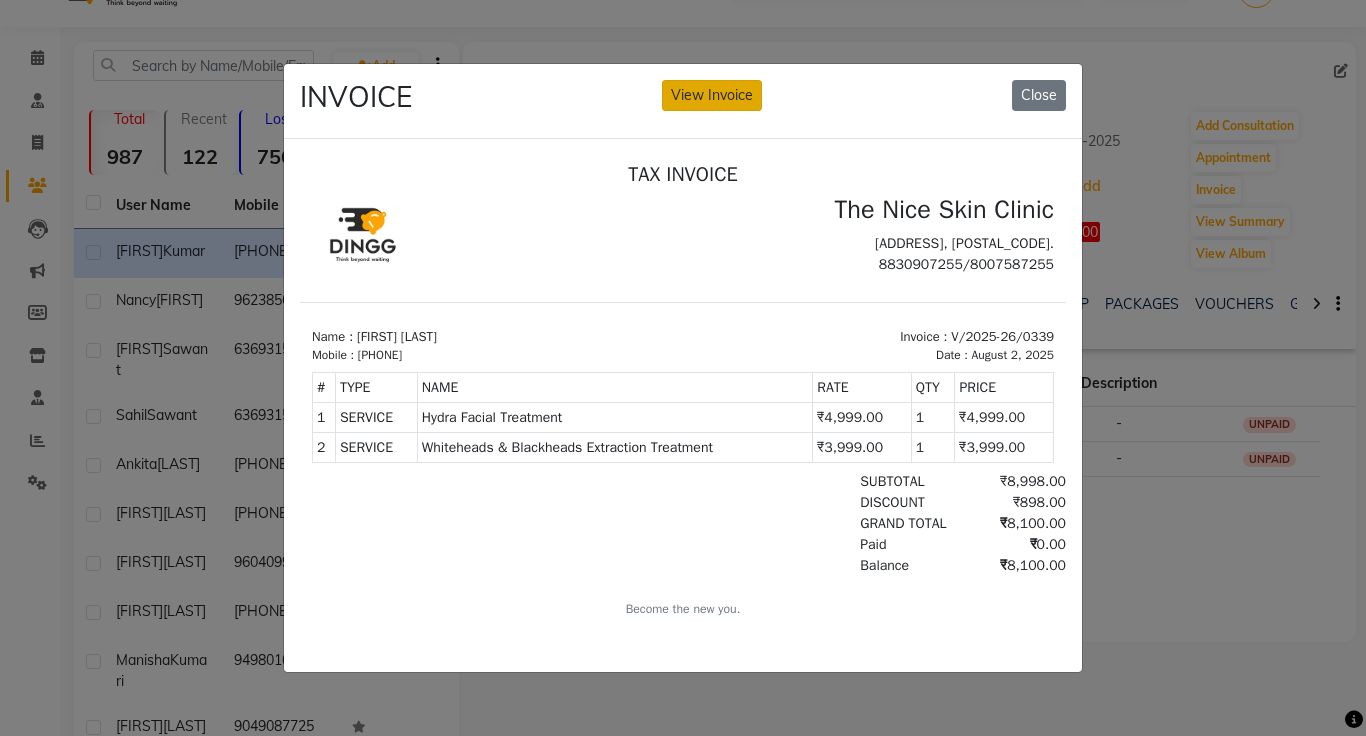 click on "View Invoice" 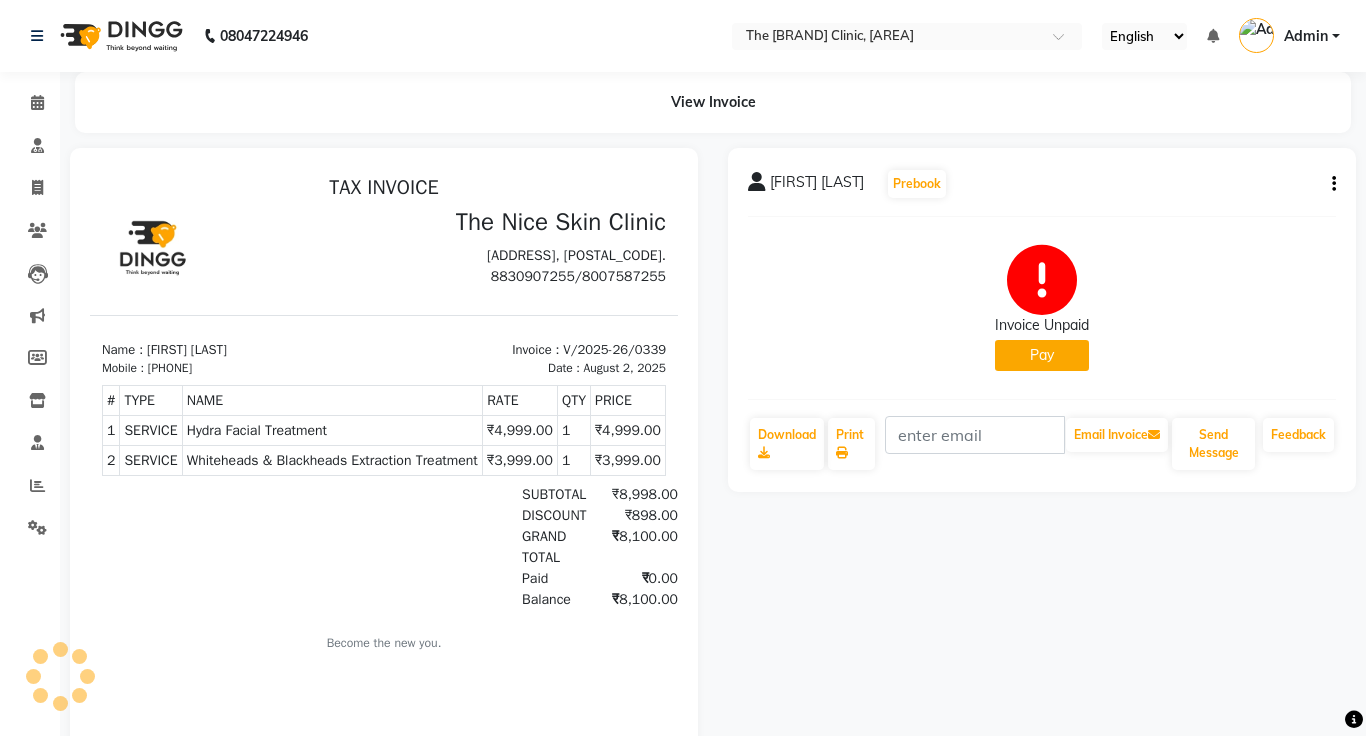 scroll, scrollTop: 0, scrollLeft: 0, axis: both 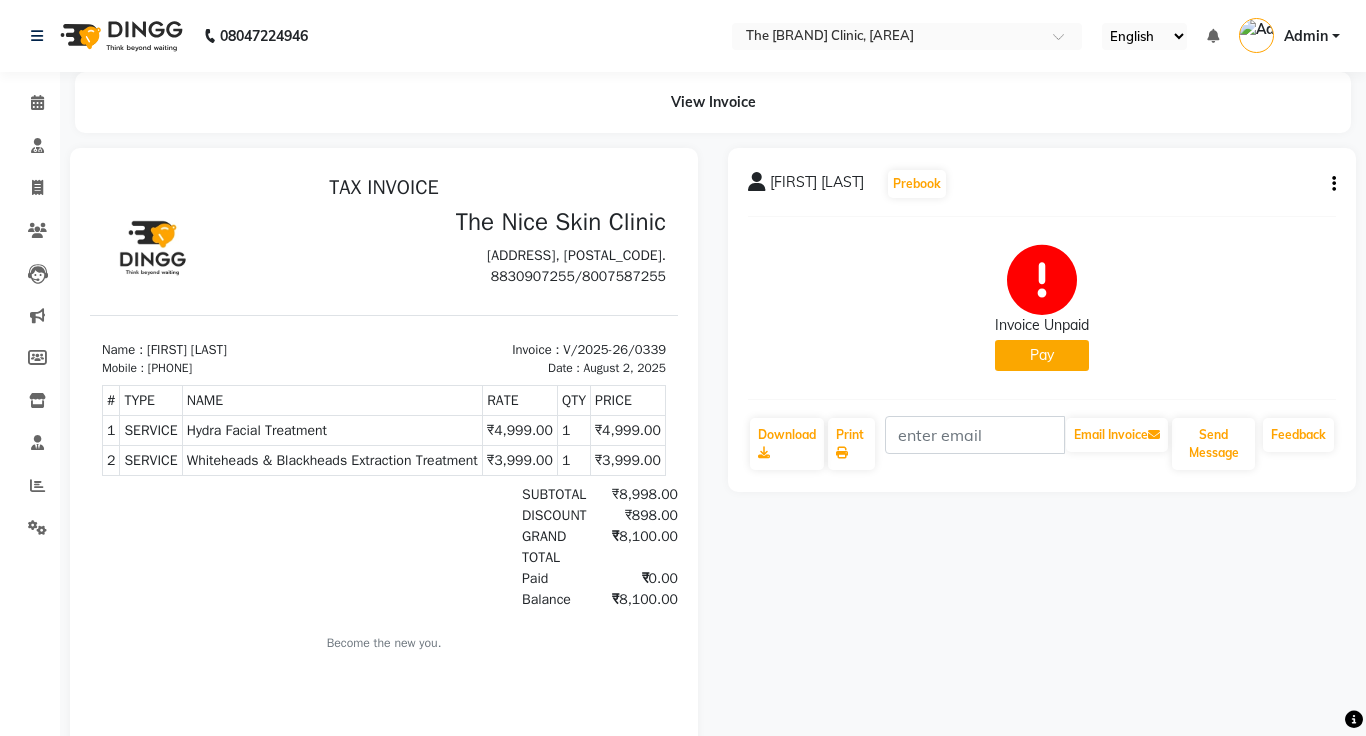 click on "Pay" 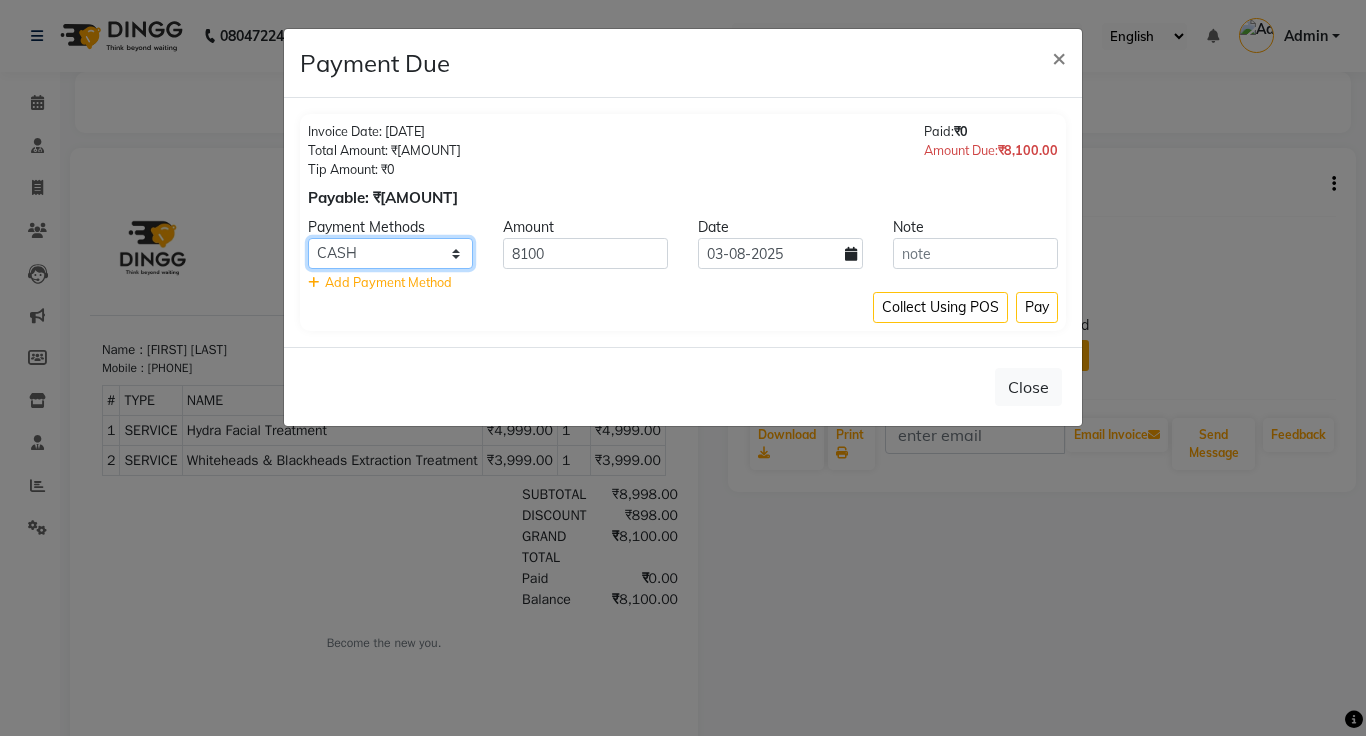 click on "Master Card Bank BharatPay Card Other Cards GPay Visa Card PayTM CASH ONLINE PhonePe UPI UPI BharatPay CARD" 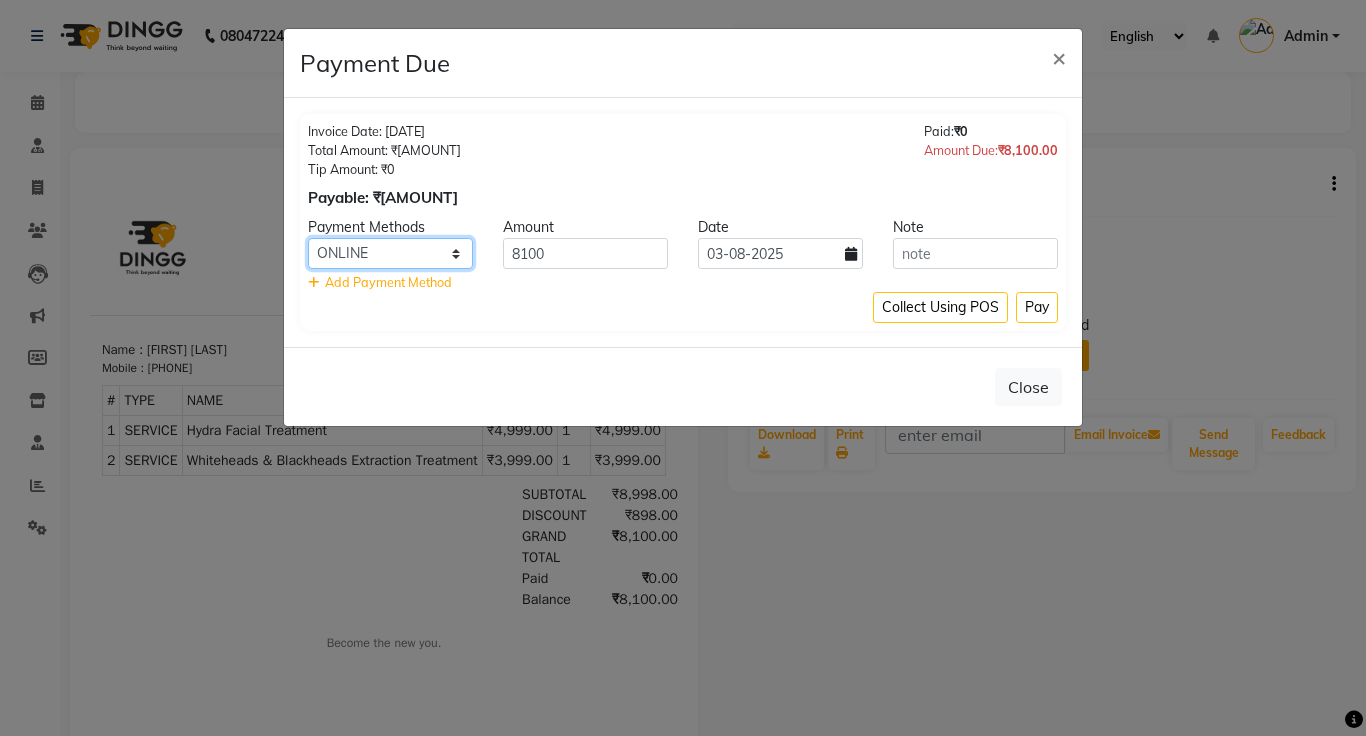 click on "Master Card Bank BharatPay Card Other Cards GPay Visa Card PayTM CASH ONLINE PhonePe UPI UPI BharatPay CARD" 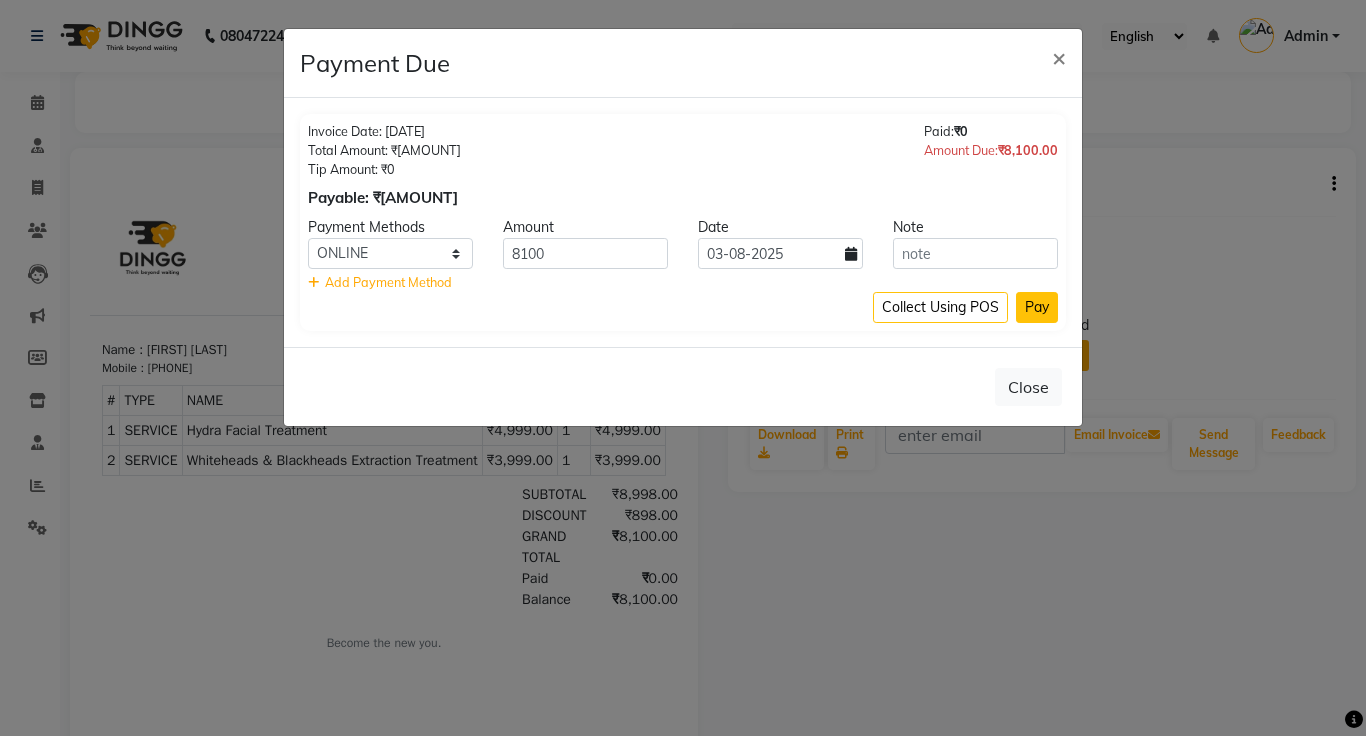 click on "Pay" 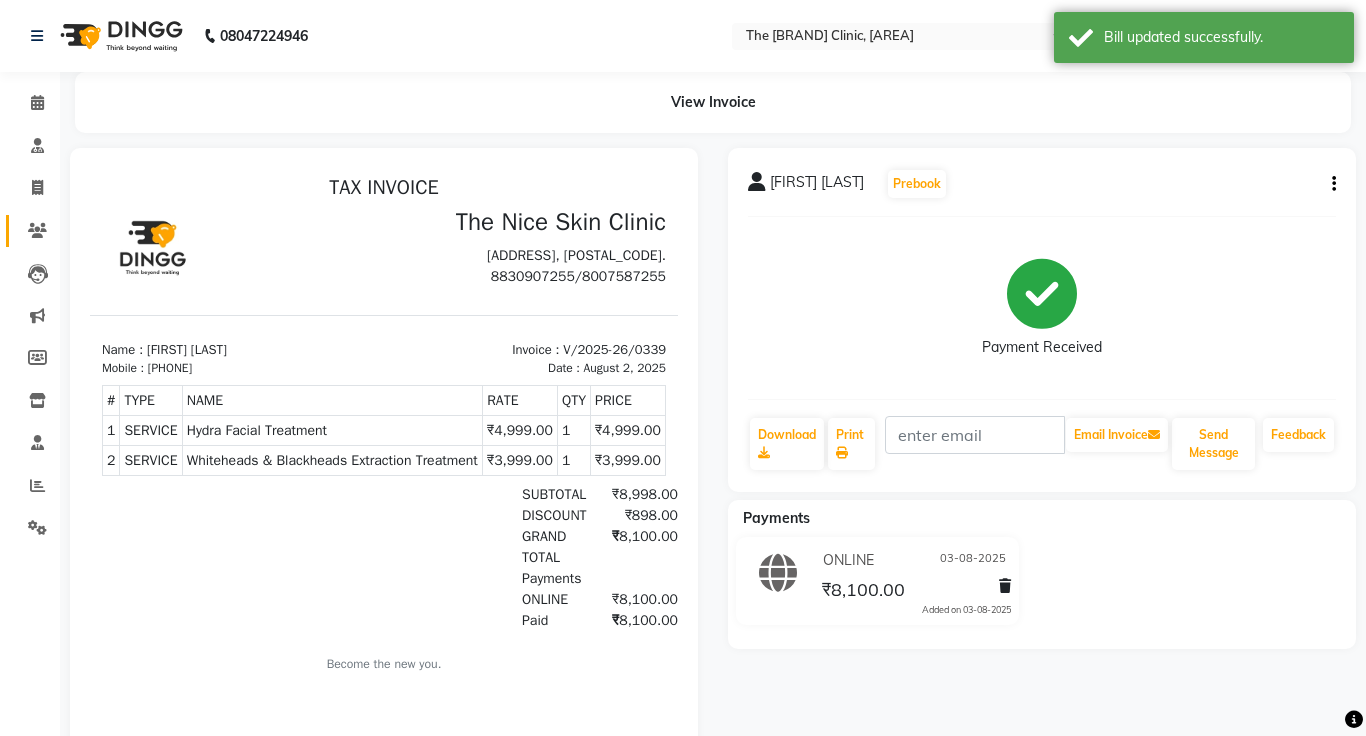 click 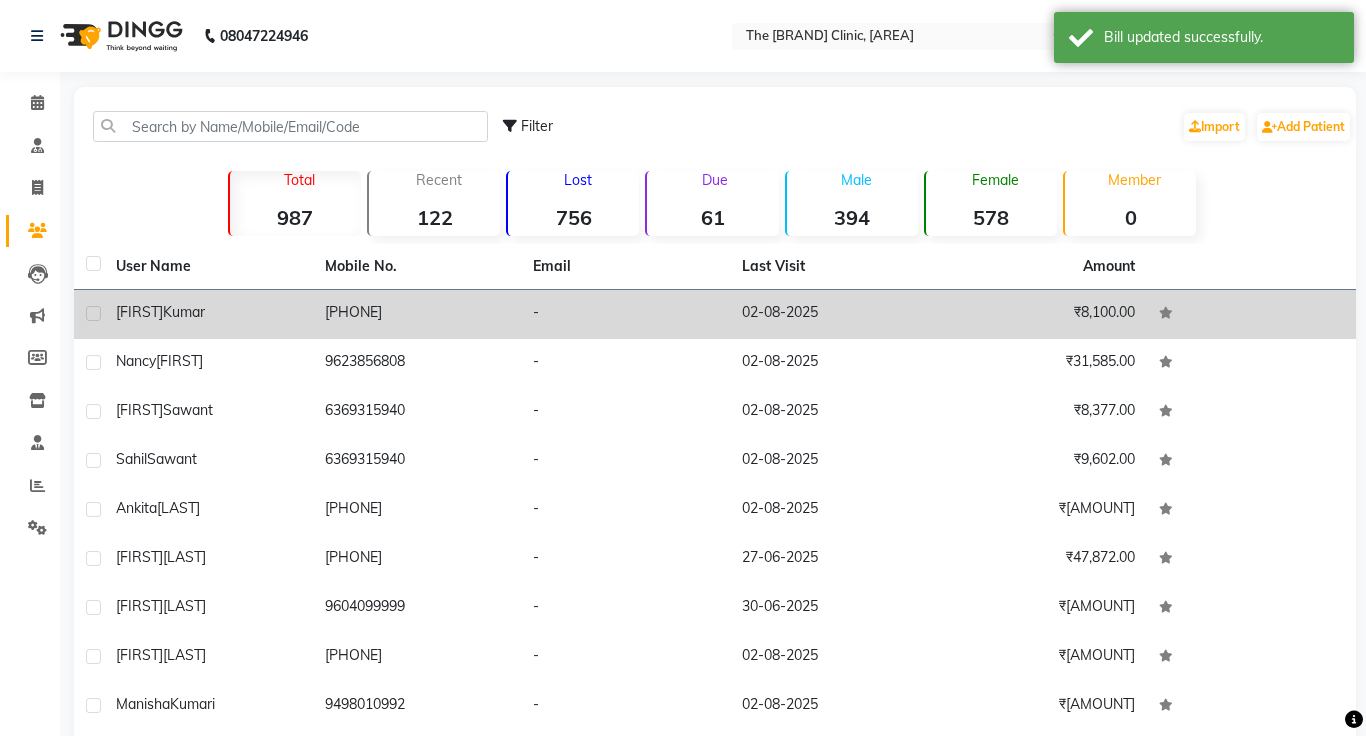 click on "[PHONE]" 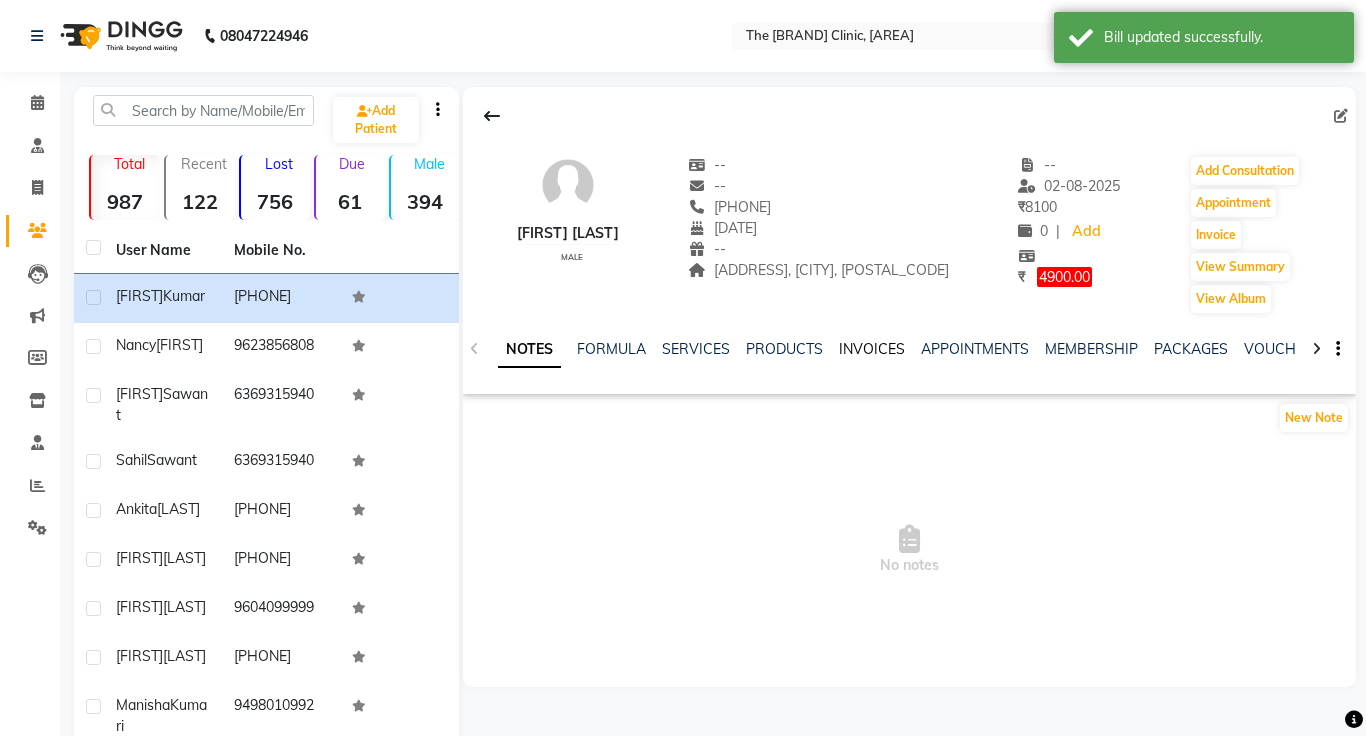 click on "INVOICES" 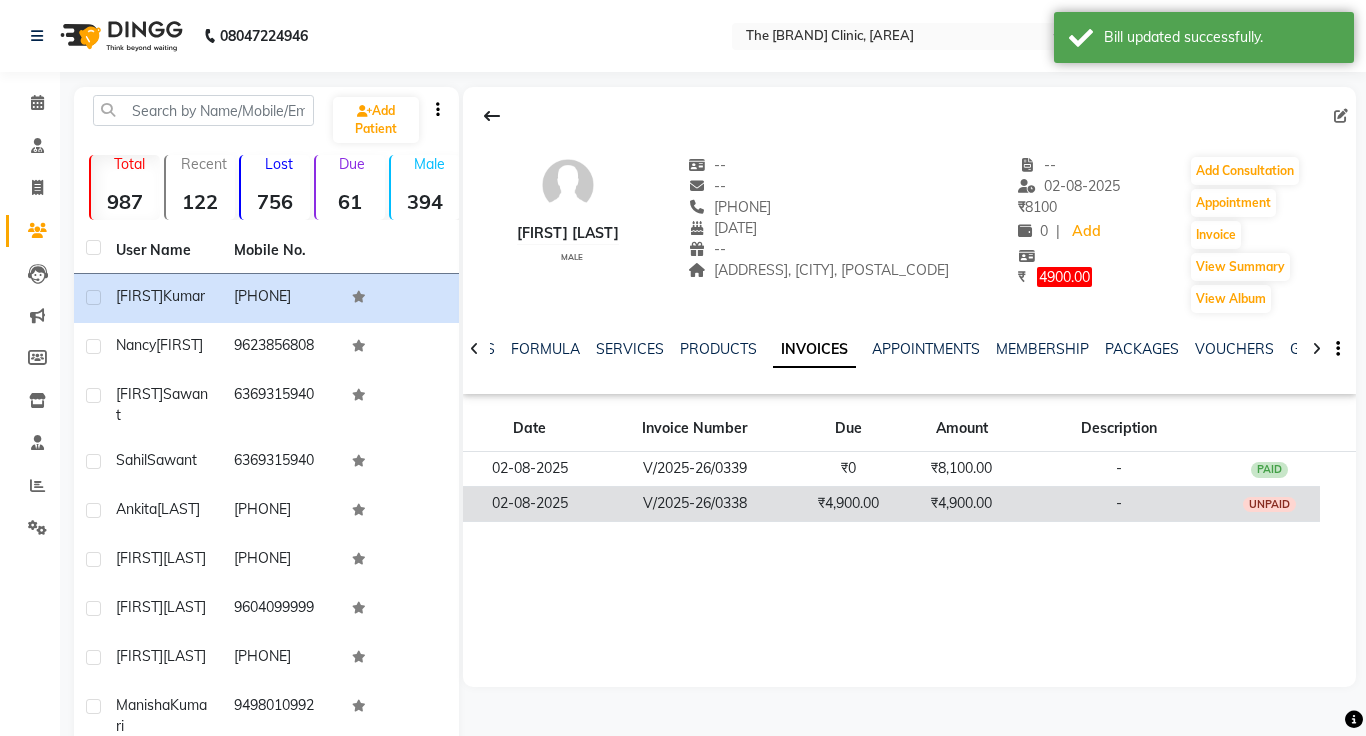 click on "₹4,900.00" 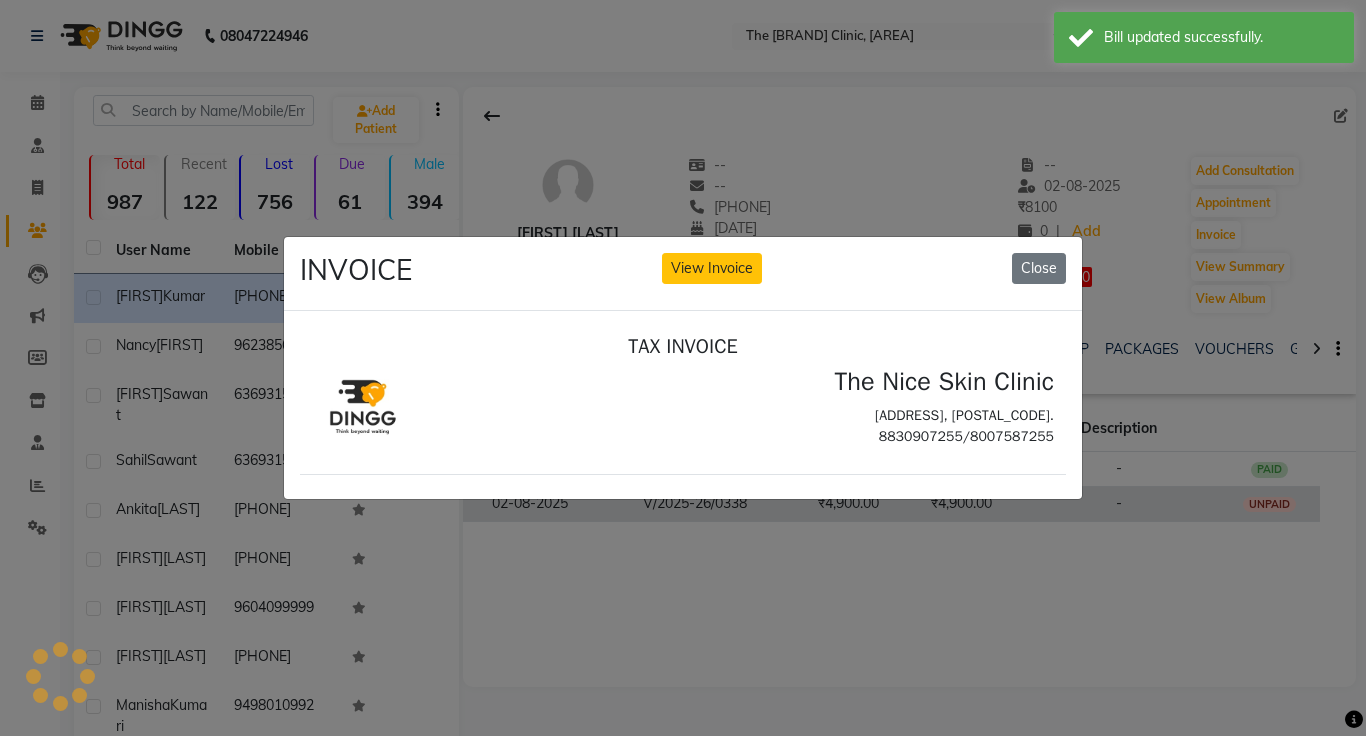 scroll, scrollTop: 0, scrollLeft: 0, axis: both 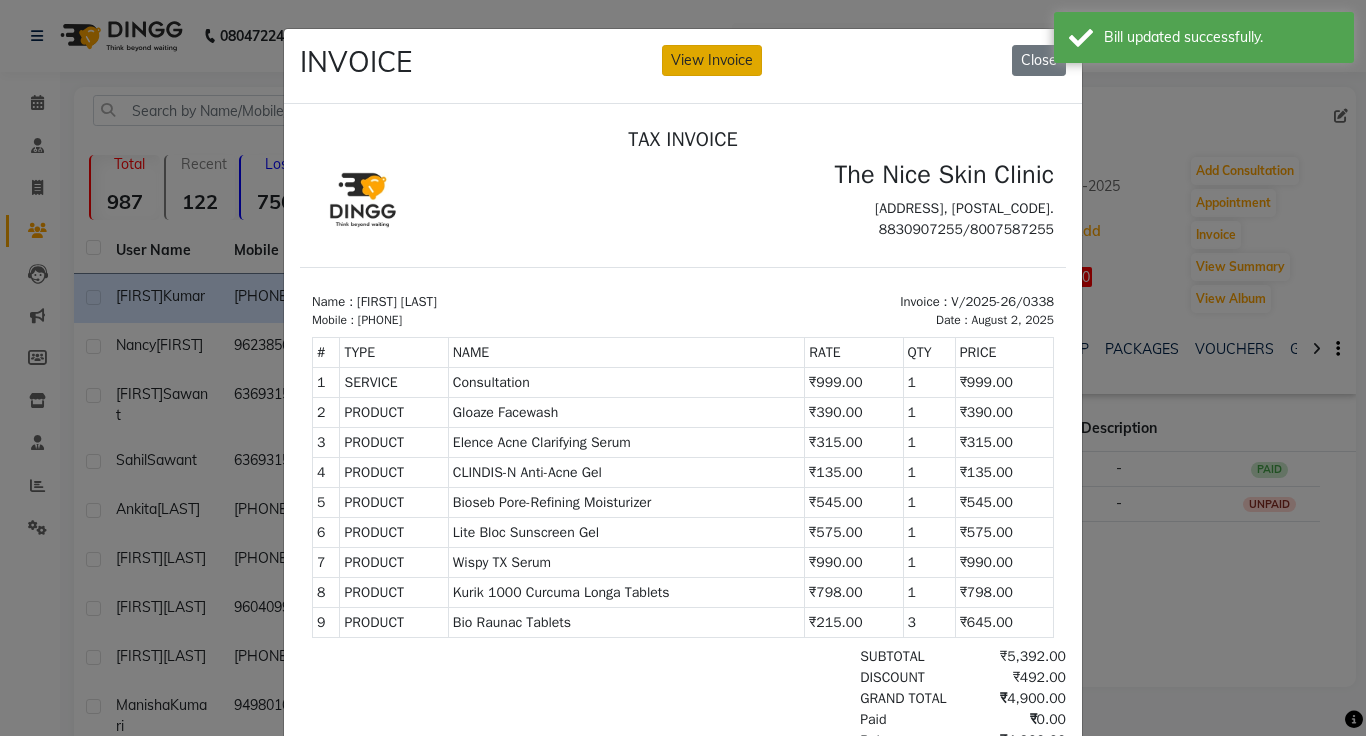 click on "View Invoice" 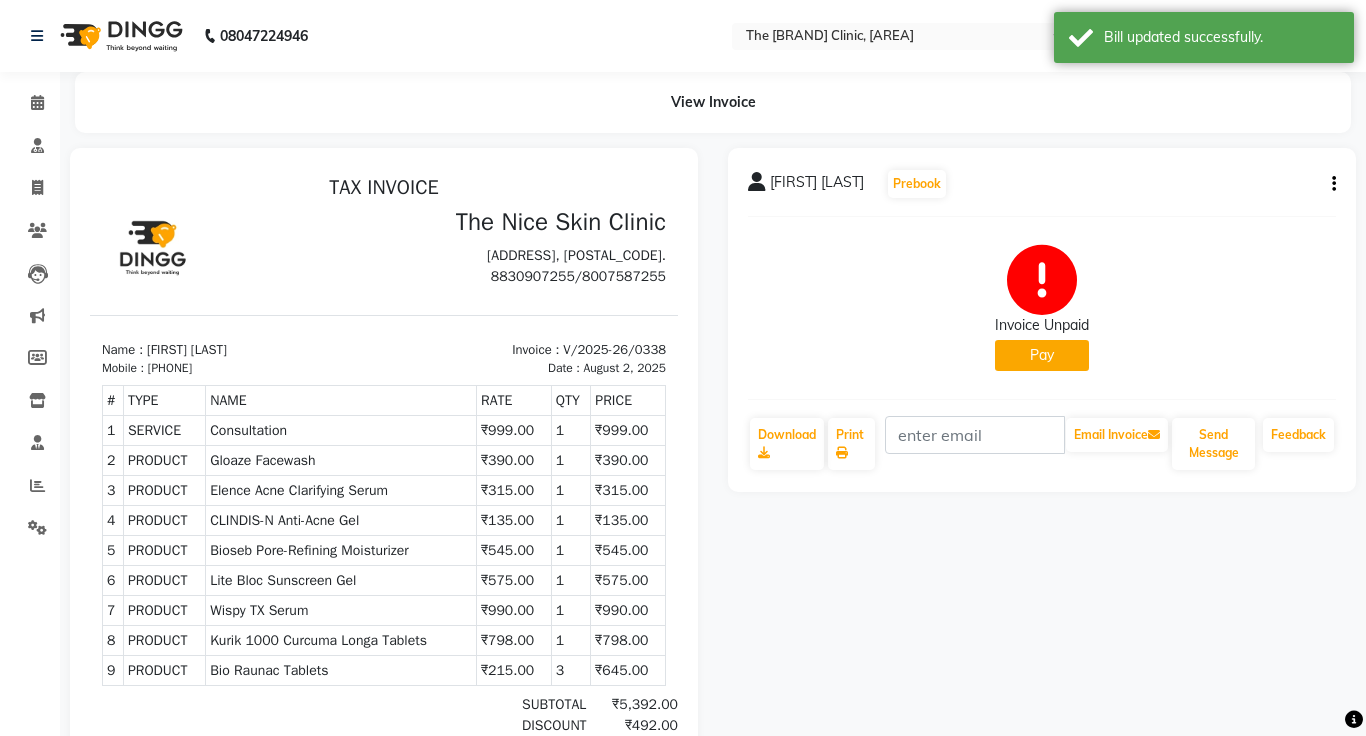 scroll, scrollTop: 0, scrollLeft: 0, axis: both 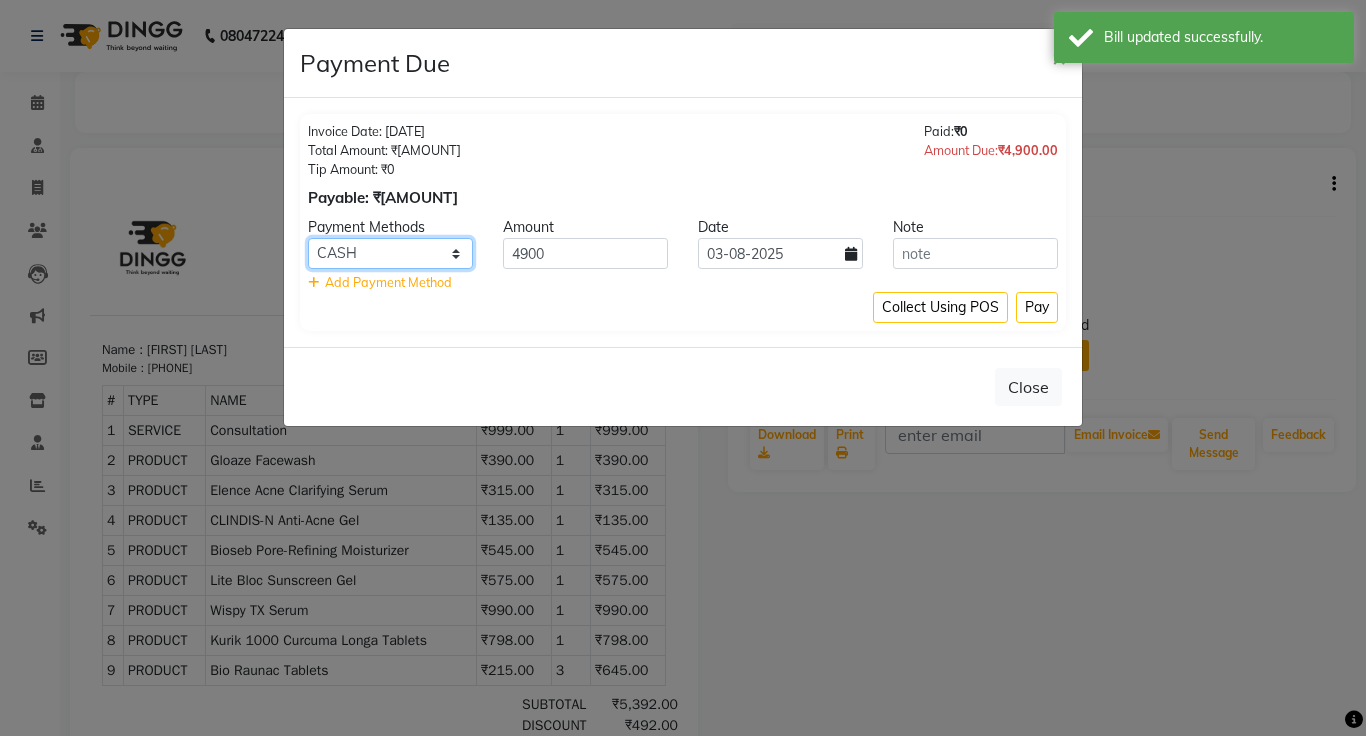 click on "Master Card Bank BharatPay Card Other Cards GPay Visa Card PayTM CASH ONLINE PhonePe UPI UPI BharatPay CARD" 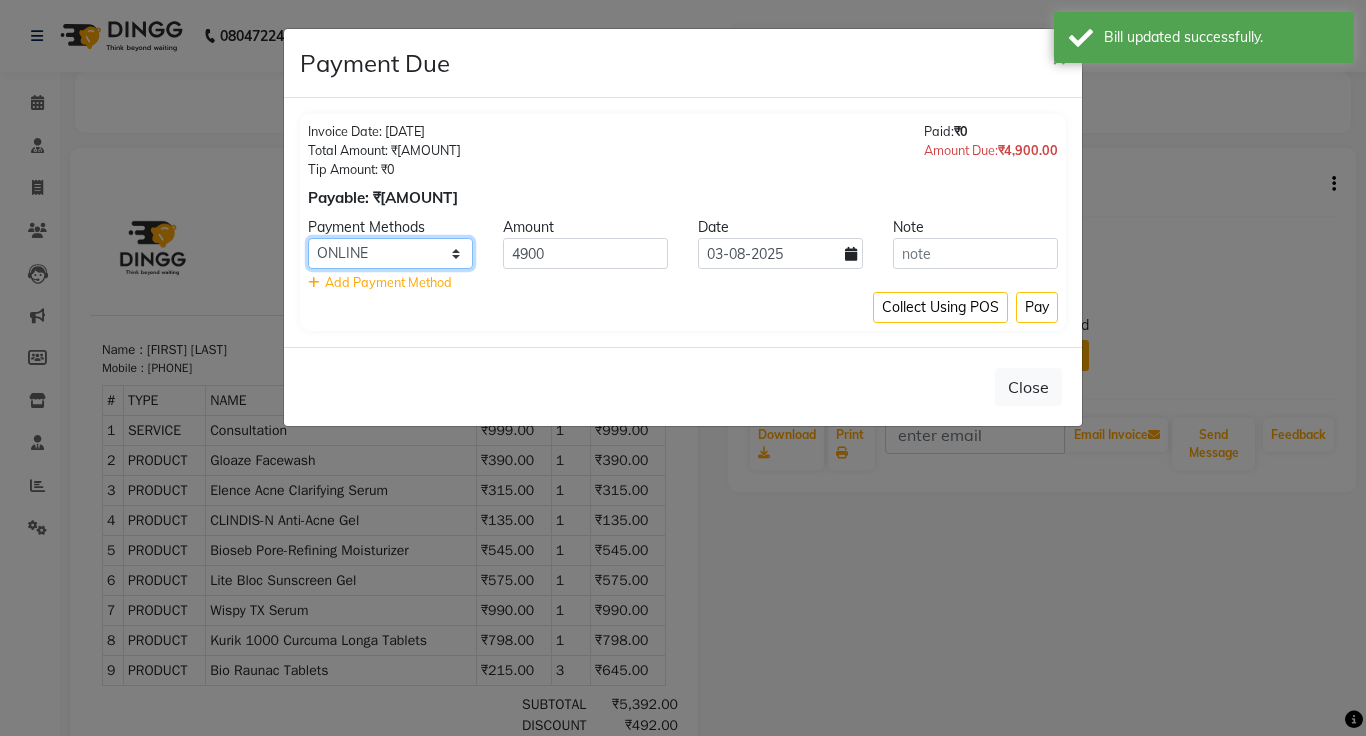 click on "Master Card Bank BharatPay Card Other Cards GPay Visa Card PayTM CASH ONLINE PhonePe UPI UPI BharatPay CARD" 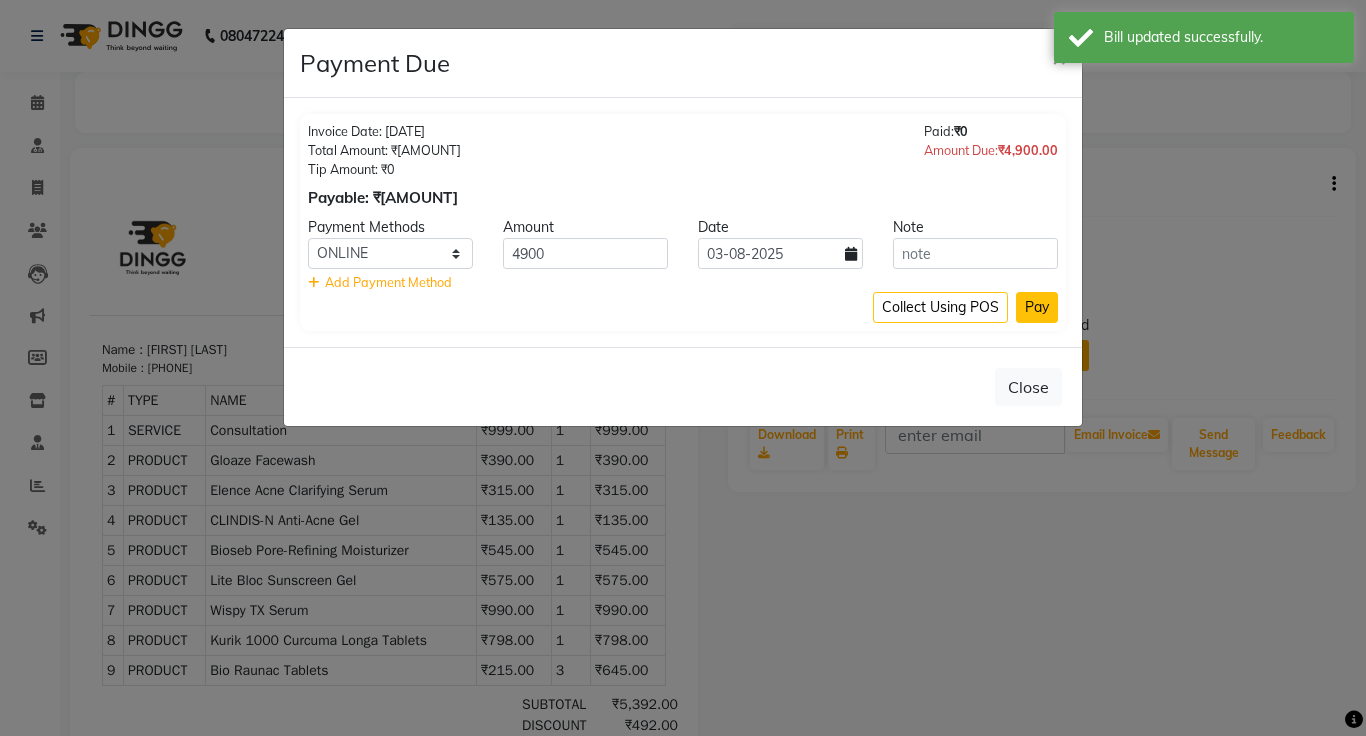click on "Pay" 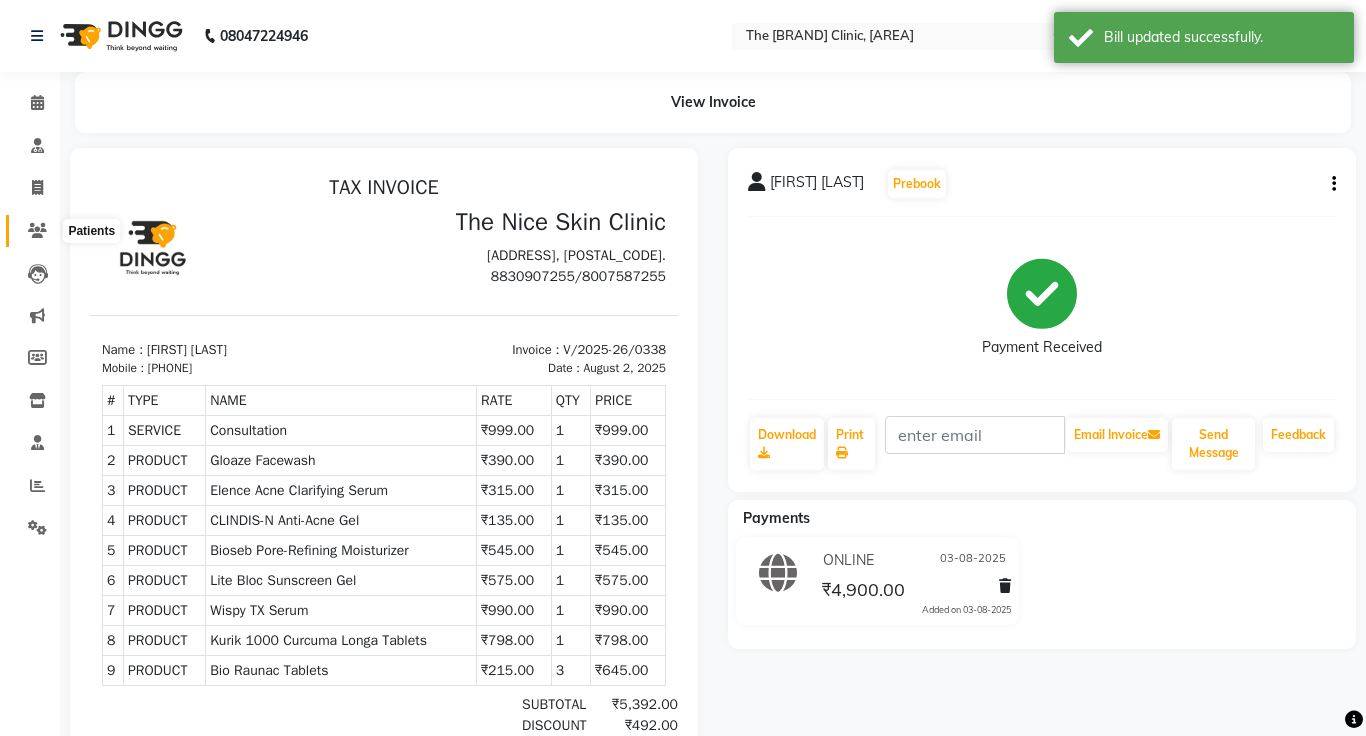 click 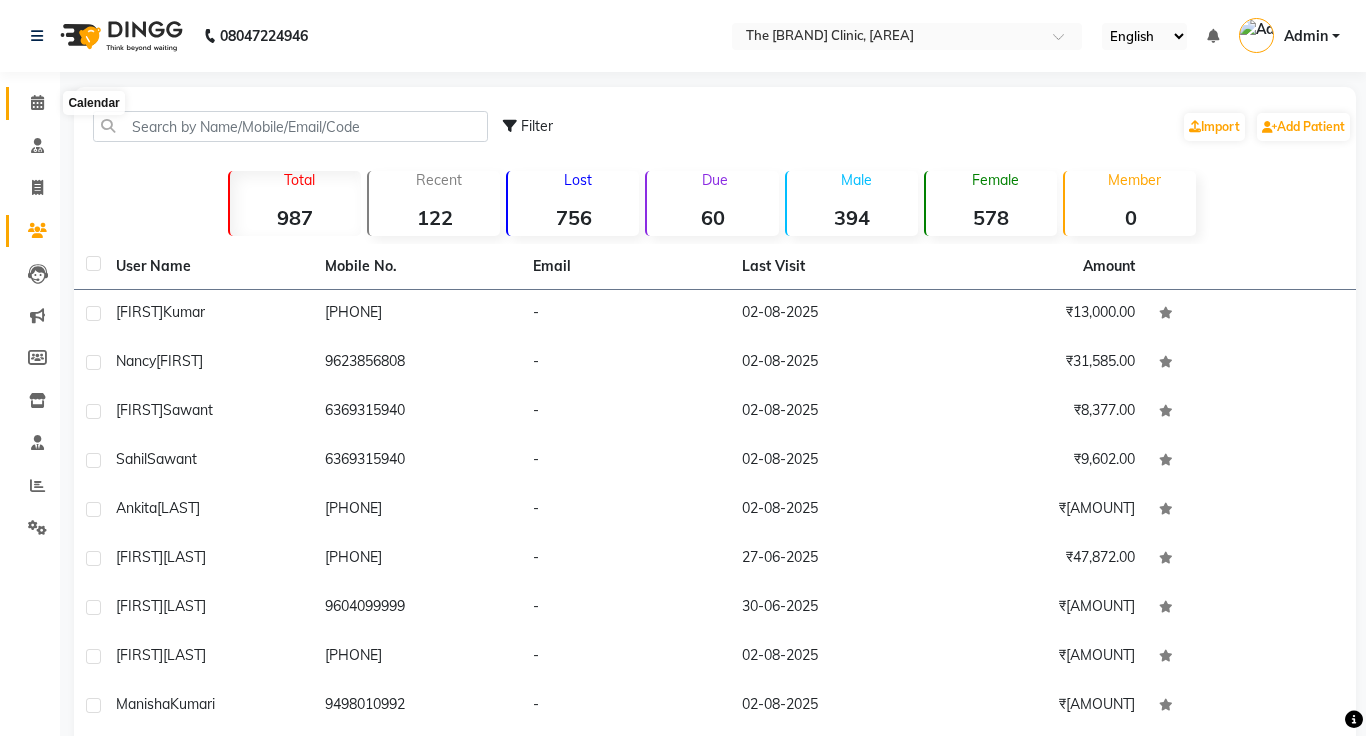 click 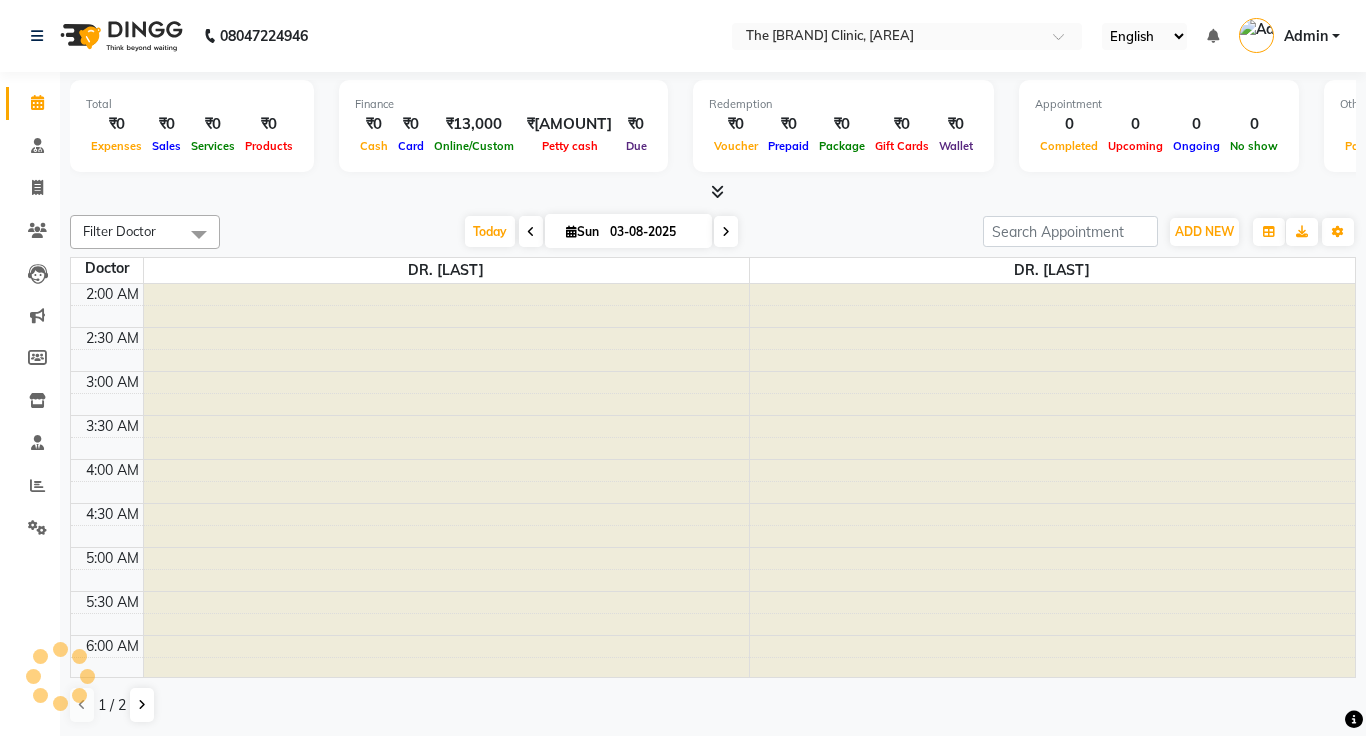 scroll, scrollTop: 353, scrollLeft: 0, axis: vertical 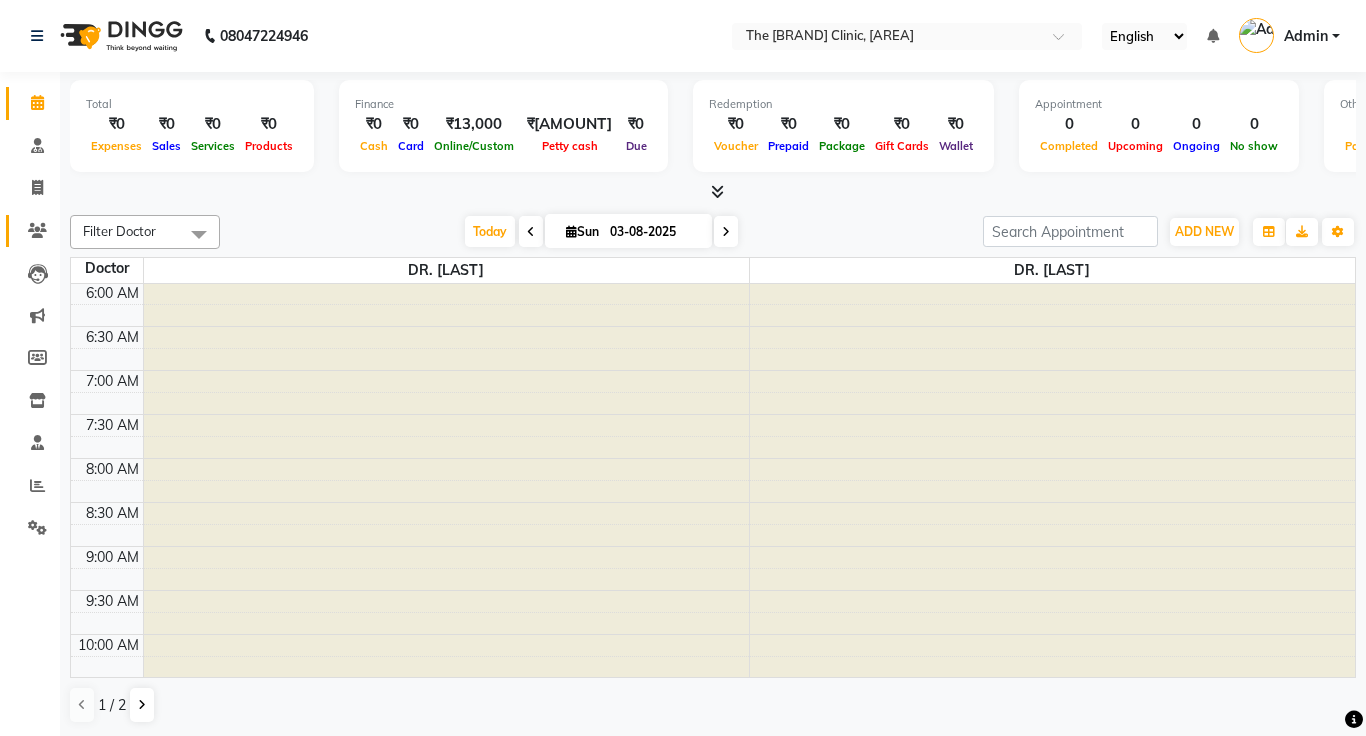 click 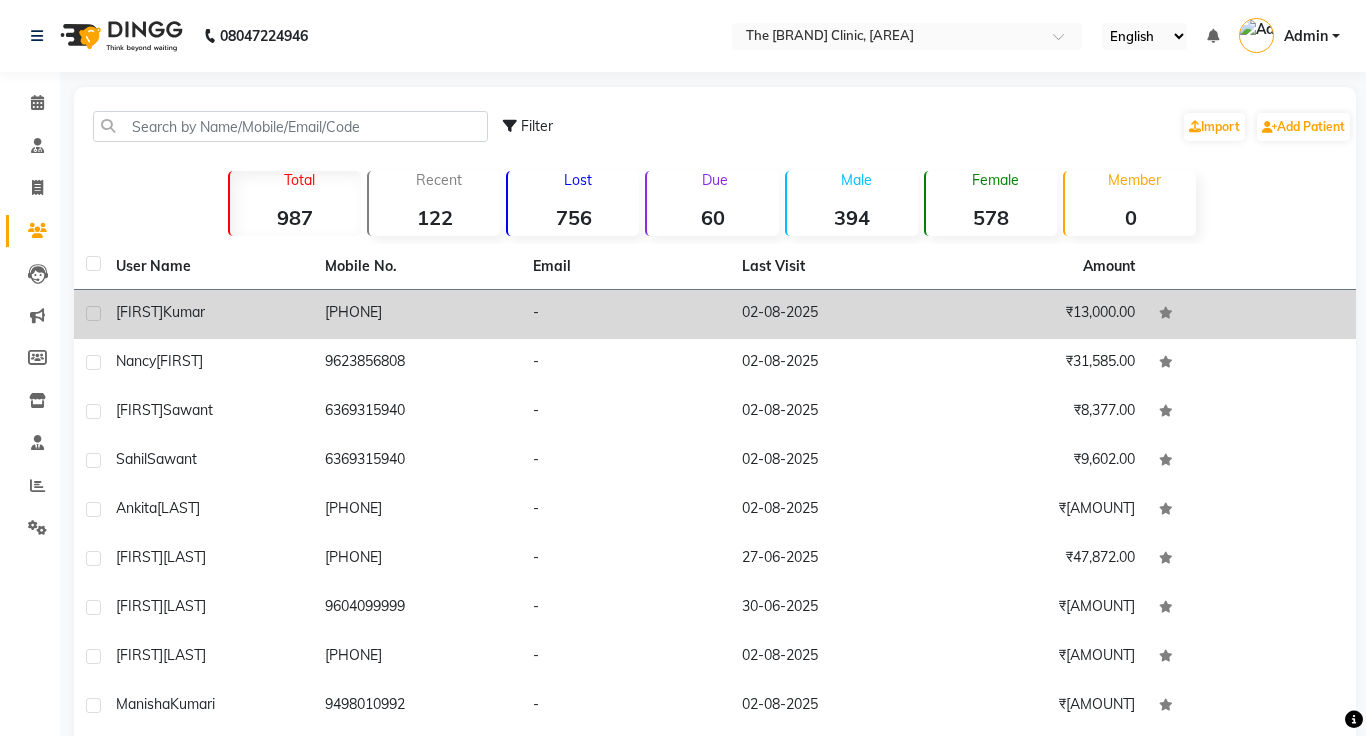 click on "[PHONE]" 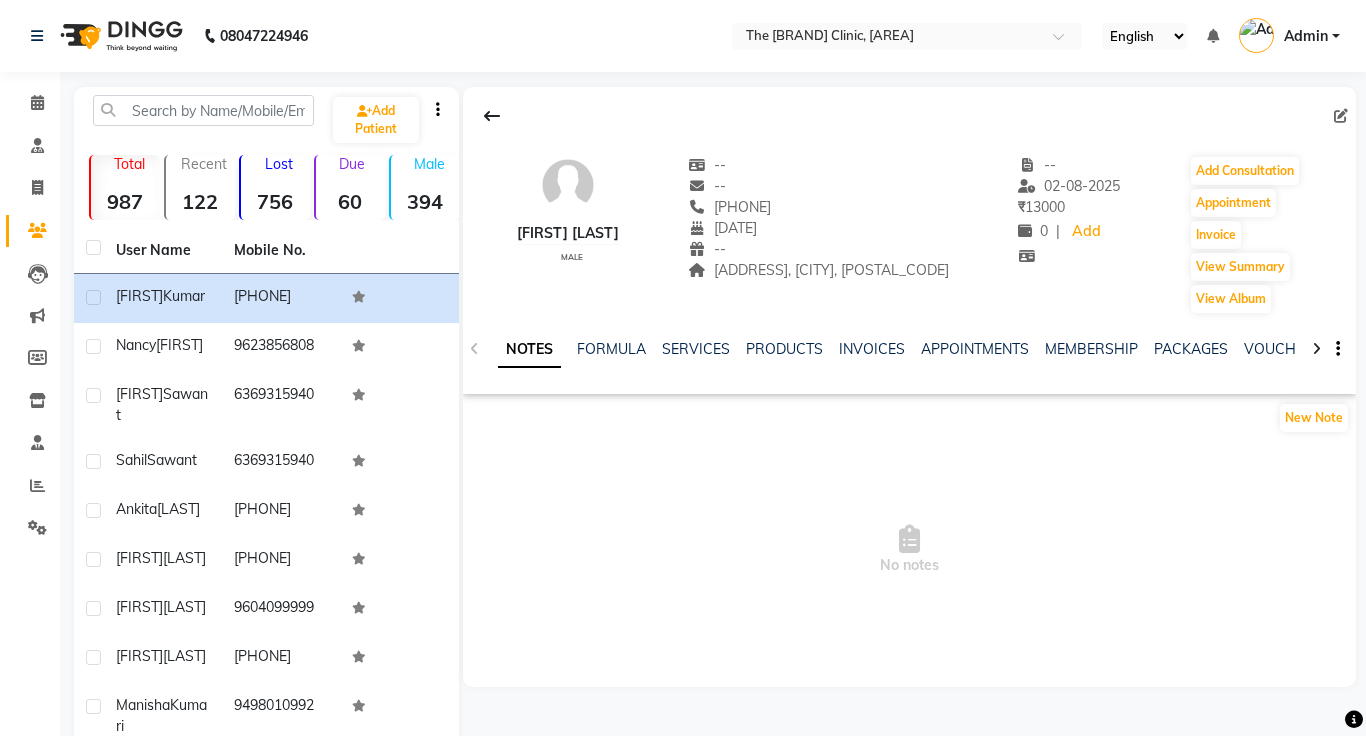 click on "NOTES FORMULA SERVICES PRODUCTS INVOICES APPOINTMENTS MEMBERSHIP PACKAGES VOUCHERS GIFTCARDS POINTS FORMS FAMILY CARDS WALLET" 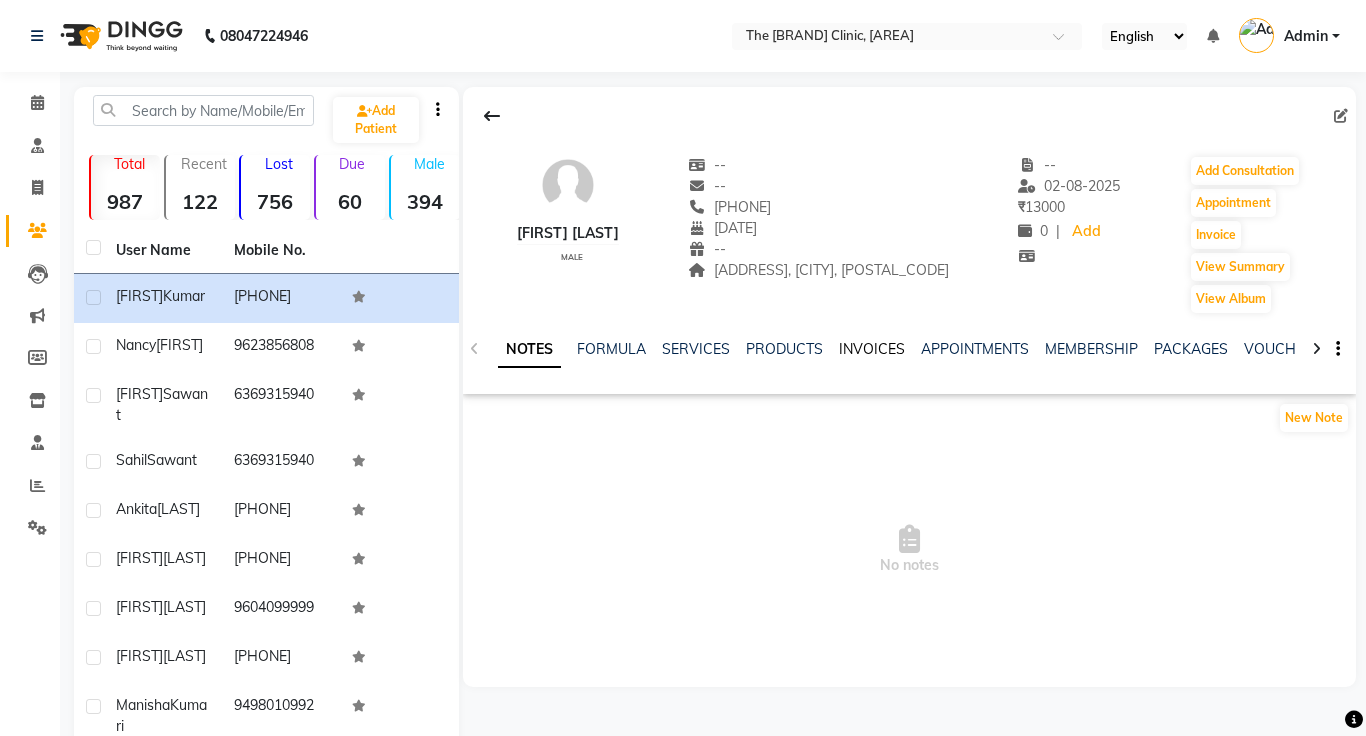 click on "INVOICES" 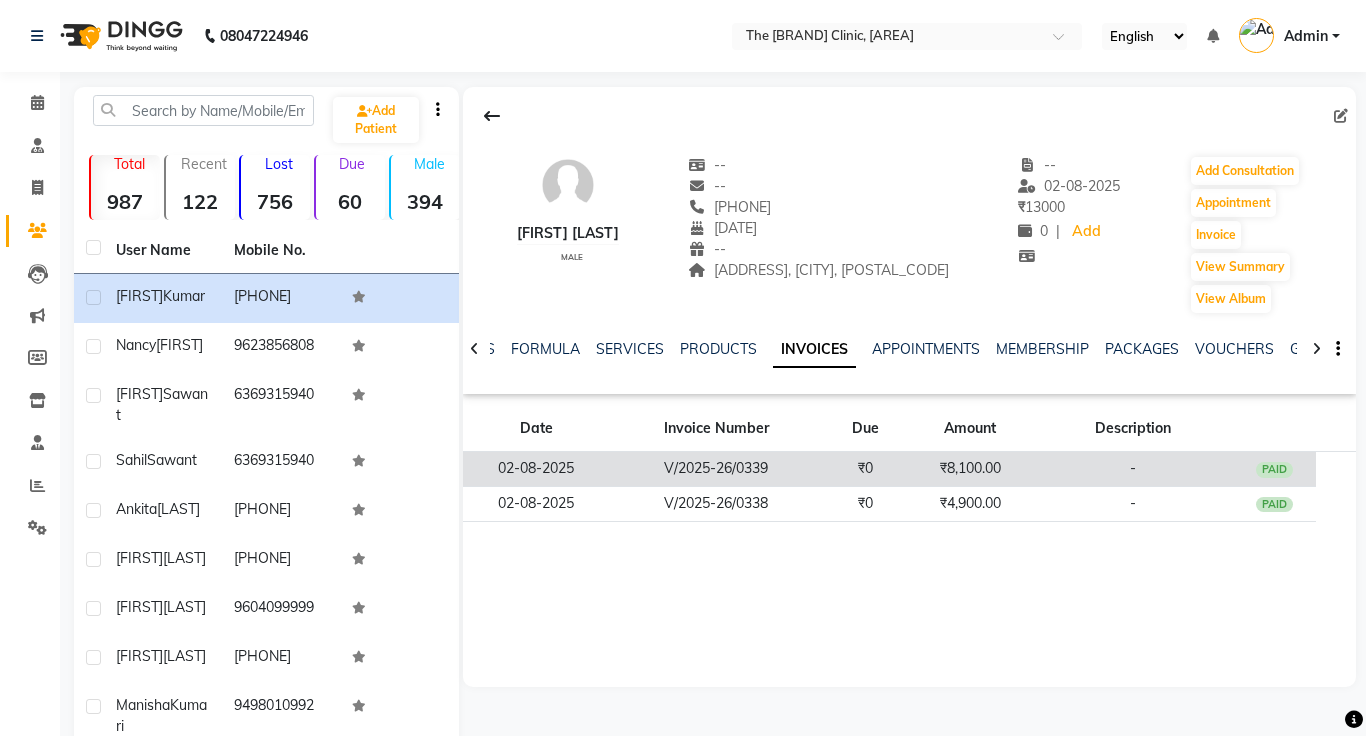 click on "₹8,100.00" 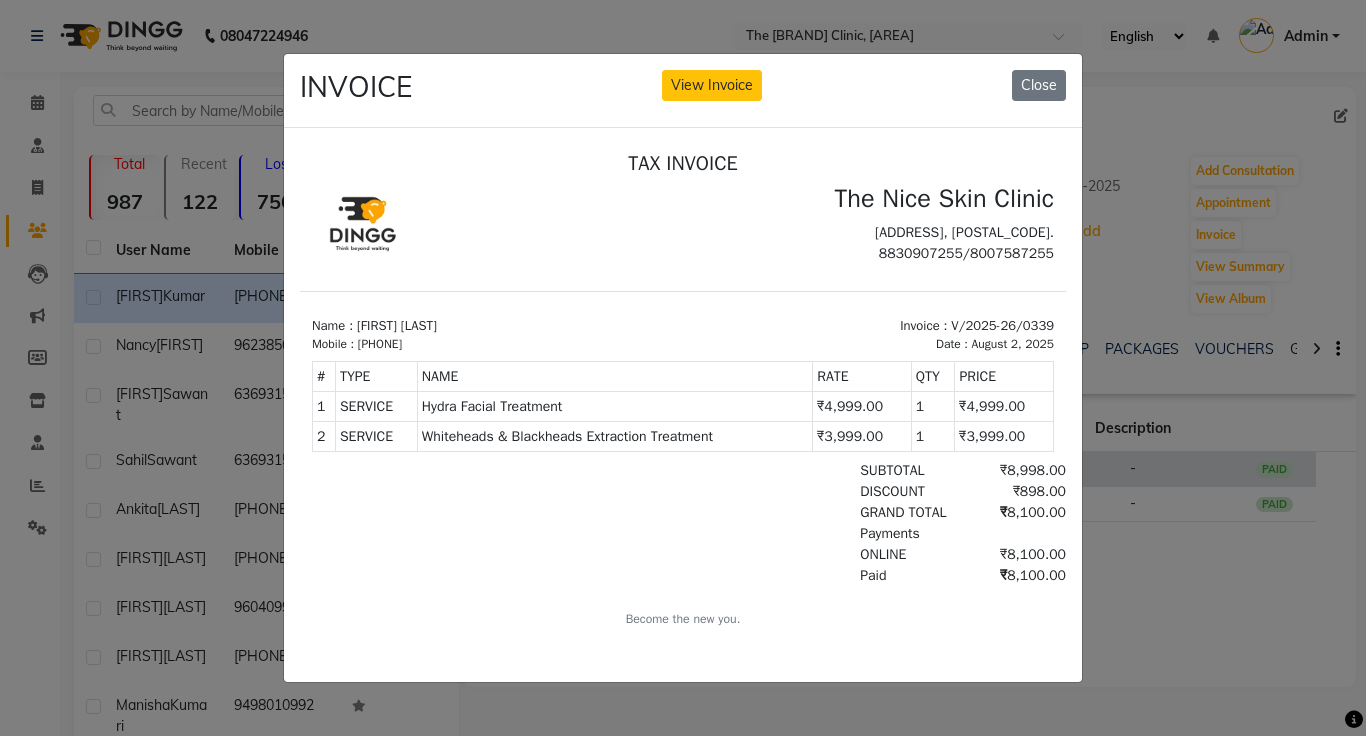 scroll, scrollTop: 0, scrollLeft: 0, axis: both 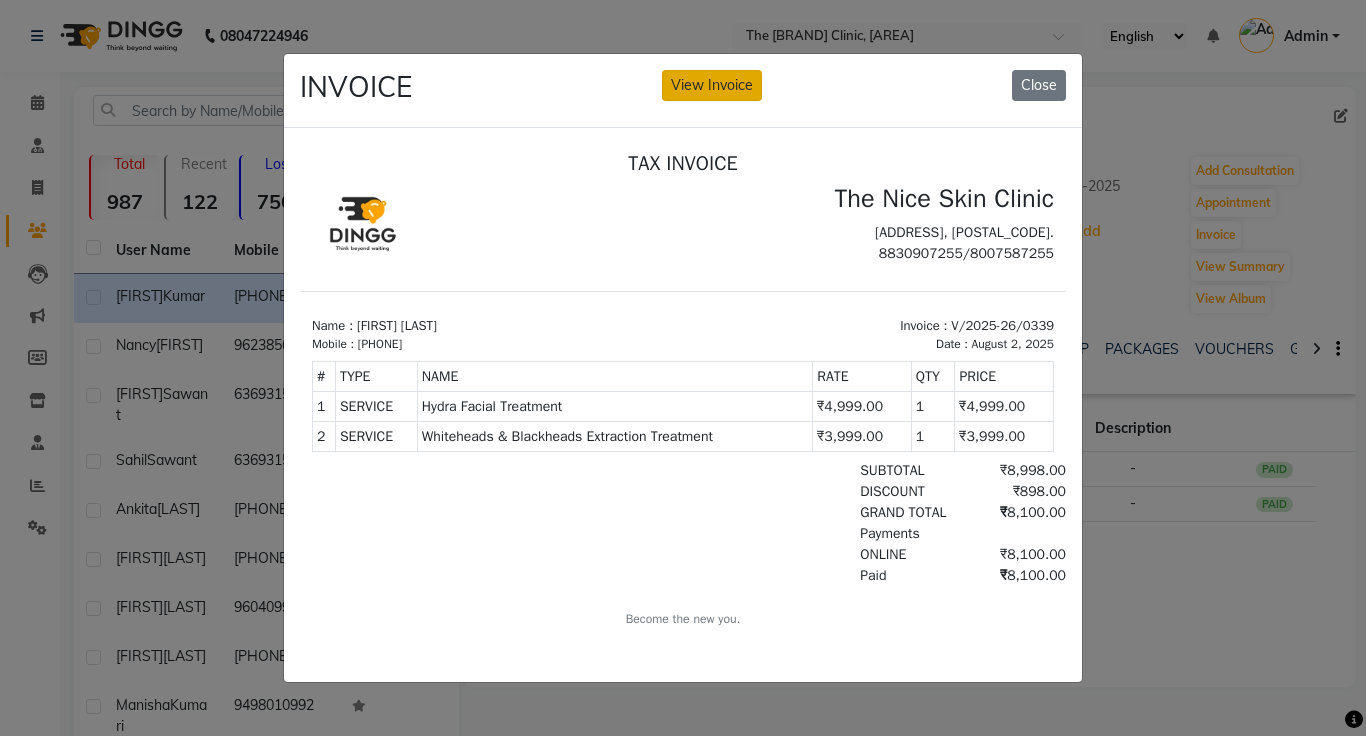 click on "View Invoice" 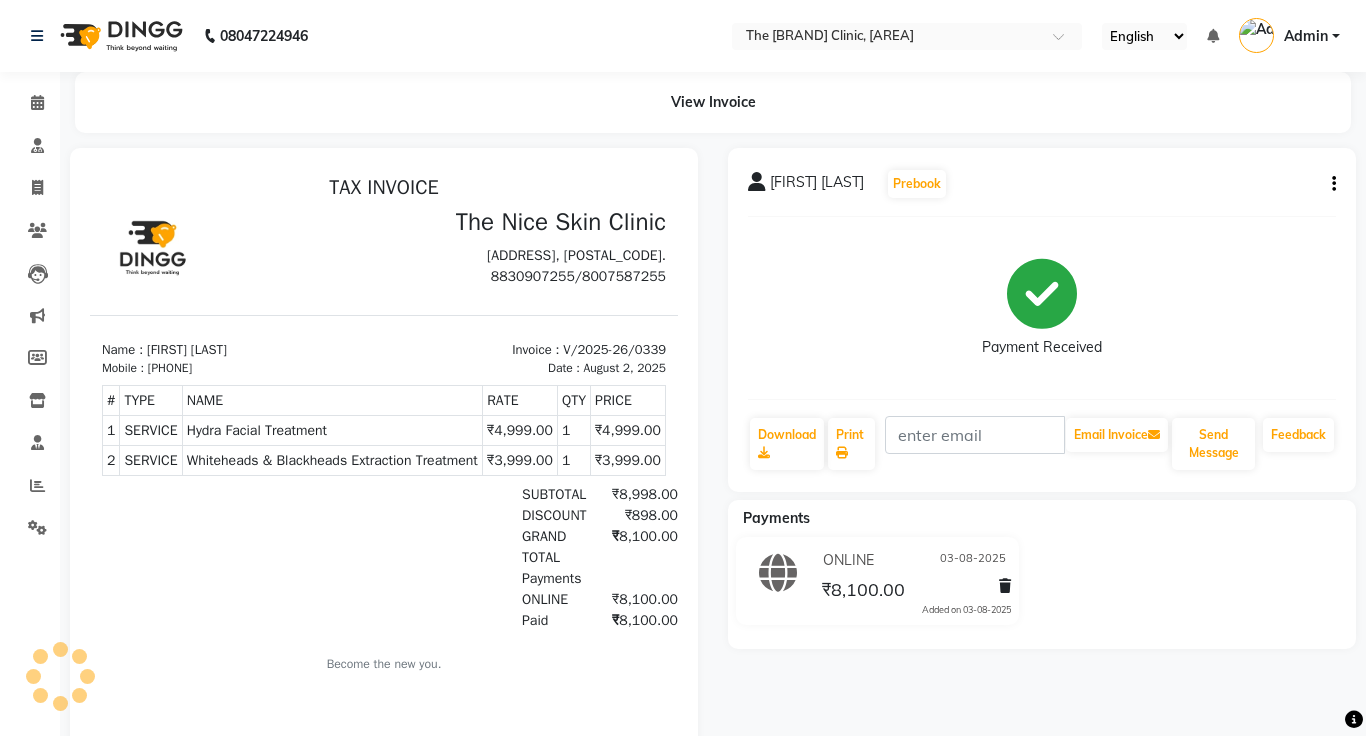 scroll, scrollTop: 0, scrollLeft: 0, axis: both 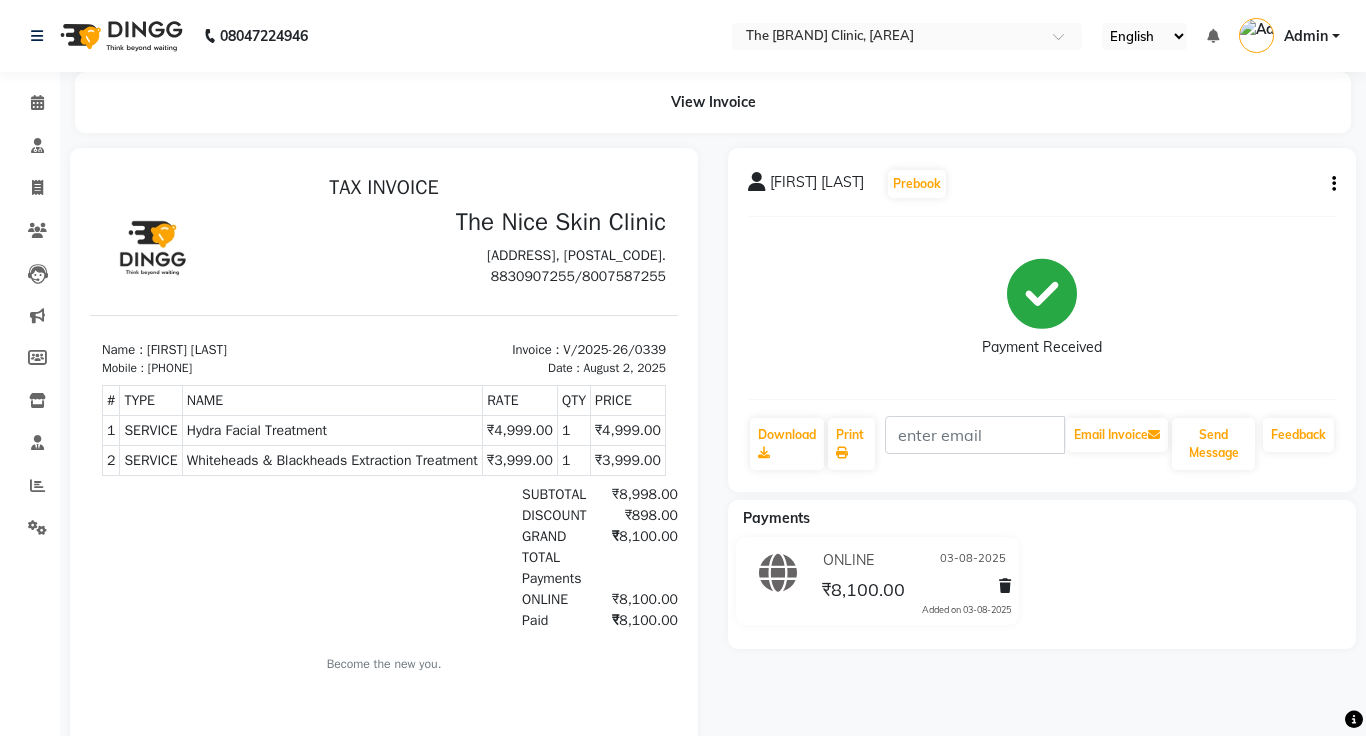 click 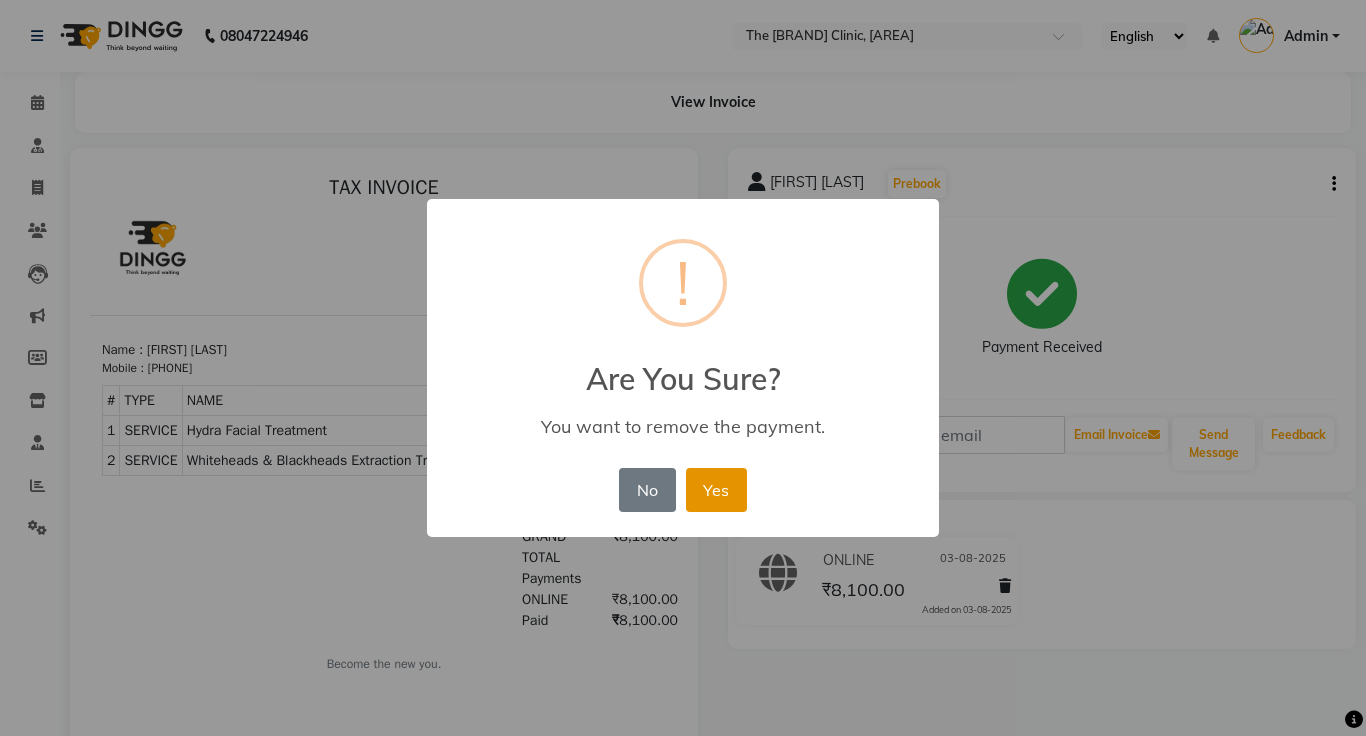 click on "Yes" at bounding box center (716, 490) 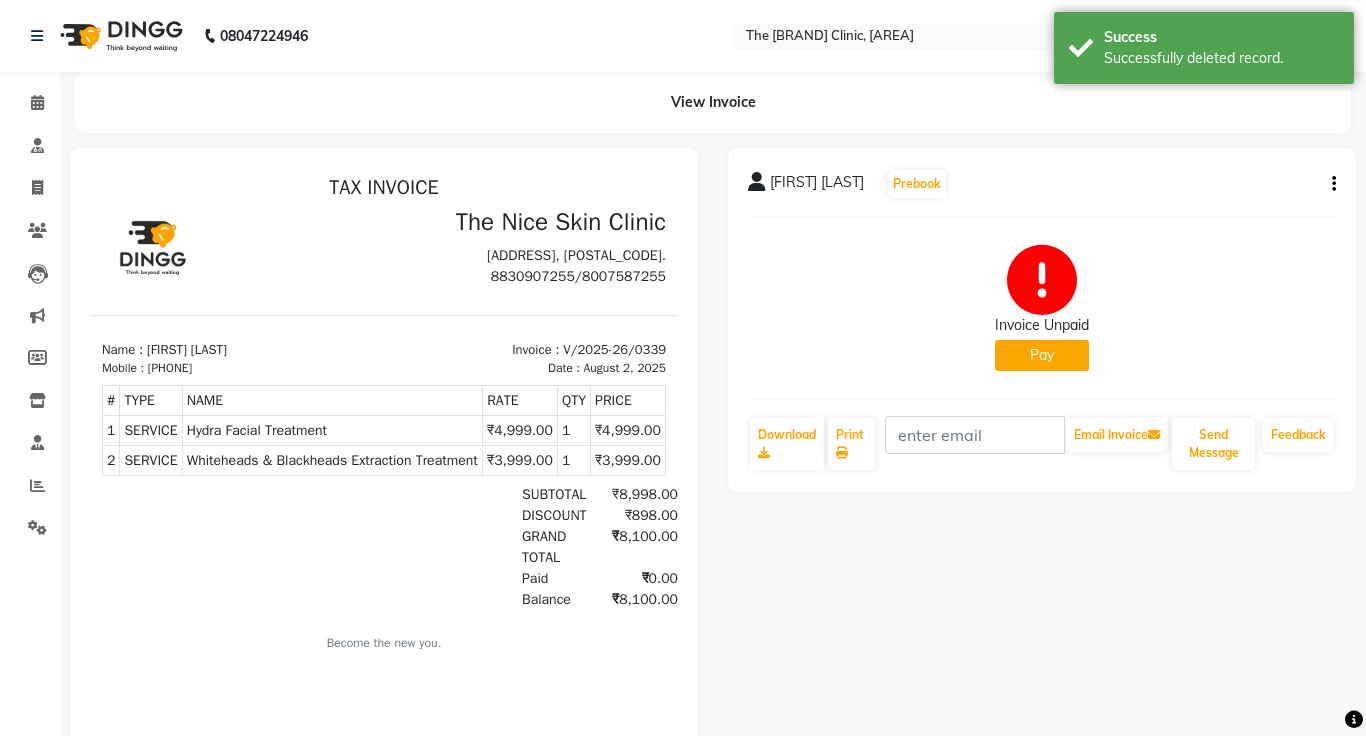 click on "Pay" 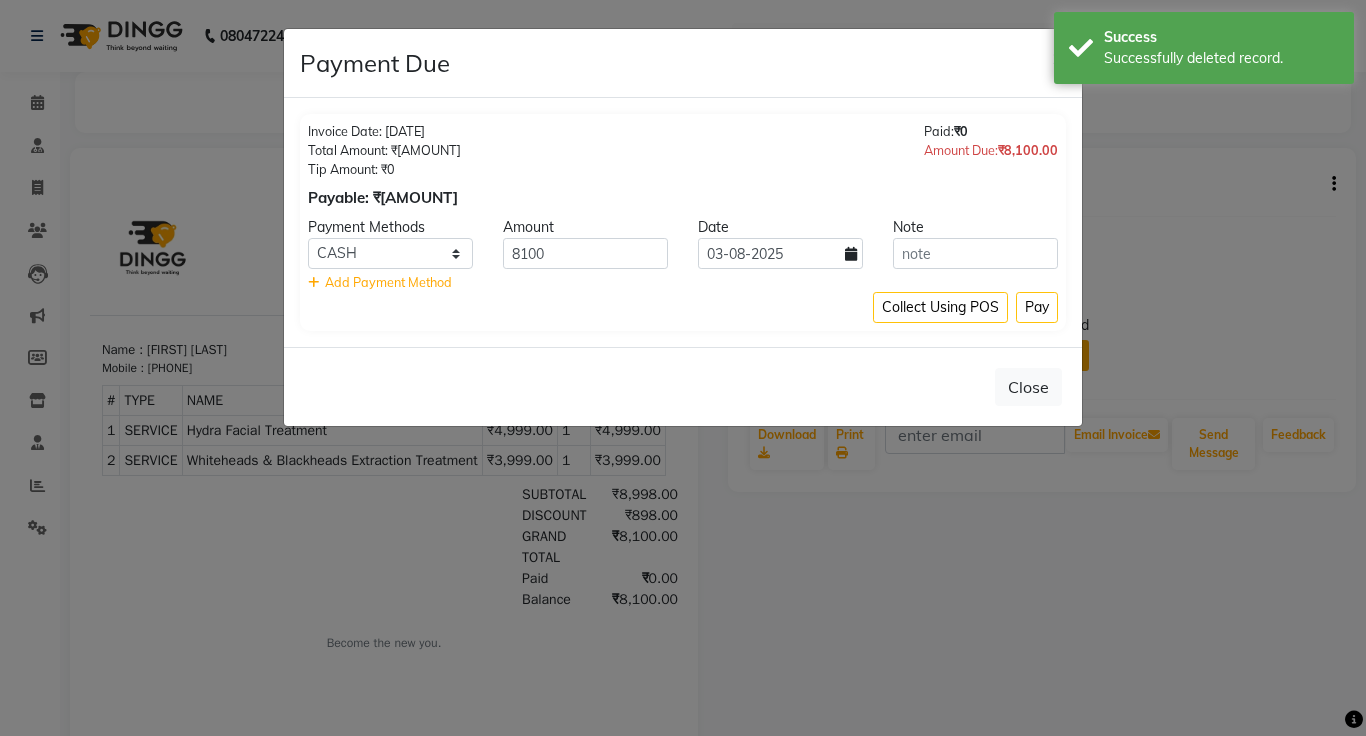 click on "Payment Methods" 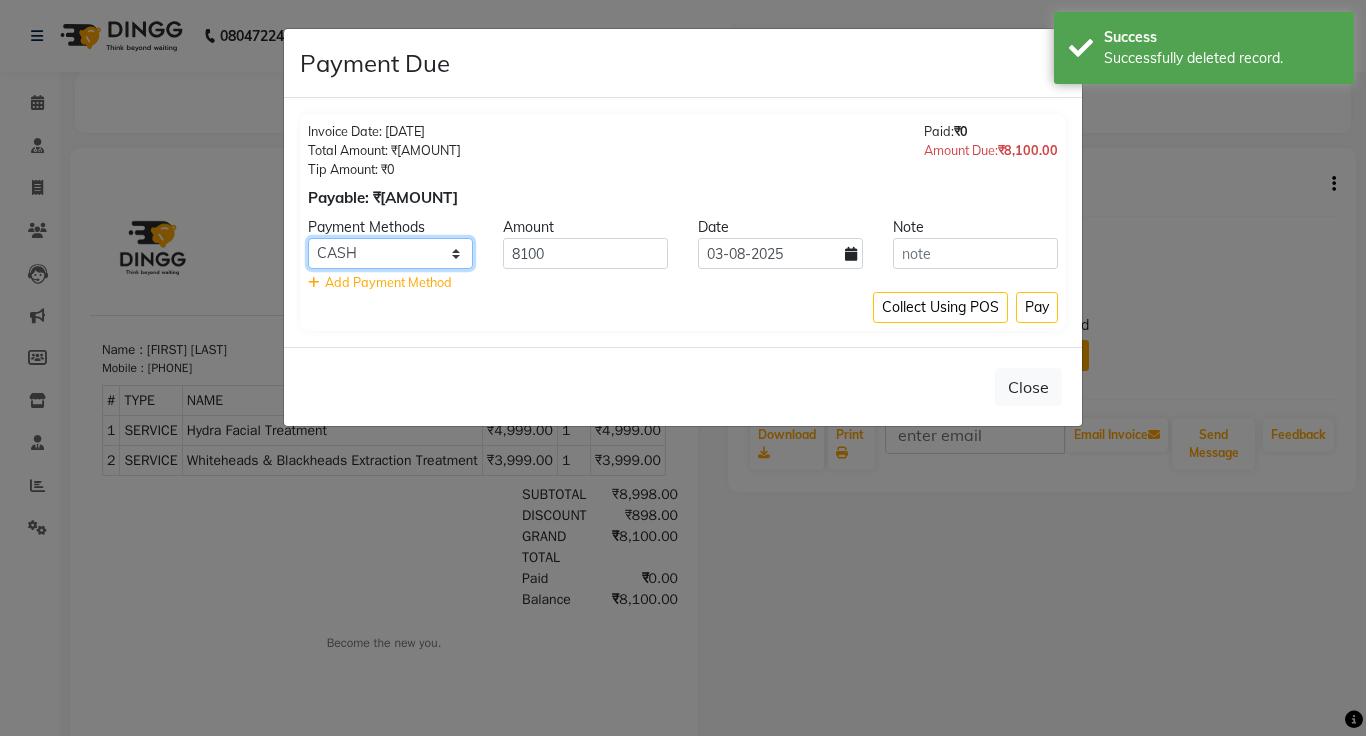 click on "Master Card Bank BharatPay Card Other Cards GPay Visa Card PayTM CASH ONLINE PhonePe UPI UPI BharatPay CARD" 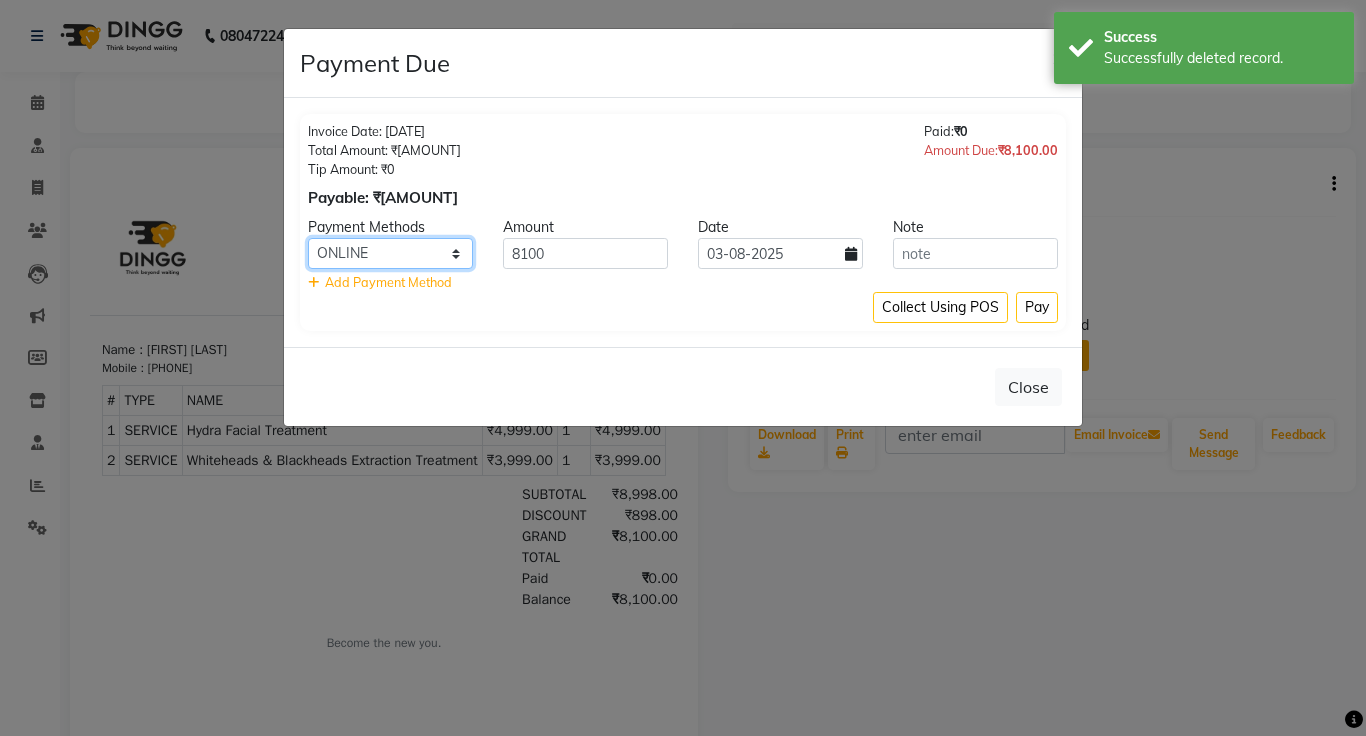 click on "Master Card Bank BharatPay Card Other Cards GPay Visa Card PayTM CASH ONLINE PhonePe UPI UPI BharatPay CARD" 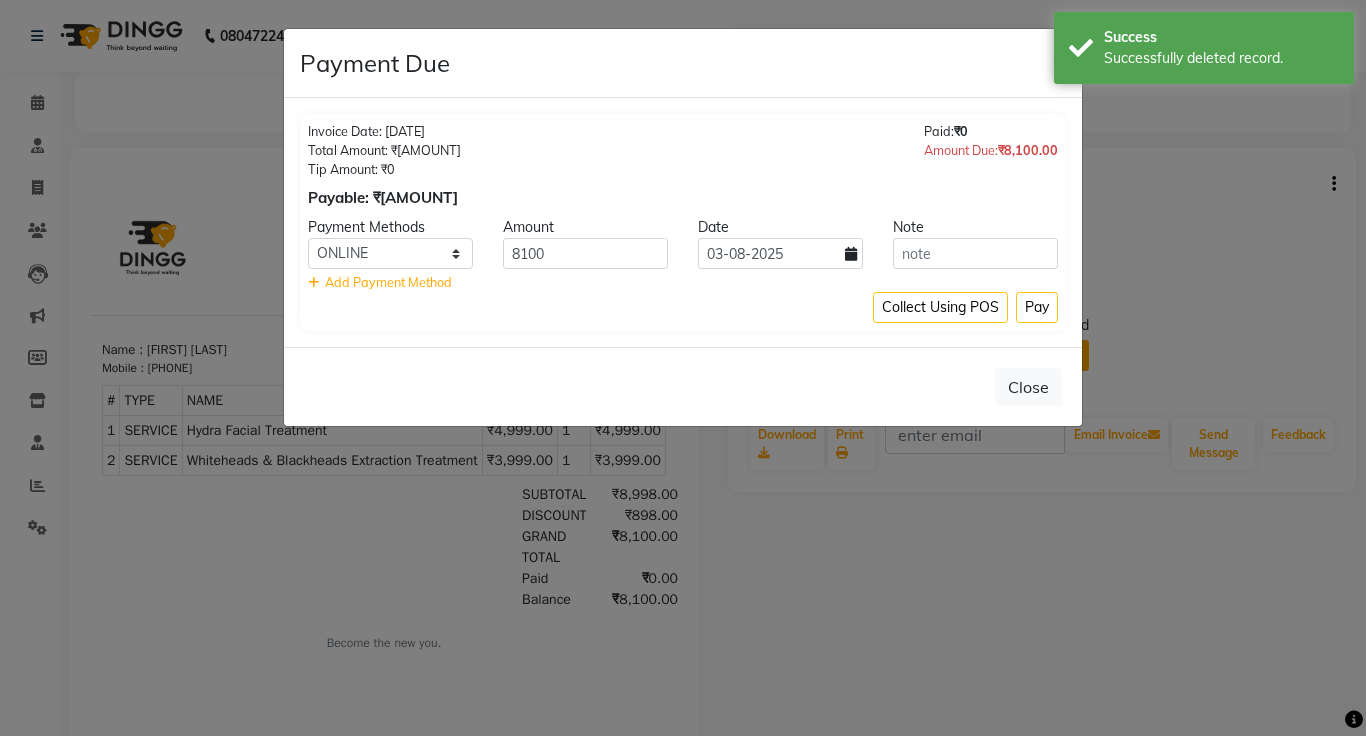 click 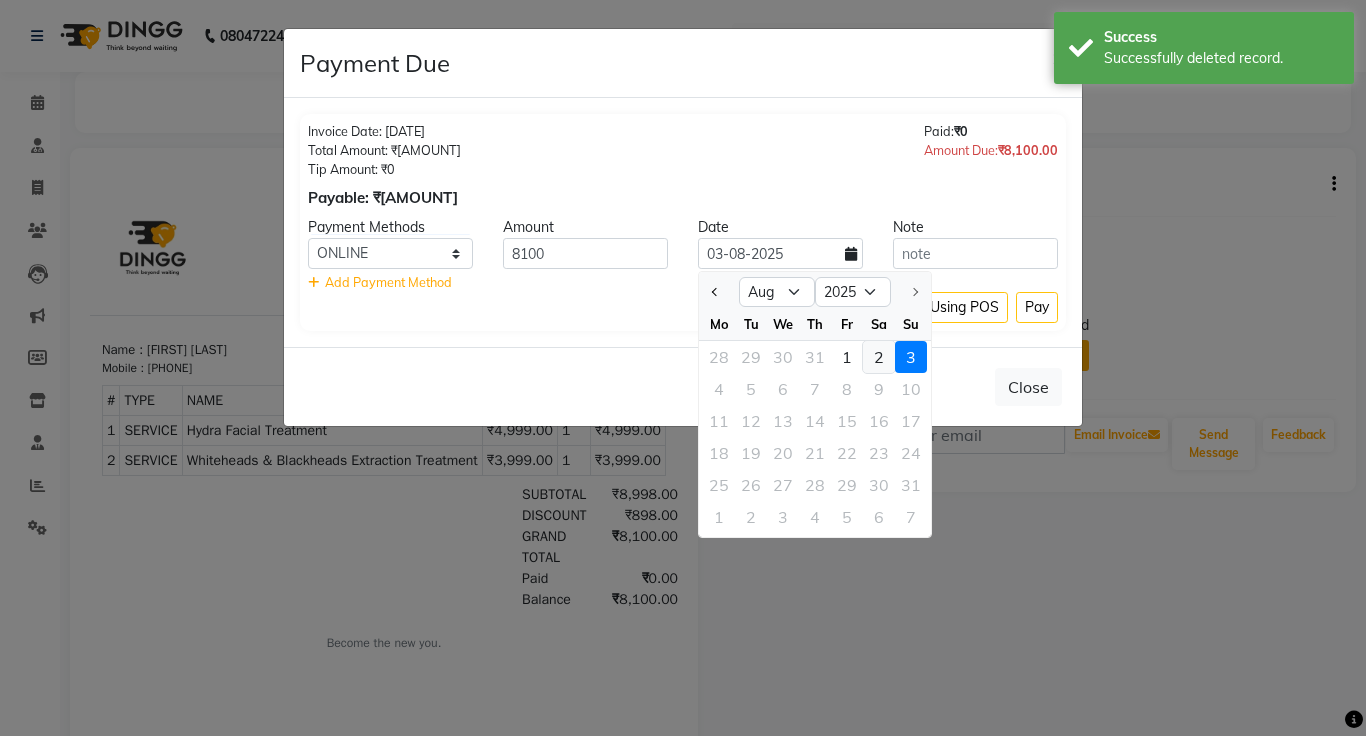 click on "2" 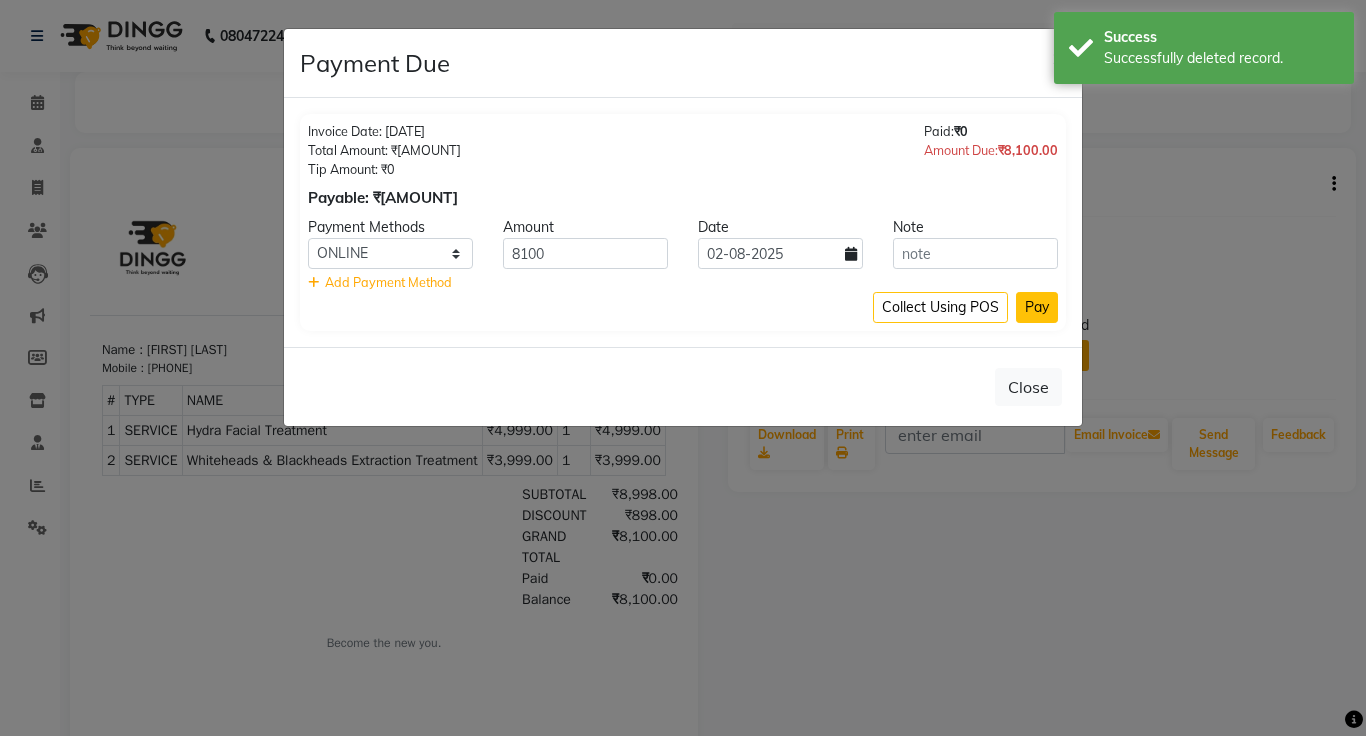 click on "Pay" 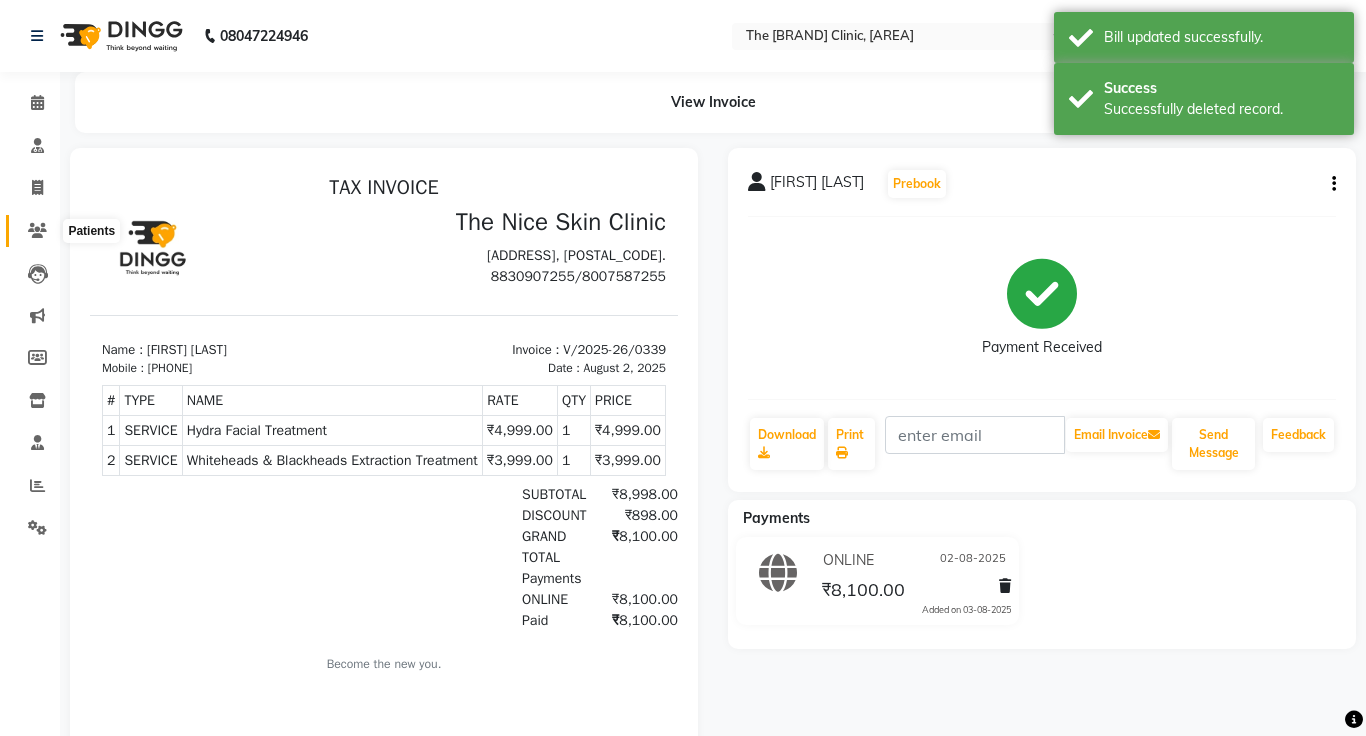 click 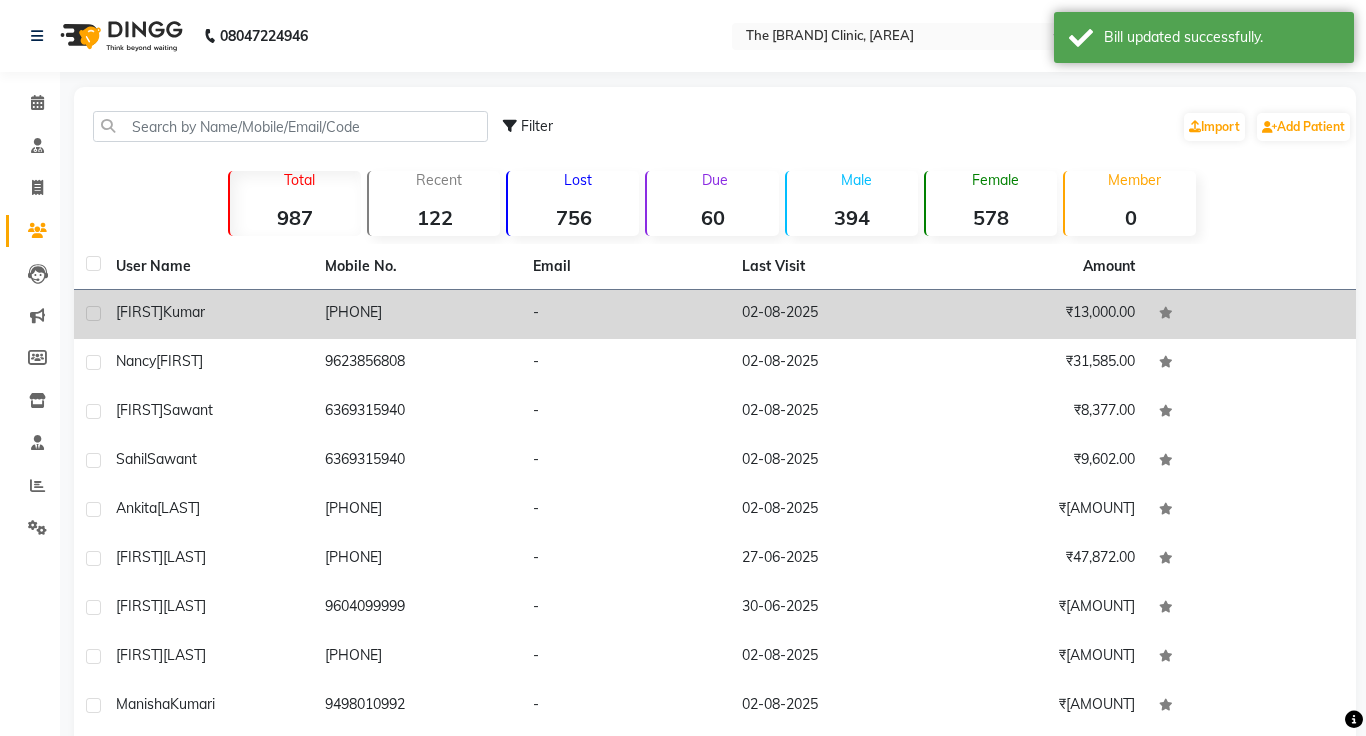 click on "[PHONE]" 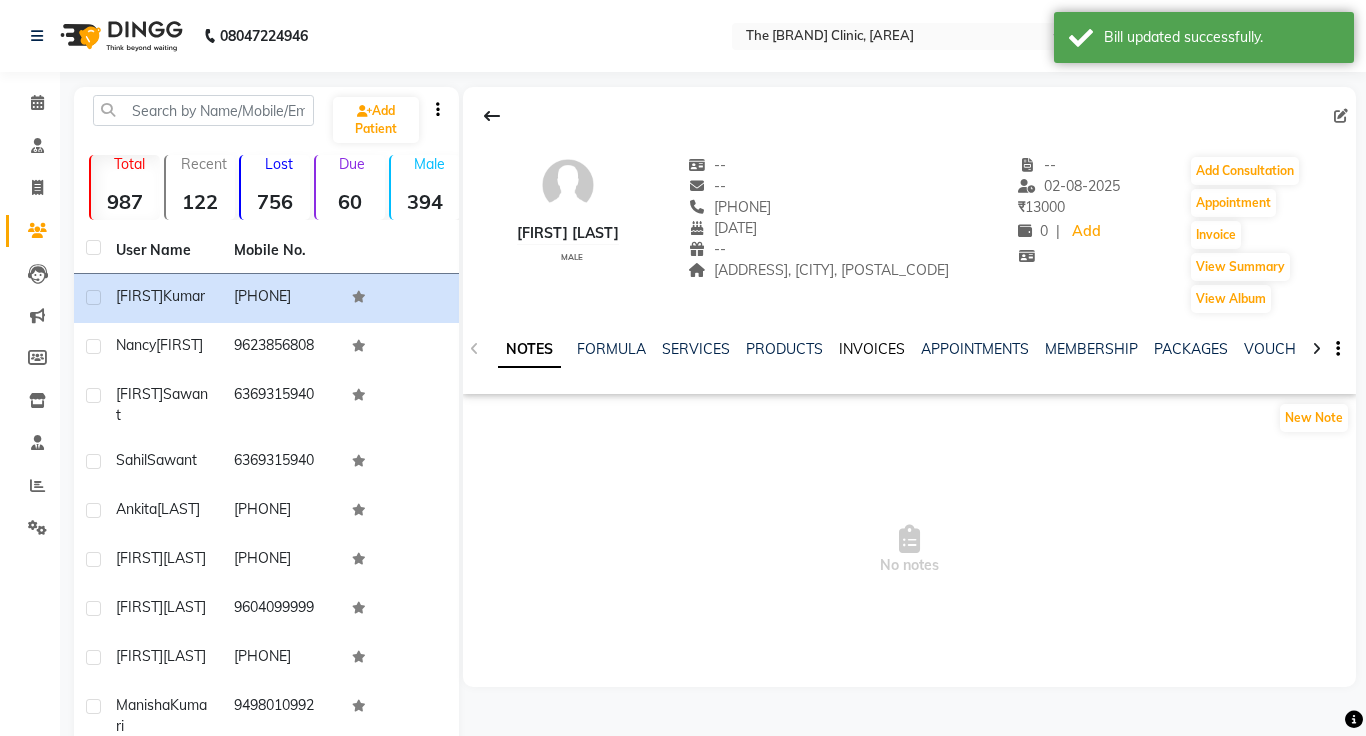 click on "INVOICES" 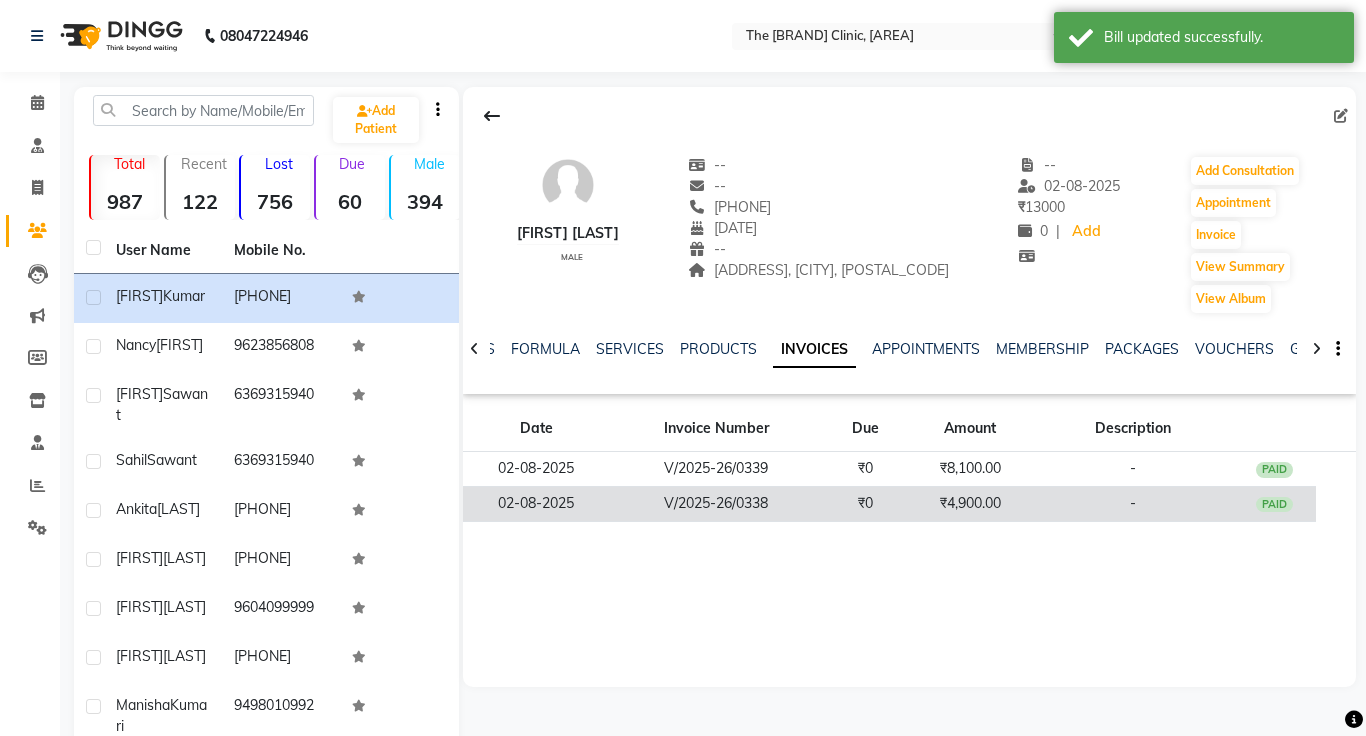 click on "₹4,900.00" 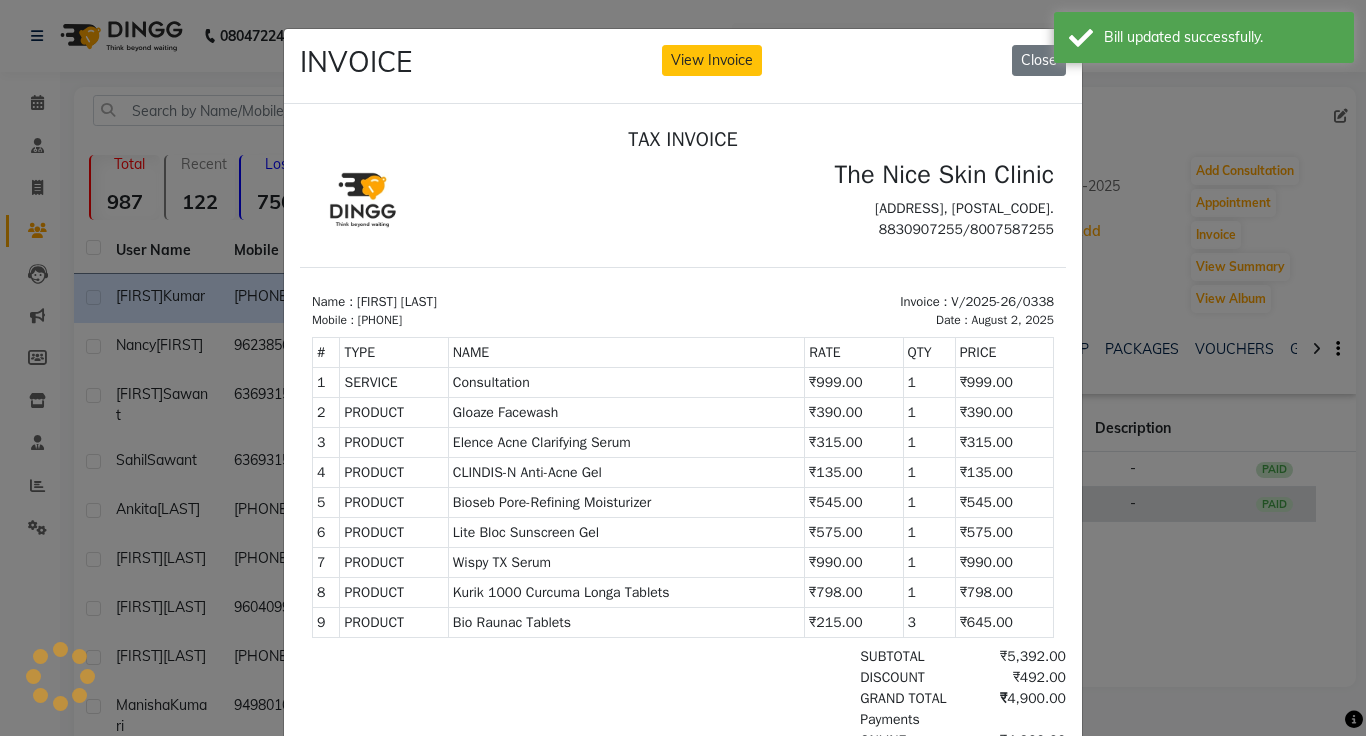 scroll, scrollTop: 0, scrollLeft: 0, axis: both 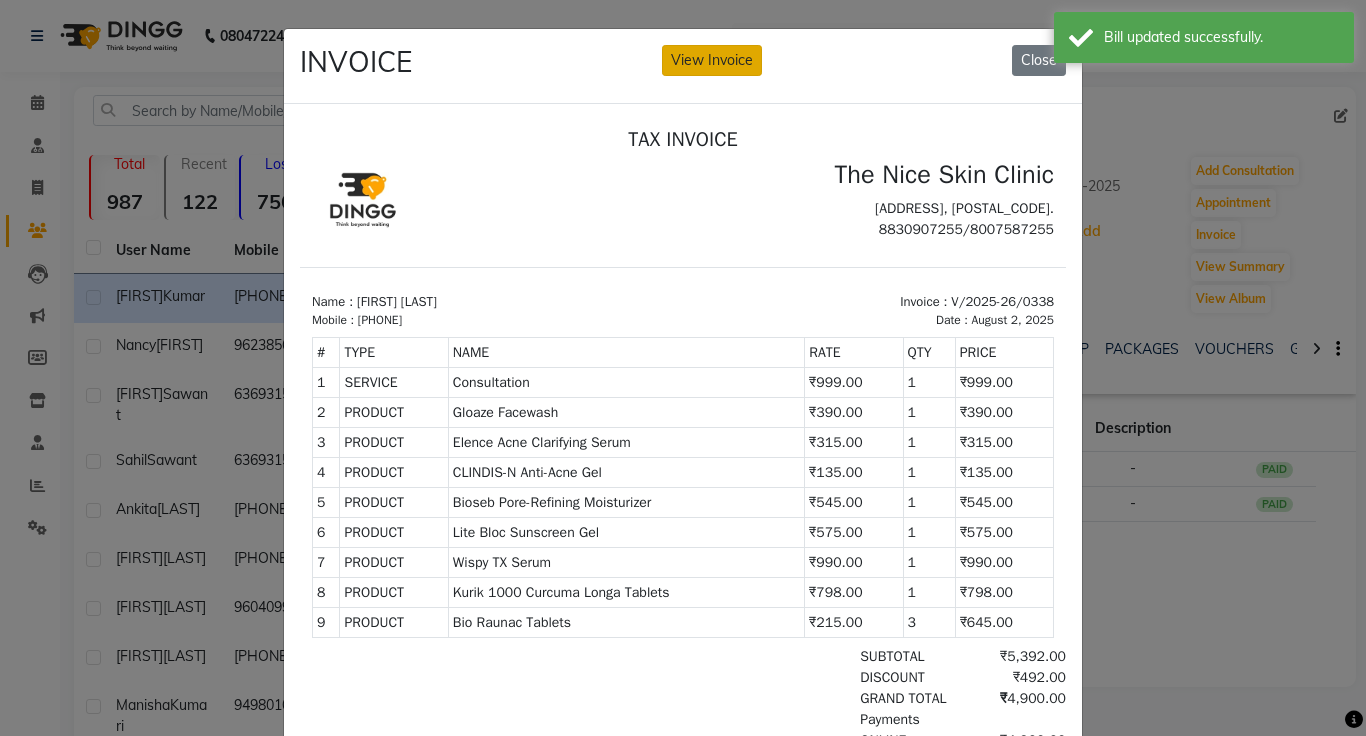 click on "View Invoice" 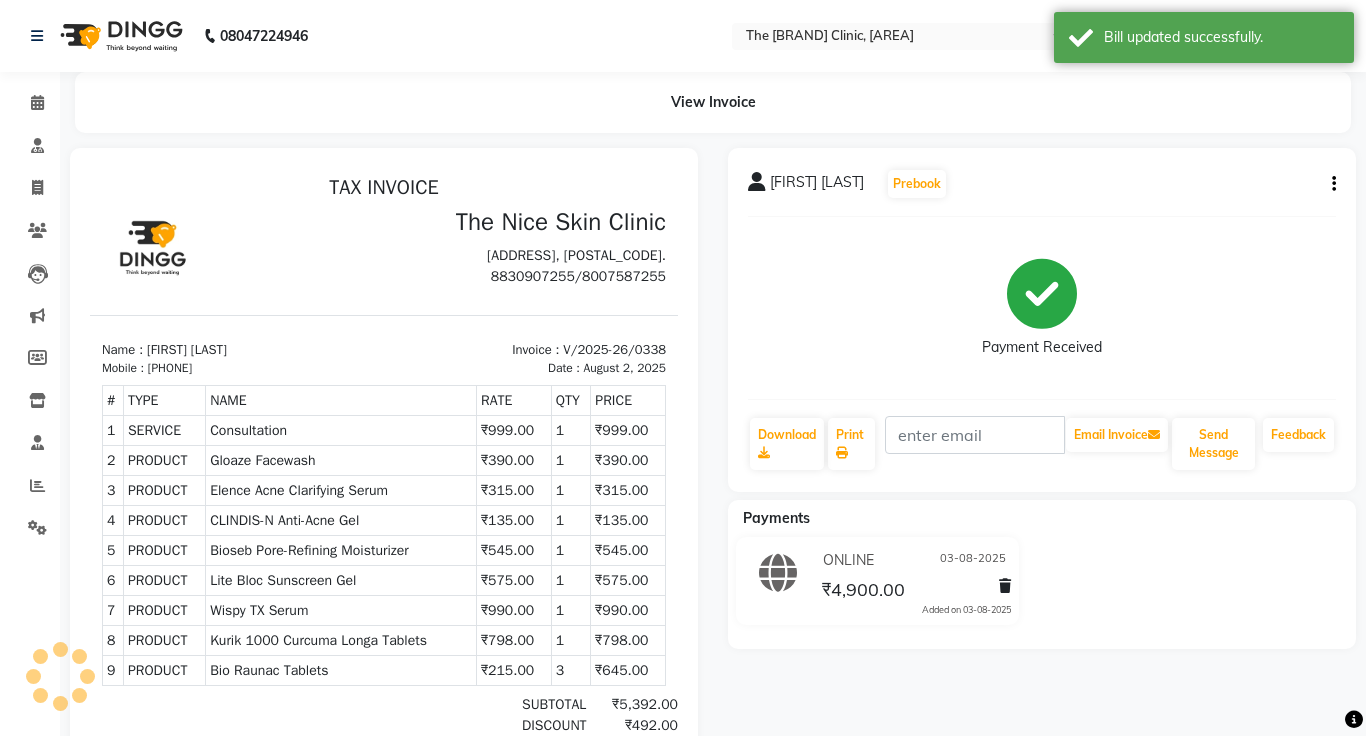 scroll, scrollTop: 0, scrollLeft: 0, axis: both 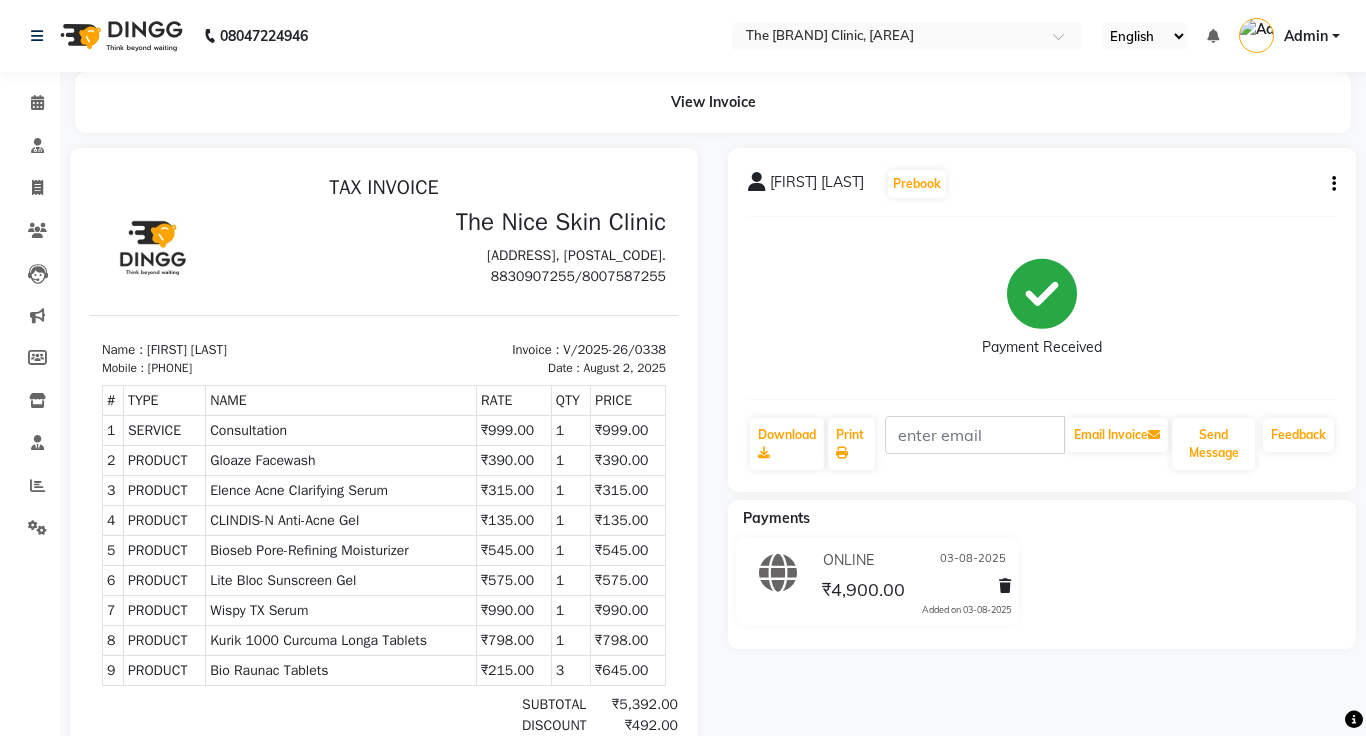 click 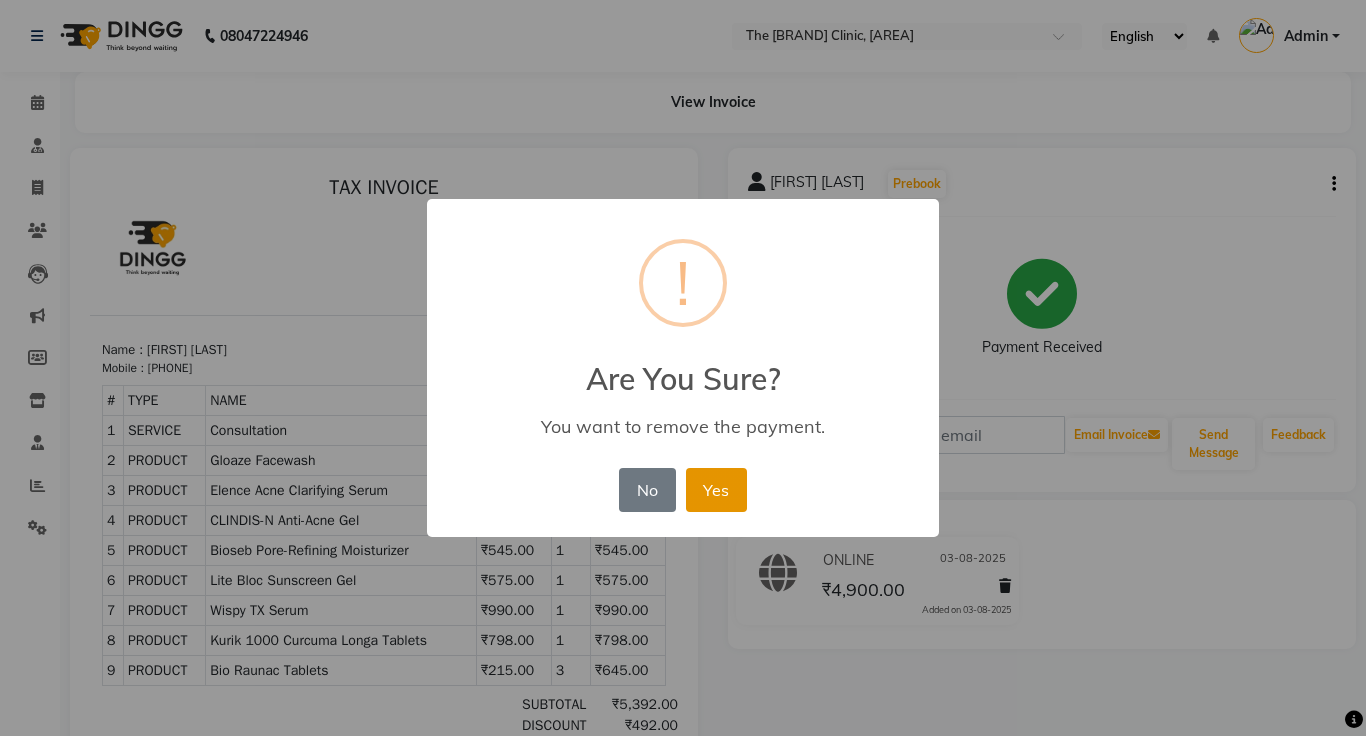 click on "Yes" at bounding box center (716, 490) 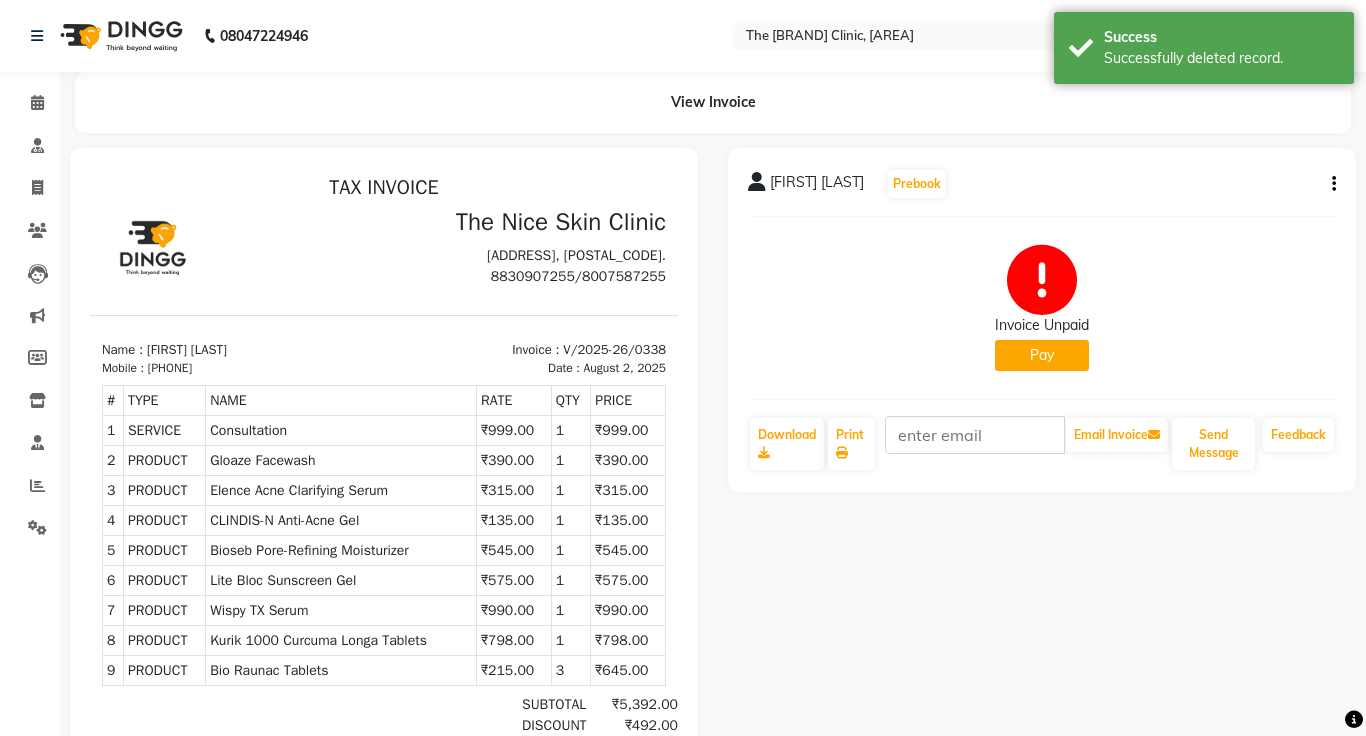 click on "Pay" 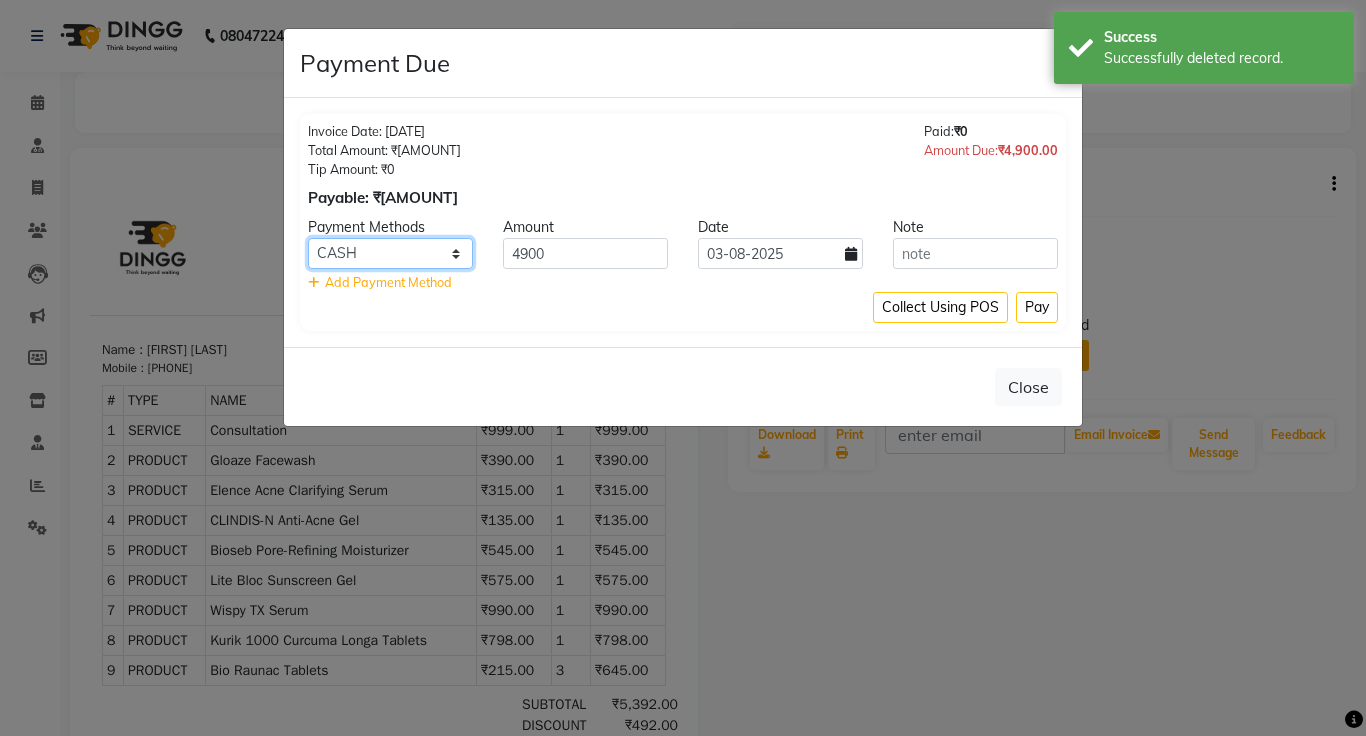 click on "Master Card Bank BharatPay Card Other Cards GPay Visa Card PayTM CASH ONLINE PhonePe UPI UPI BharatPay CARD" 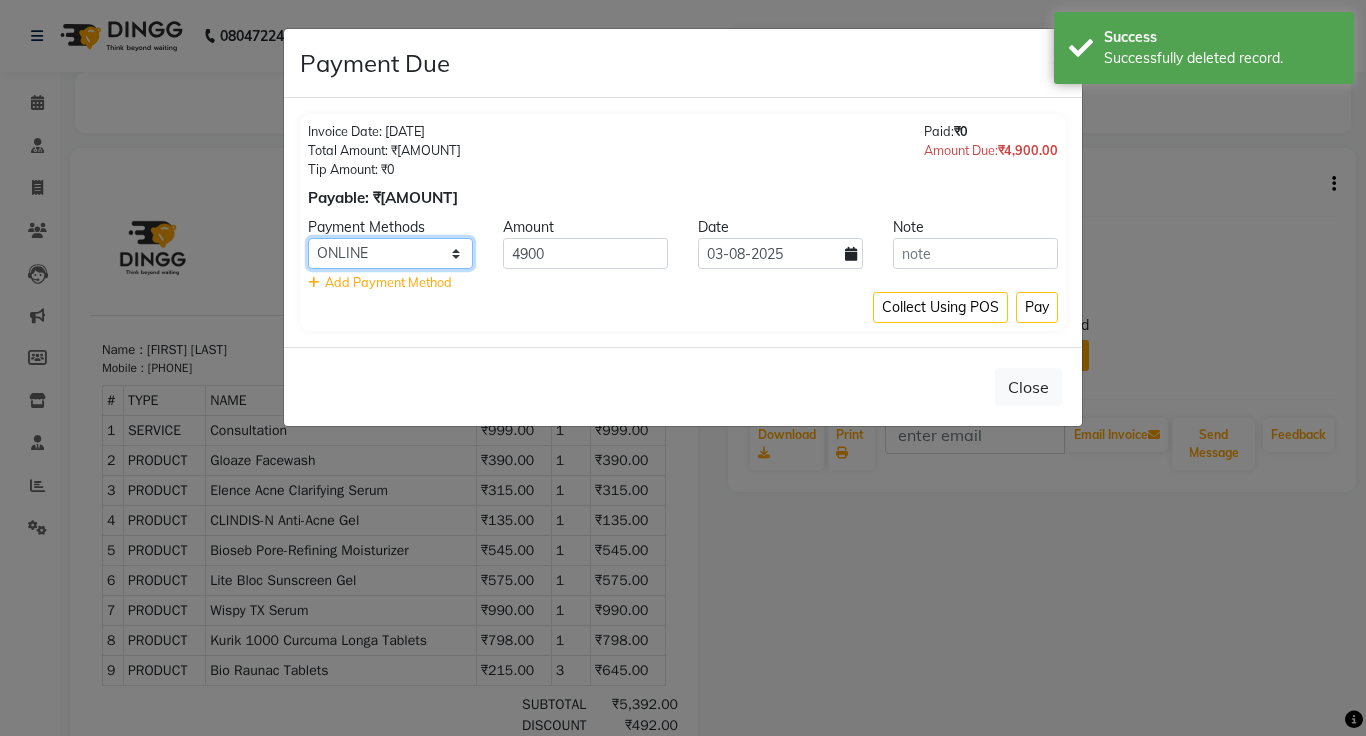 click on "Master Card Bank BharatPay Card Other Cards GPay Visa Card PayTM CASH ONLINE PhonePe UPI UPI BharatPay CARD" 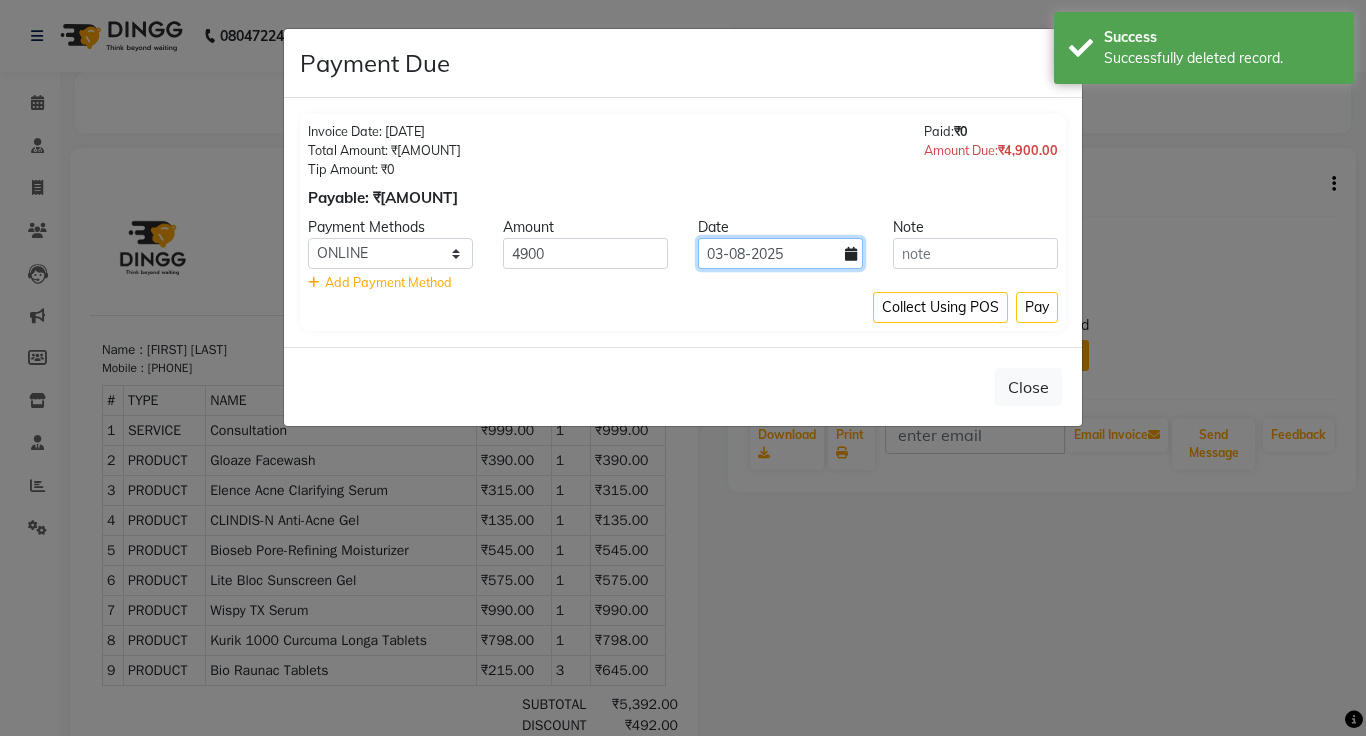 click on "03-08-2025" 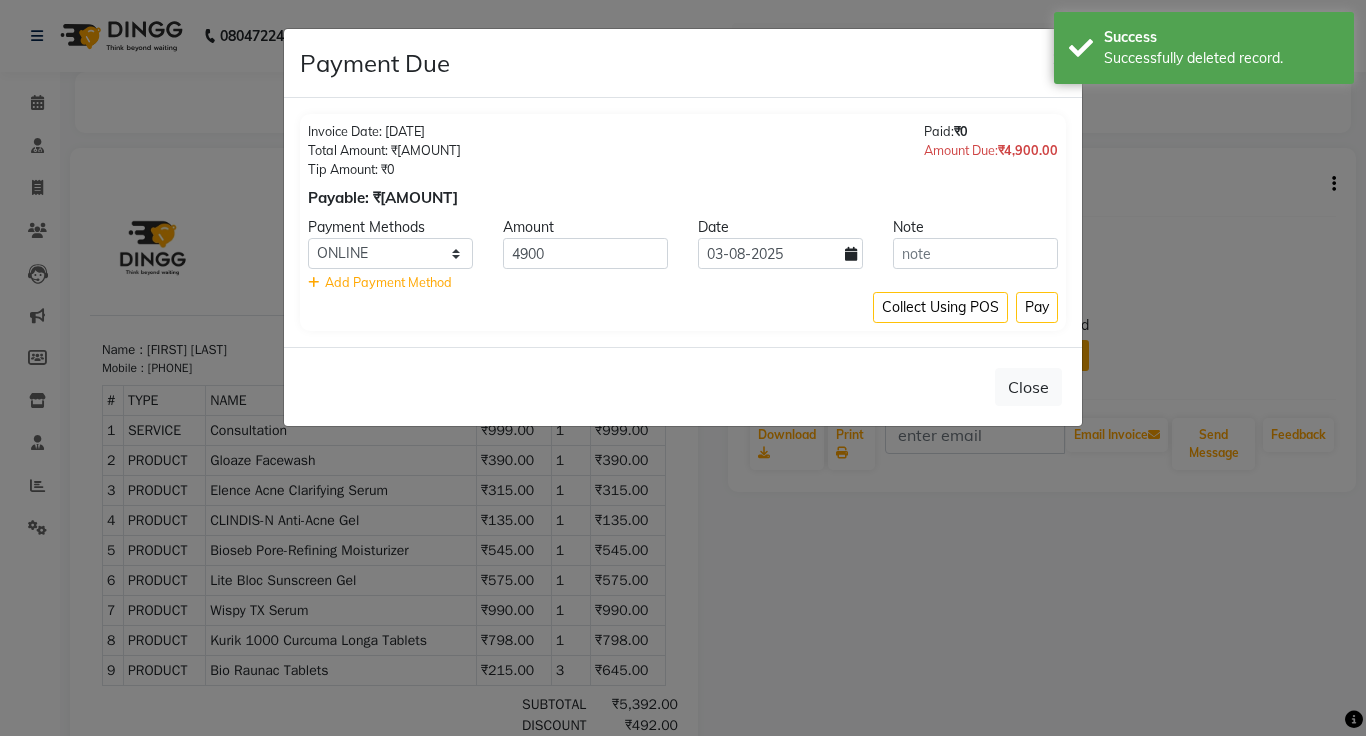 select on "8" 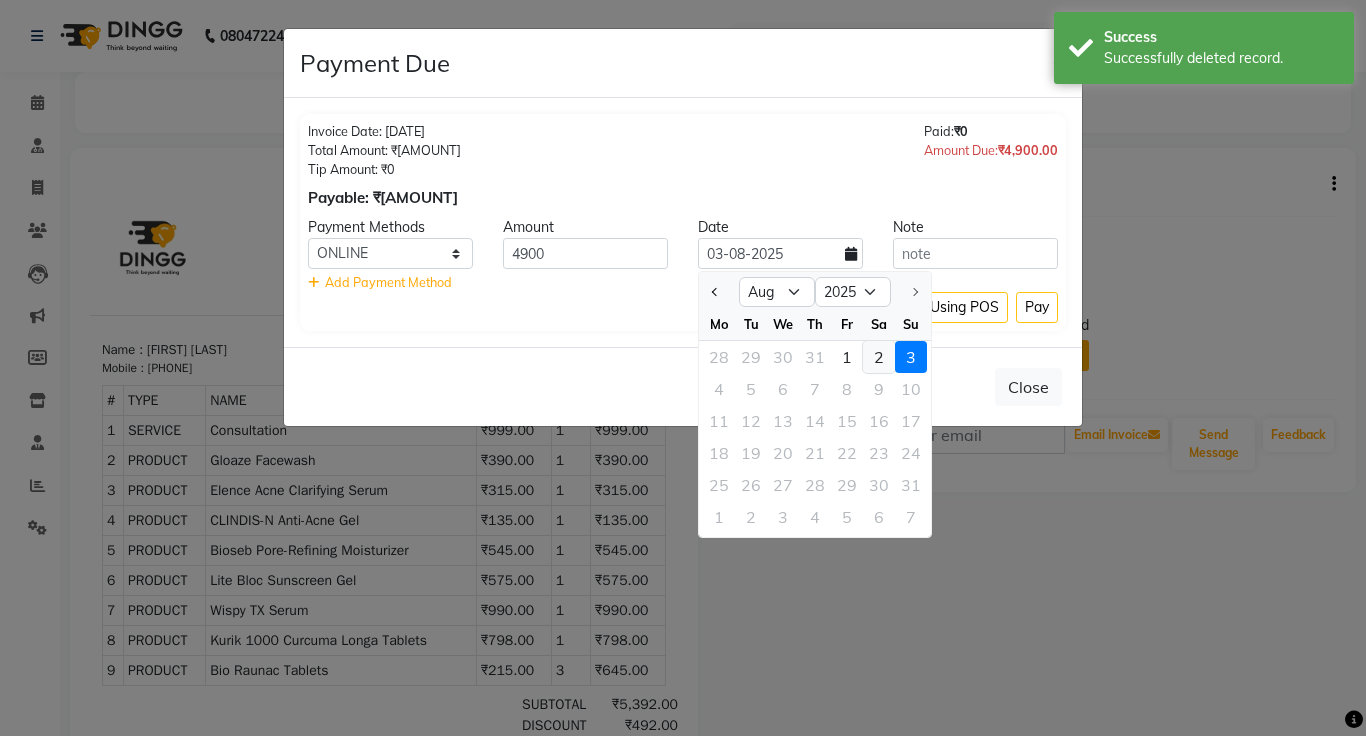 click on "2" 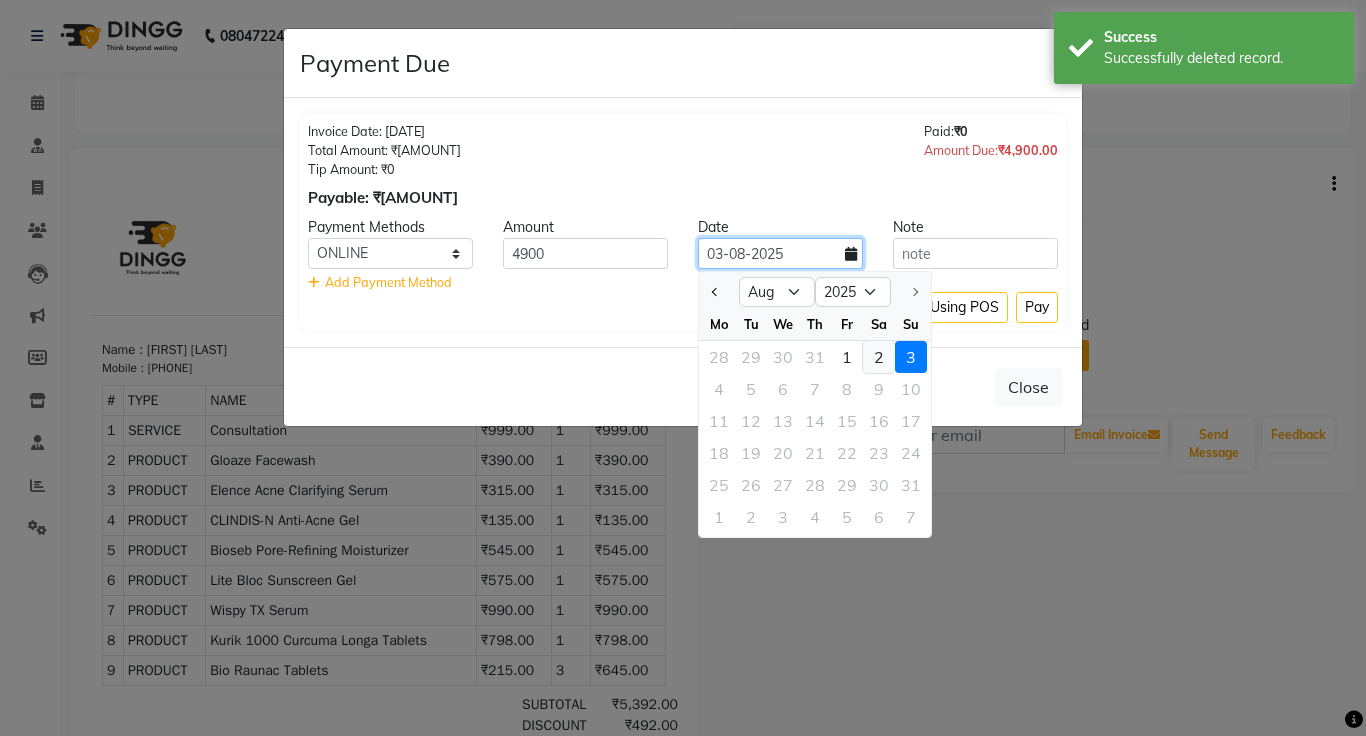 type on "02-08-2025" 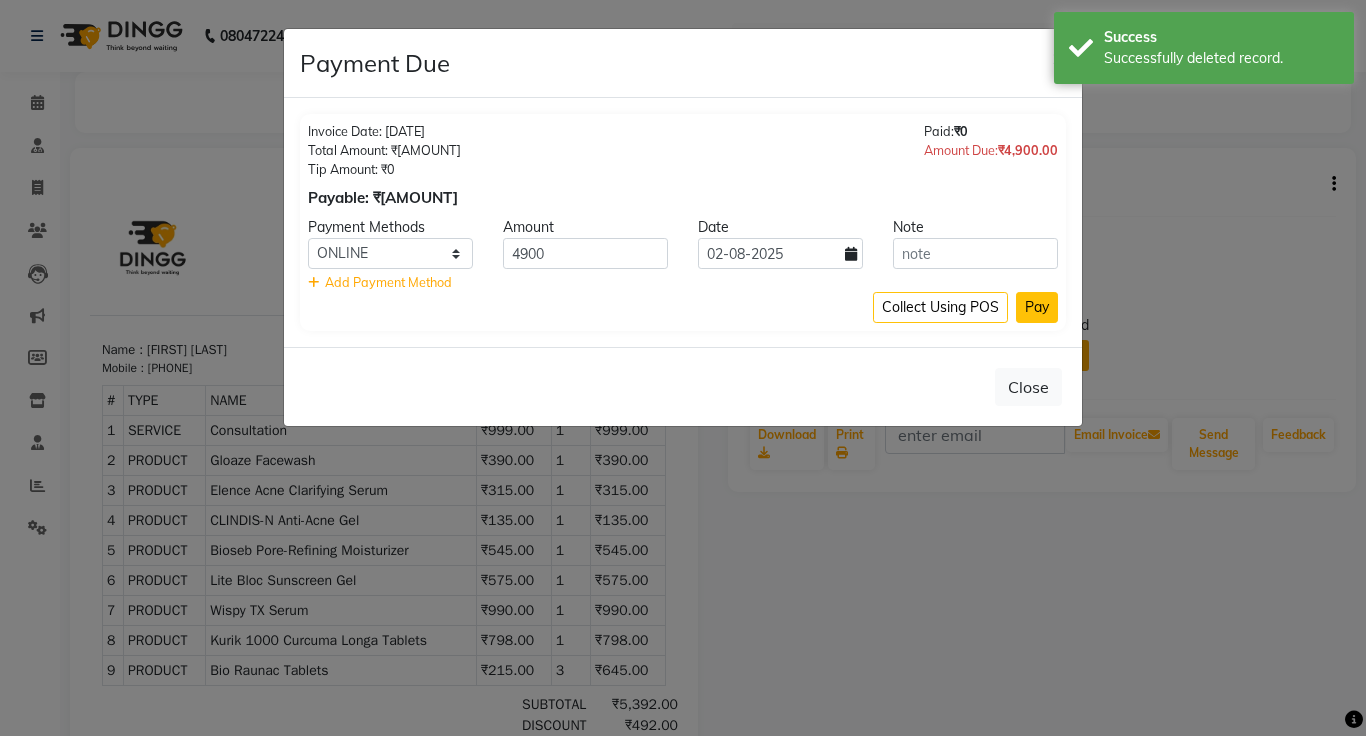 click on "Pay" 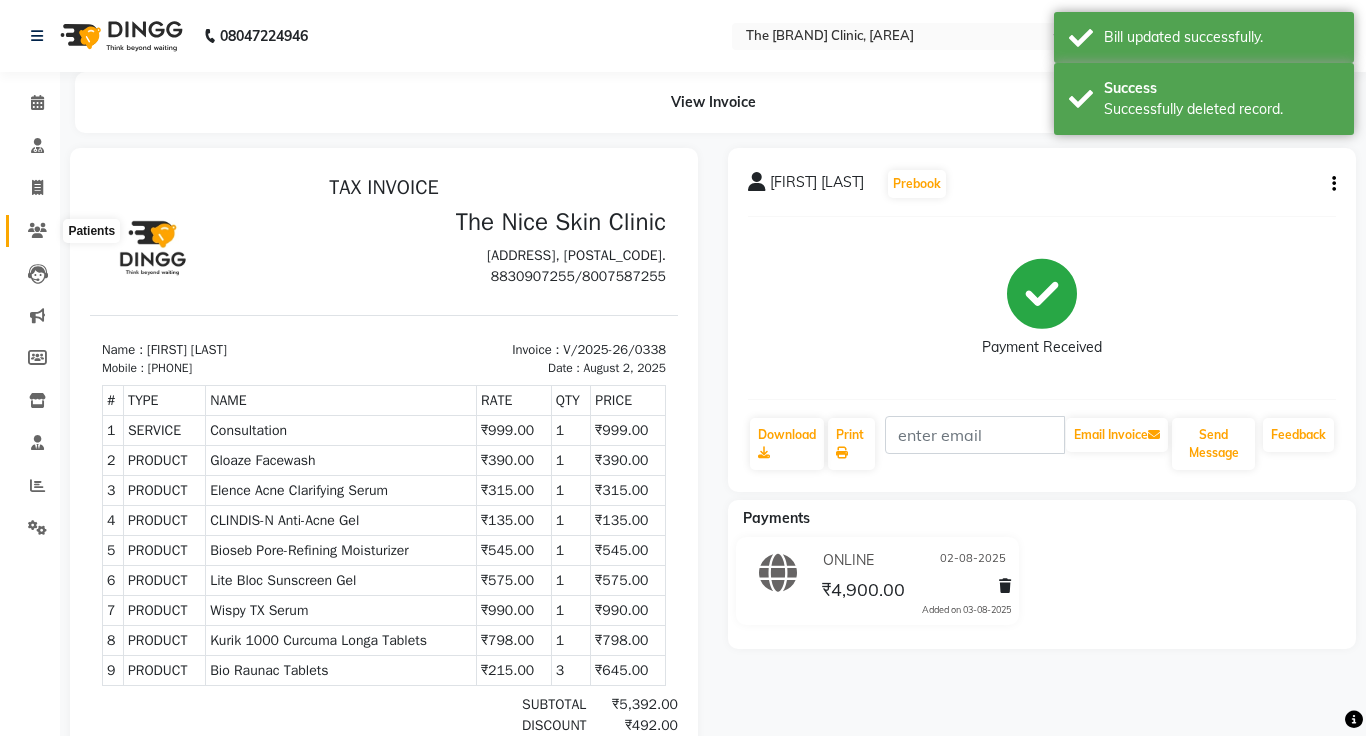 click 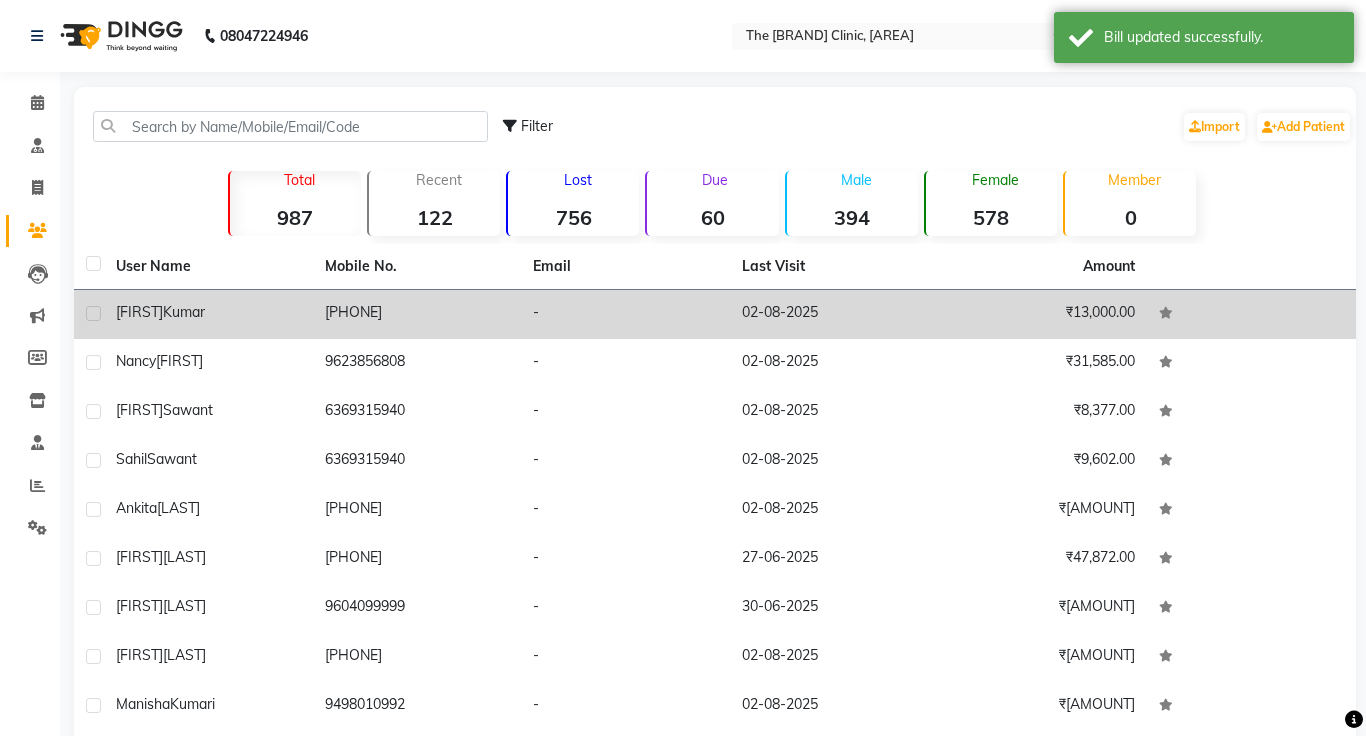 click on "[PHONE]" 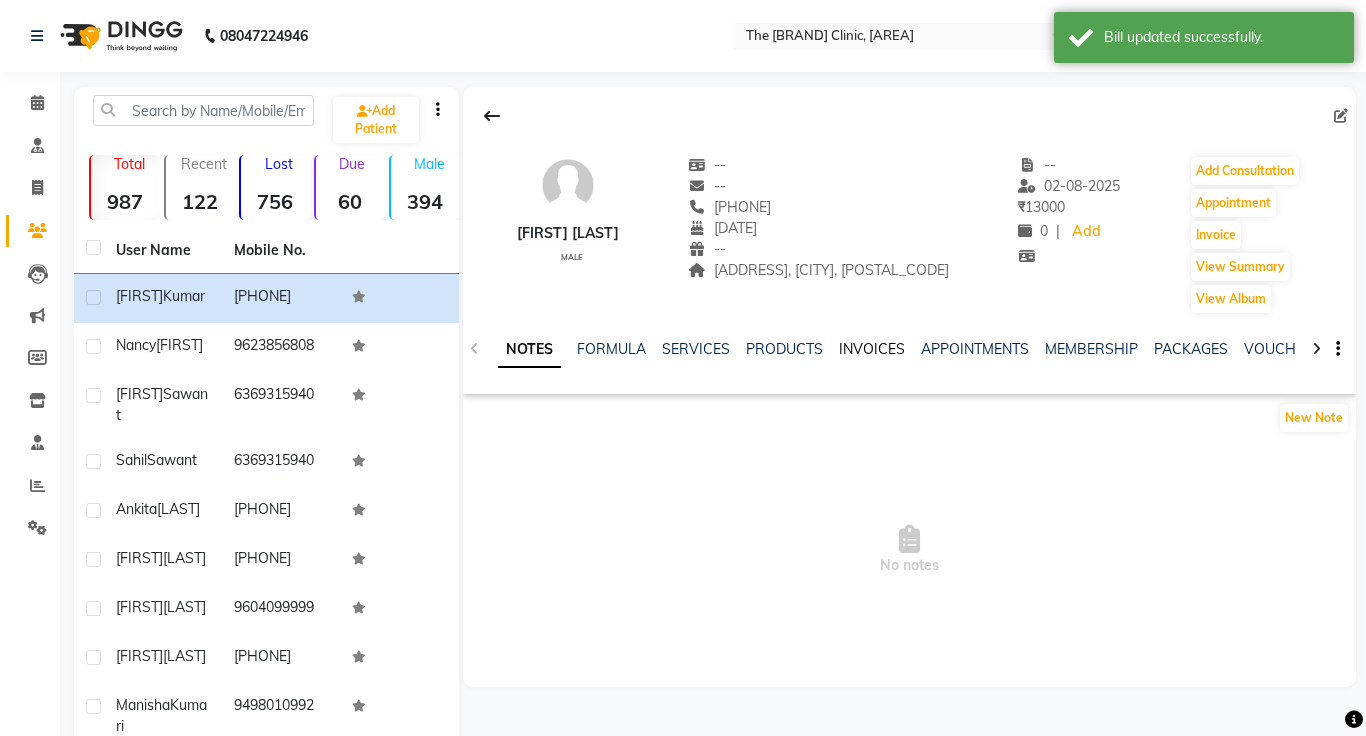 click on "INVOICES" 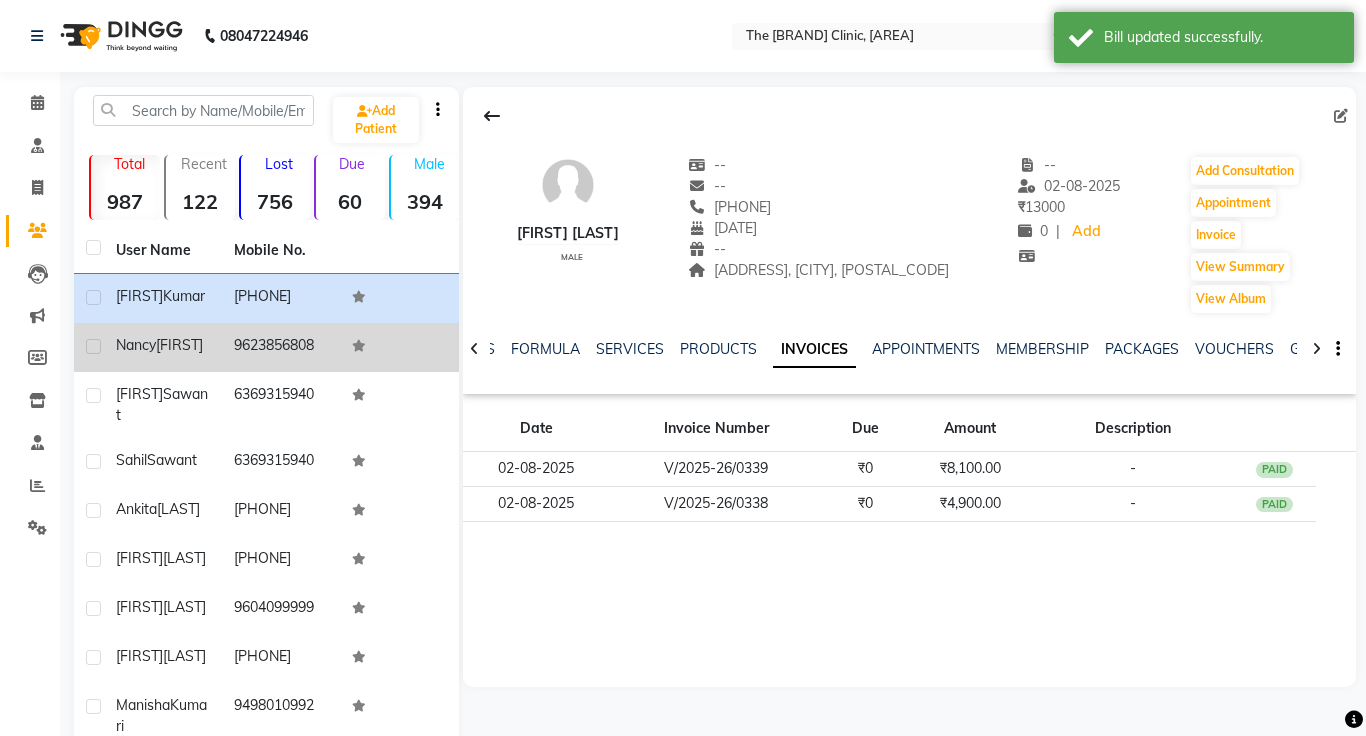 click on "[FIRST]" 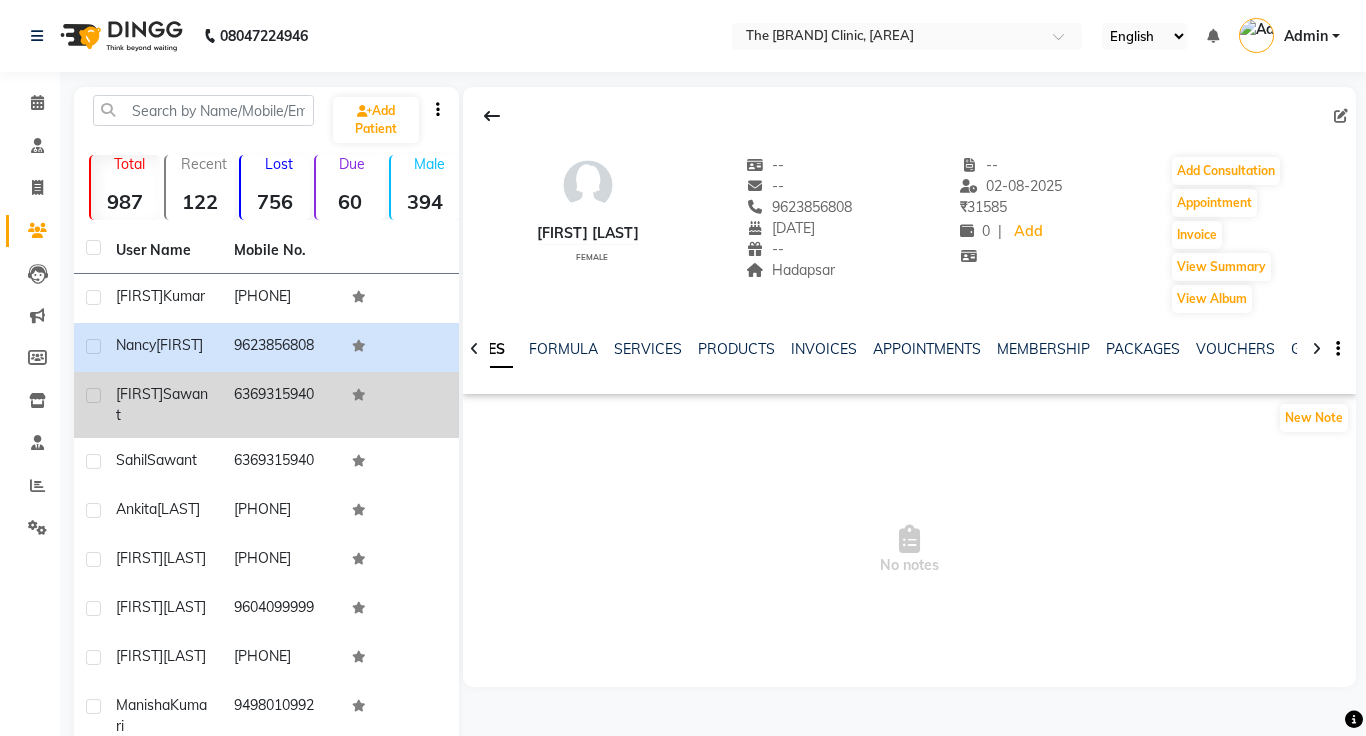 click on "[FIRST] [LAST]" 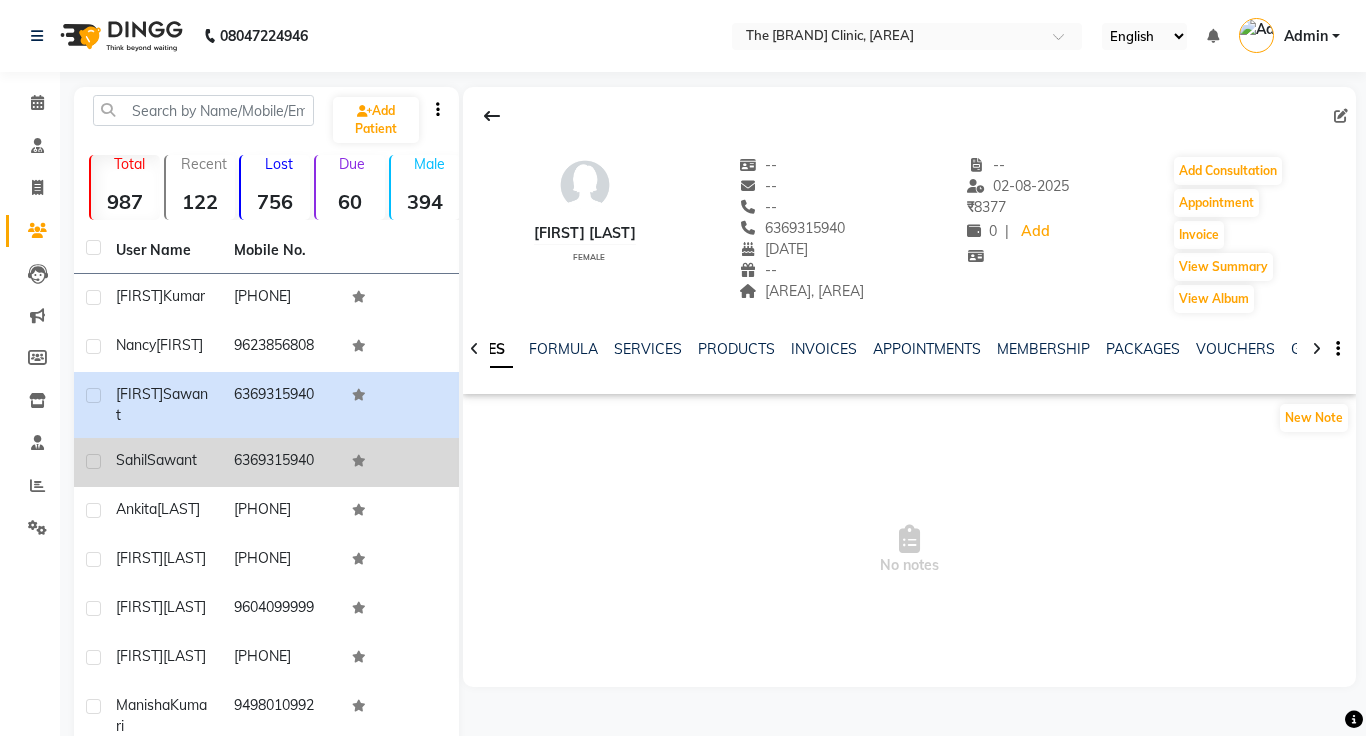 click on "[FIRST] [LAST]" 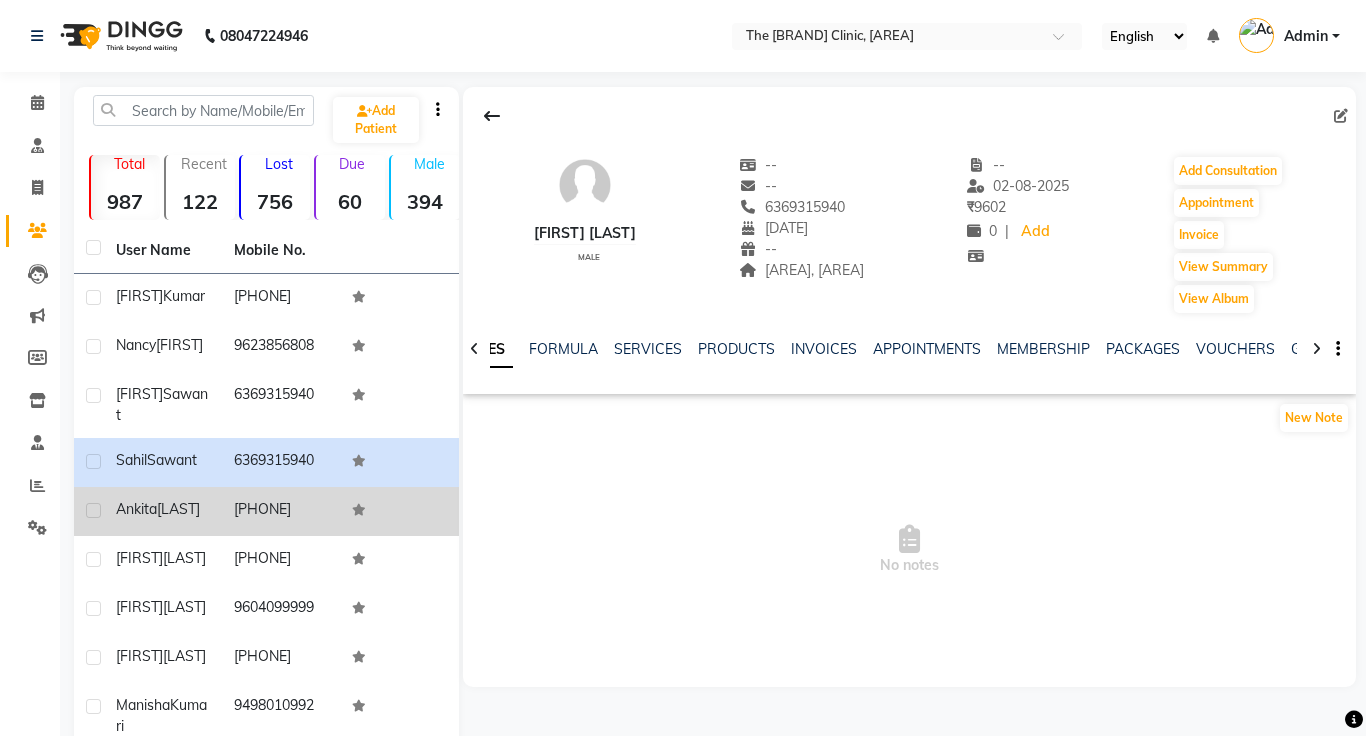 click on "[FIRST] [LAST]" 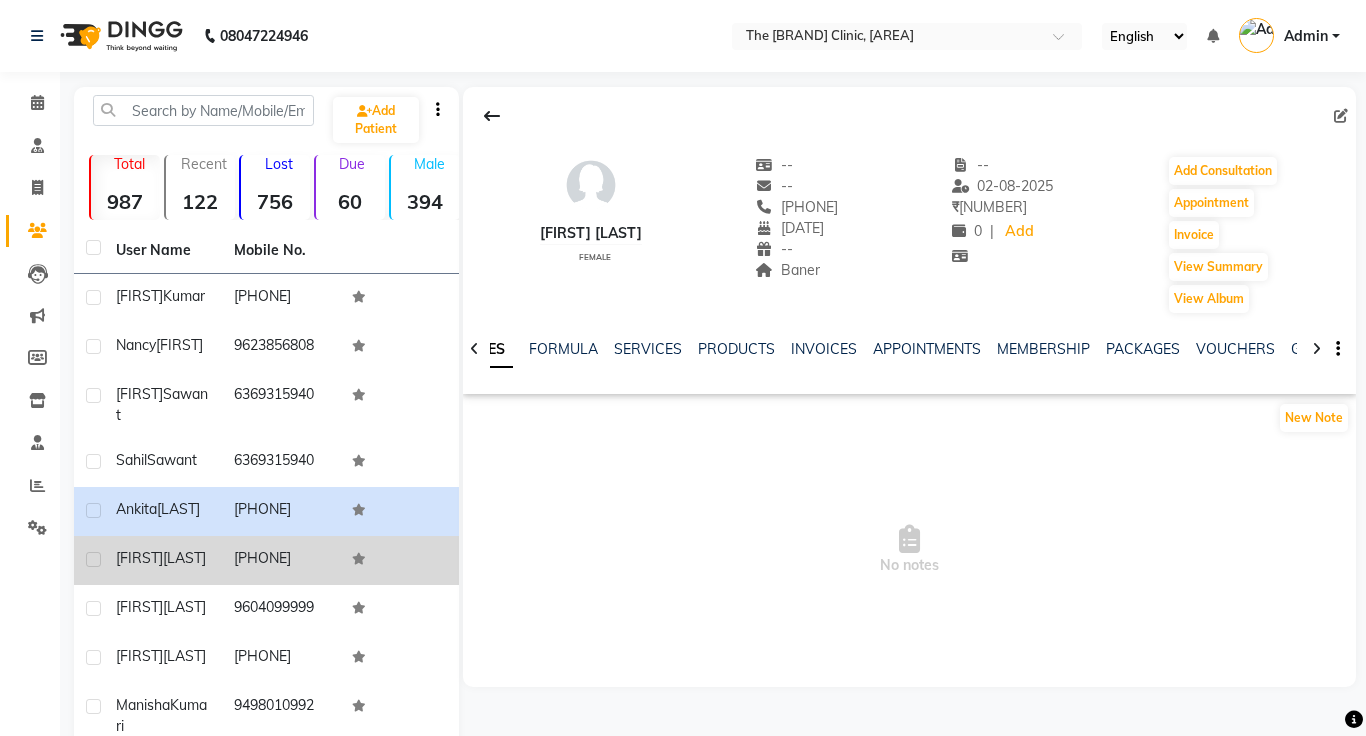 click on "[FIRST] [LAST]" 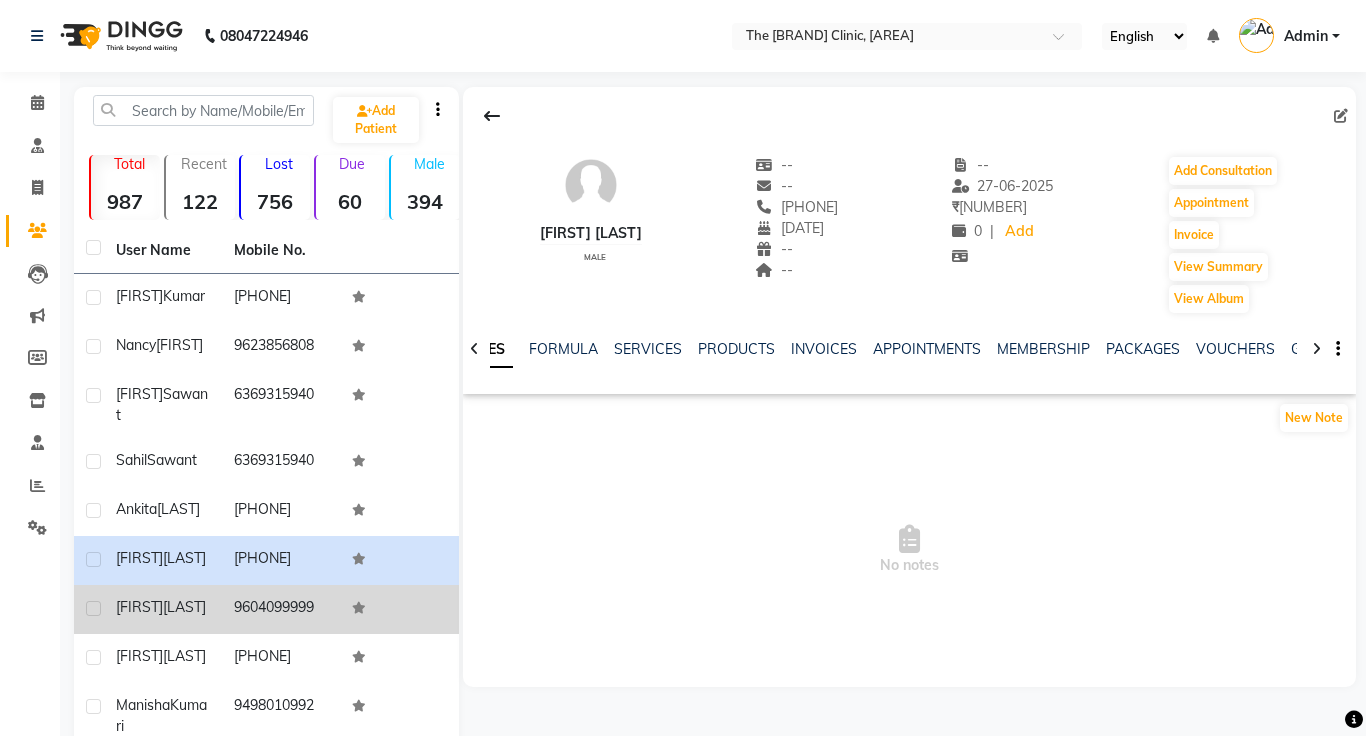 click on "[FIRST] [LAST]" 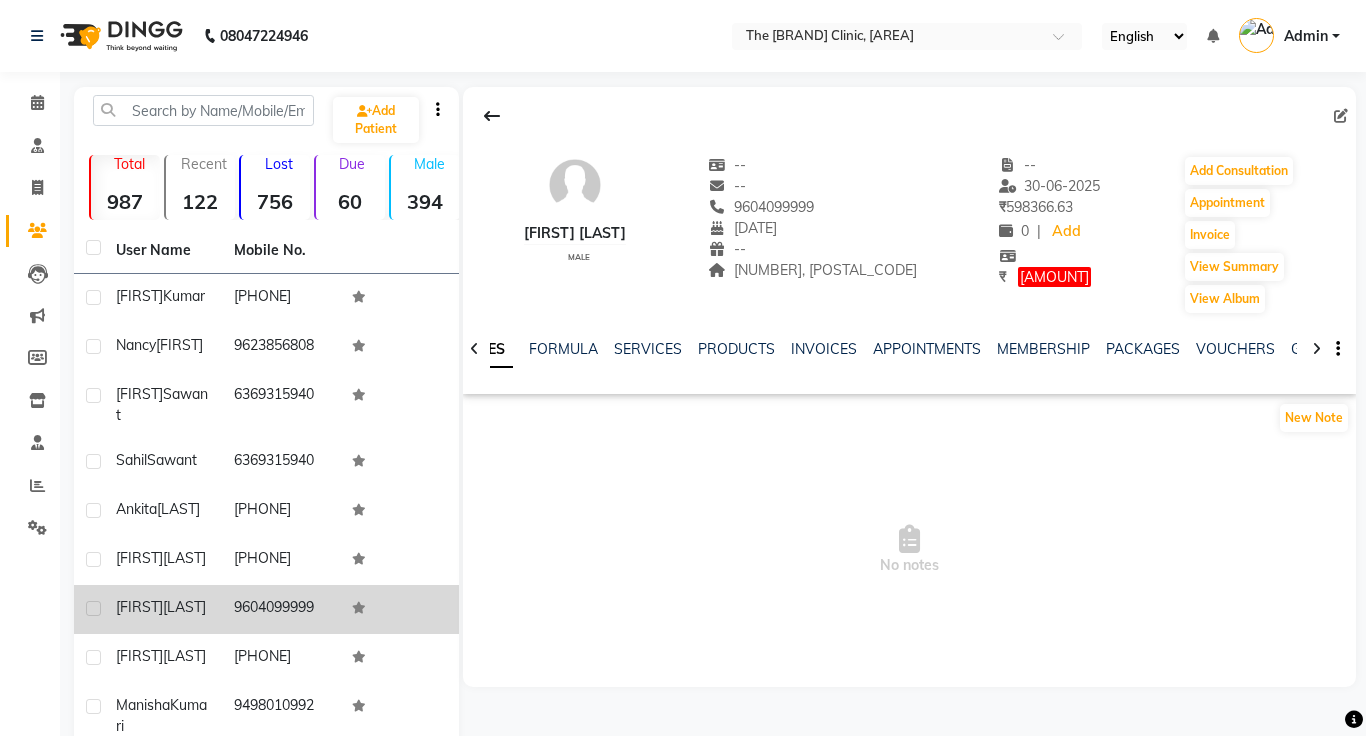 click on "9604099999" 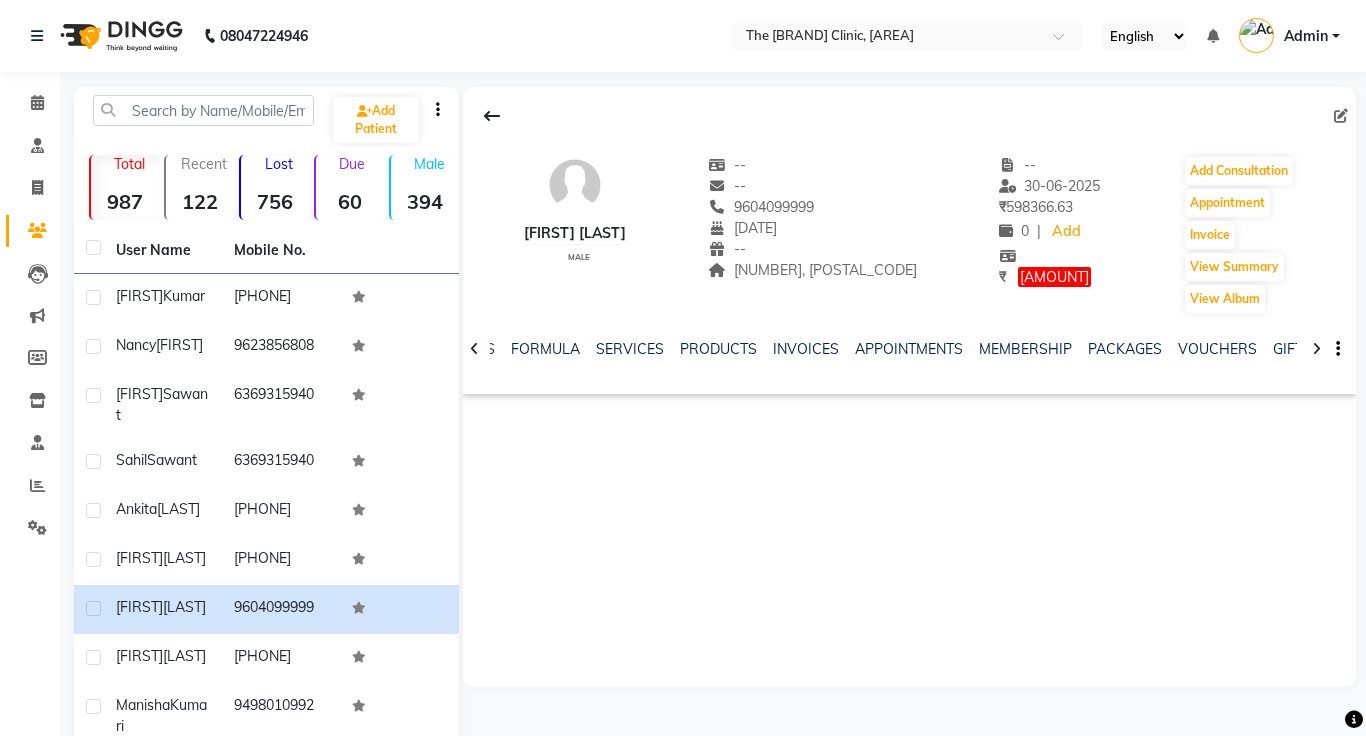 click on "INVOICES" 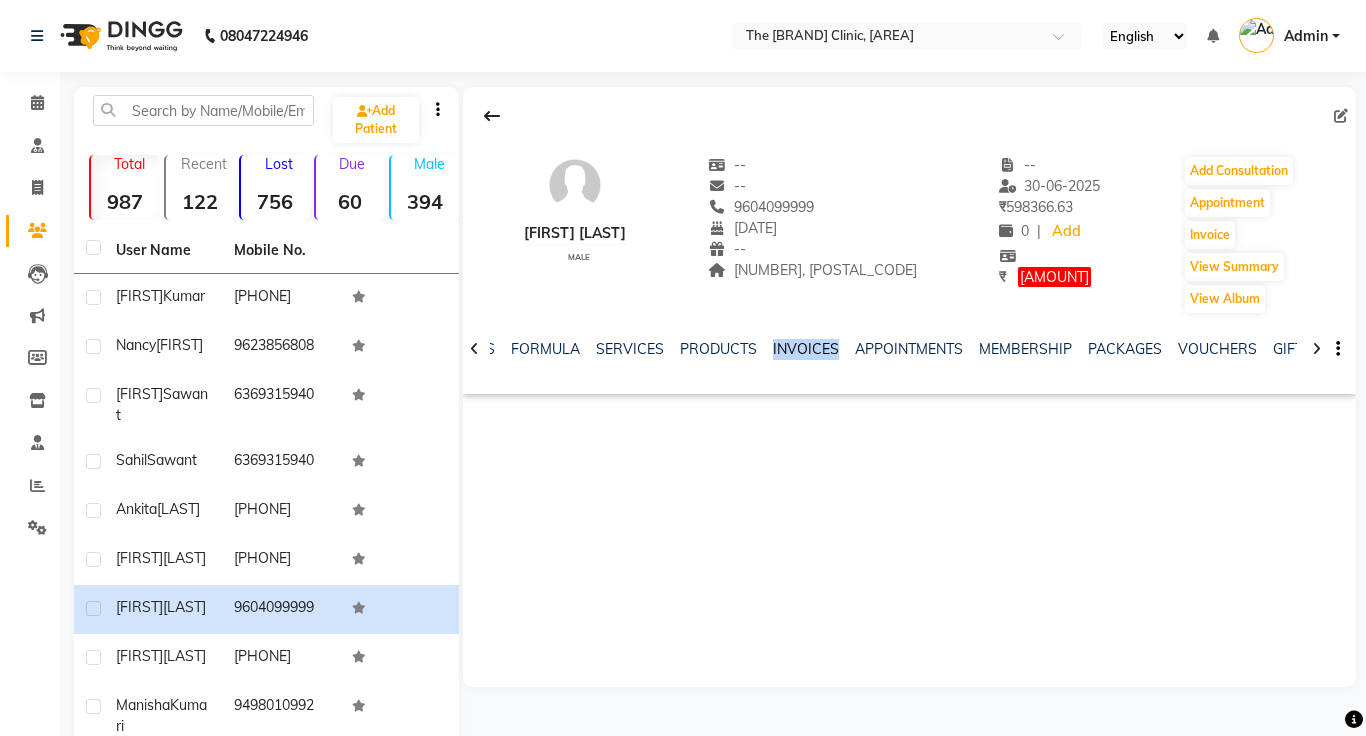 click on "INVOICES" 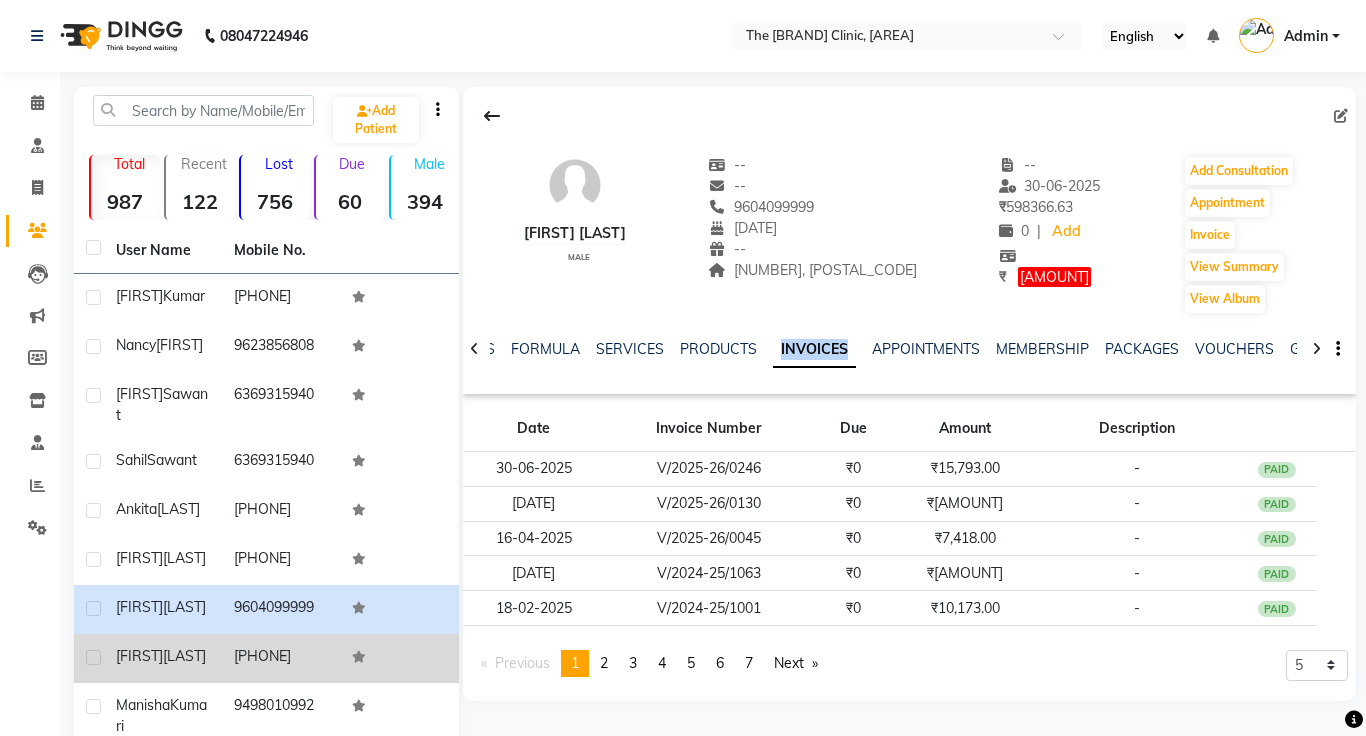 click on "[FIRST] [LAST]" 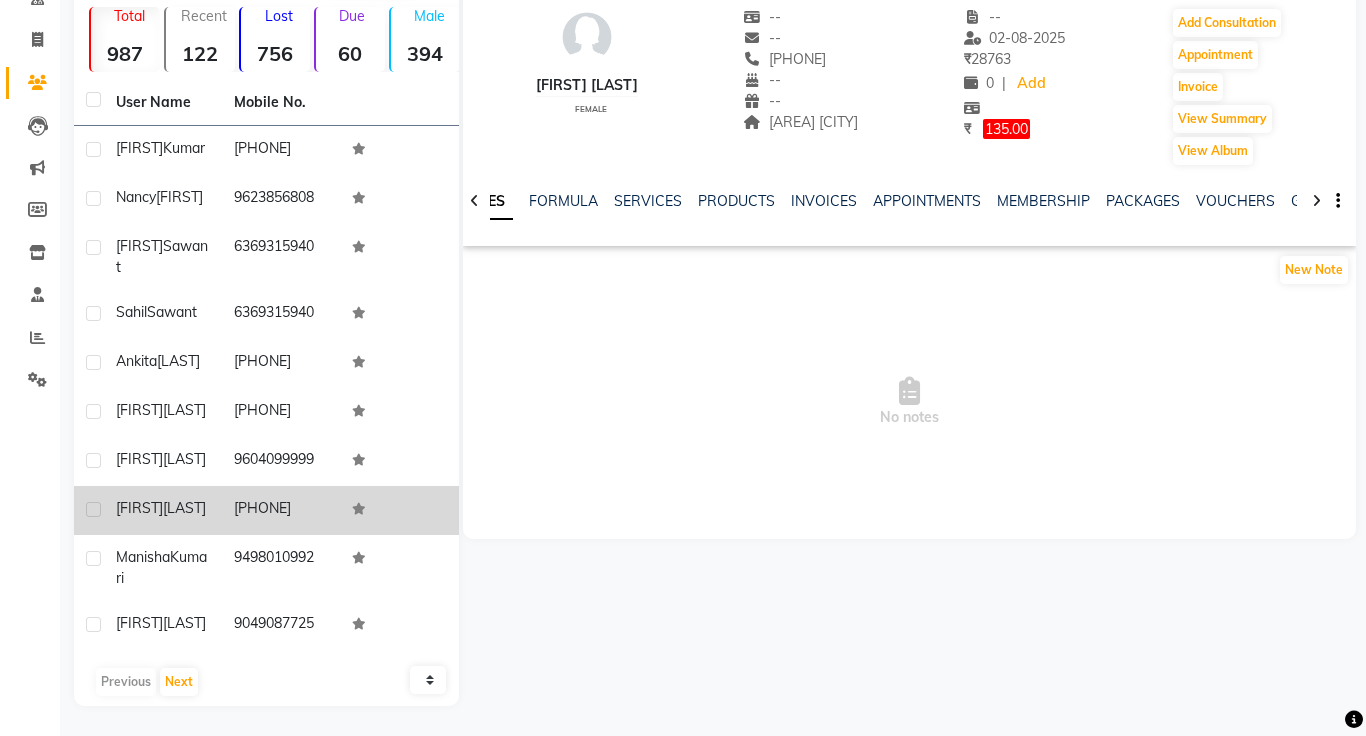 scroll, scrollTop: 170, scrollLeft: 0, axis: vertical 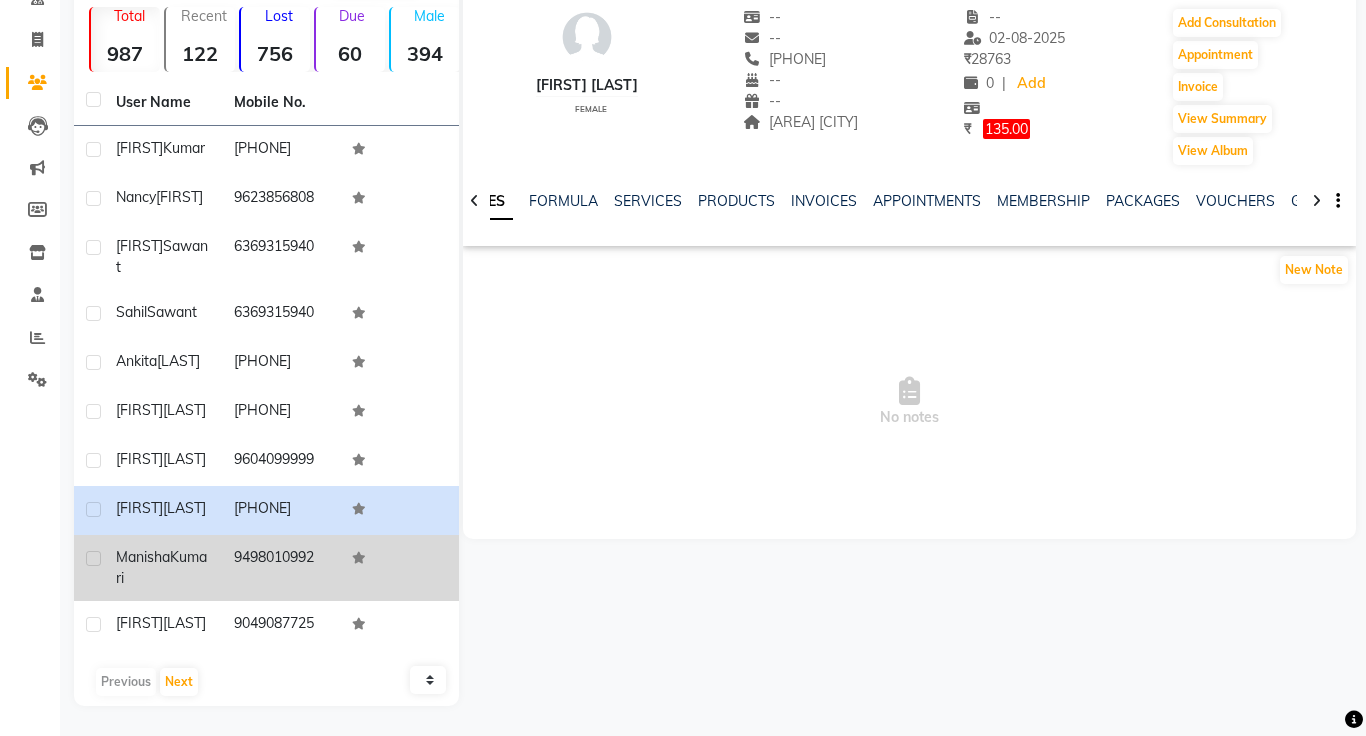 click on "[FIRST] [LAST]" 